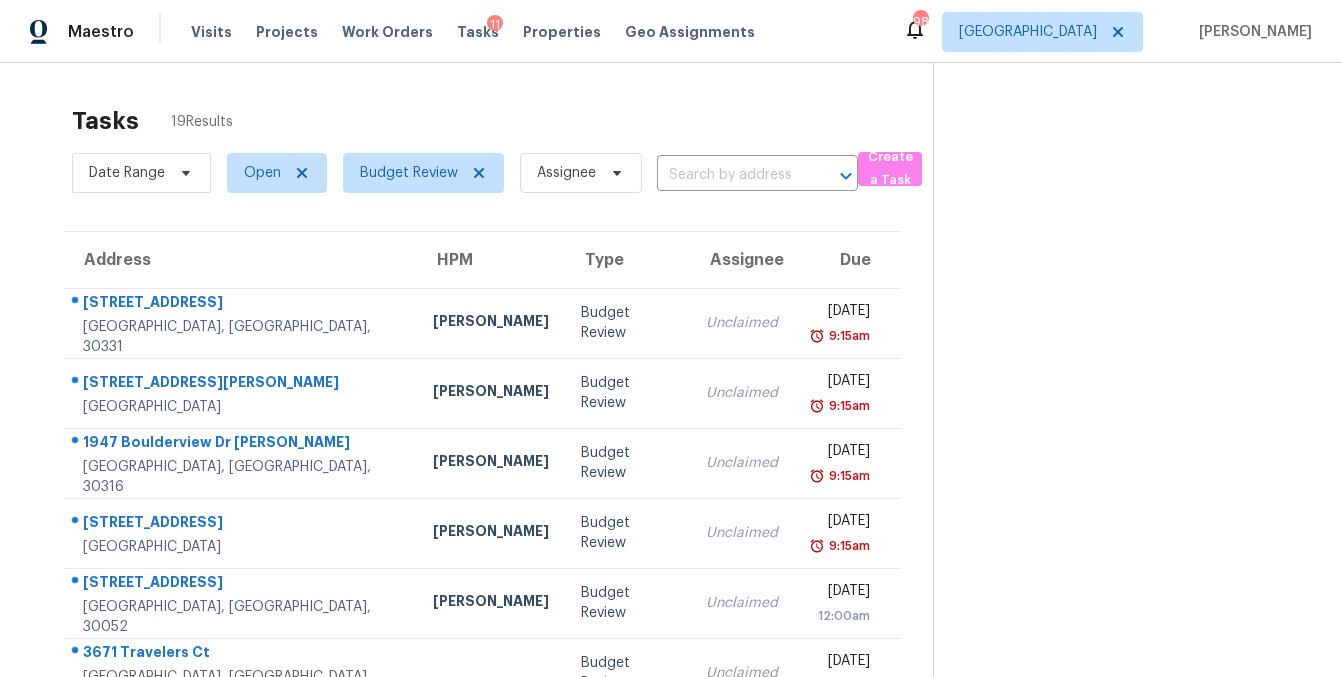 scroll, scrollTop: 0, scrollLeft: 0, axis: both 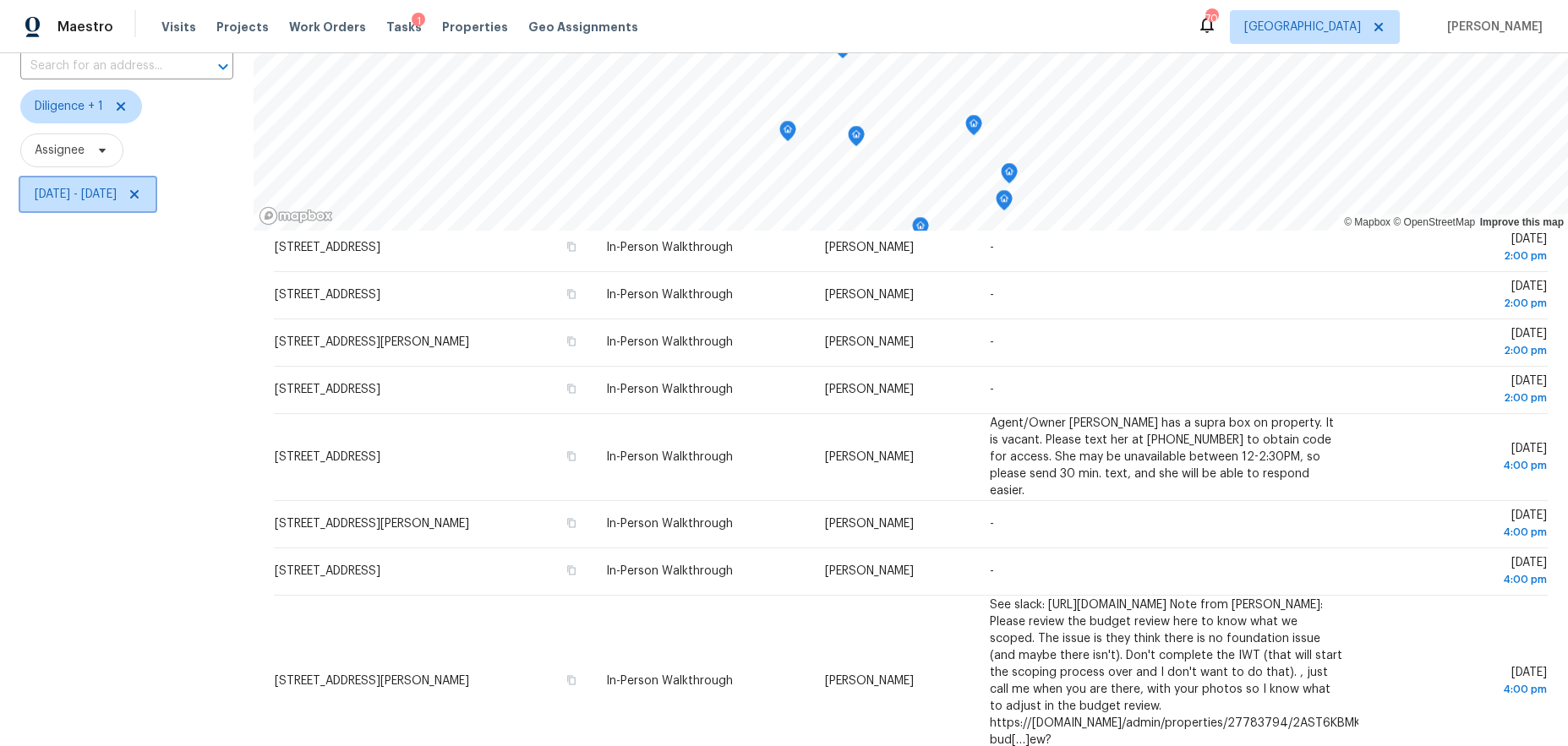 click on "Tue, Jul 15 - Tue, Jul 15" at bounding box center [88, 194] 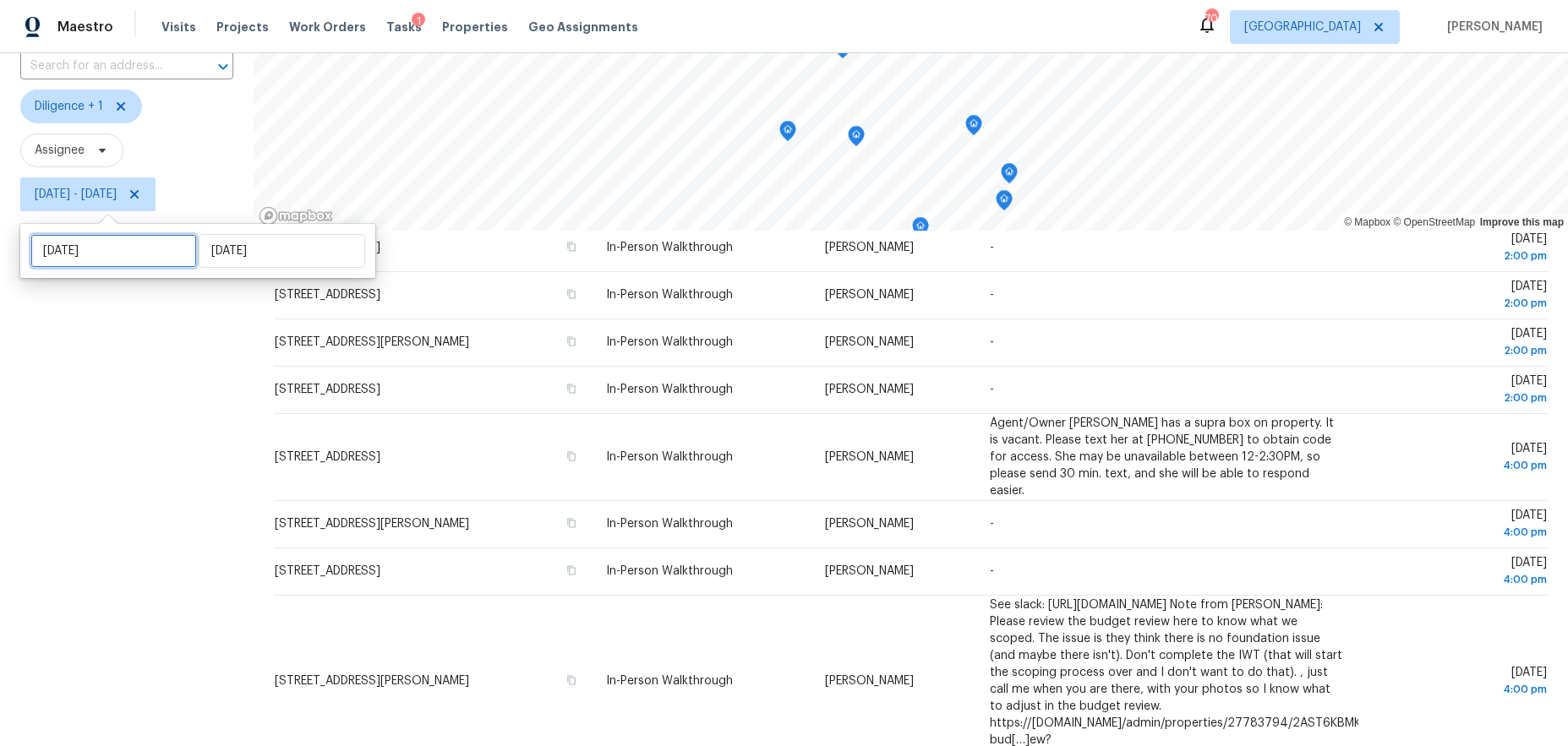 select on "6" 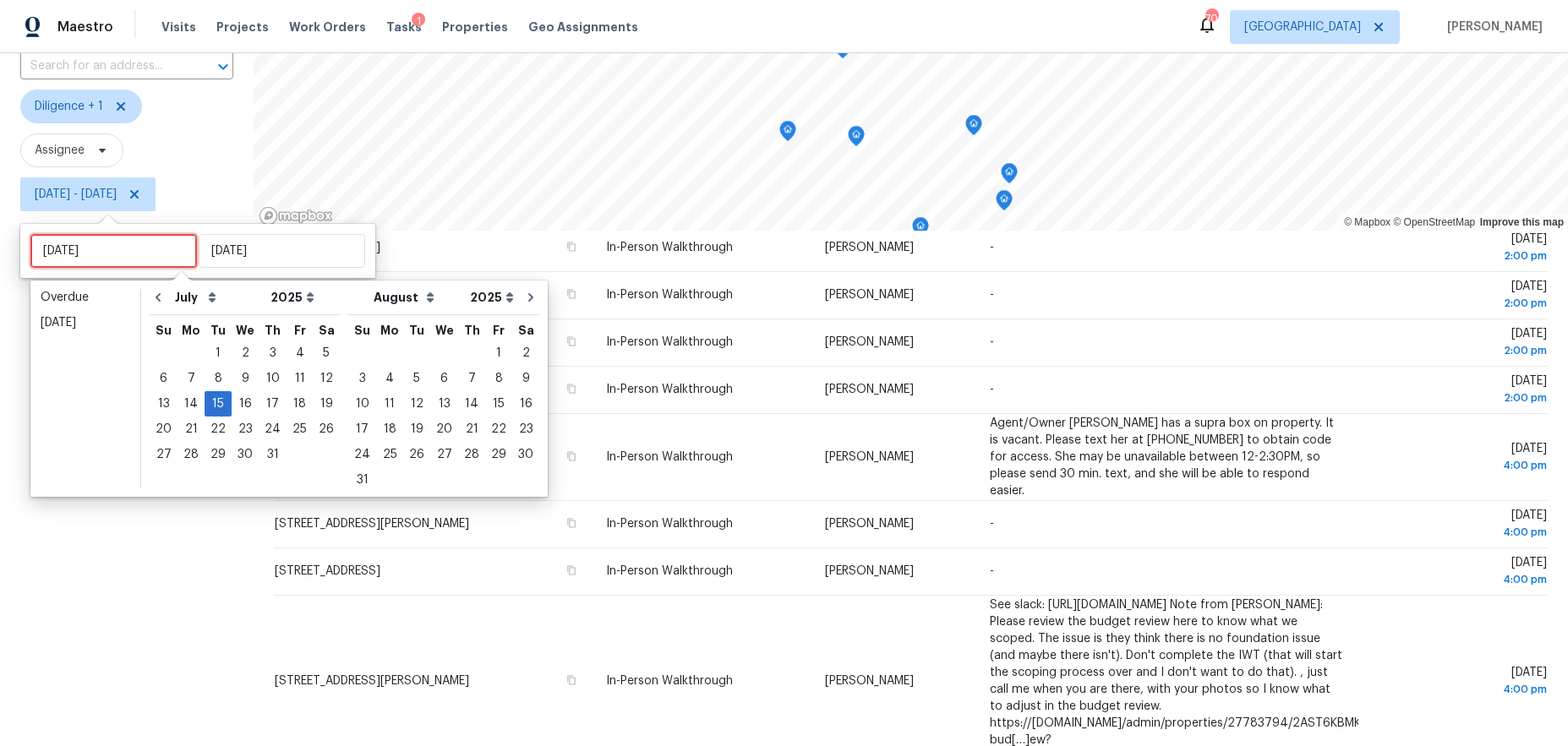 click on "[DATE]" at bounding box center (113, 251) 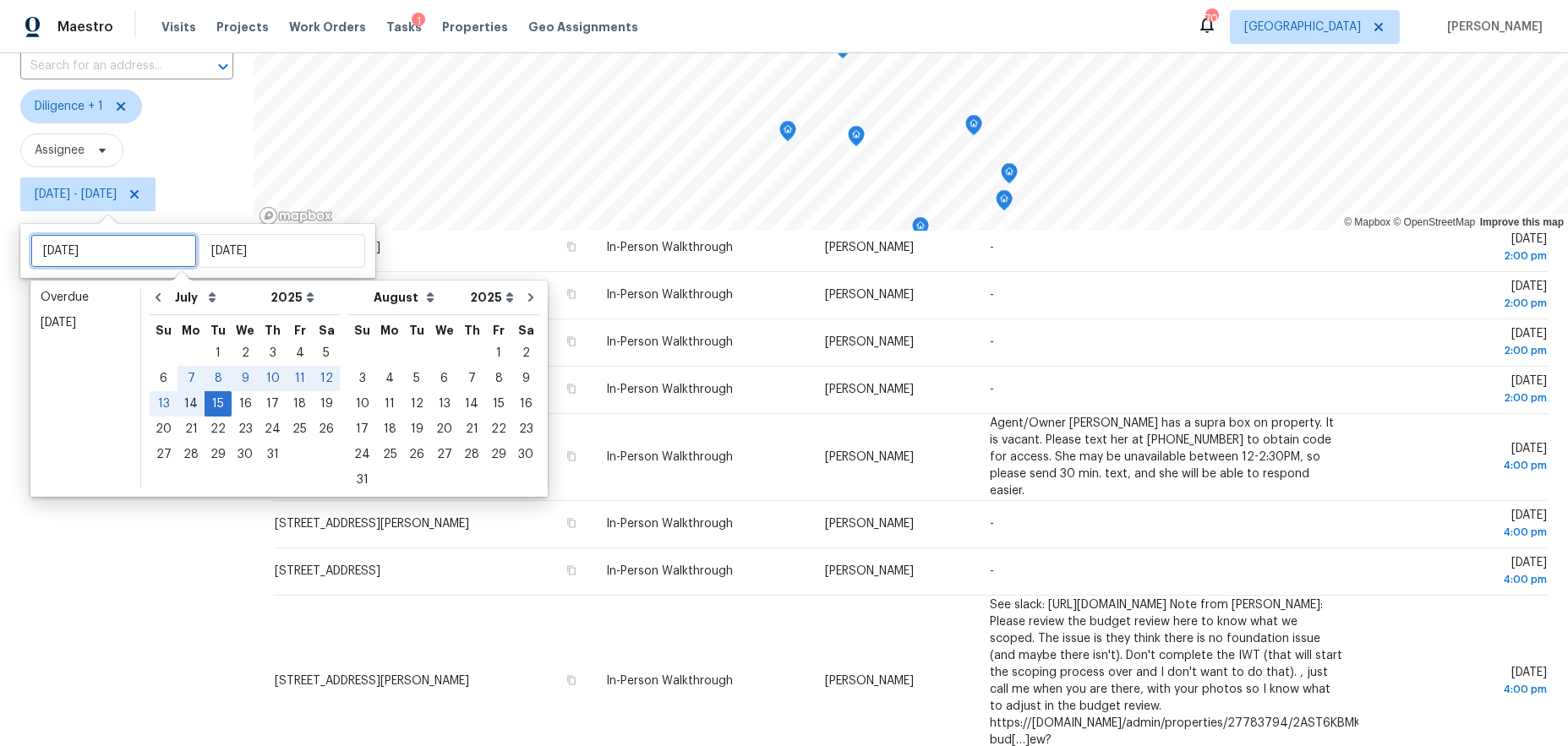 type on "[DATE]" 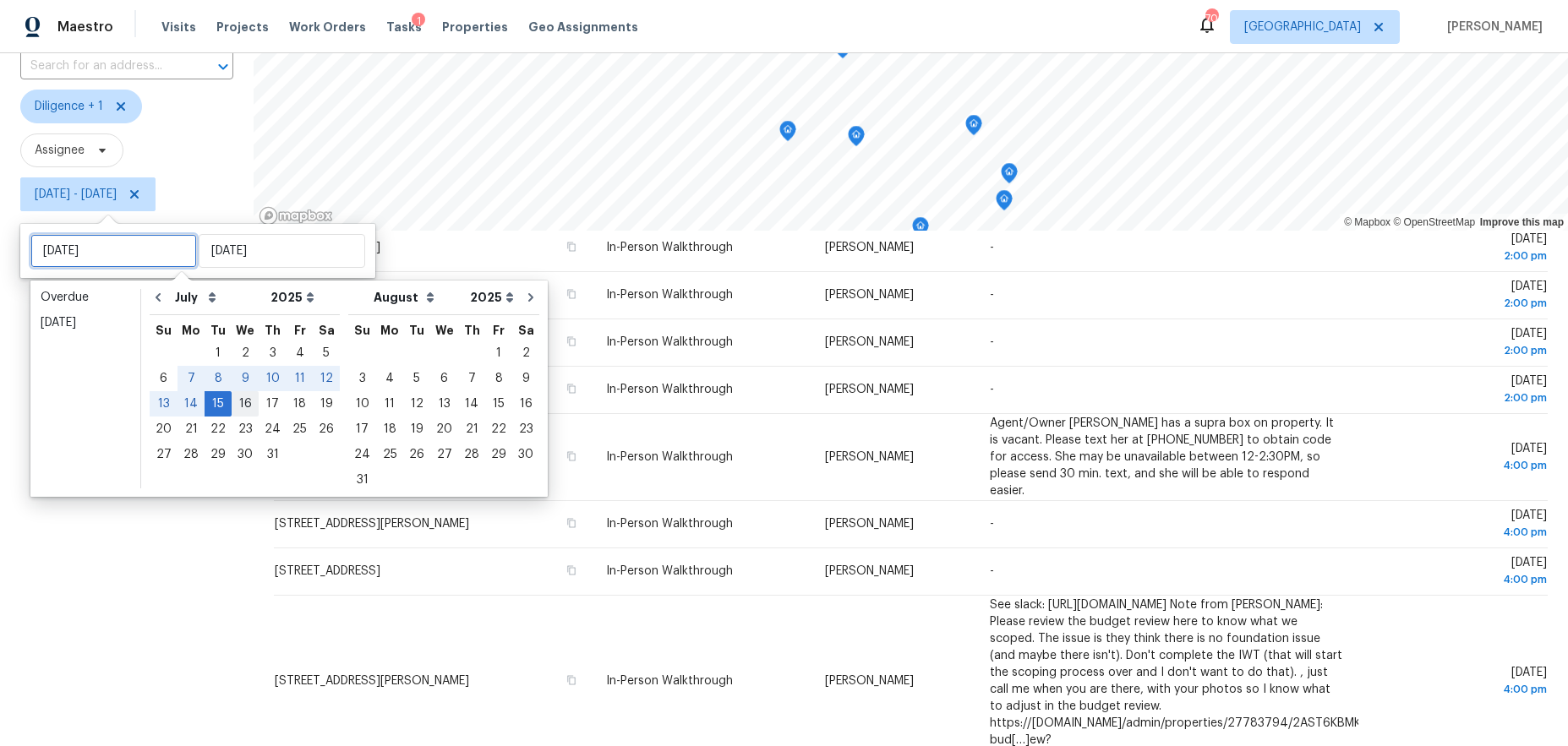 type 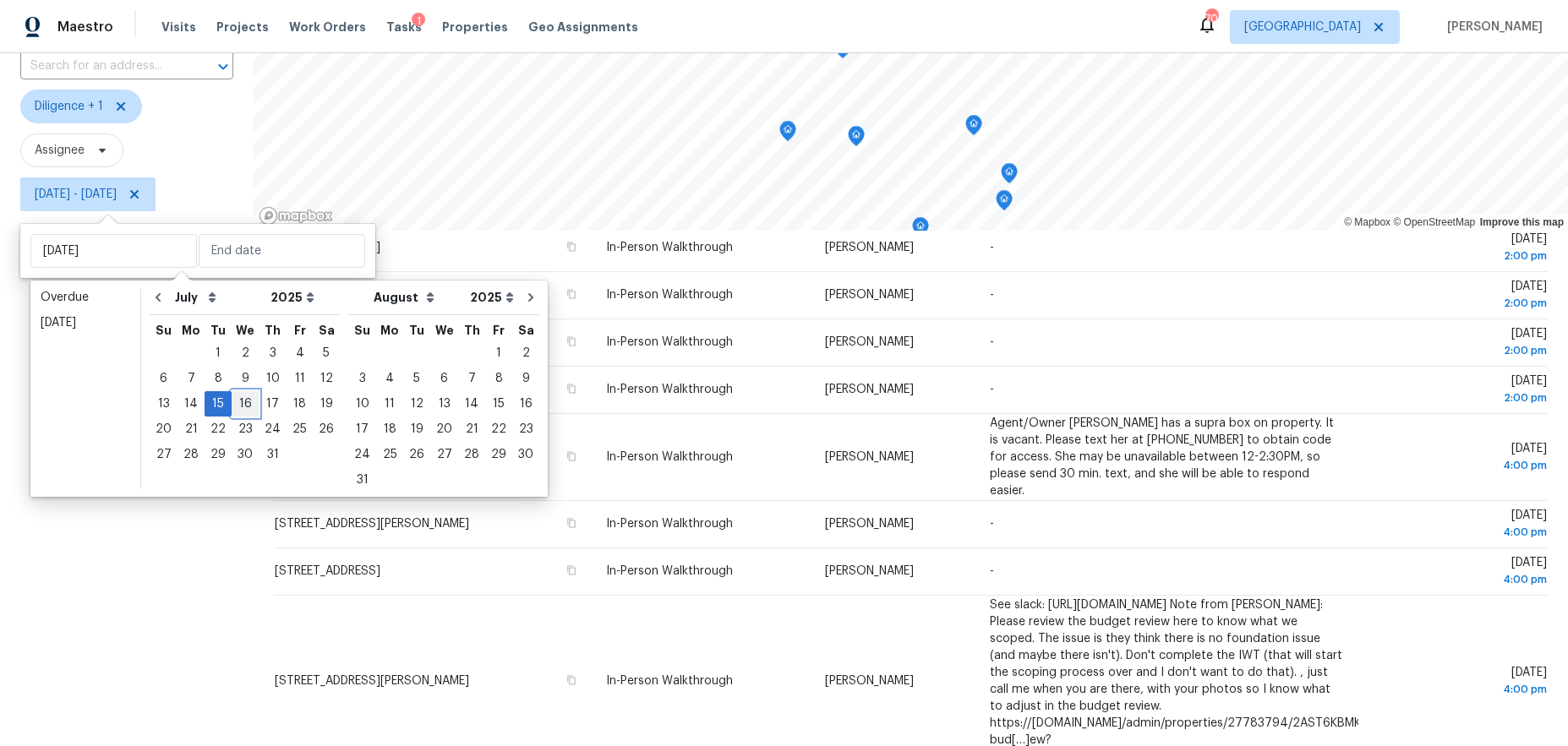 click on "16" at bounding box center [245, 404] 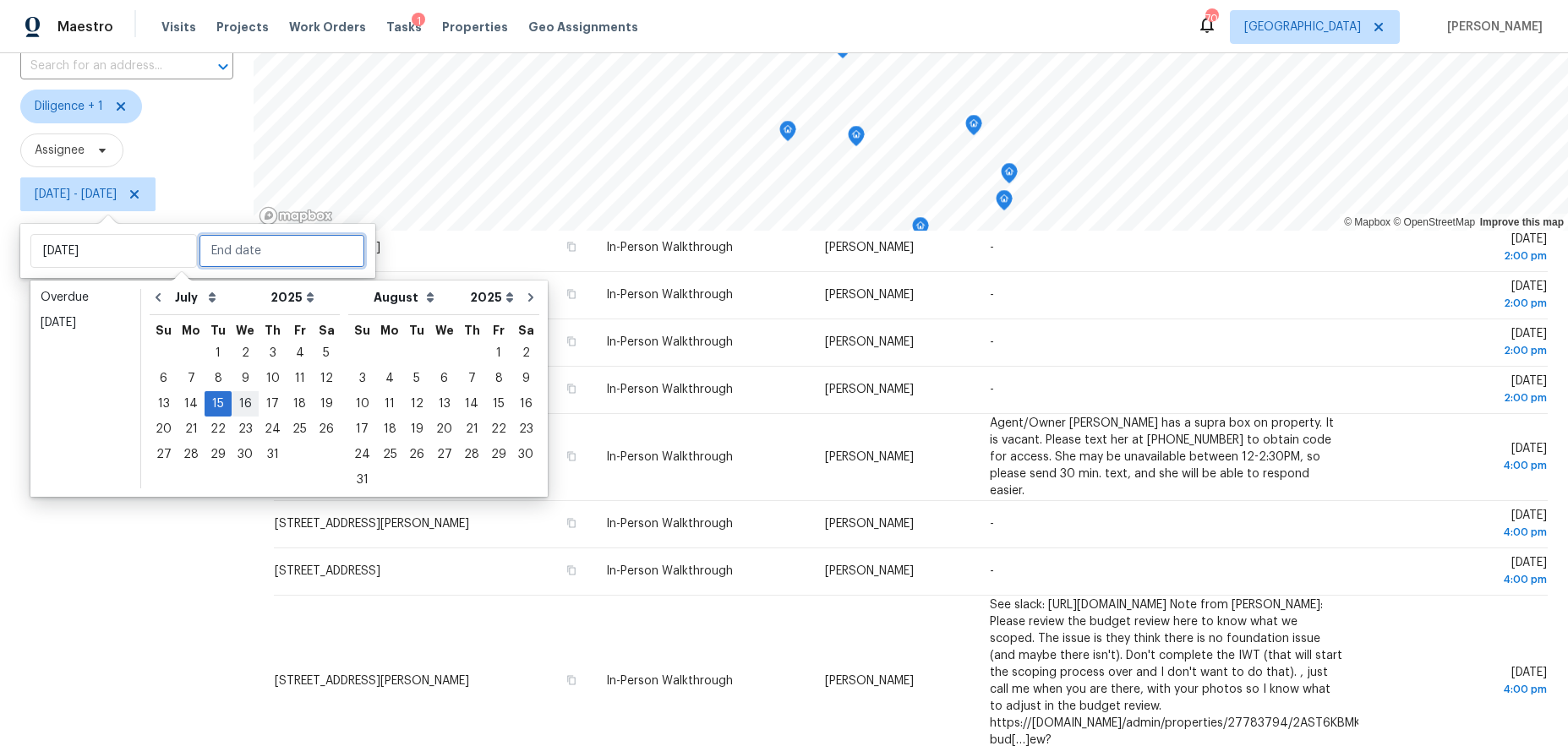 type on "[DATE]" 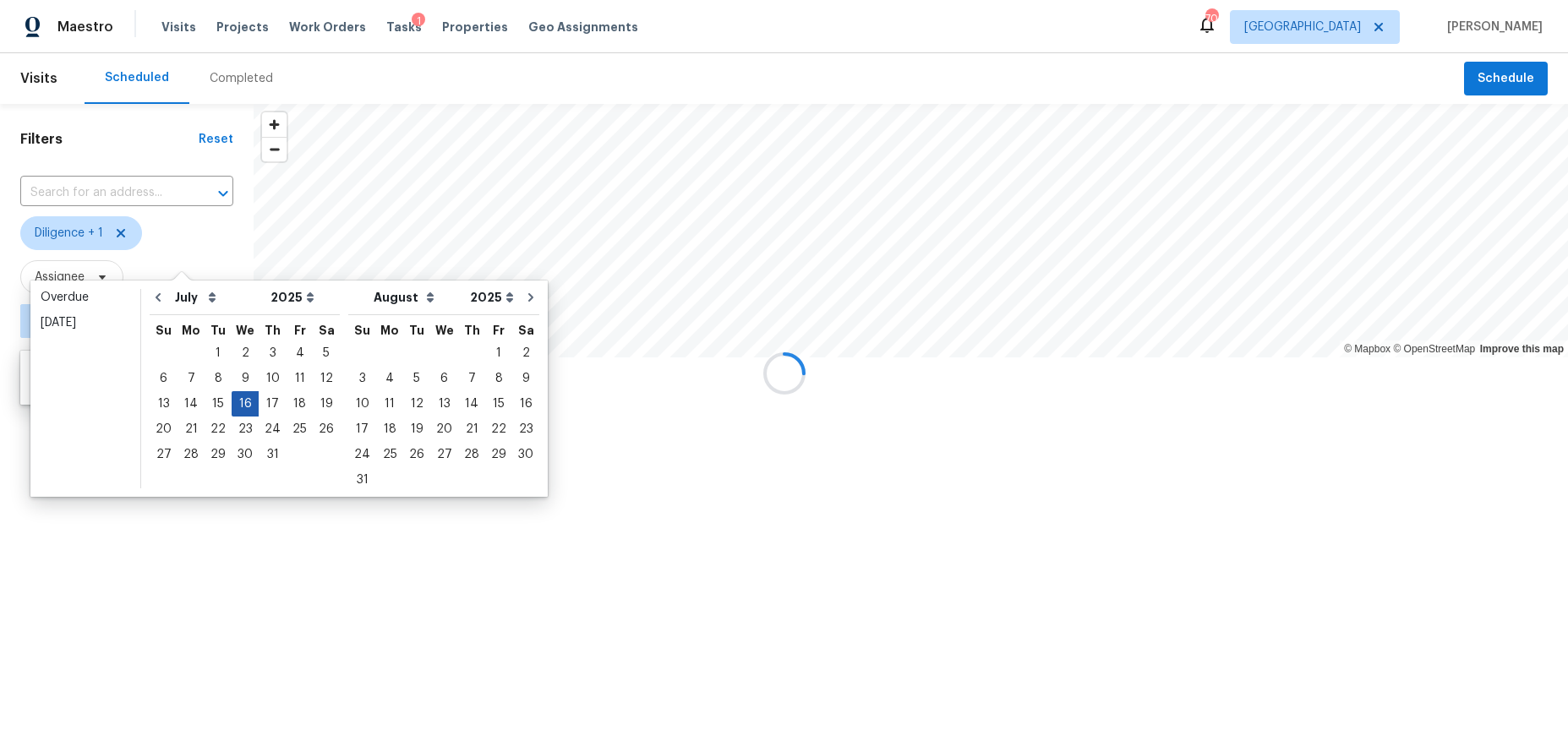 scroll, scrollTop: 0, scrollLeft: 0, axis: both 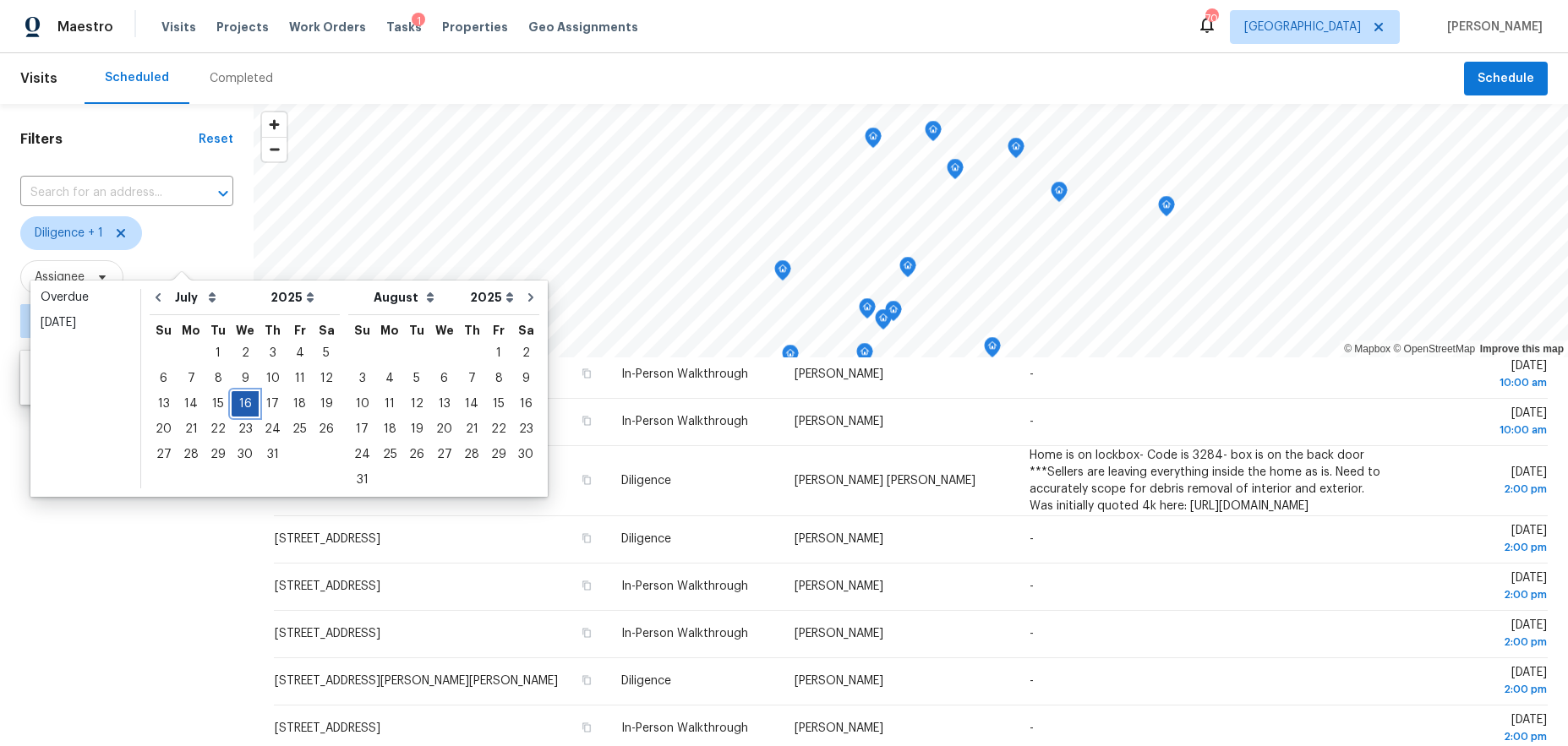 click on "16" at bounding box center [245, 404] 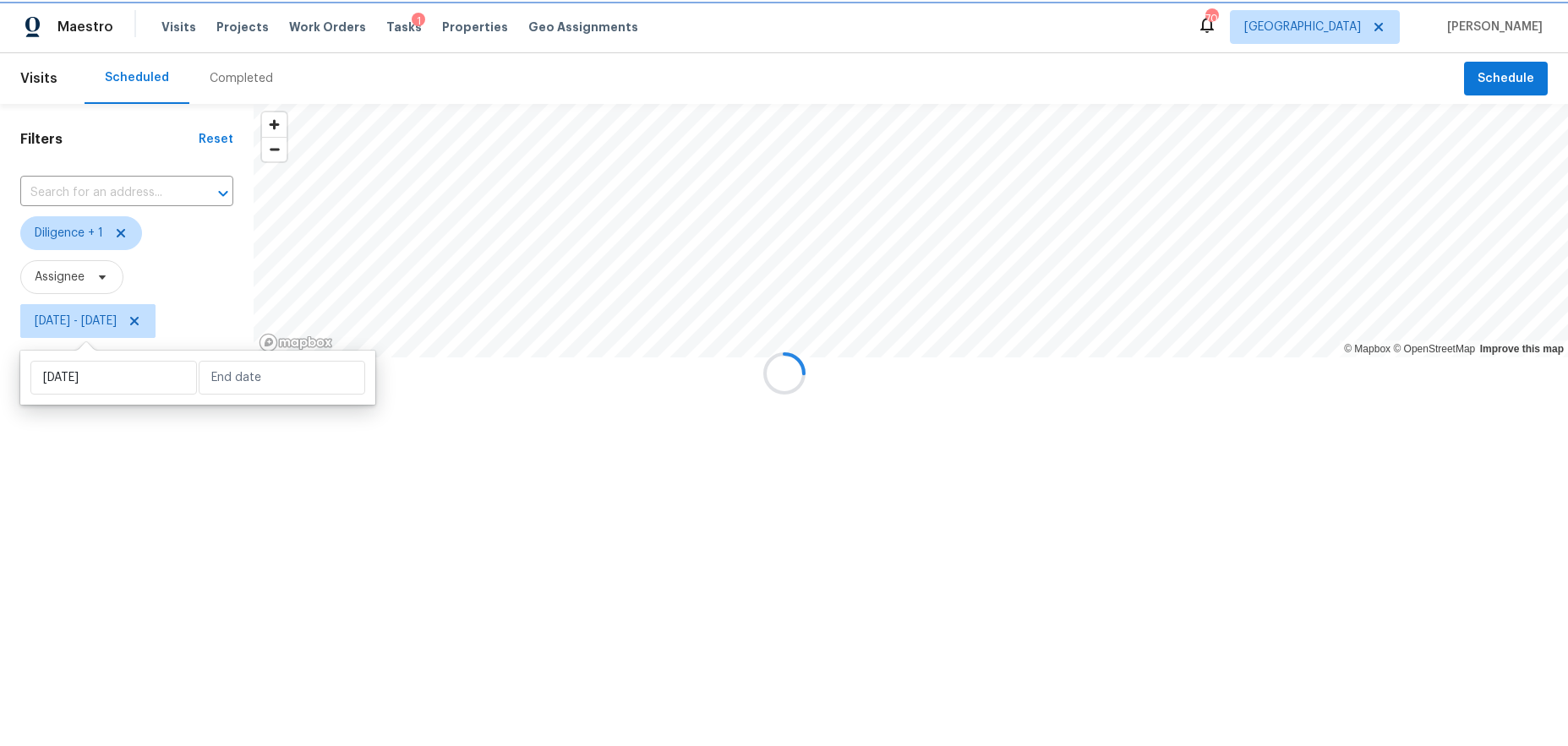type on "Wed, Jul 16" 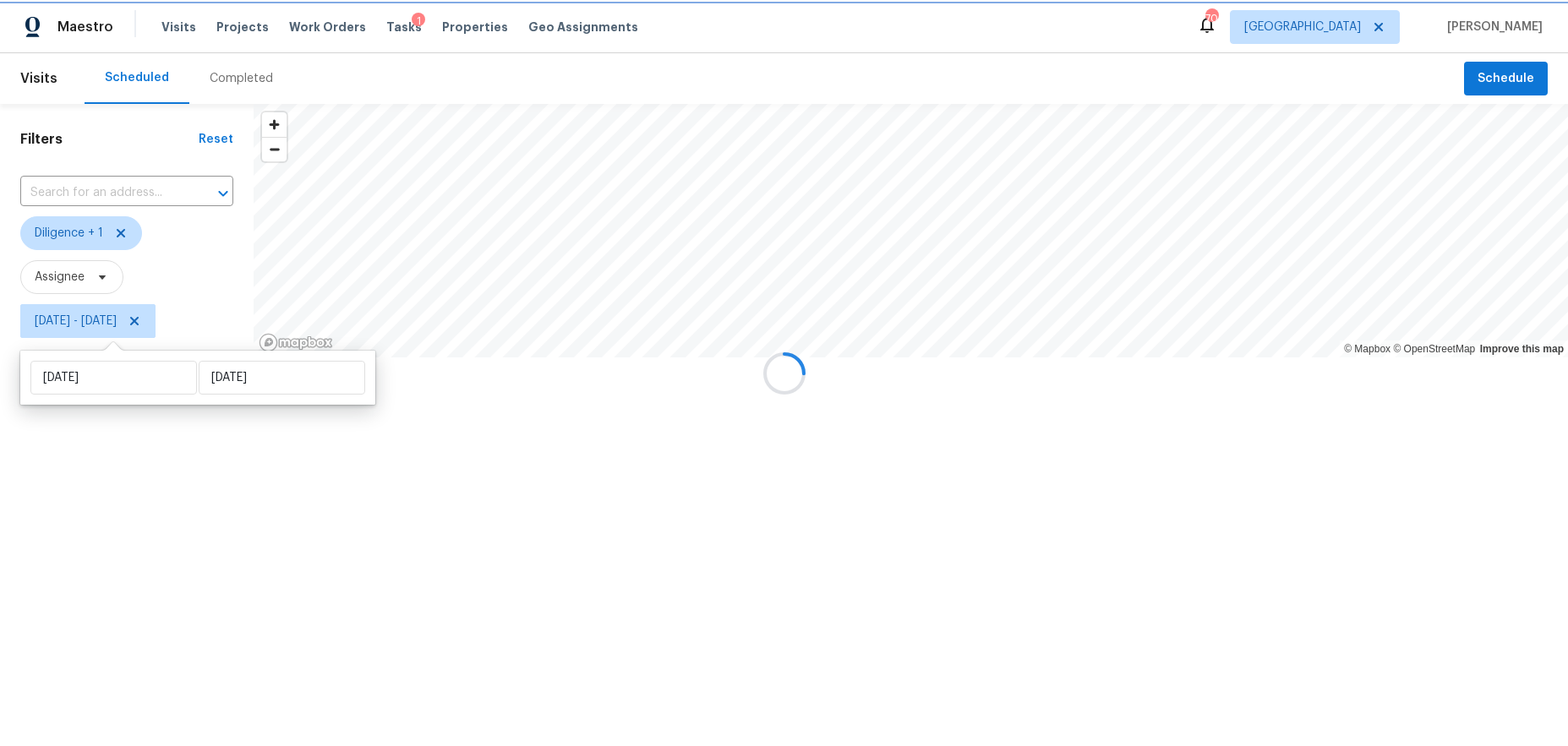 scroll, scrollTop: 404, scrollLeft: 0, axis: vertical 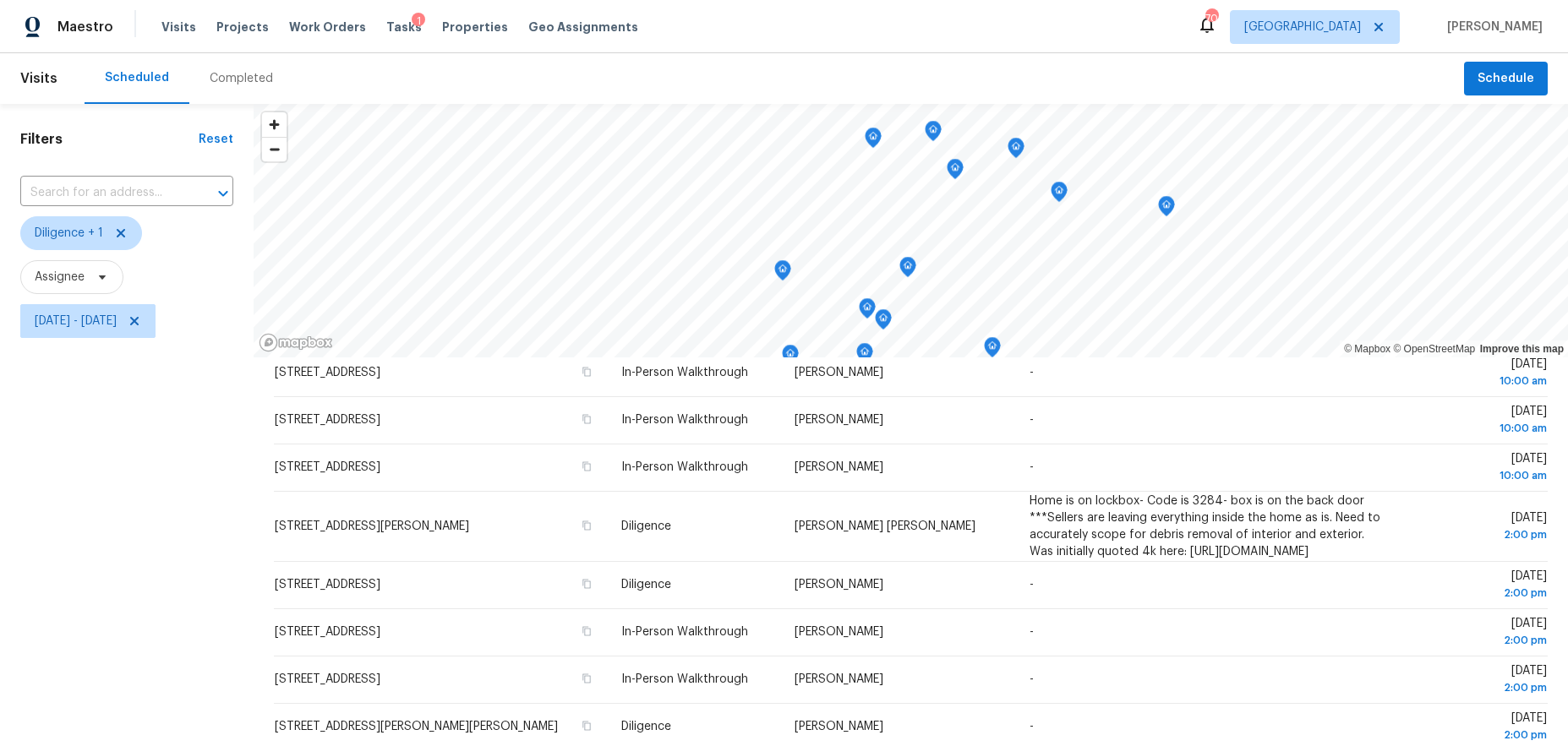 click on "Filters Reset ​ Diligence + 1 Assignee Wed, Jul 16 - Wed, Jul 16" at bounding box center (127, 529) 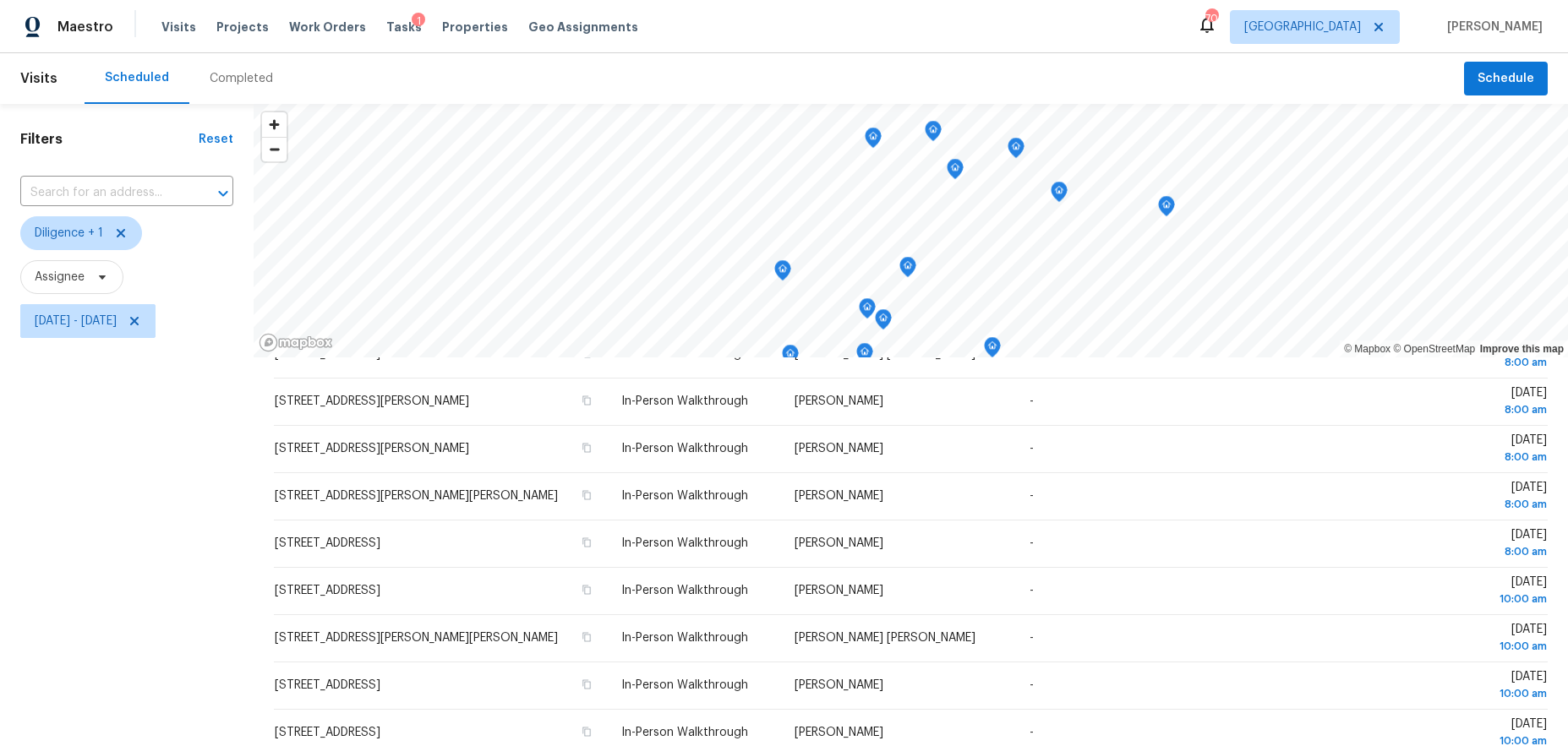 scroll, scrollTop: 208, scrollLeft: 0, axis: vertical 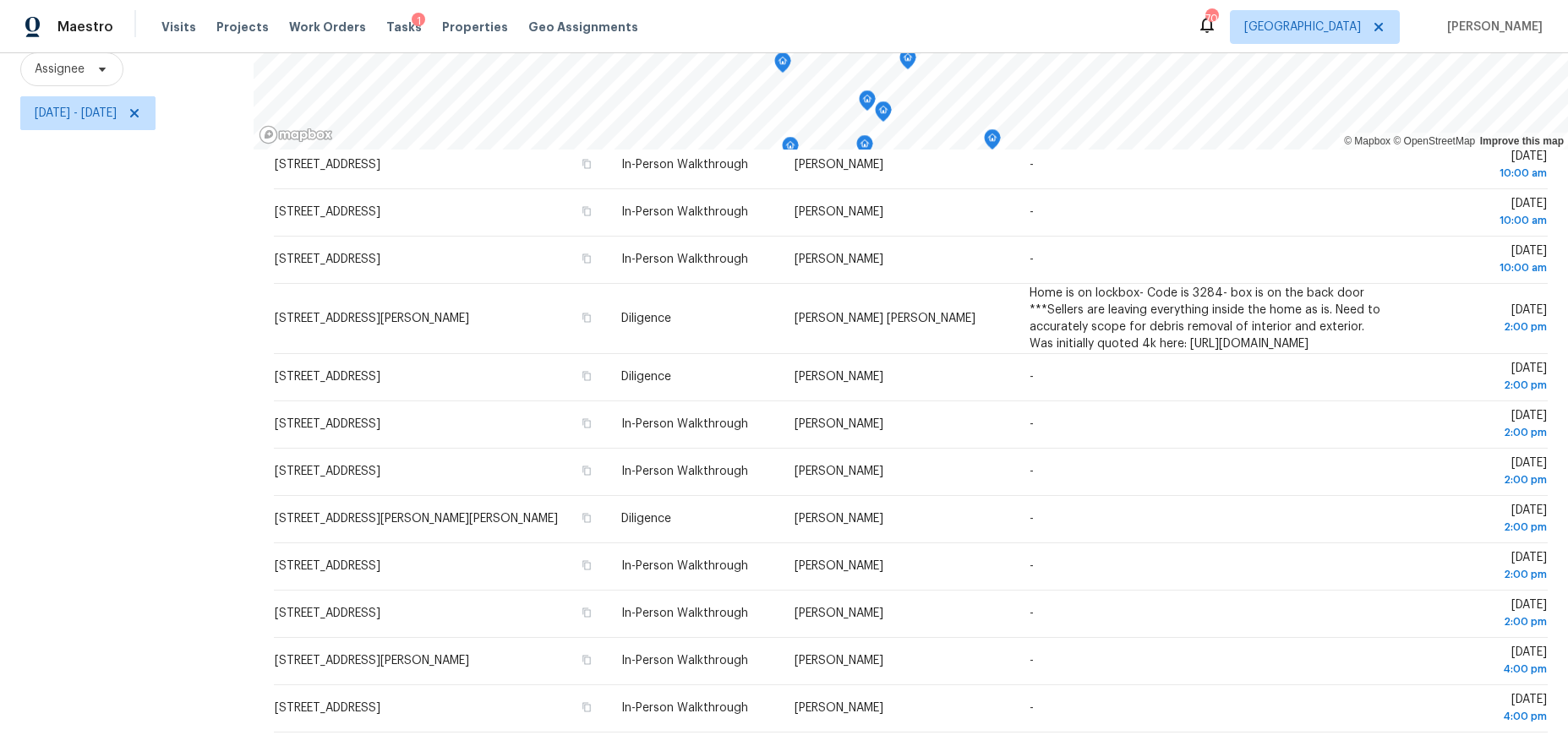 drag, startPoint x: 252, startPoint y: 381, endPoint x: 1172, endPoint y: 748, distance: 990.4994 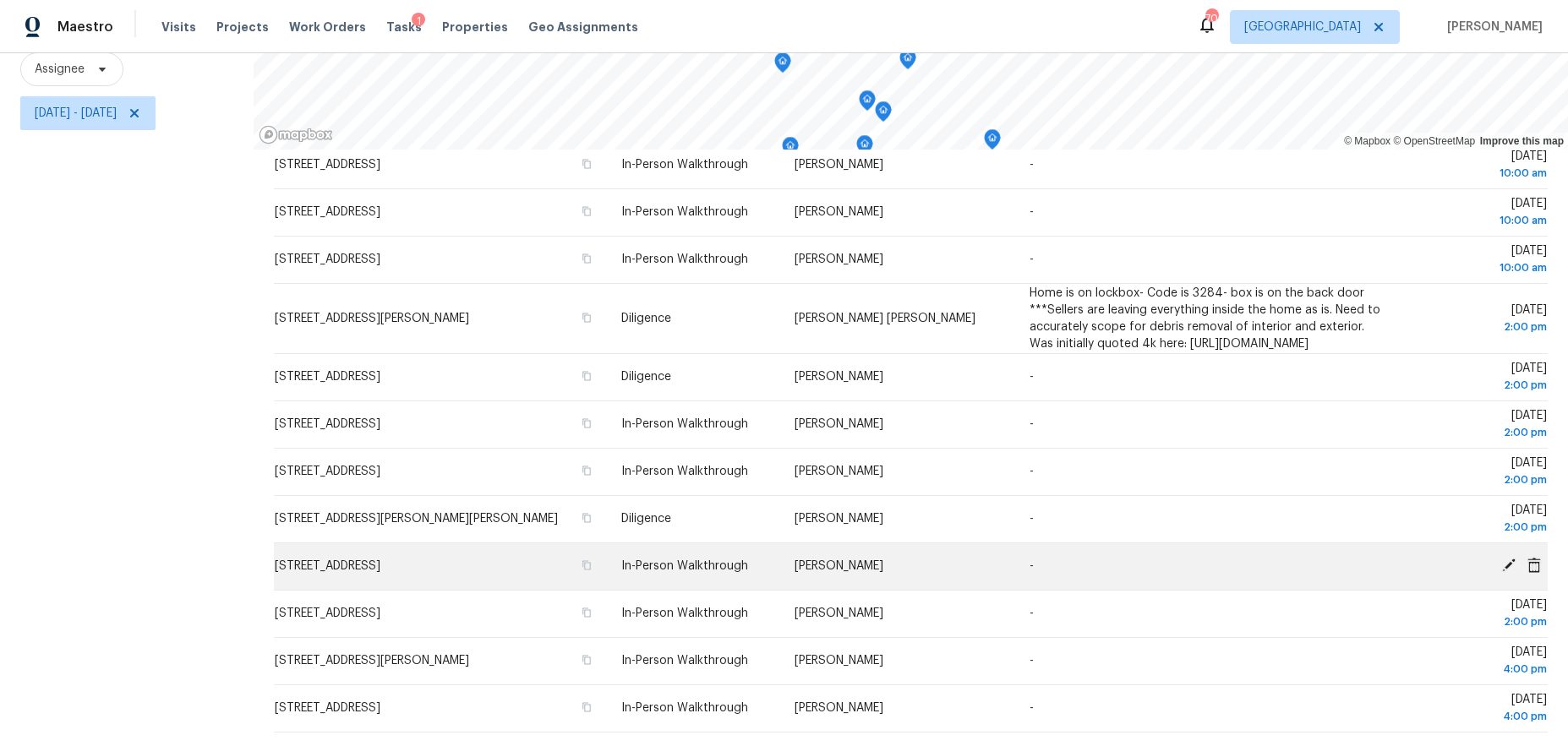 scroll, scrollTop: 0, scrollLeft: 0, axis: both 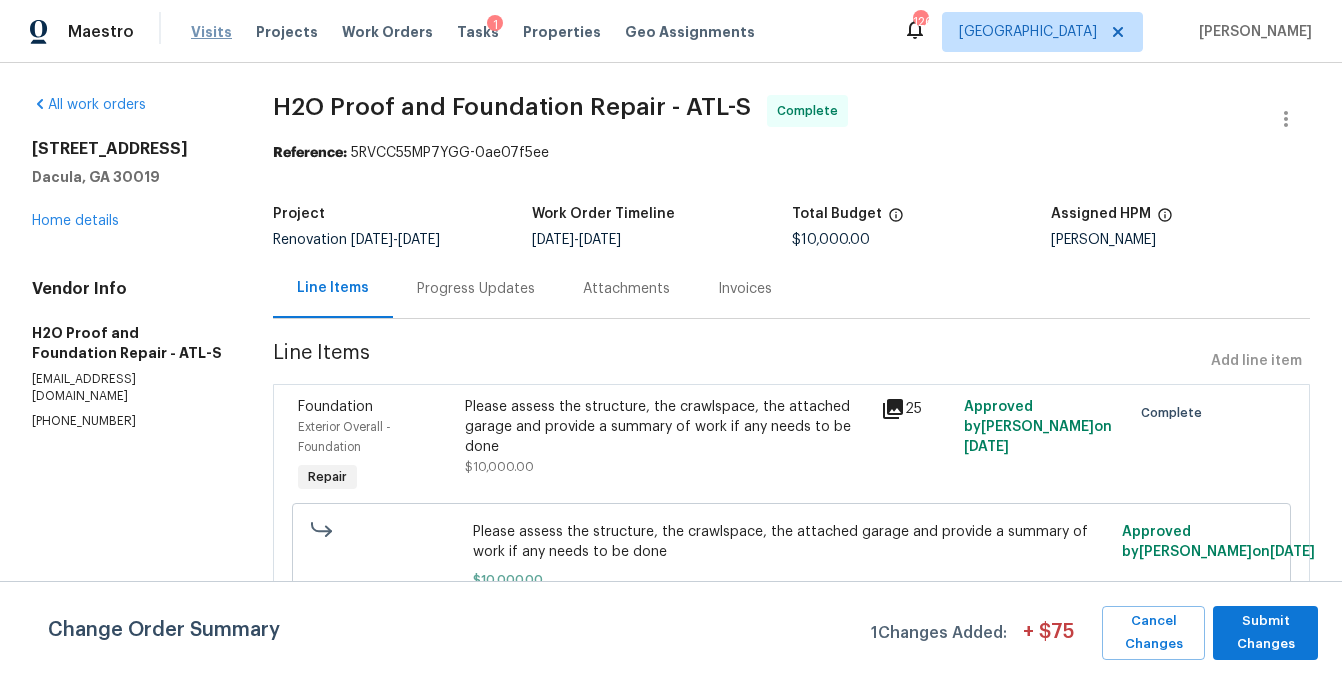 click on "Visits" at bounding box center (211, 32) 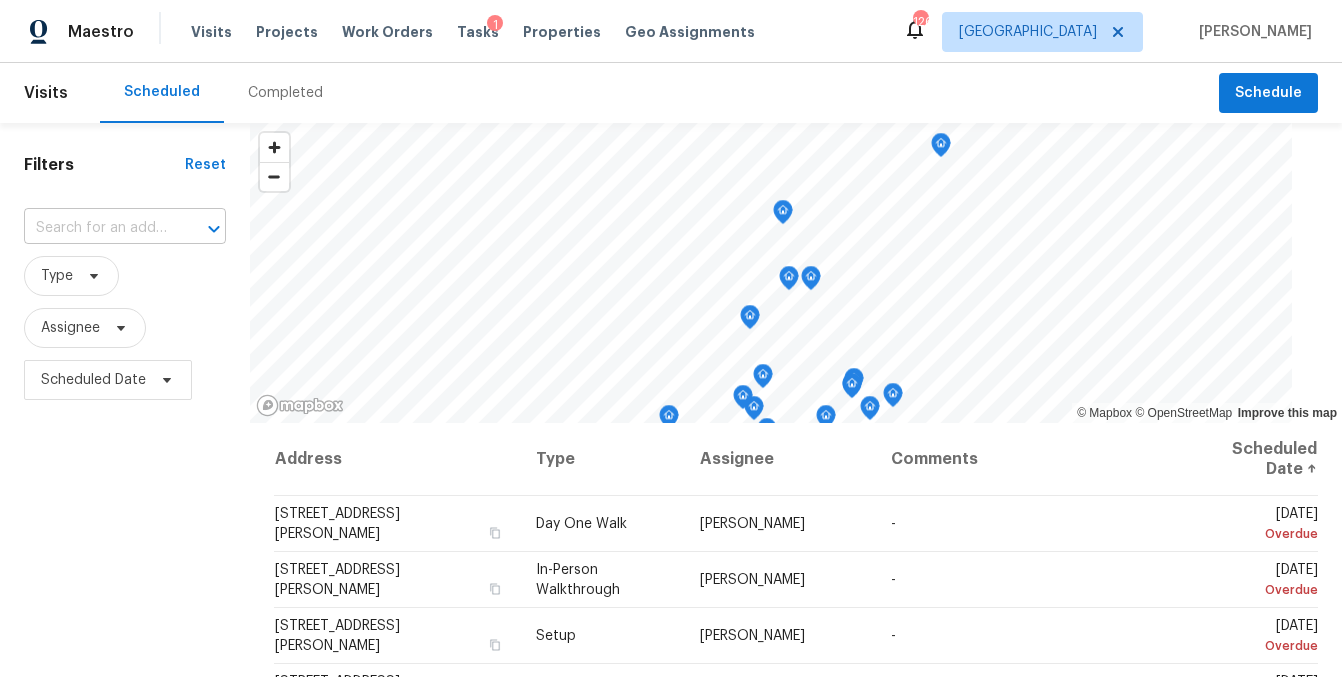 click at bounding box center (97, 228) 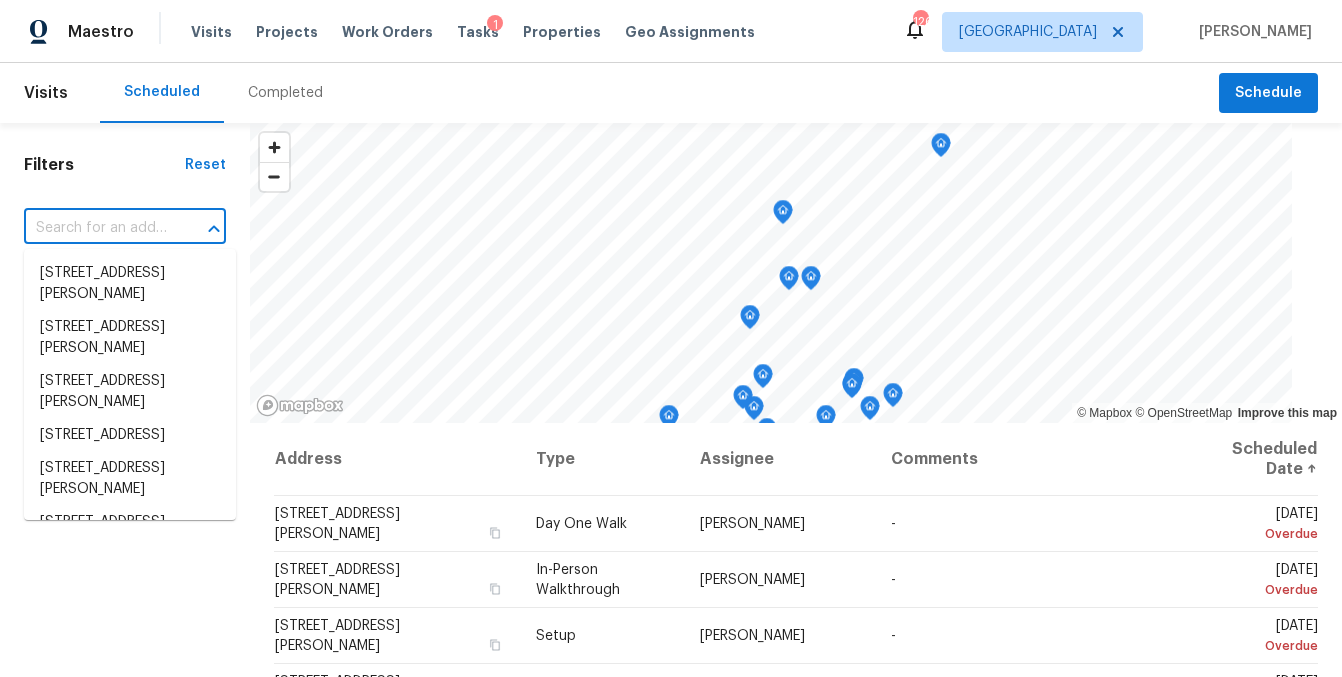 paste on "1305 Walnut Hill Cir, Lawrenceville, GA 30043" 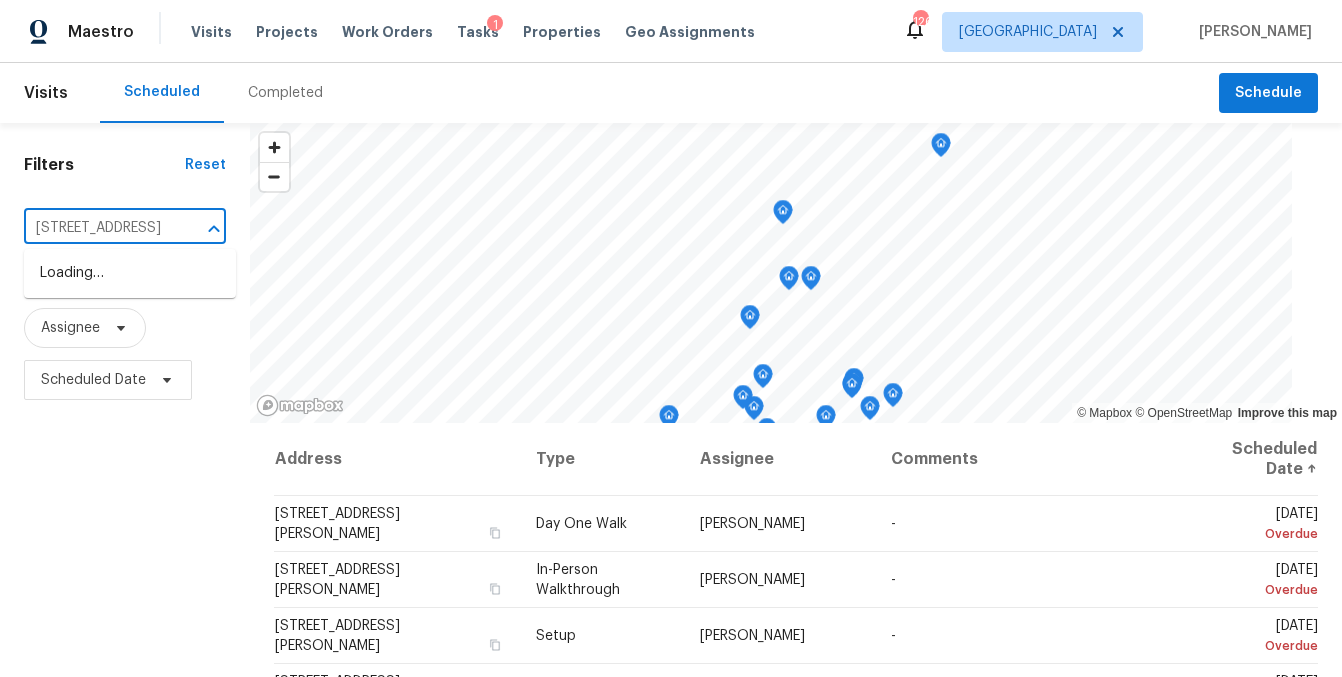 scroll, scrollTop: 0, scrollLeft: 155, axis: horizontal 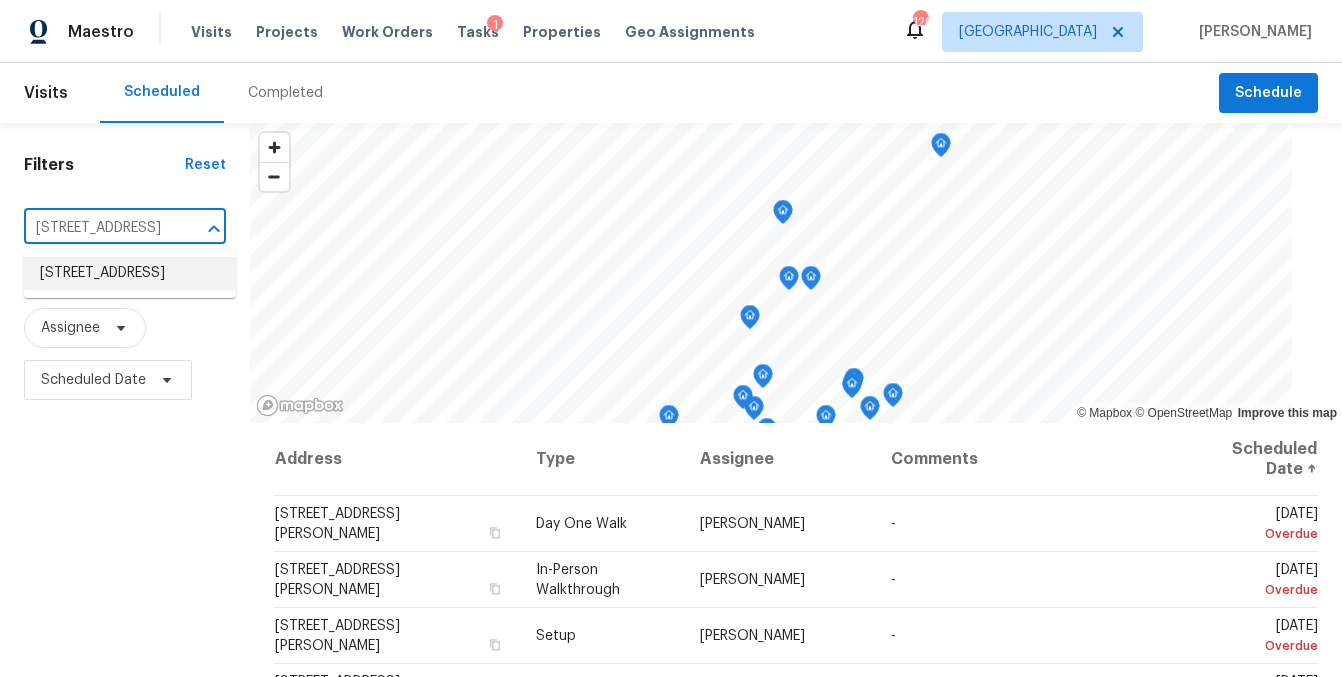 click on "1305 Walnut Hill Cir, Lawrenceville, GA 30043" at bounding box center (130, 273) 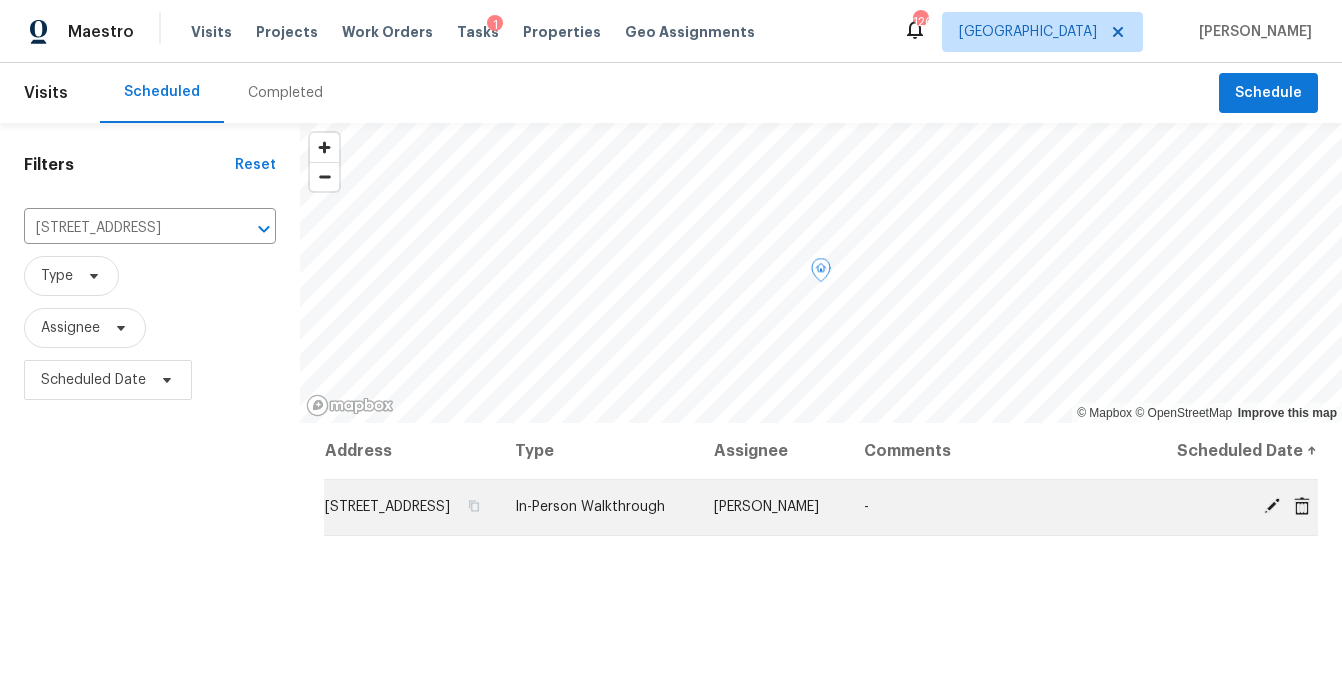 click 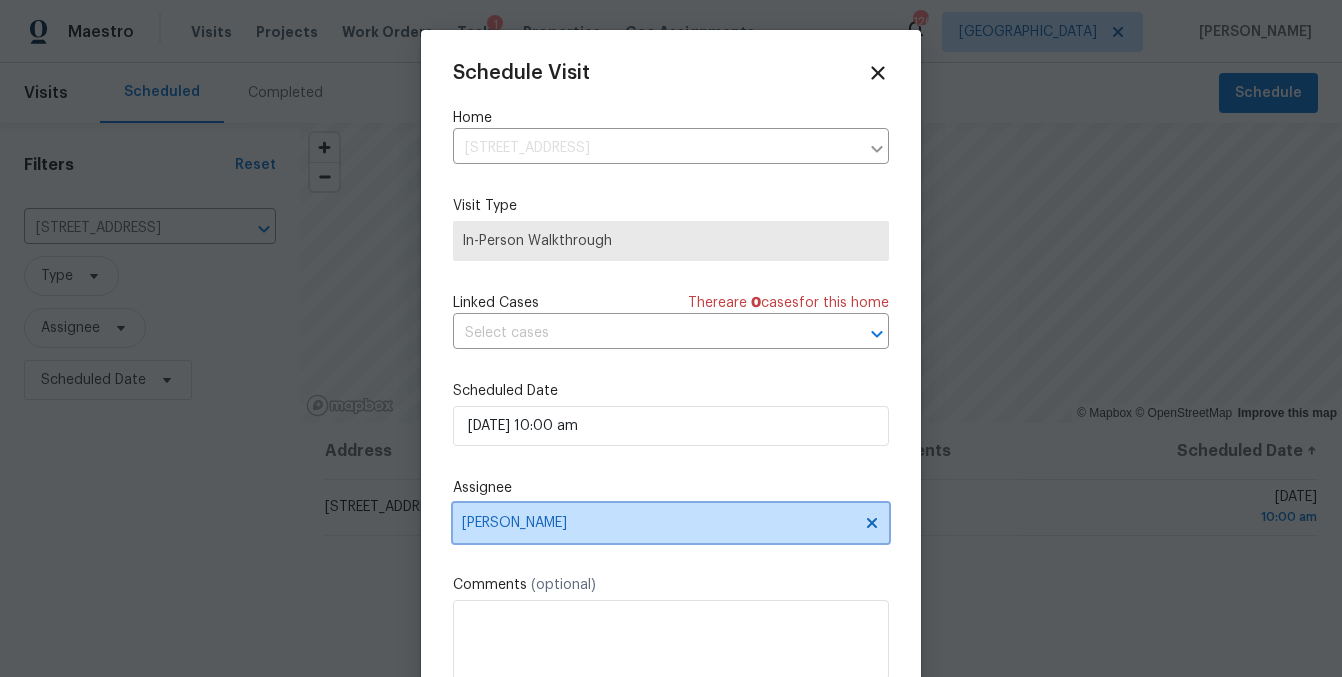 click on "Scott Smathers" at bounding box center [671, 523] 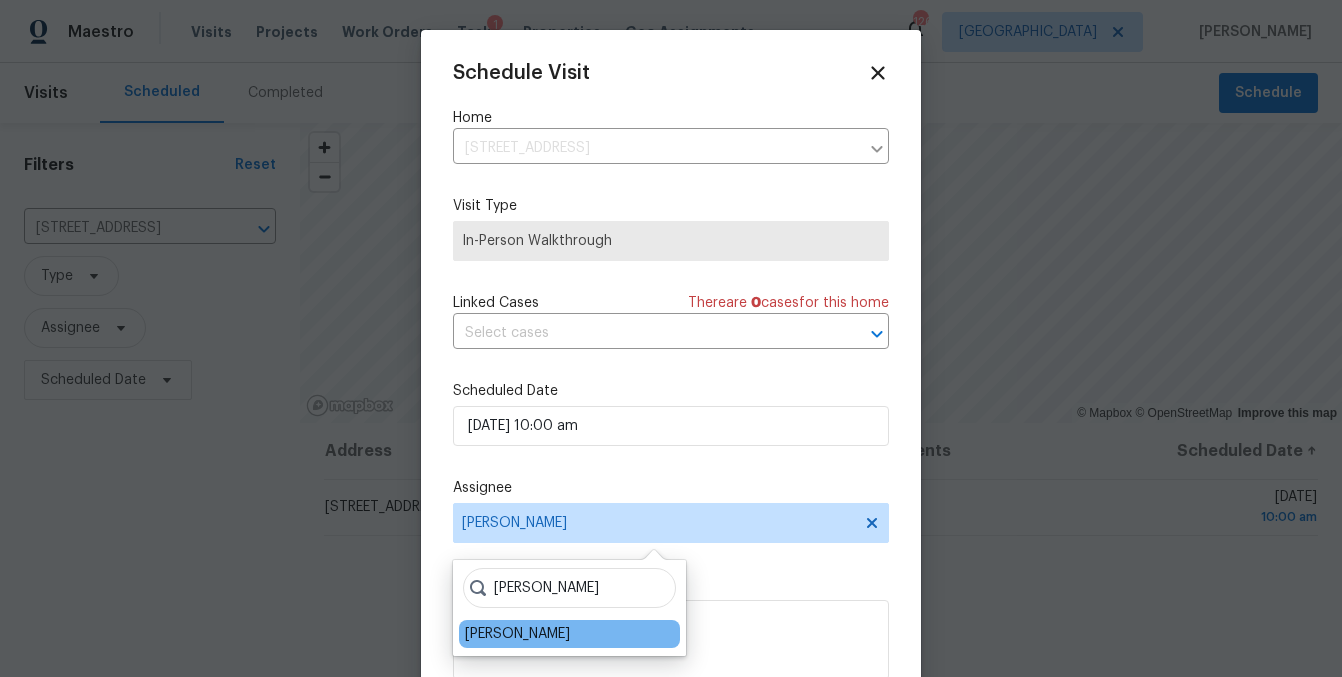 type on "juan" 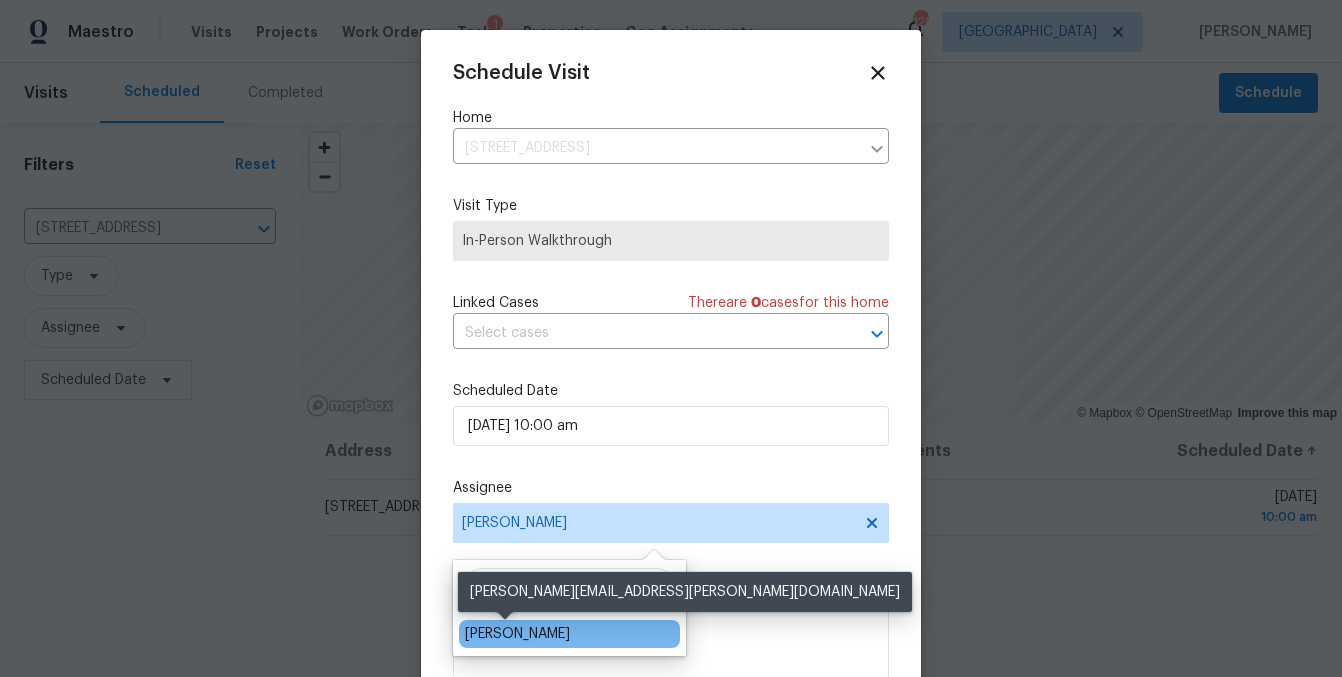 click on "[PERSON_NAME]" at bounding box center (517, 634) 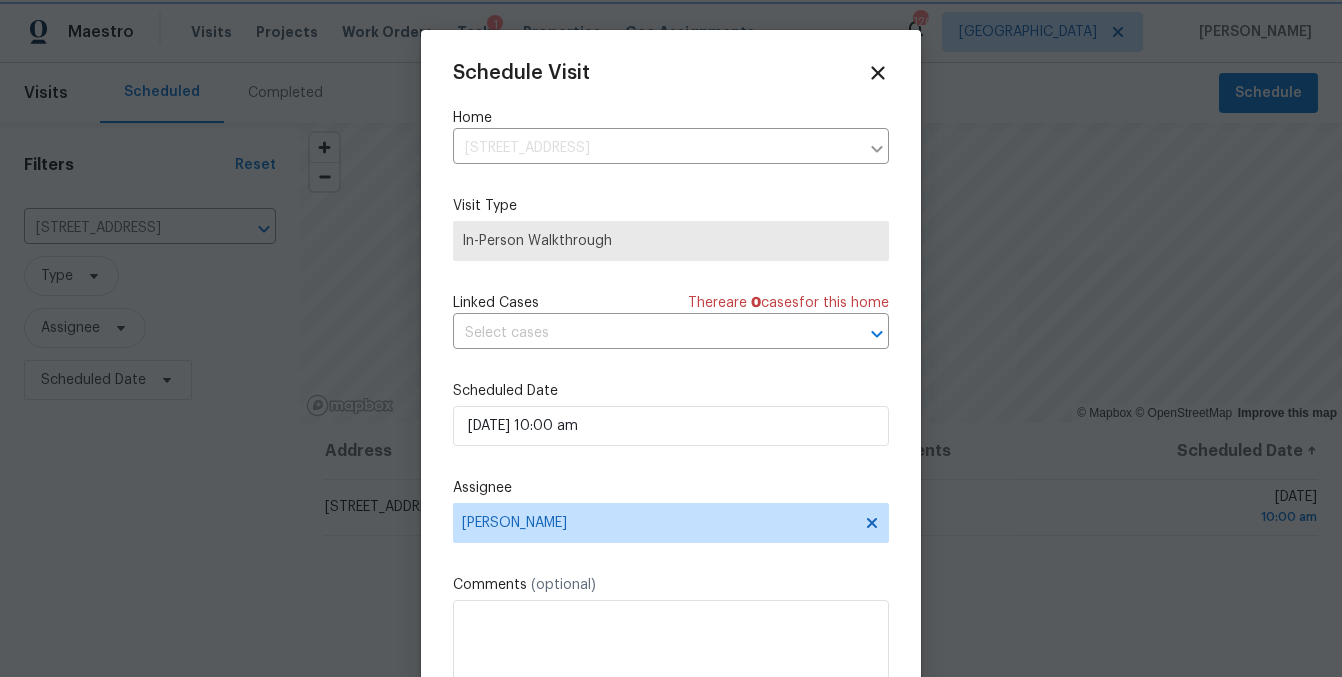 scroll, scrollTop: 36, scrollLeft: 0, axis: vertical 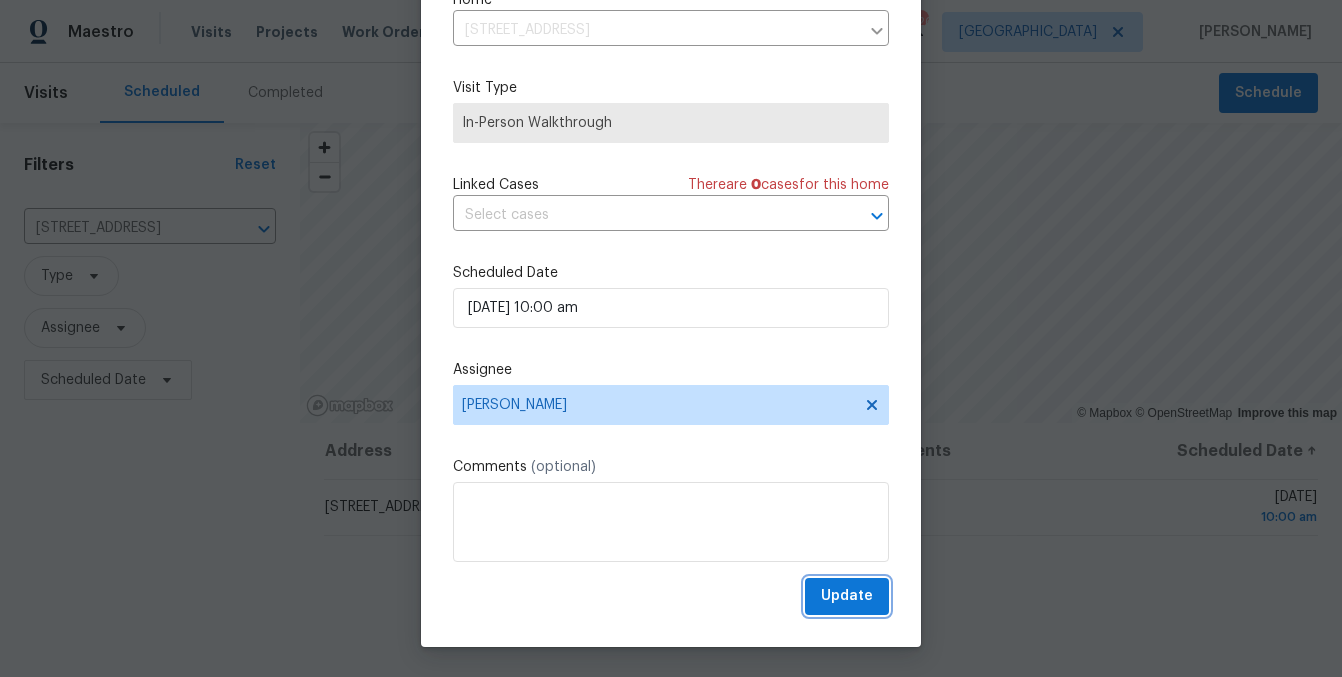 click on "Update" at bounding box center [847, 596] 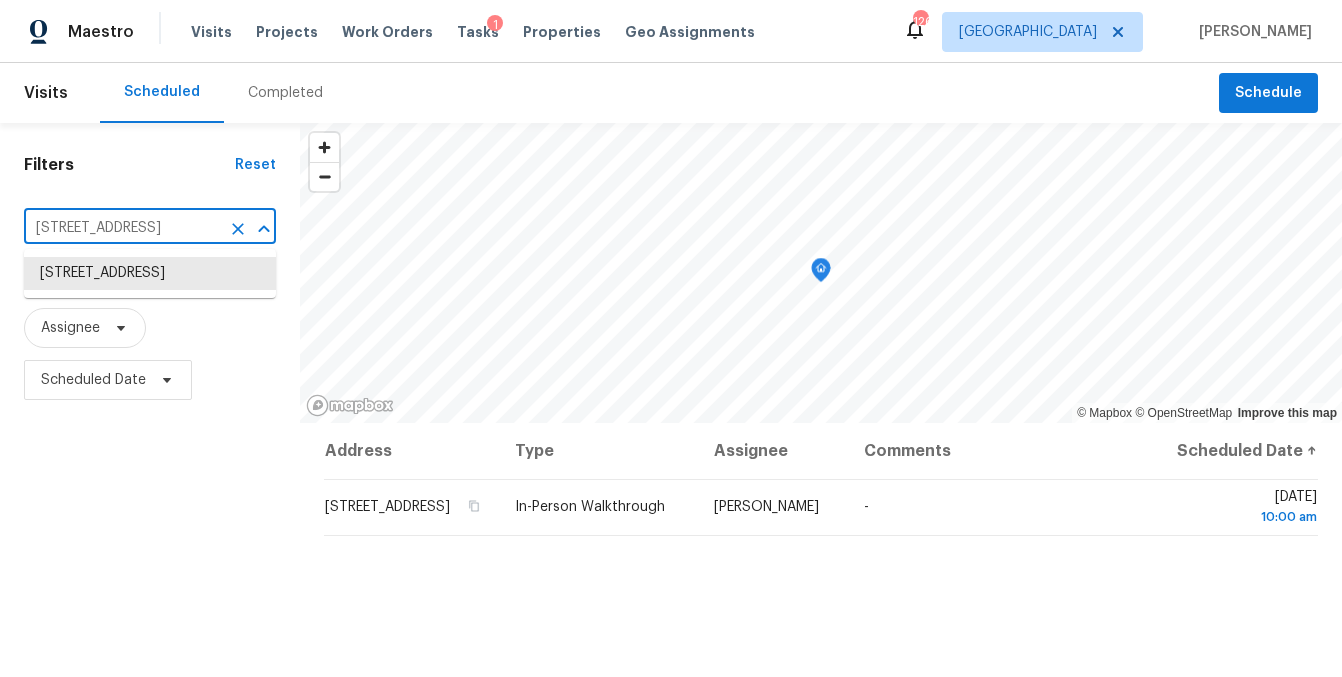 click on "1305 Walnut Hill Cir, Lawrenceville, GA 30043" at bounding box center (122, 228) 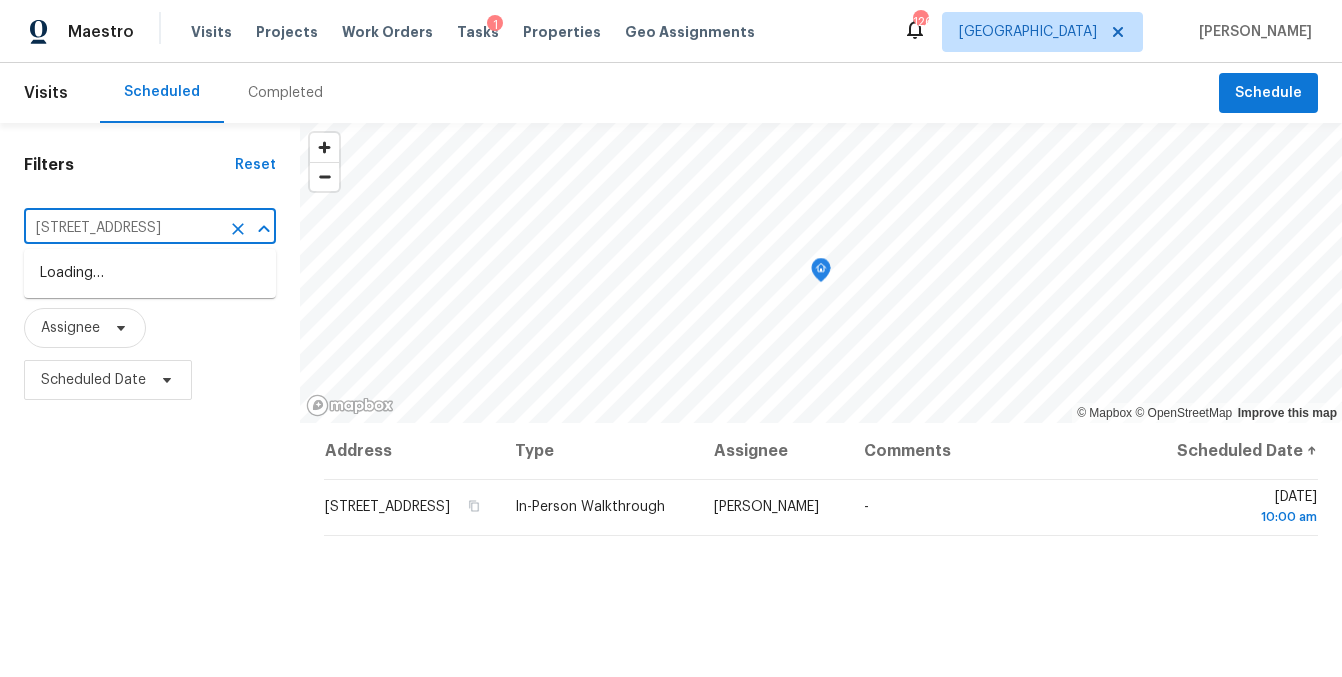 scroll, scrollTop: 0, scrollLeft: 79, axis: horizontal 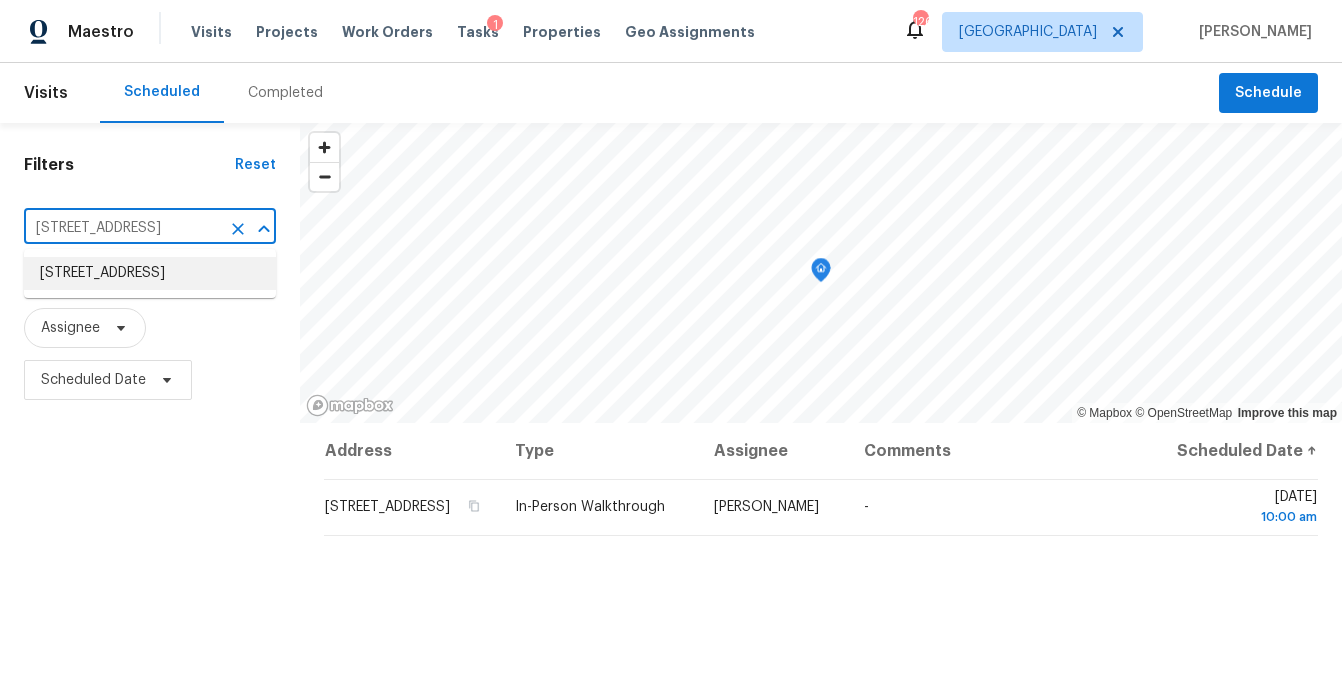 click on "470 Woodland Dr, Gainesville, GA 30501" at bounding box center [150, 273] 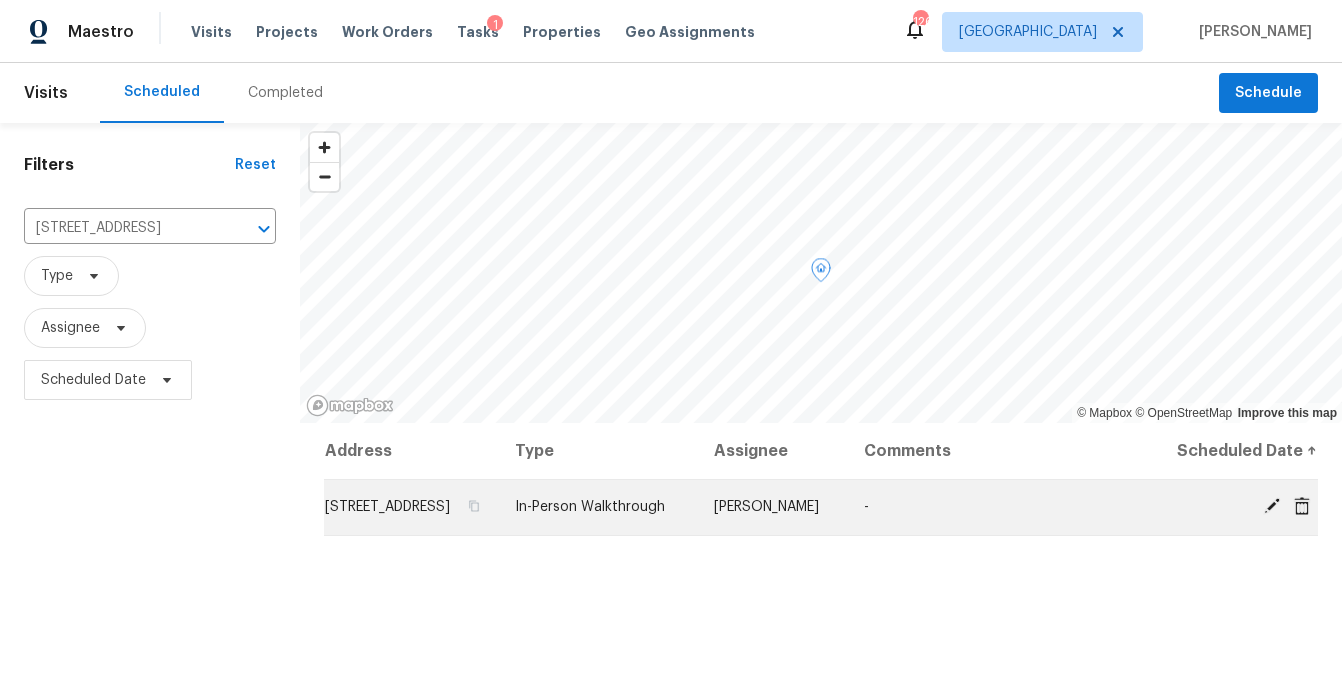 click 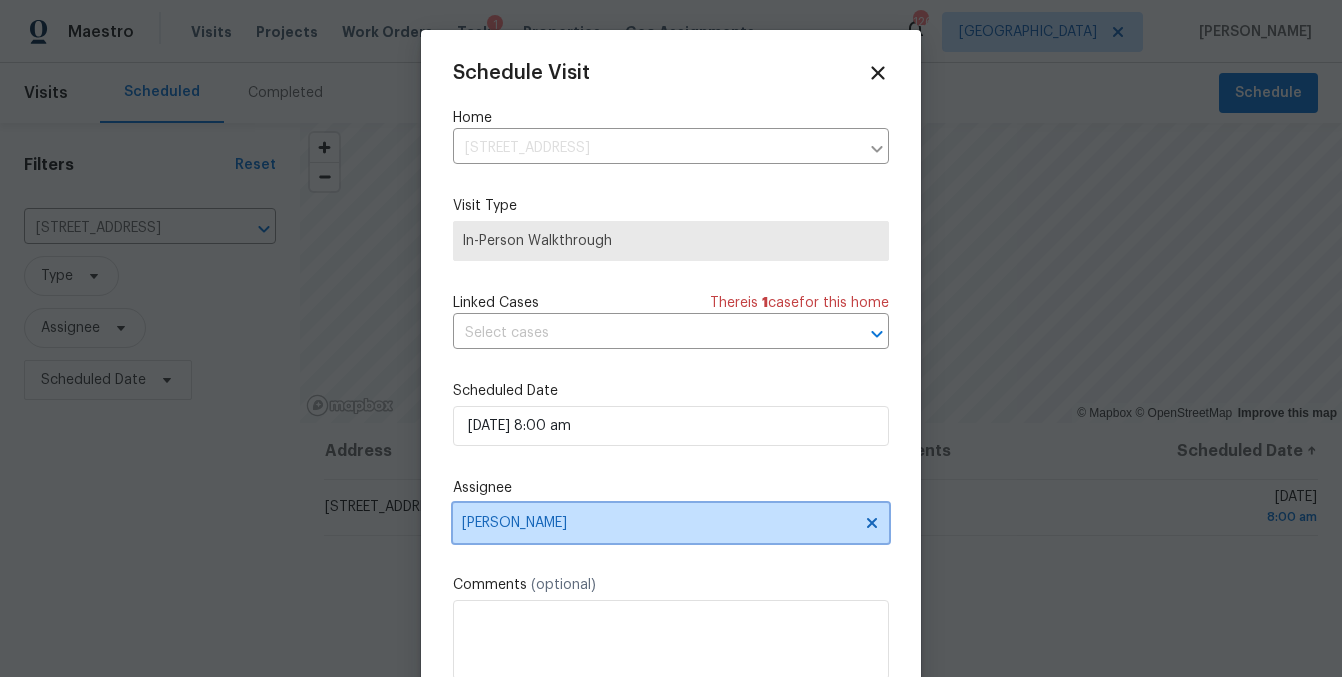 click on "[PERSON_NAME]" at bounding box center (671, 523) 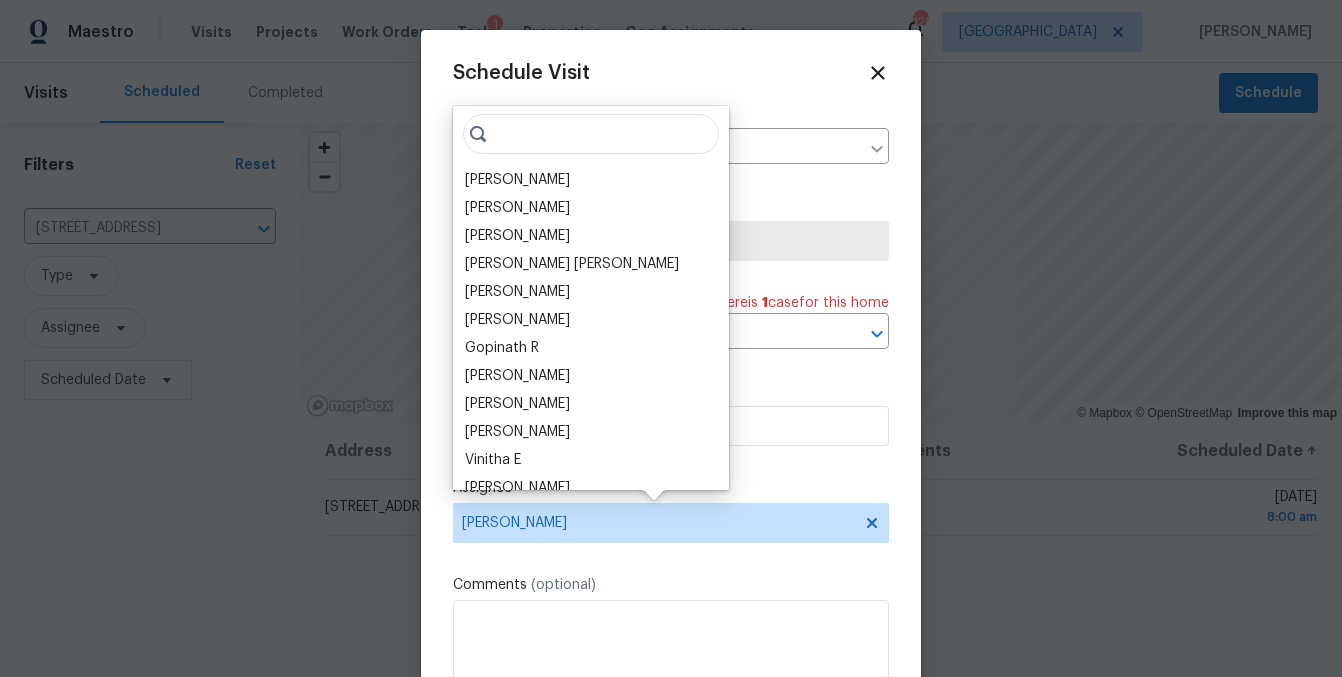 click at bounding box center [591, 134] 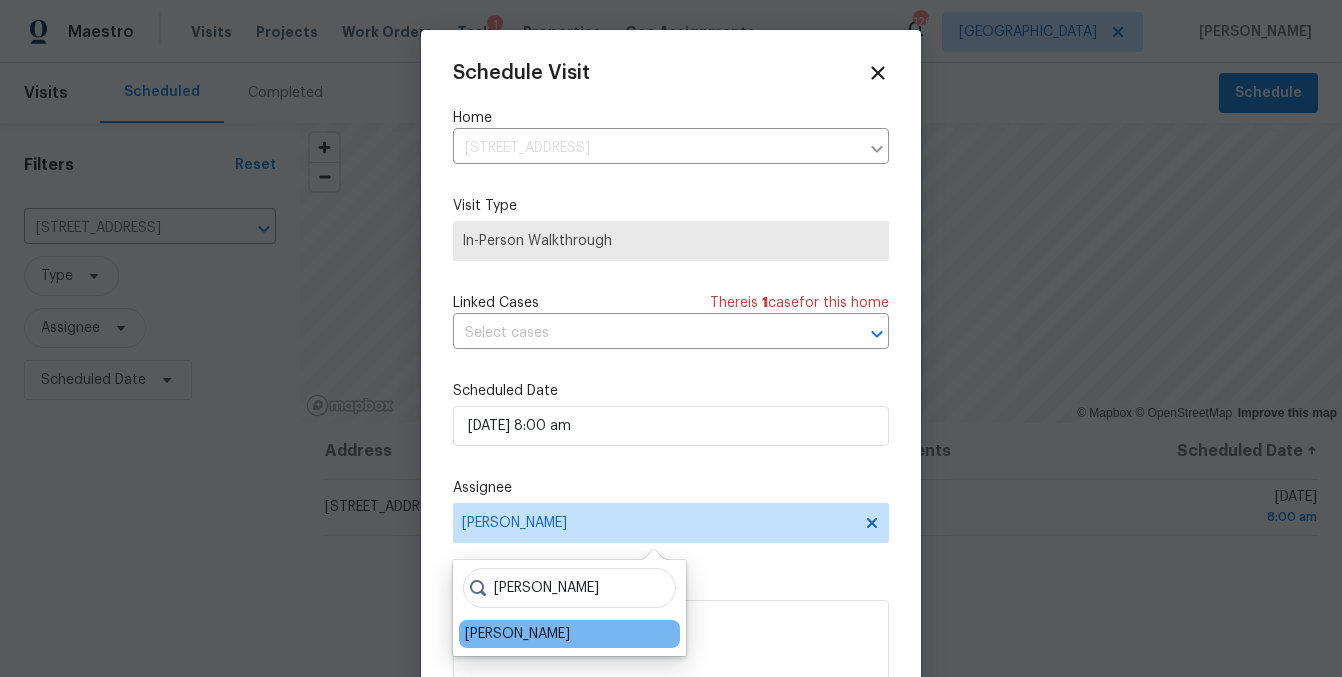 type on "tyler" 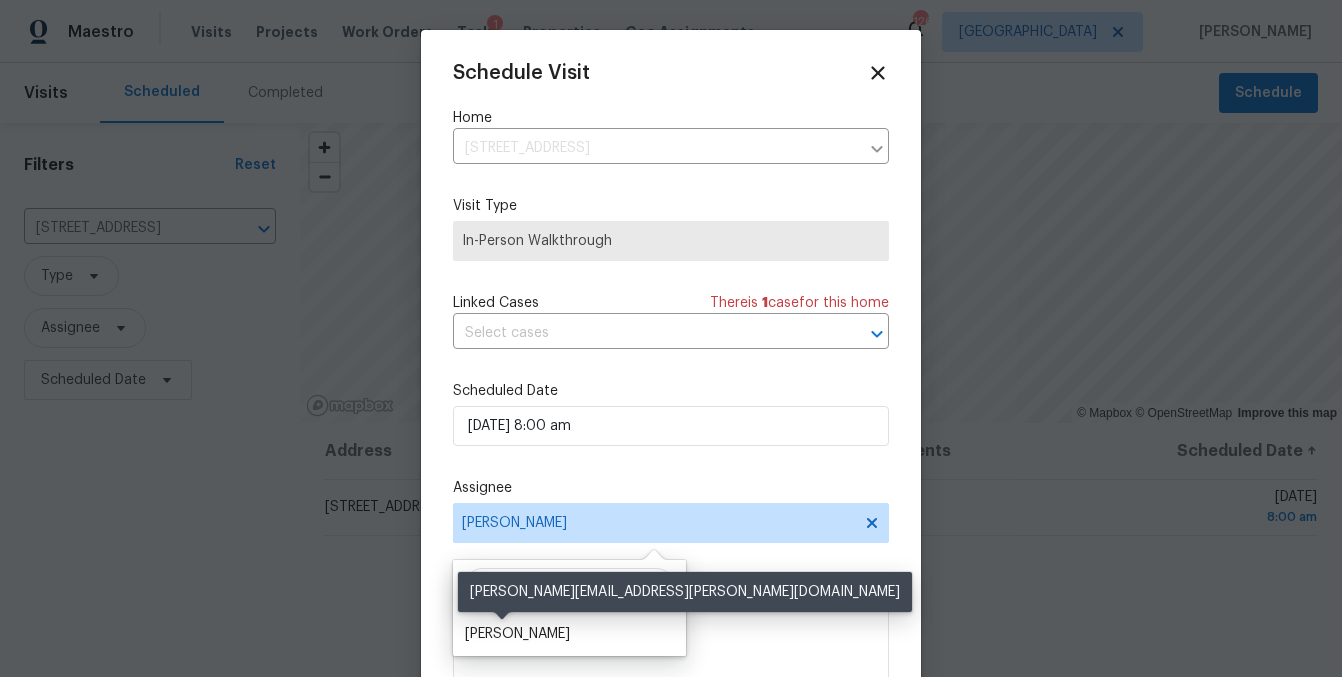 click on "[PERSON_NAME]" at bounding box center [517, 634] 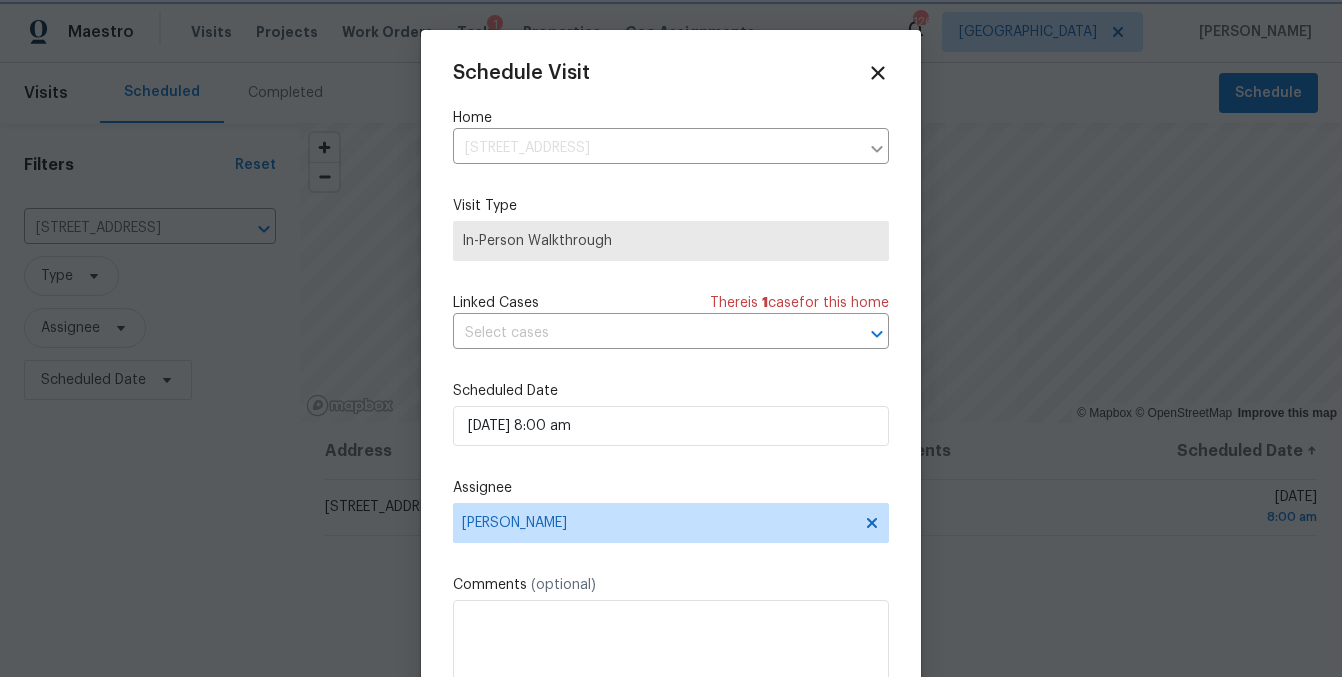 scroll, scrollTop: 36, scrollLeft: 0, axis: vertical 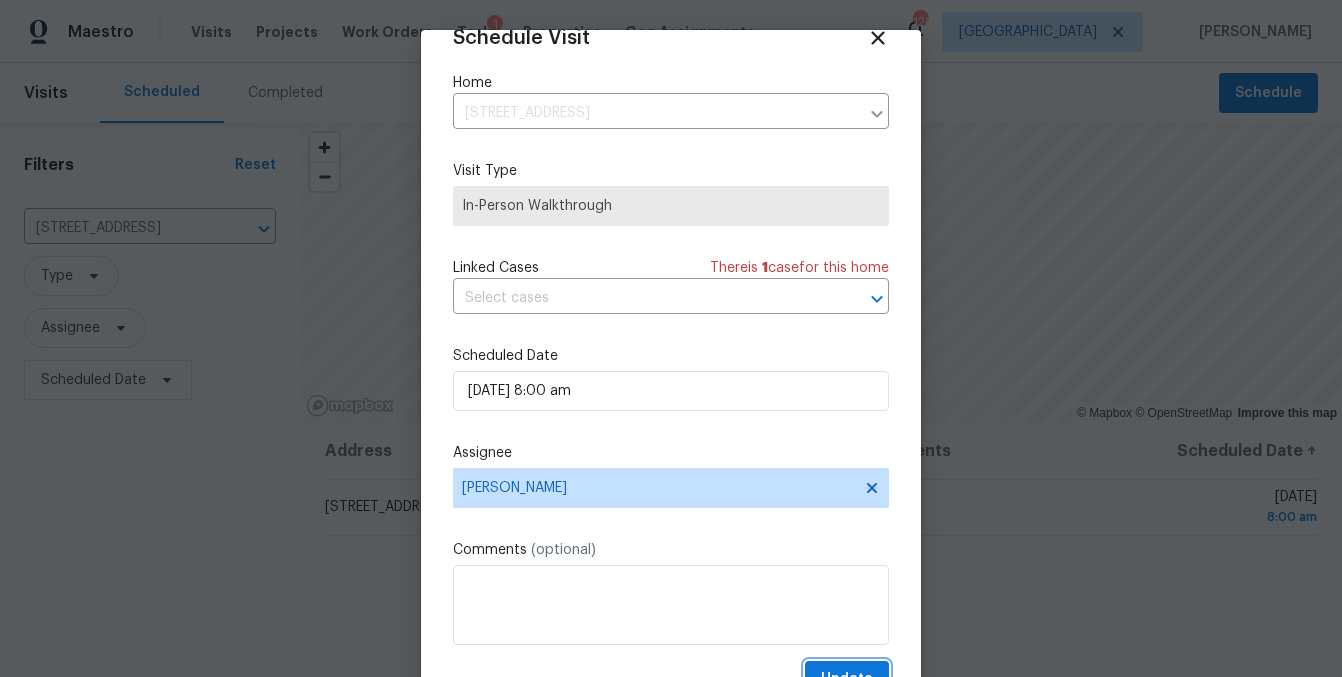 click on "Update" at bounding box center [847, 679] 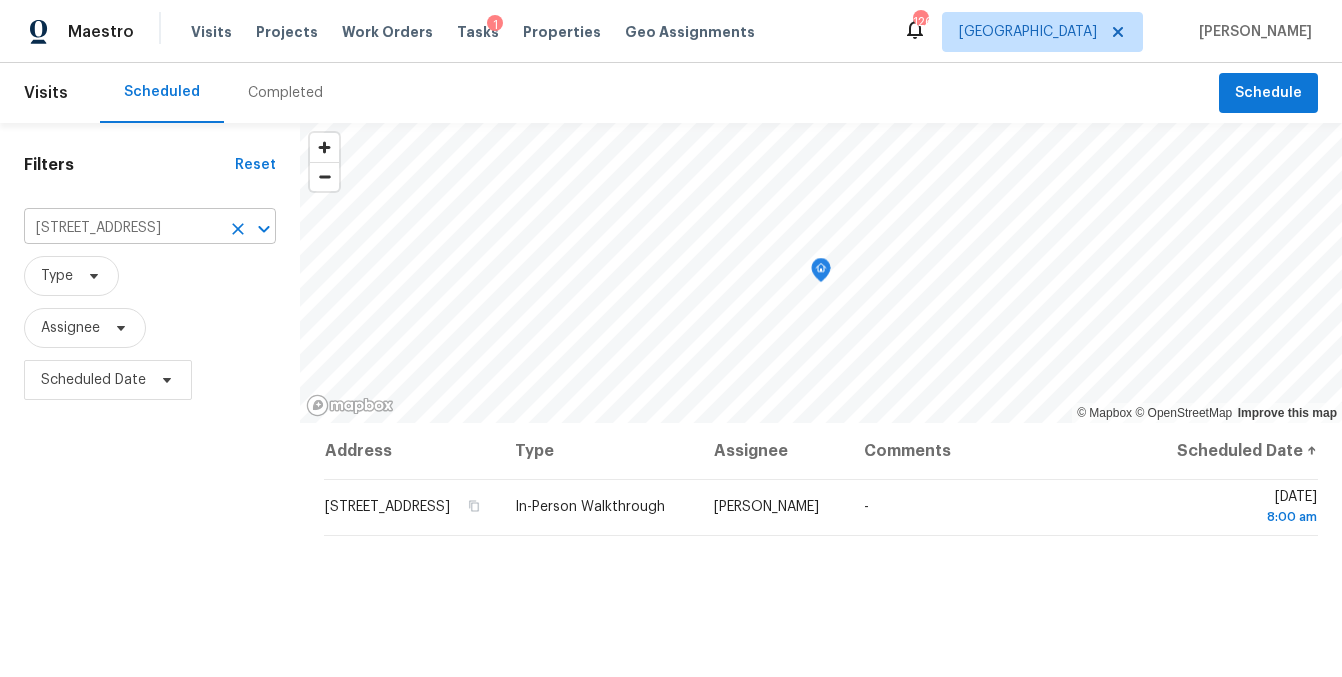 click on "470 Woodland Dr, Gainesville, GA 30501" at bounding box center (122, 228) 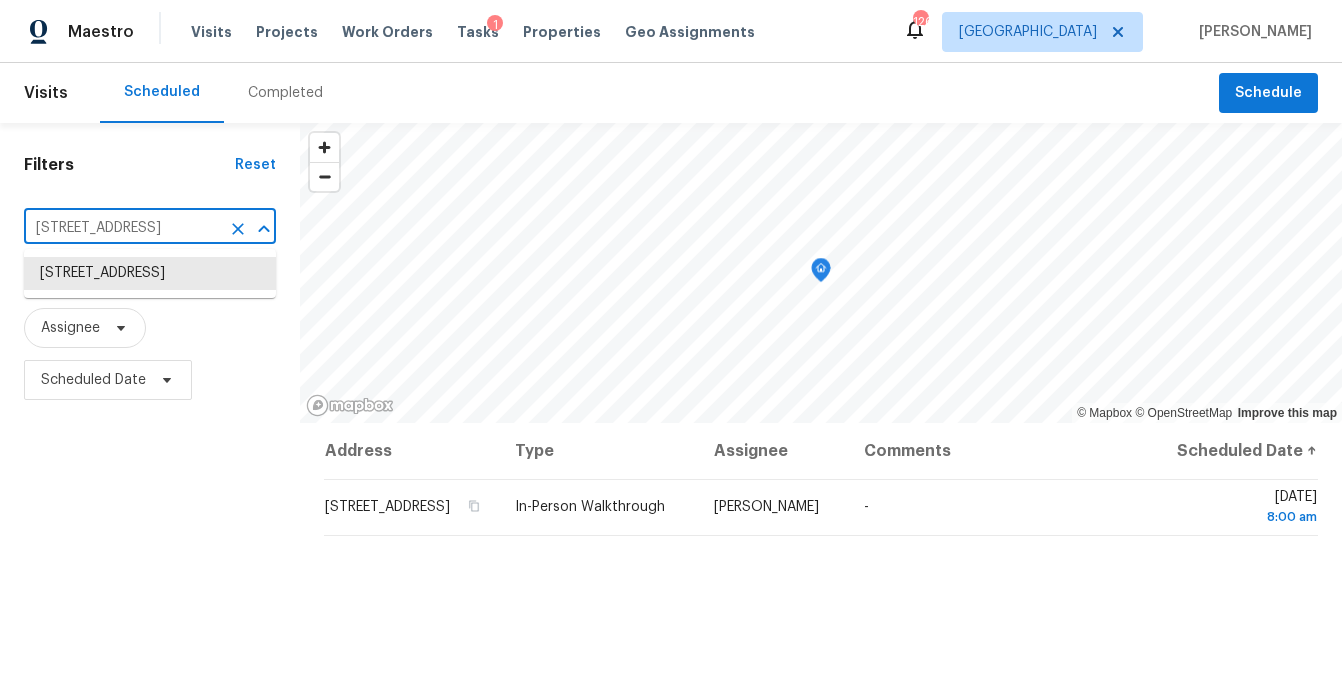 paste on "62 Center Hill Ave NW, Atlanta, GA 30318" 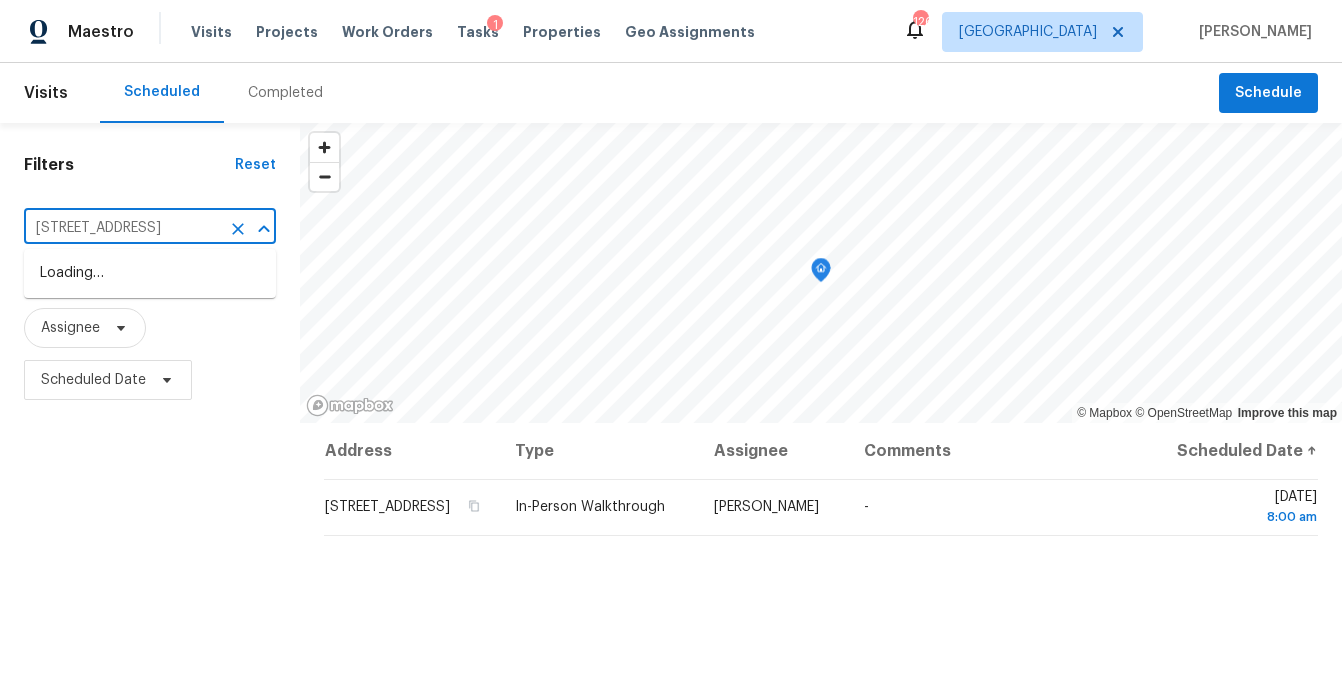 scroll, scrollTop: 0, scrollLeft: 93, axis: horizontal 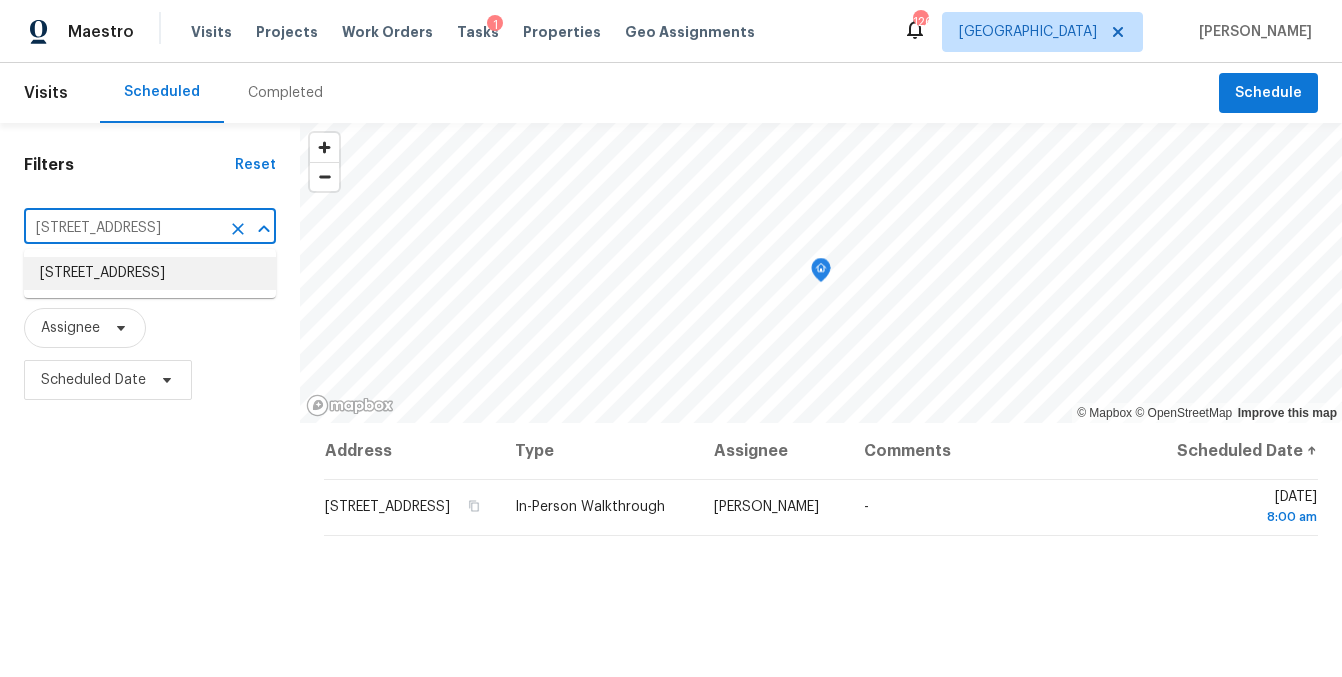 click on "462 Center Hill Ave NW, Atlanta, GA 30318" at bounding box center [150, 273] 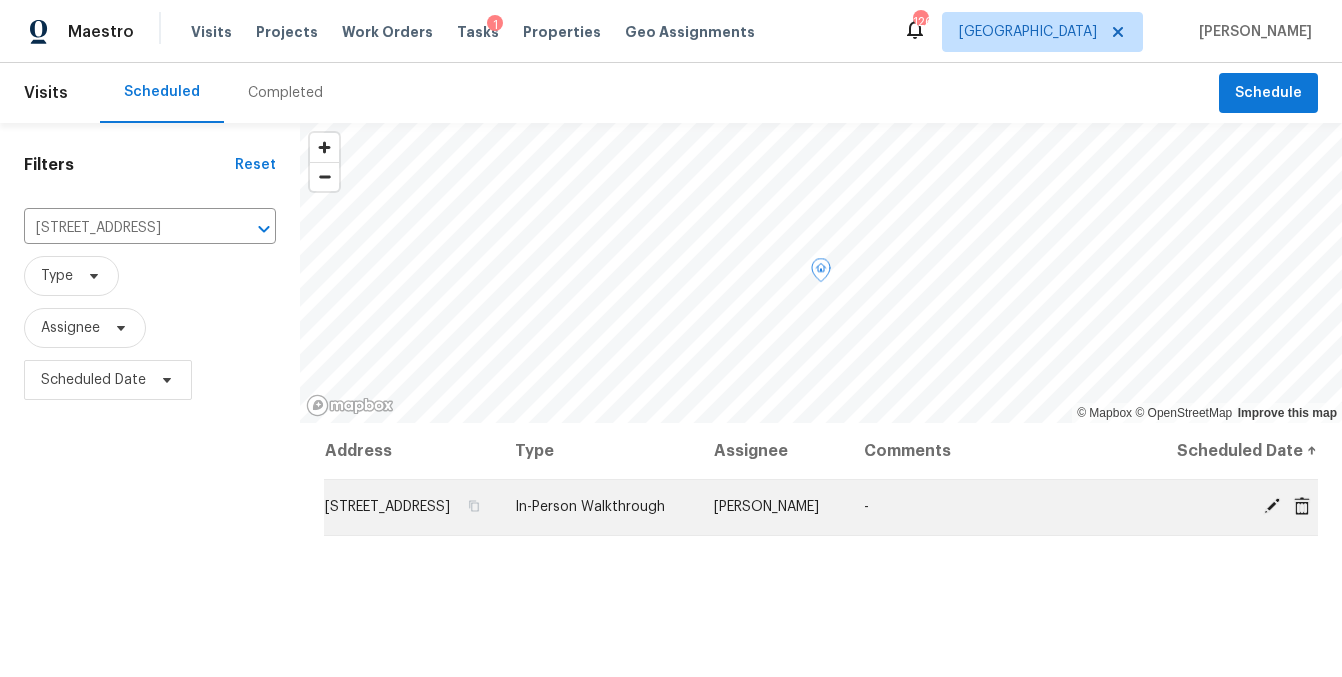 click 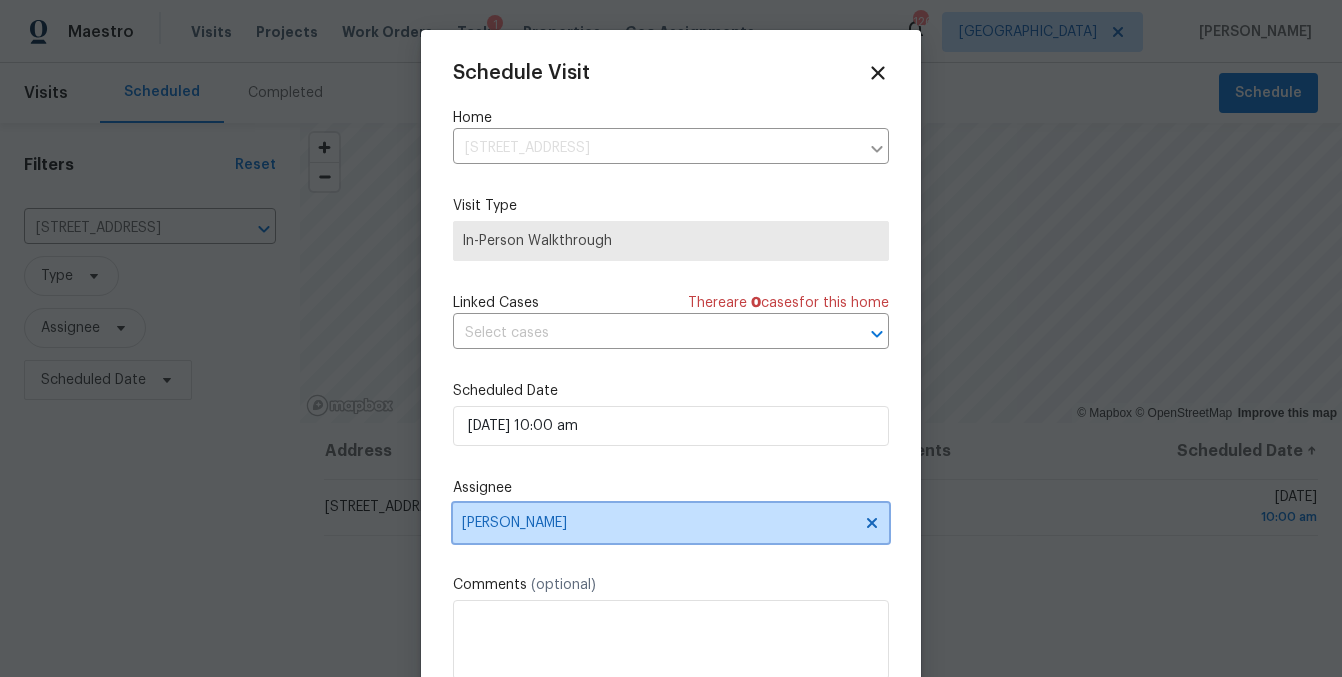 click on "[PERSON_NAME]" at bounding box center (658, 523) 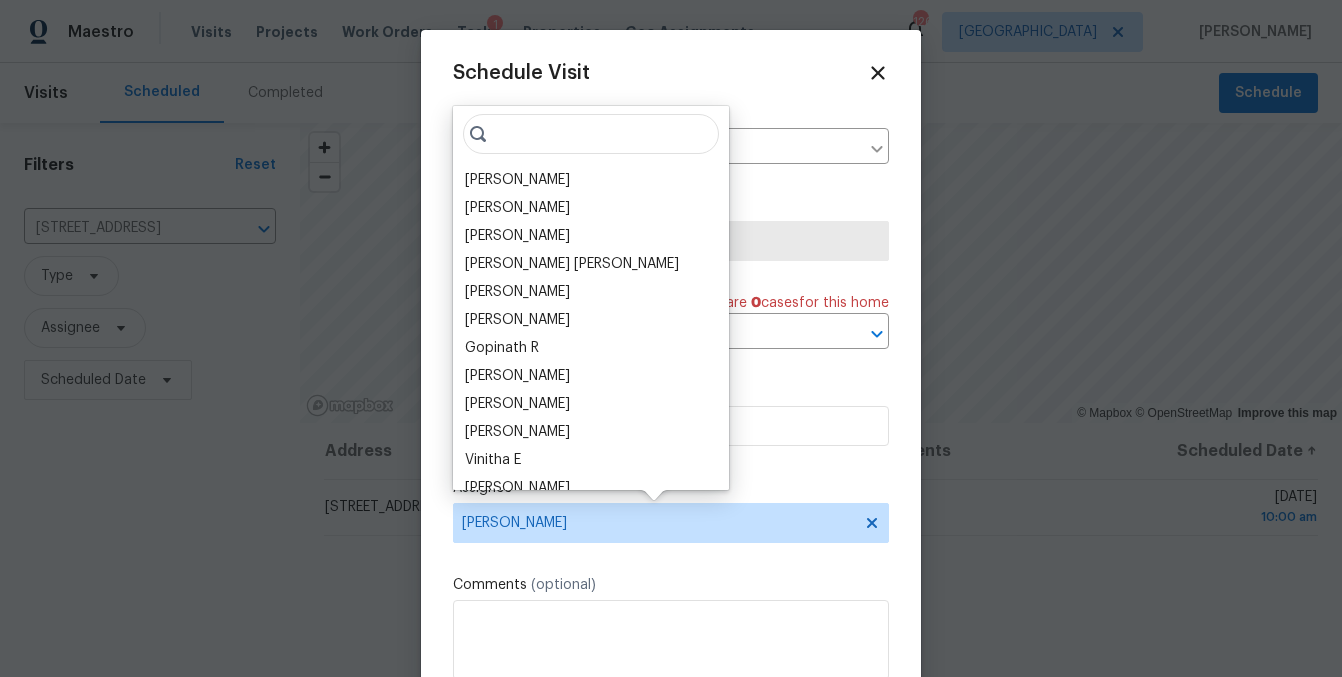 click at bounding box center [591, 134] 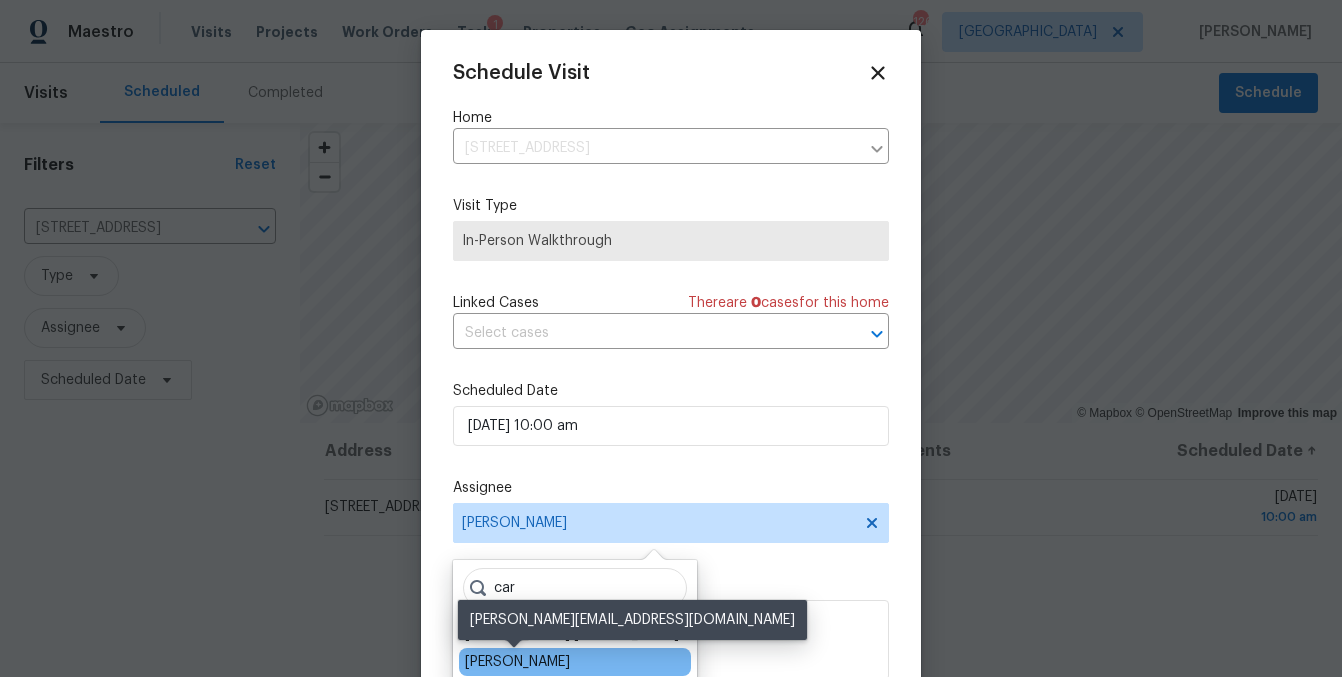 type on "car" 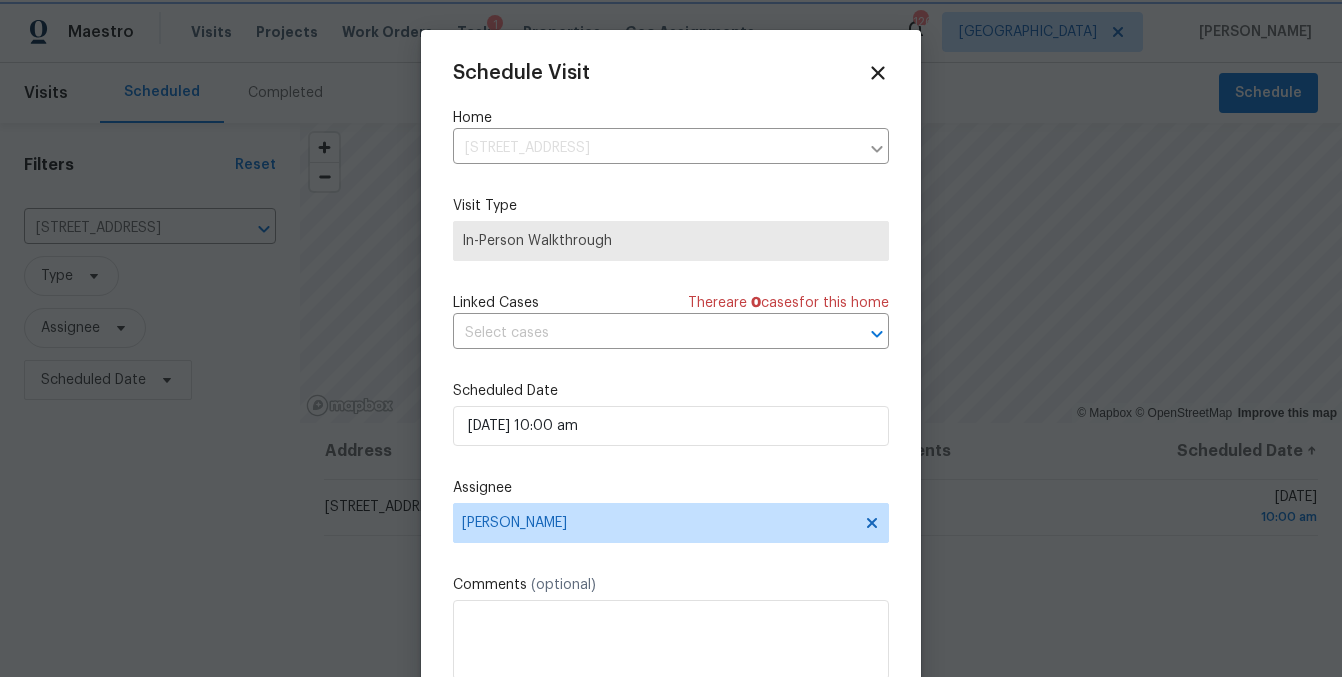 scroll, scrollTop: 36, scrollLeft: 0, axis: vertical 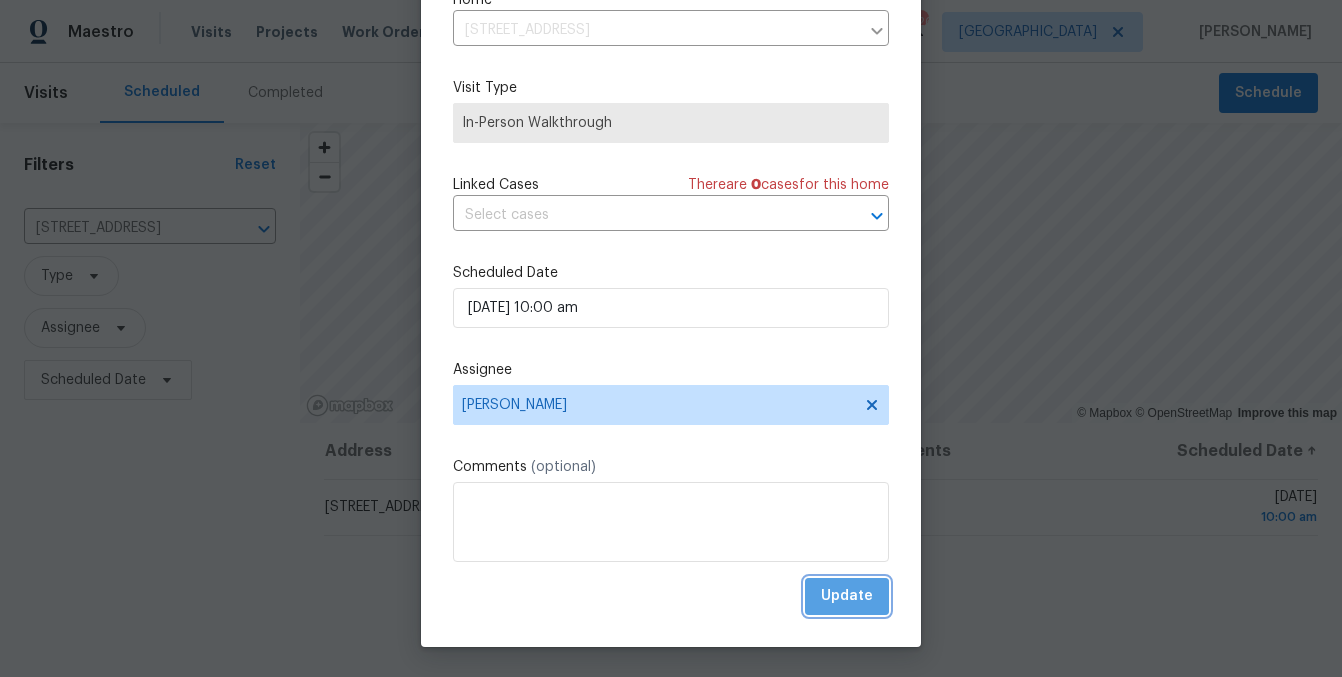 drag, startPoint x: 845, startPoint y: 603, endPoint x: 756, endPoint y: 600, distance: 89.050545 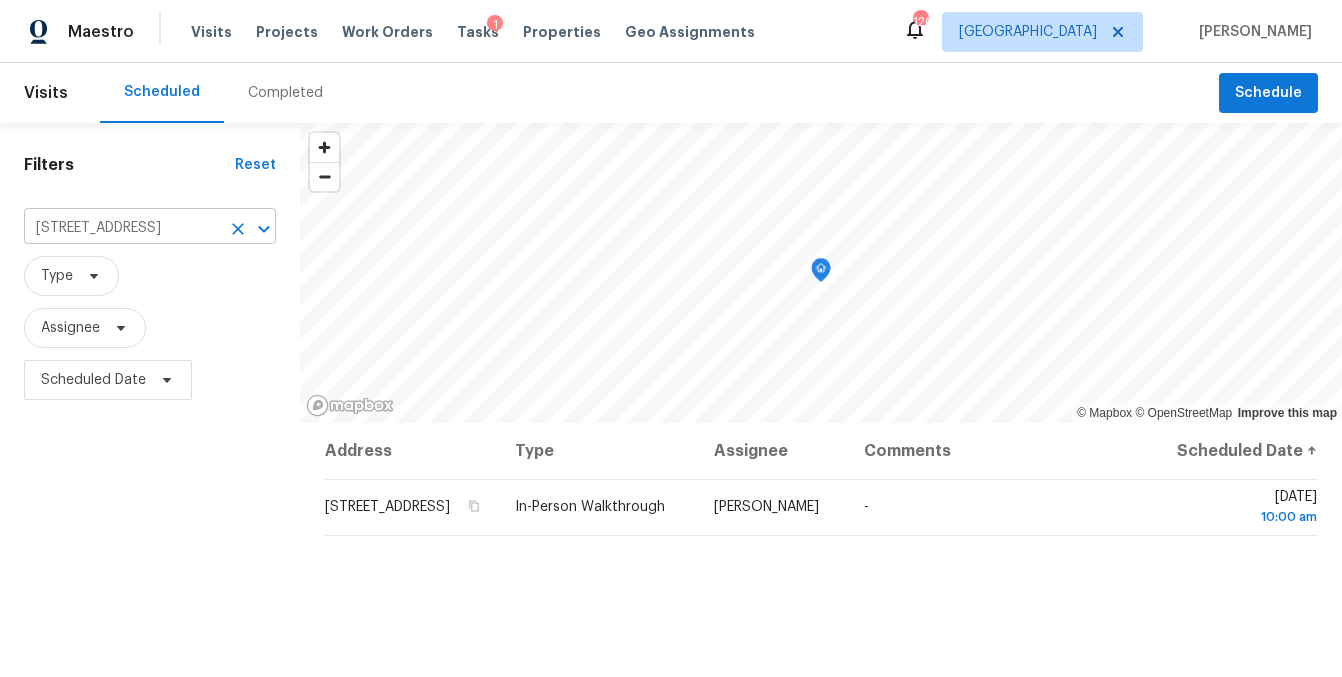 click on "462 Center Hill Ave NW, Atlanta, GA 30318" at bounding box center [122, 228] 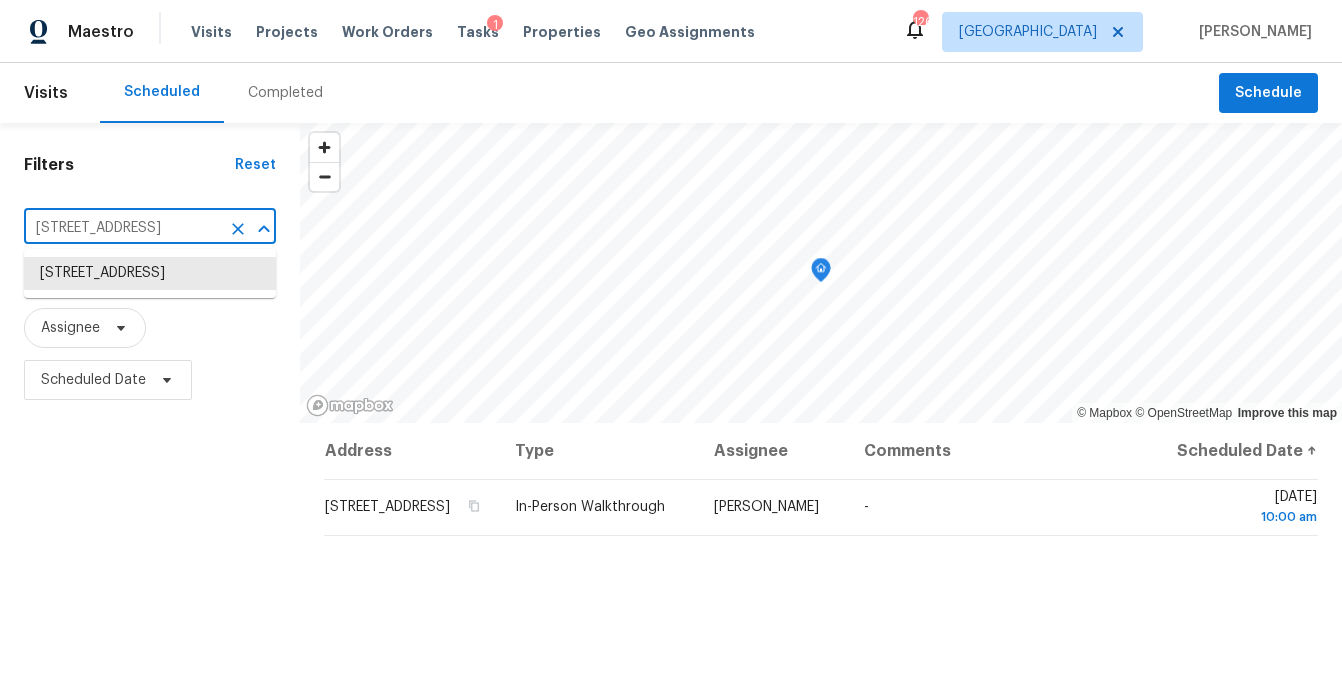 click on "462 Center Hill Ave NW, Atlanta, GA 30318" at bounding box center (122, 228) 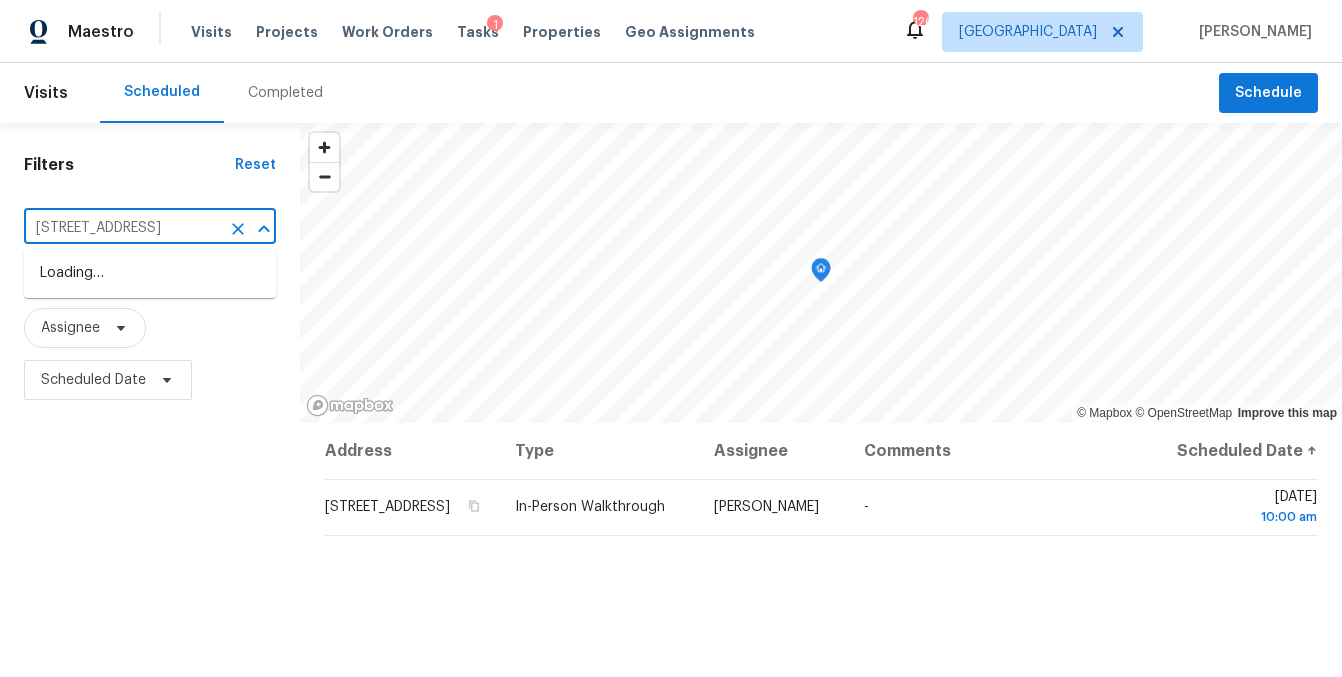 scroll, scrollTop: 0, scrollLeft: 179, axis: horizontal 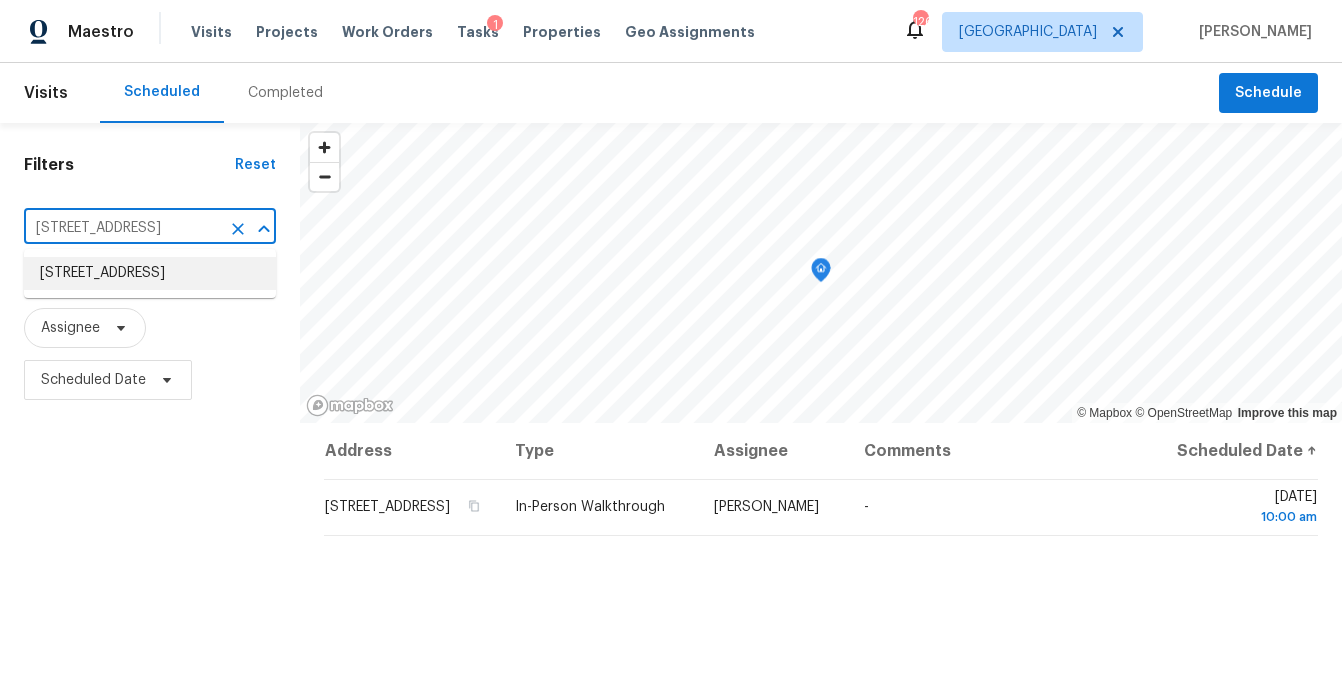 click on "5640 Mountain Meadow Ct, Stone Mountain, GA 30087" at bounding box center (150, 273) 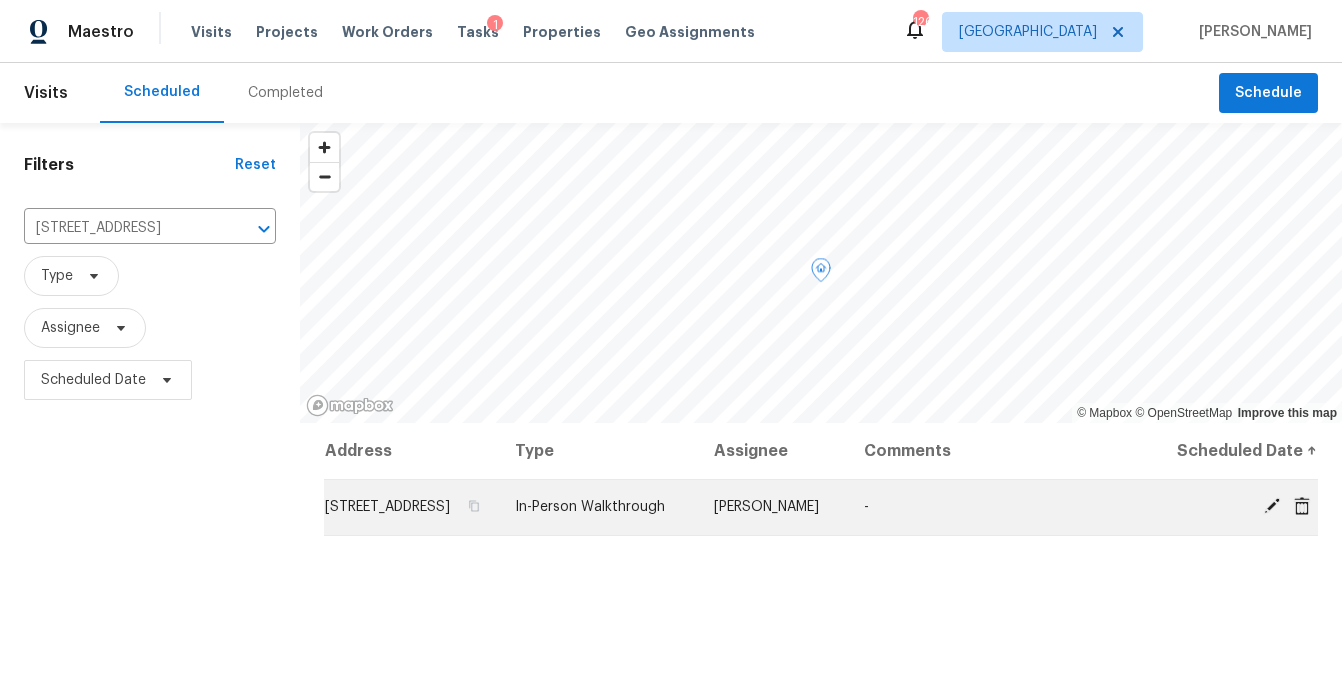 click at bounding box center [1272, 506] 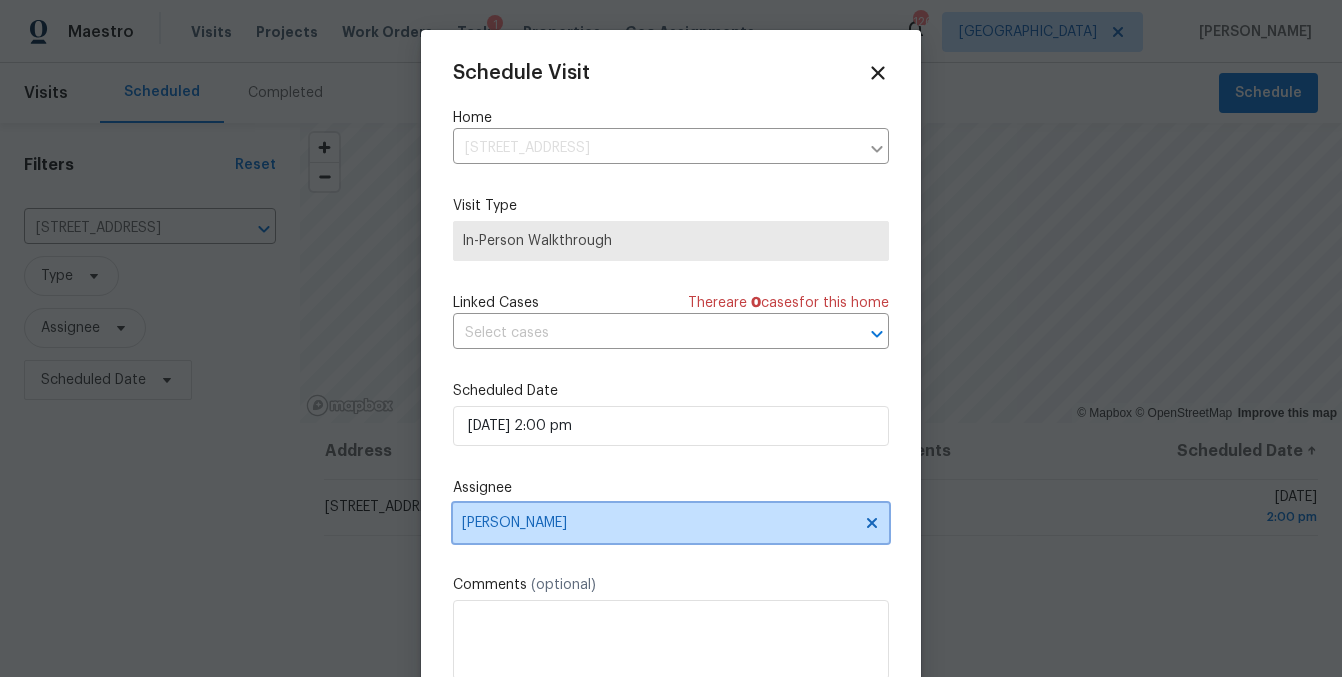 click on "Samuel Vetrik" at bounding box center (658, 523) 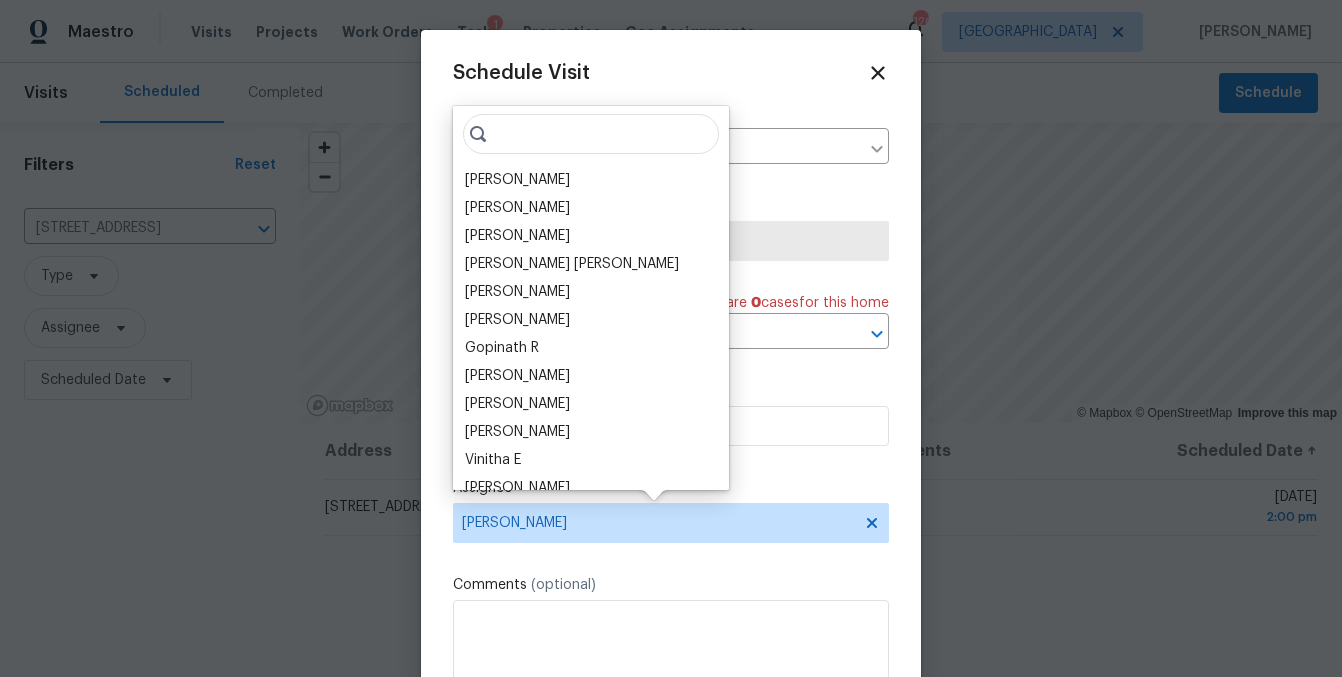 click at bounding box center (591, 134) 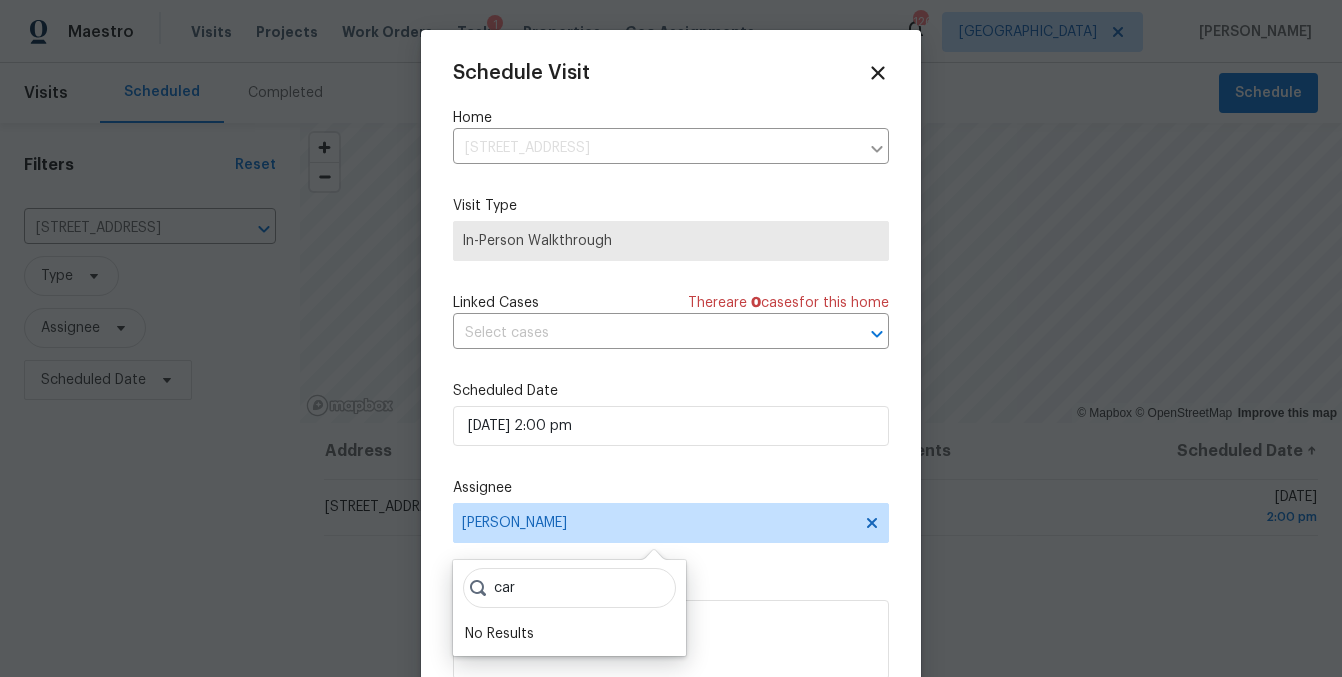 type on "car" 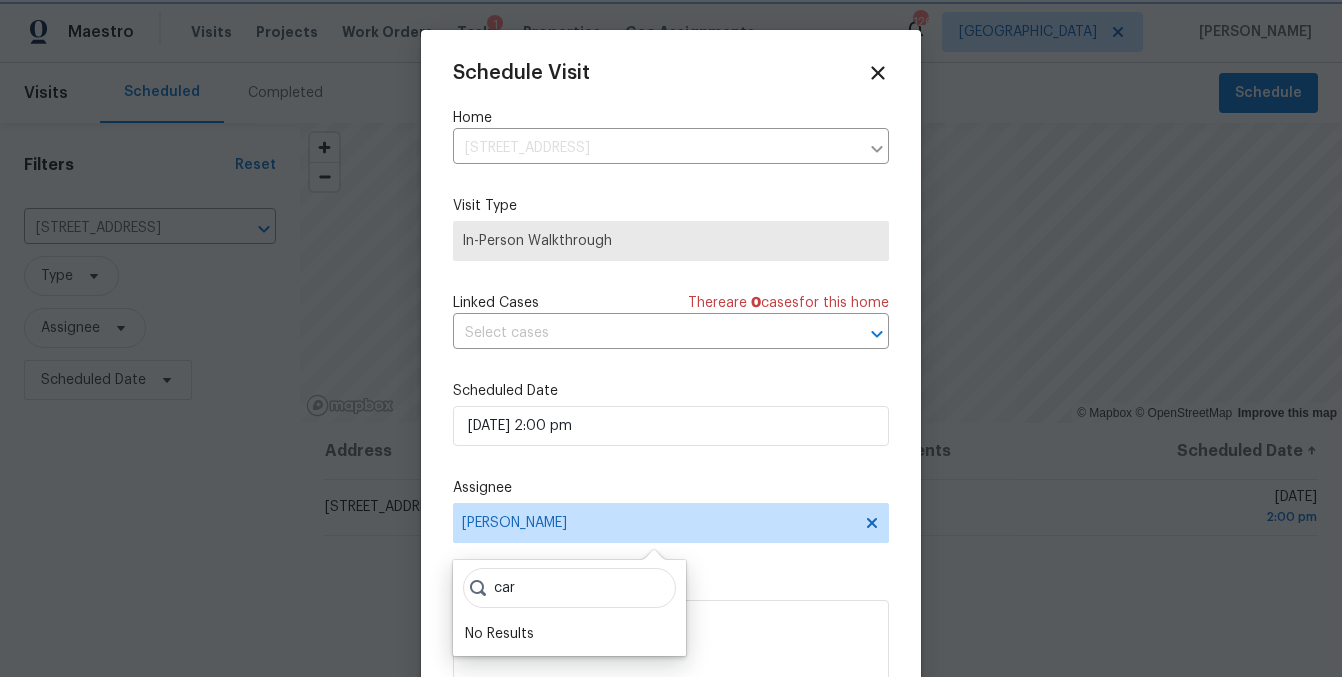 click on "[PERSON_NAME]" at bounding box center (658, 523) 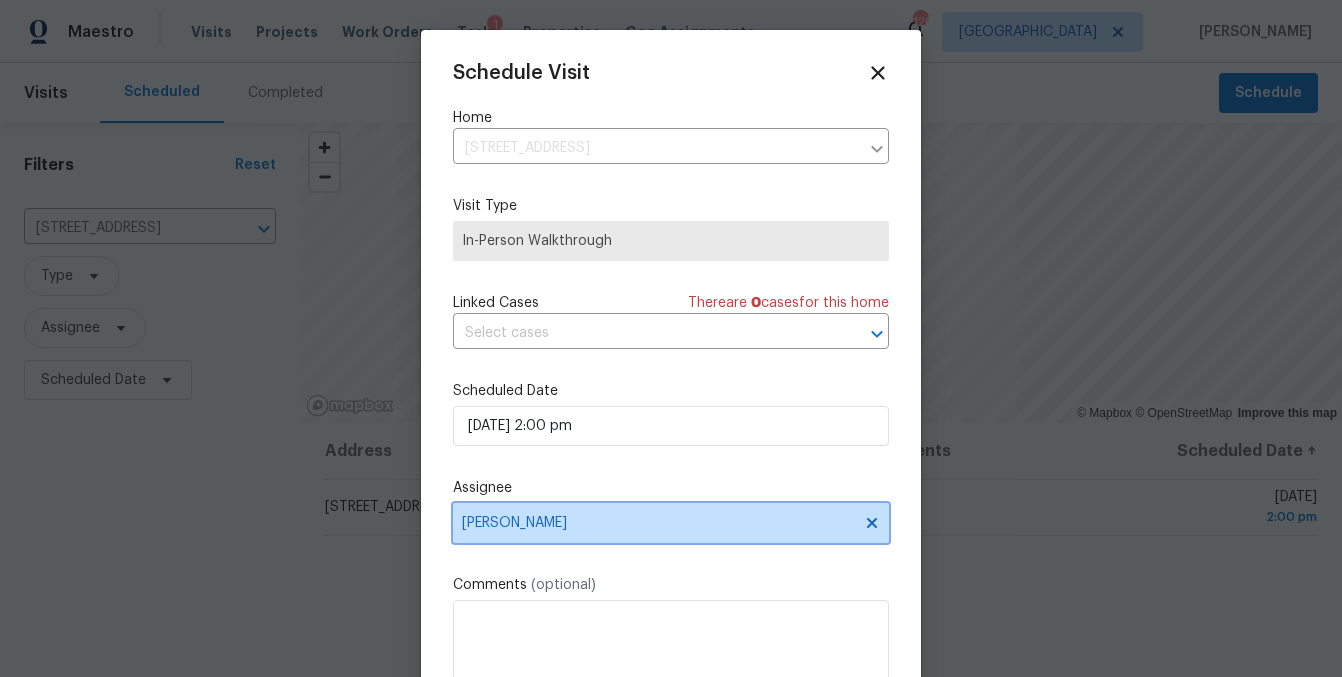 click on "[PERSON_NAME]" at bounding box center (658, 523) 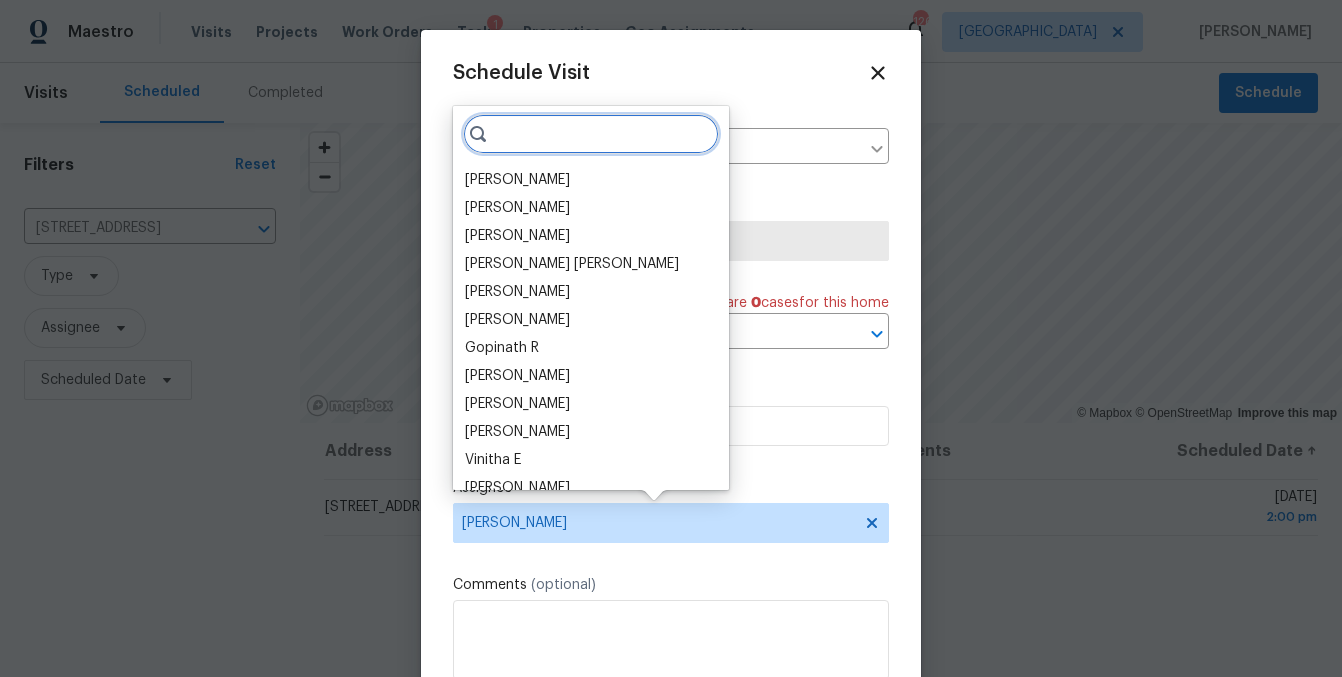 click at bounding box center (591, 134) 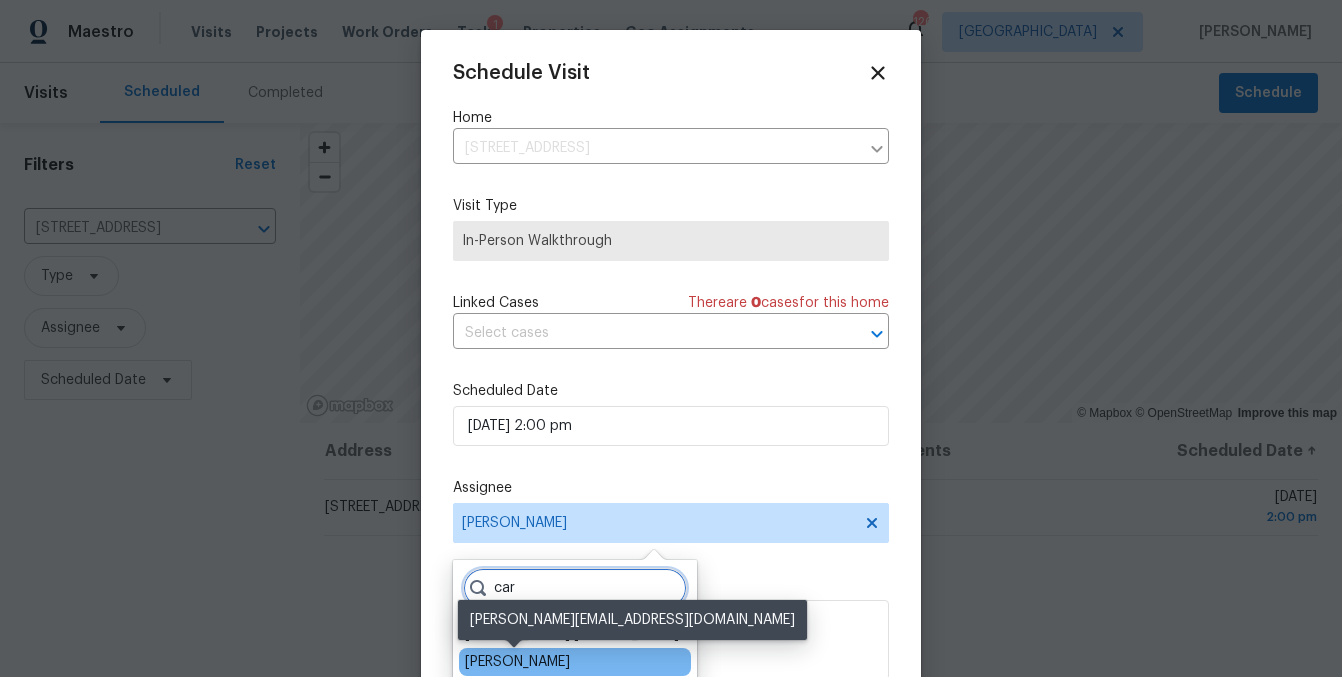 type on "car" 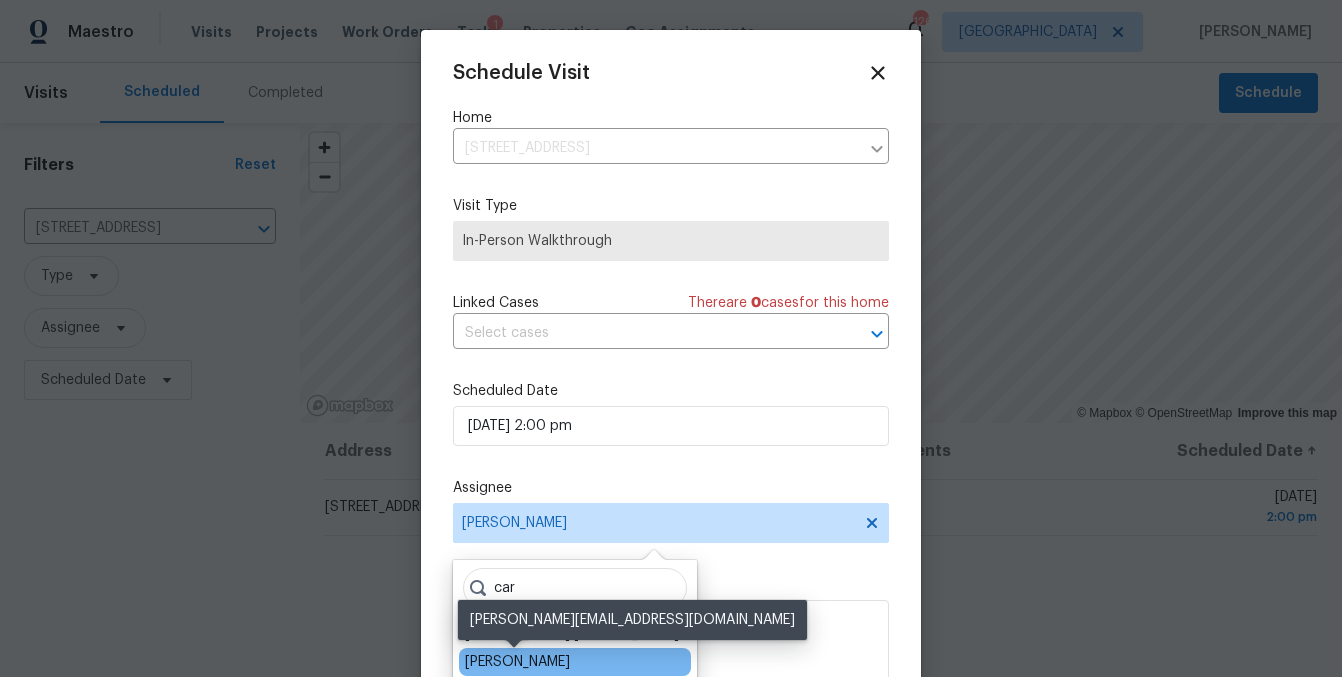 click on "Carmen Childs" at bounding box center (517, 662) 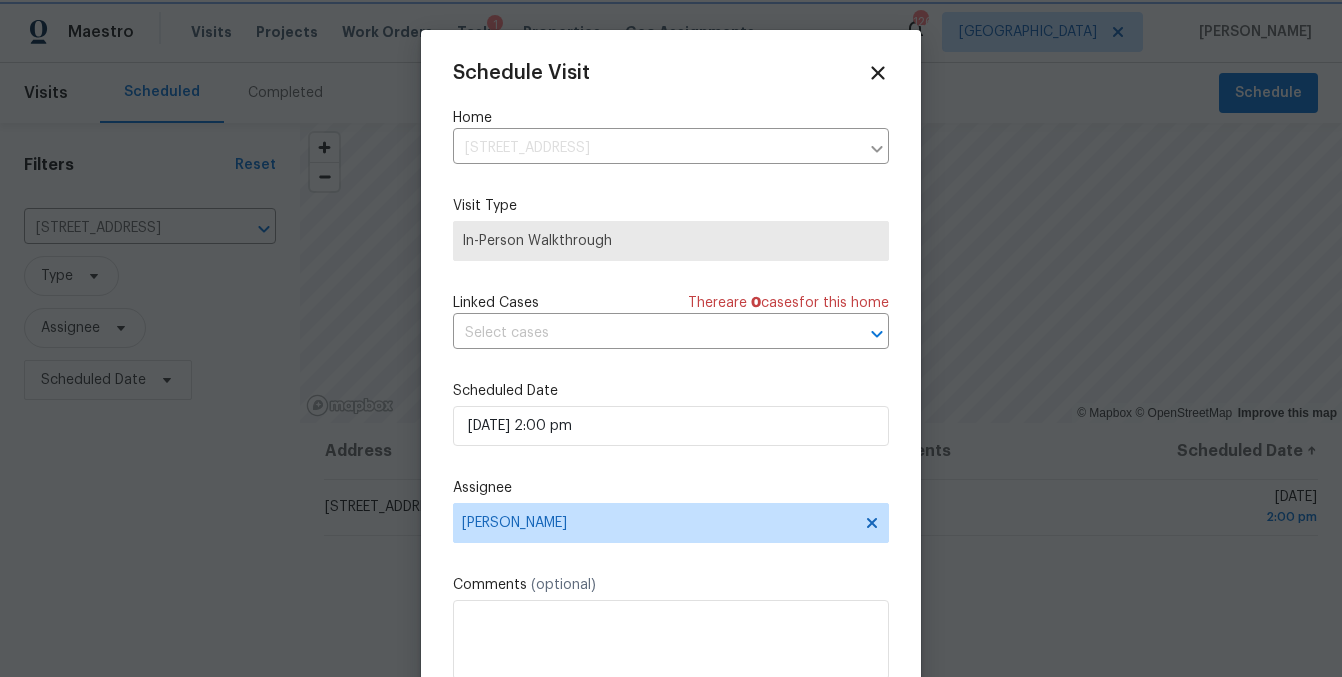 scroll, scrollTop: 36, scrollLeft: 0, axis: vertical 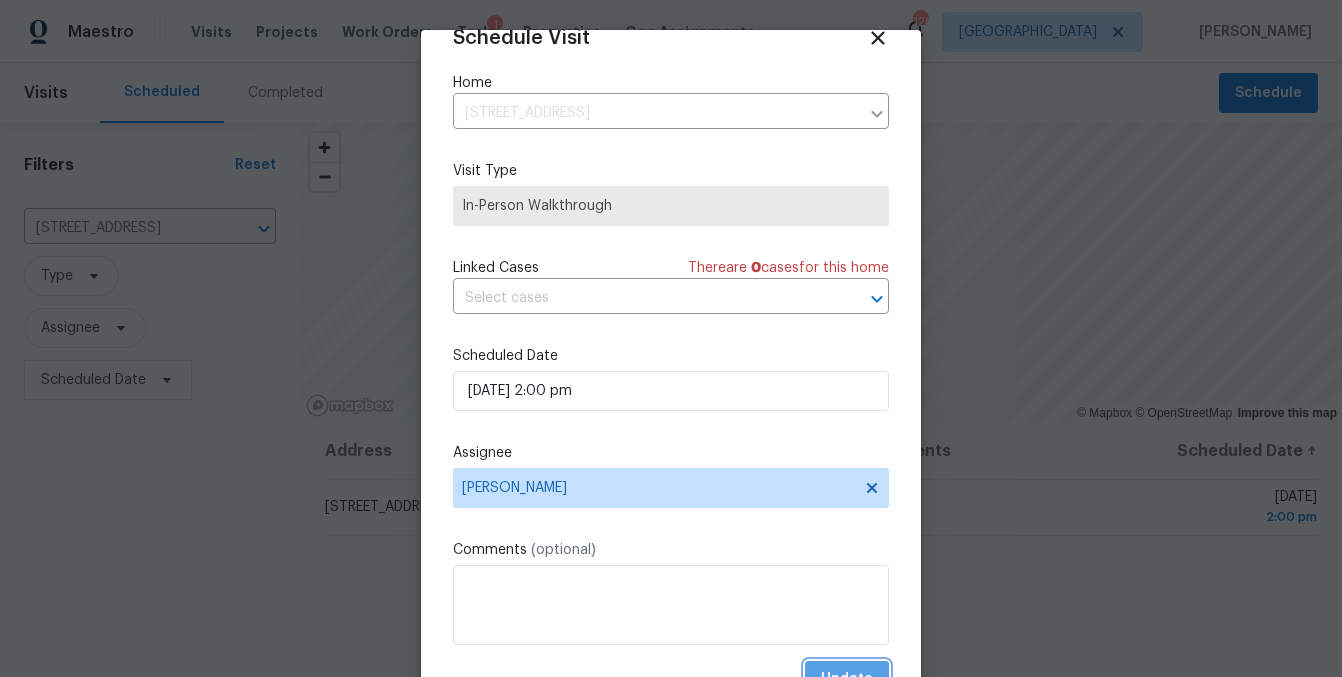 click on "Update" at bounding box center [847, 679] 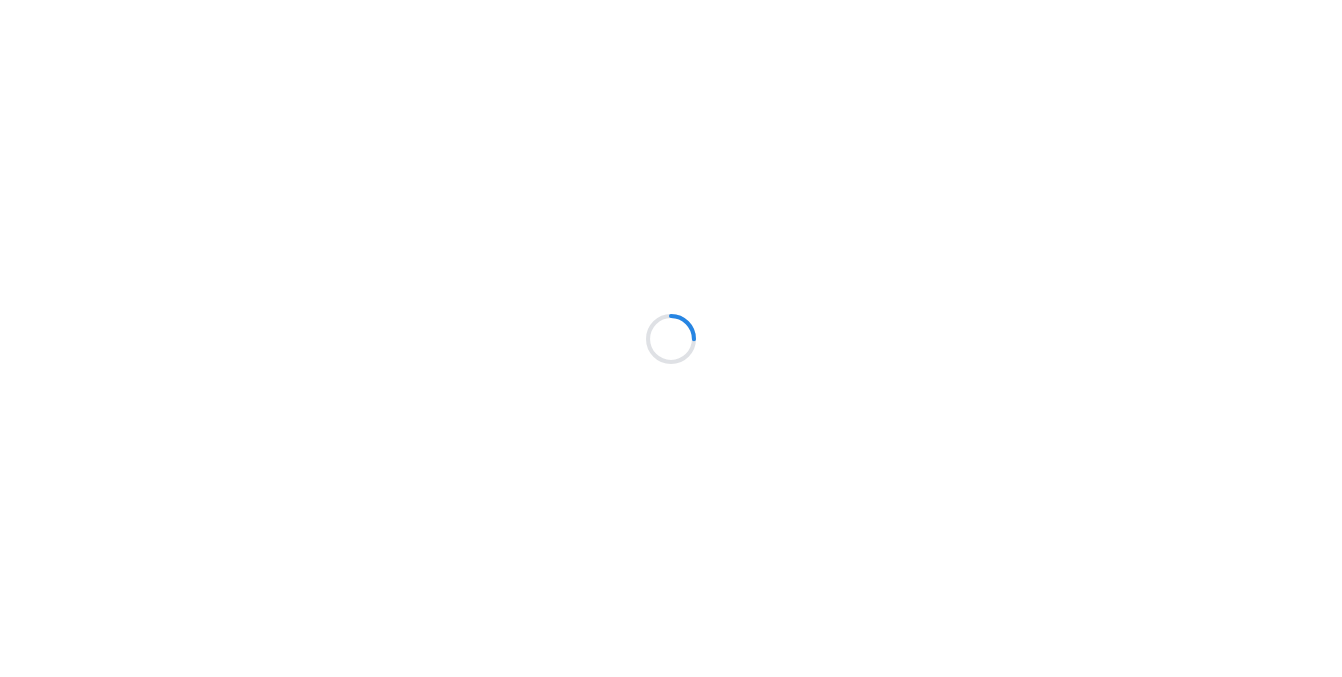 scroll, scrollTop: 0, scrollLeft: 0, axis: both 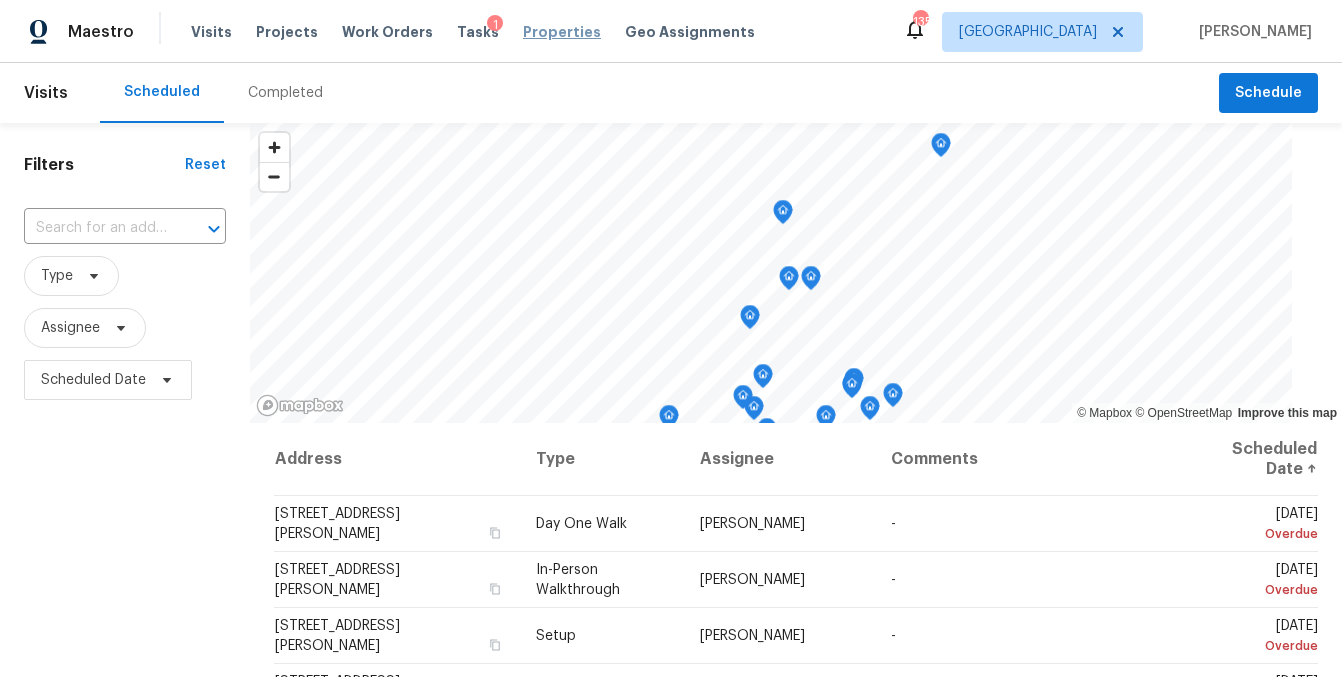 click on "Properties" 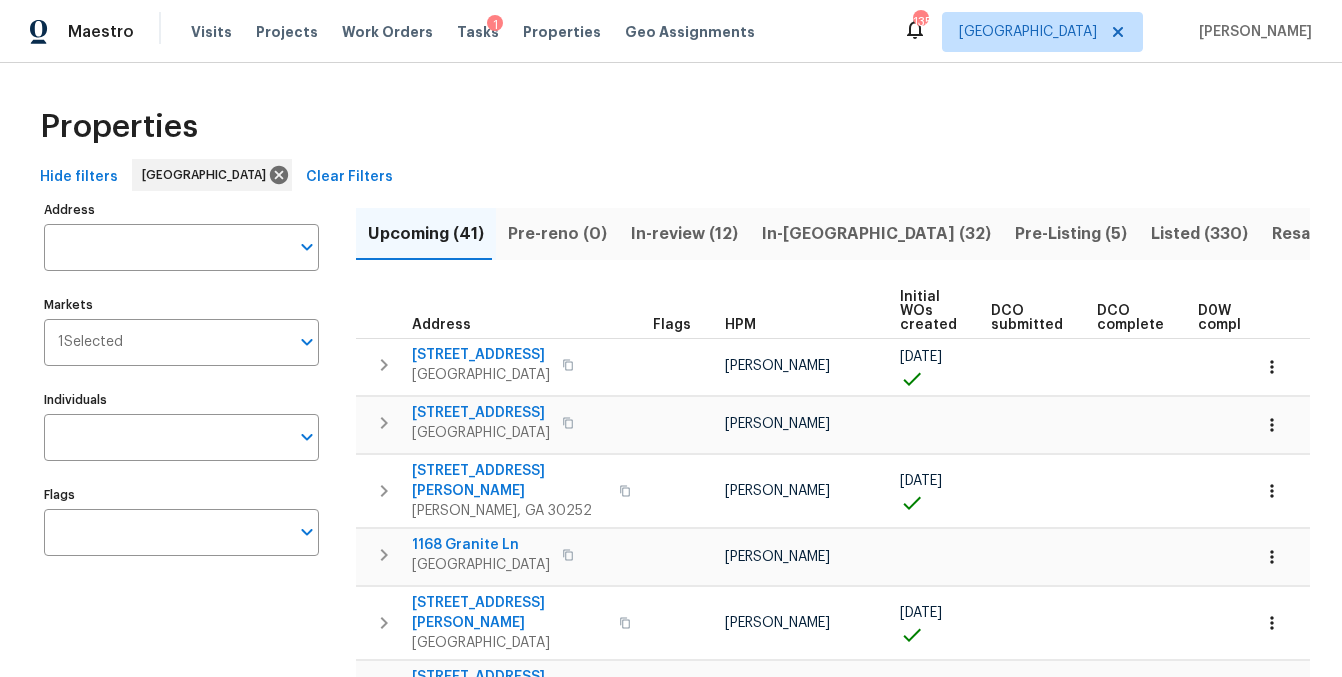 click on "Address" 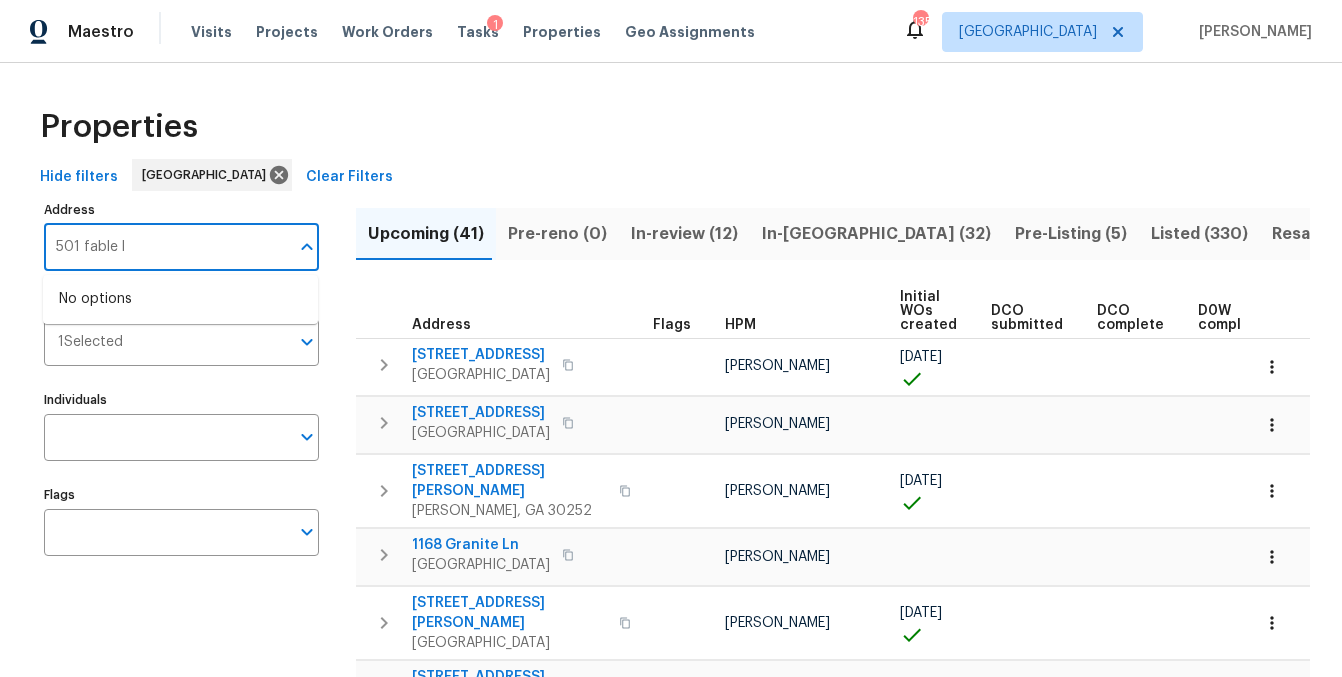 type on "501 fable ln" 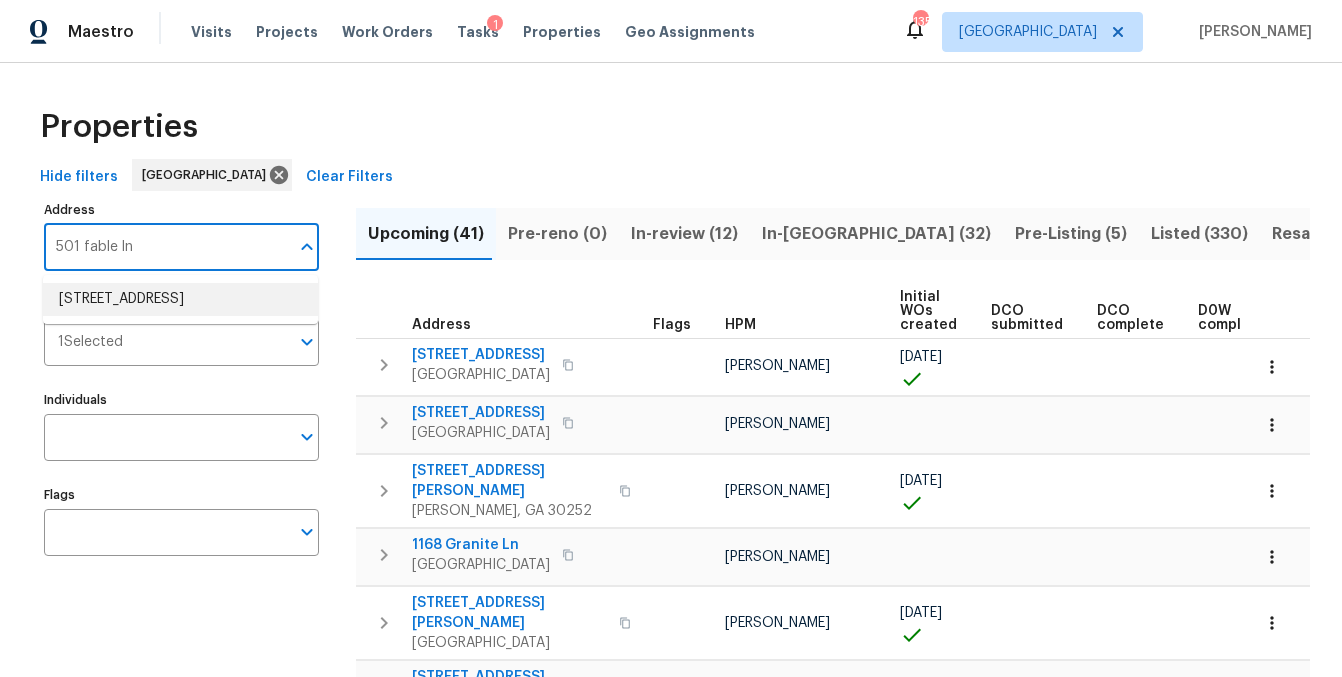 click on "501 Fable Ln Canton GA 30114" 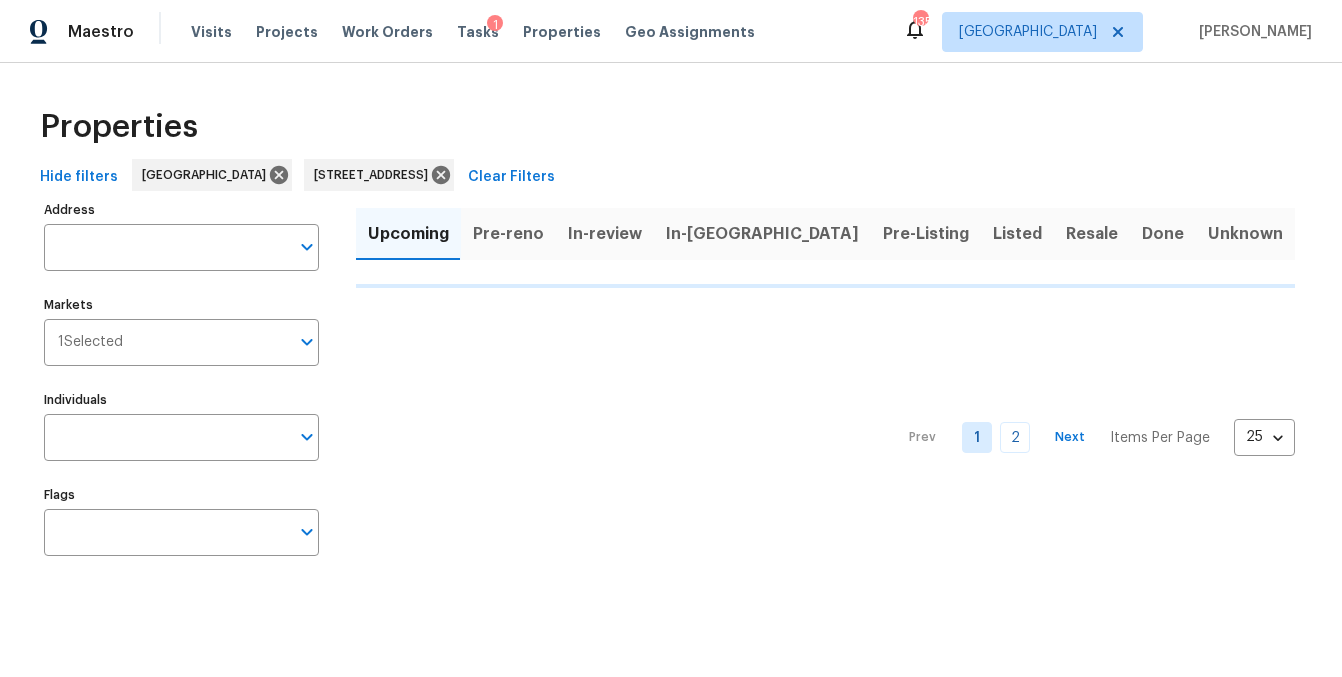 type on "501 Fable Ln Canton GA 30114" 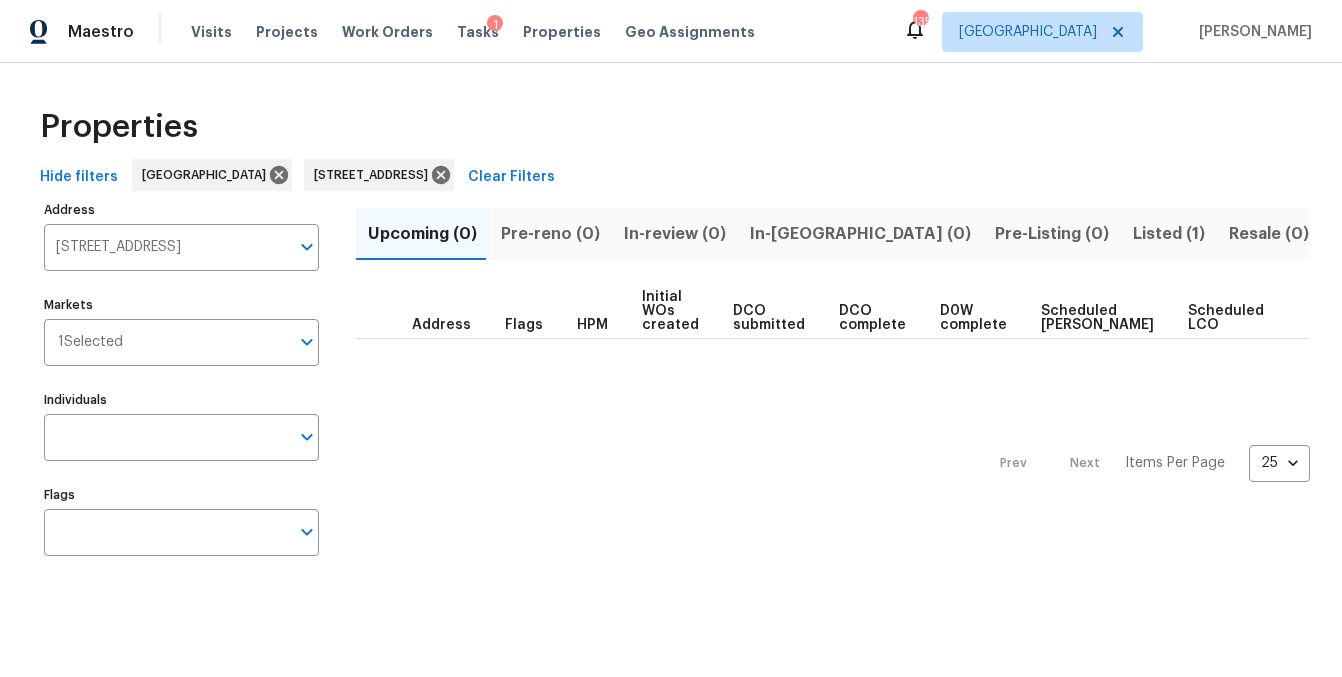 click on "Listed (1)" 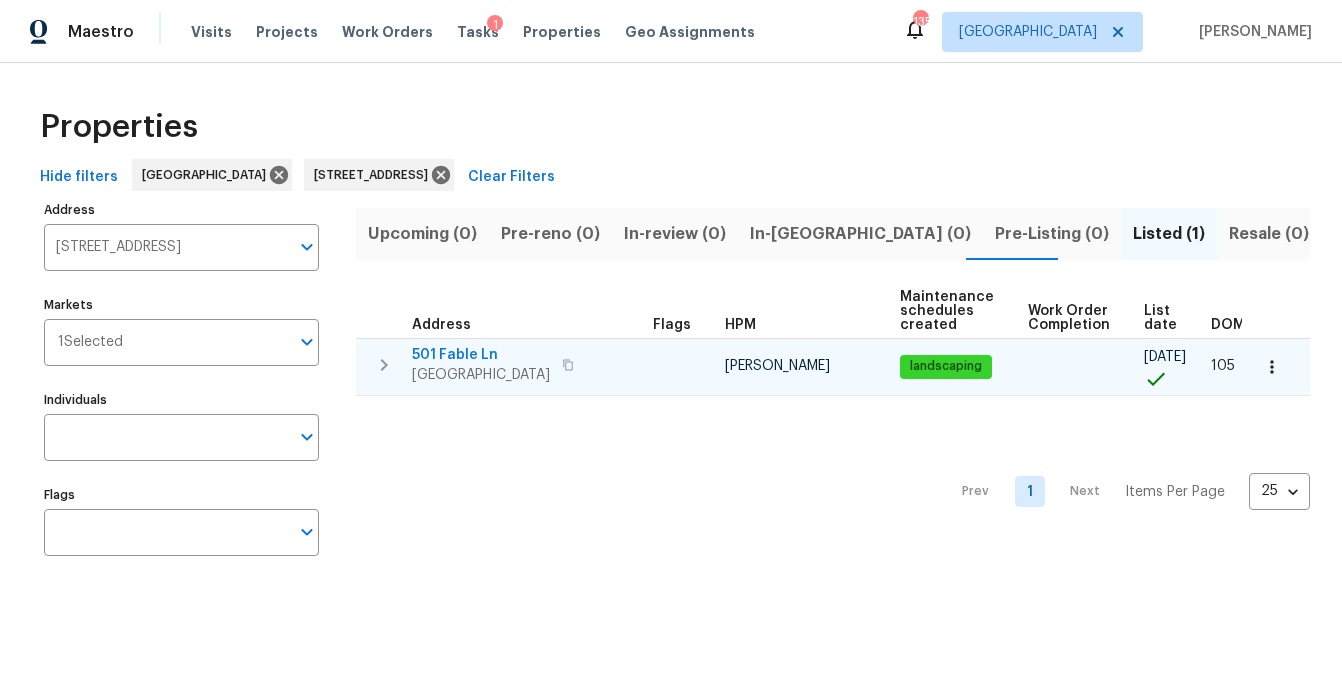 type 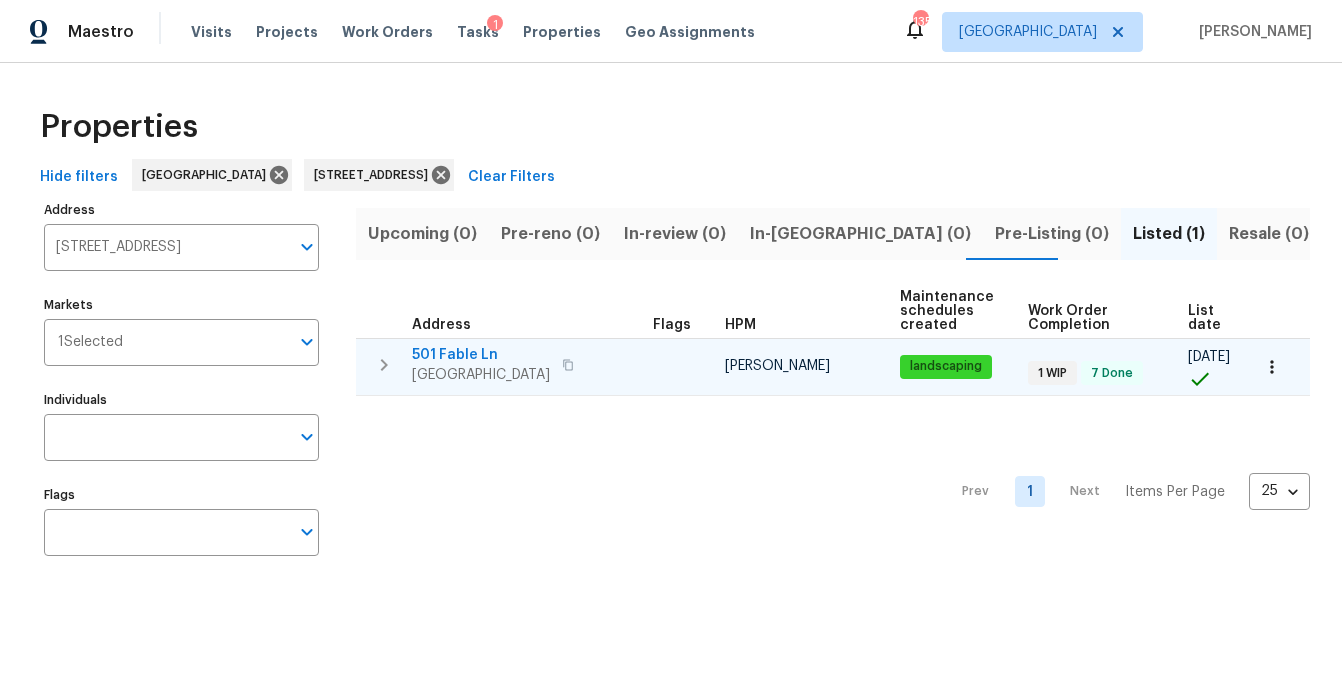 click on "501 Fable Ln" 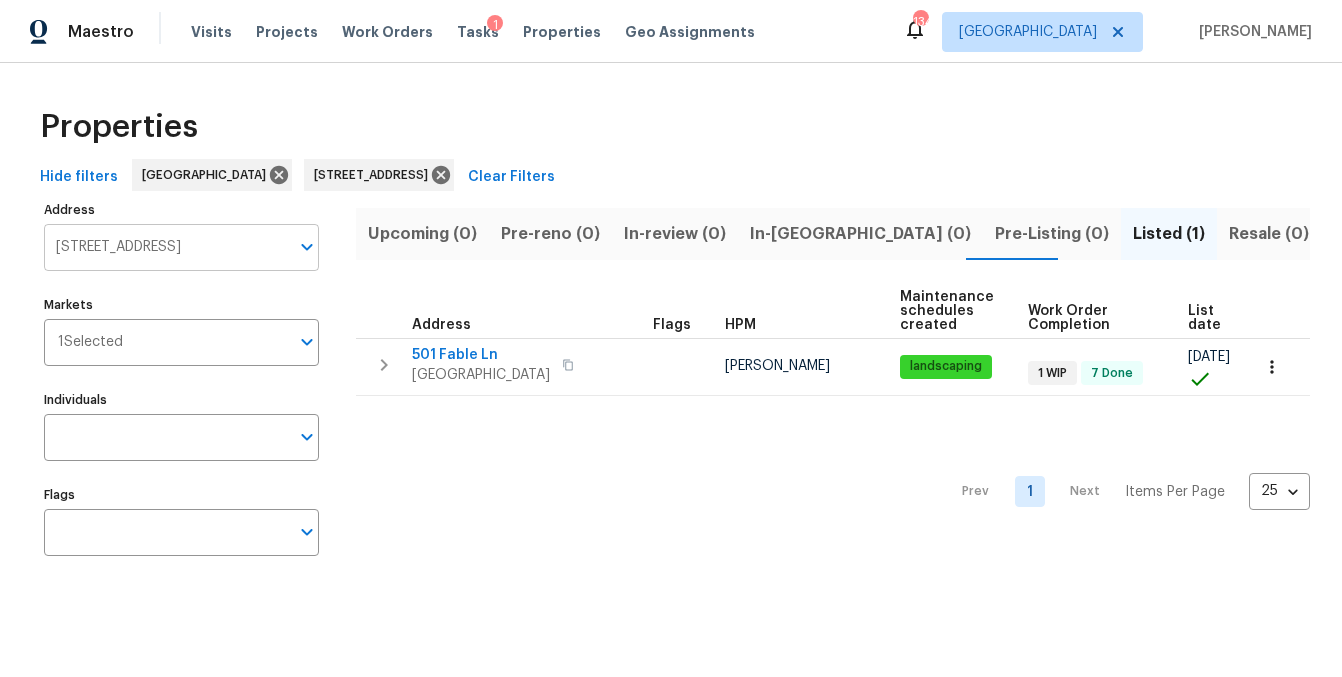 click on "501 Fable Ln Canton GA 30114" 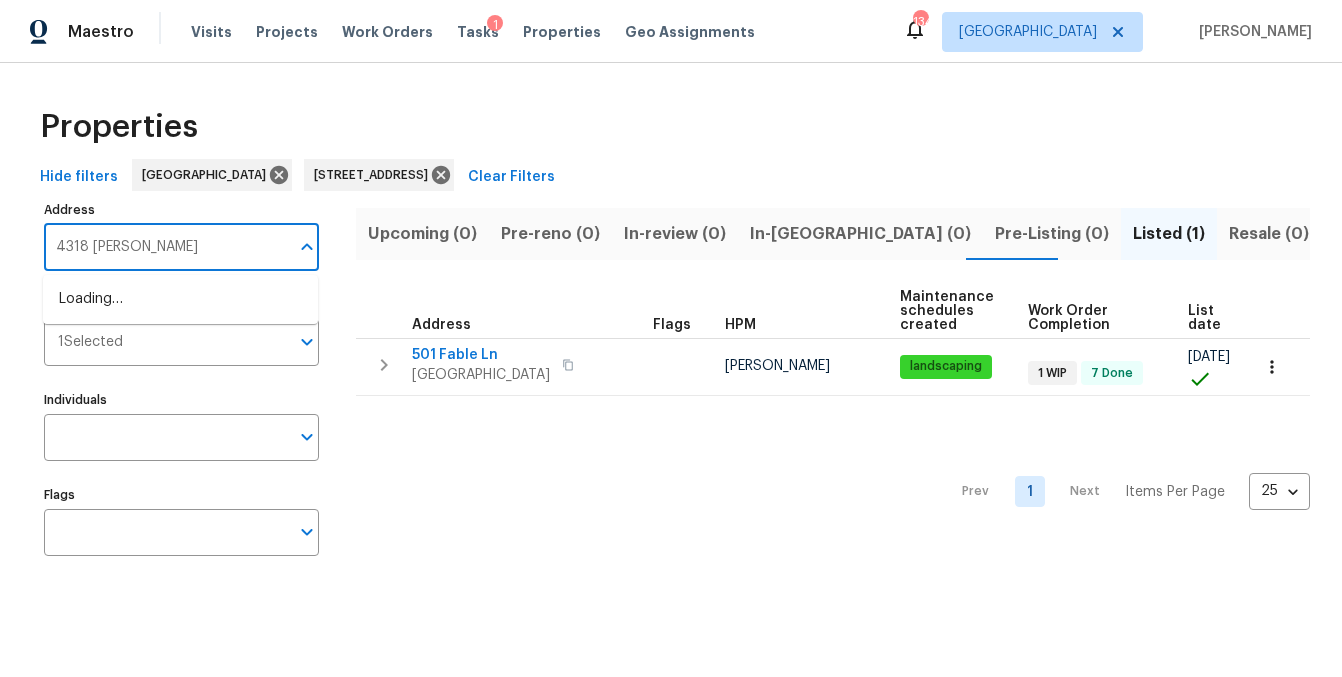 type on "4318 christine ct" 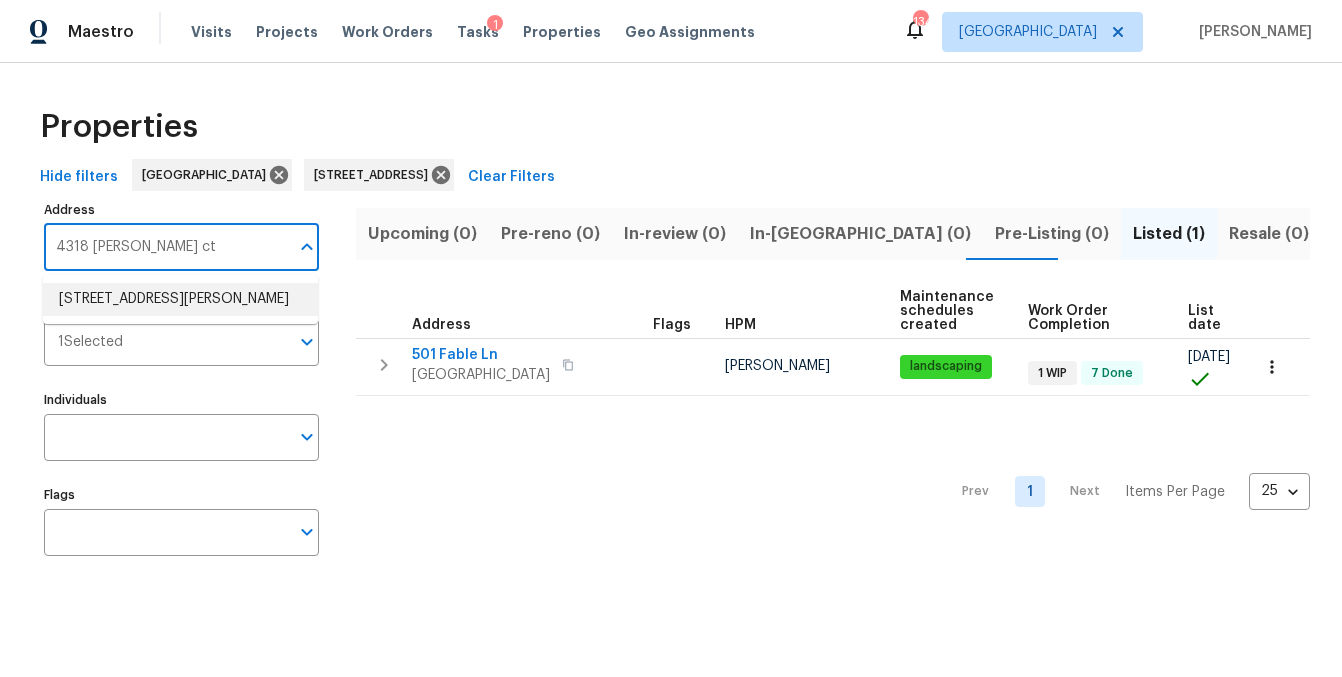 click on "4318 Christine Ct Decatur GA 30035" 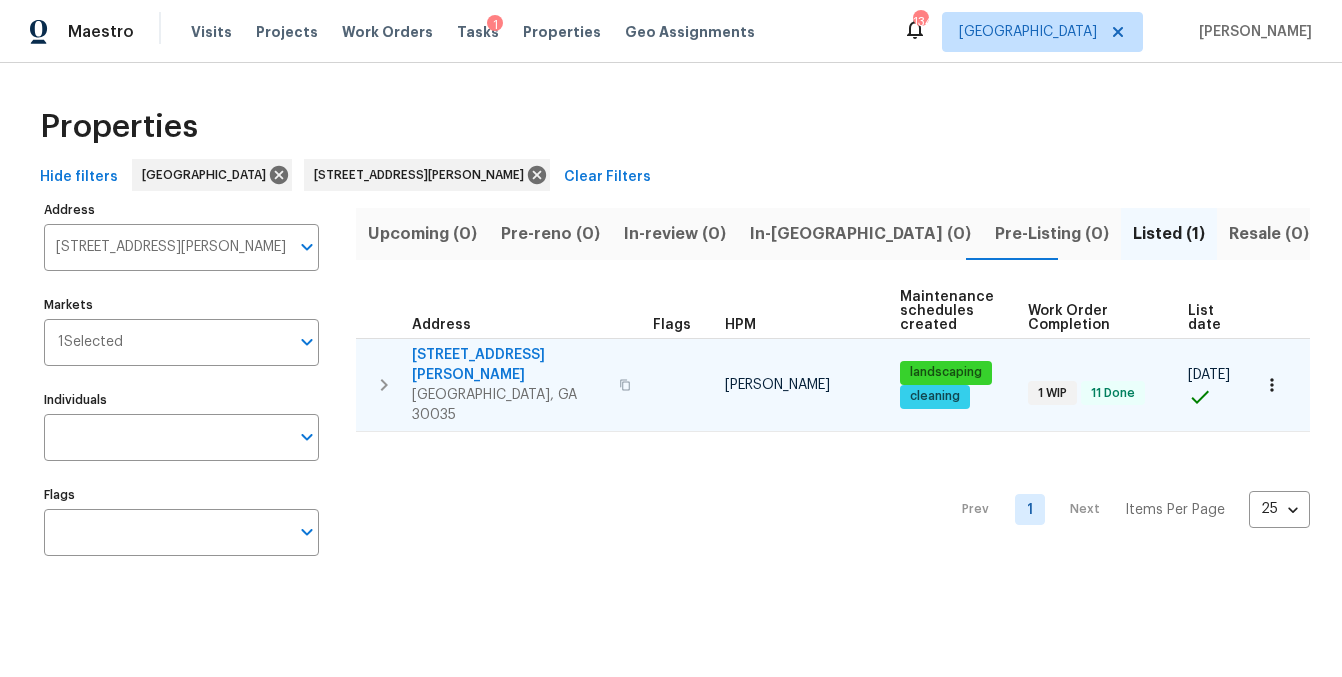 click on "[STREET_ADDRESS][PERSON_NAME]" 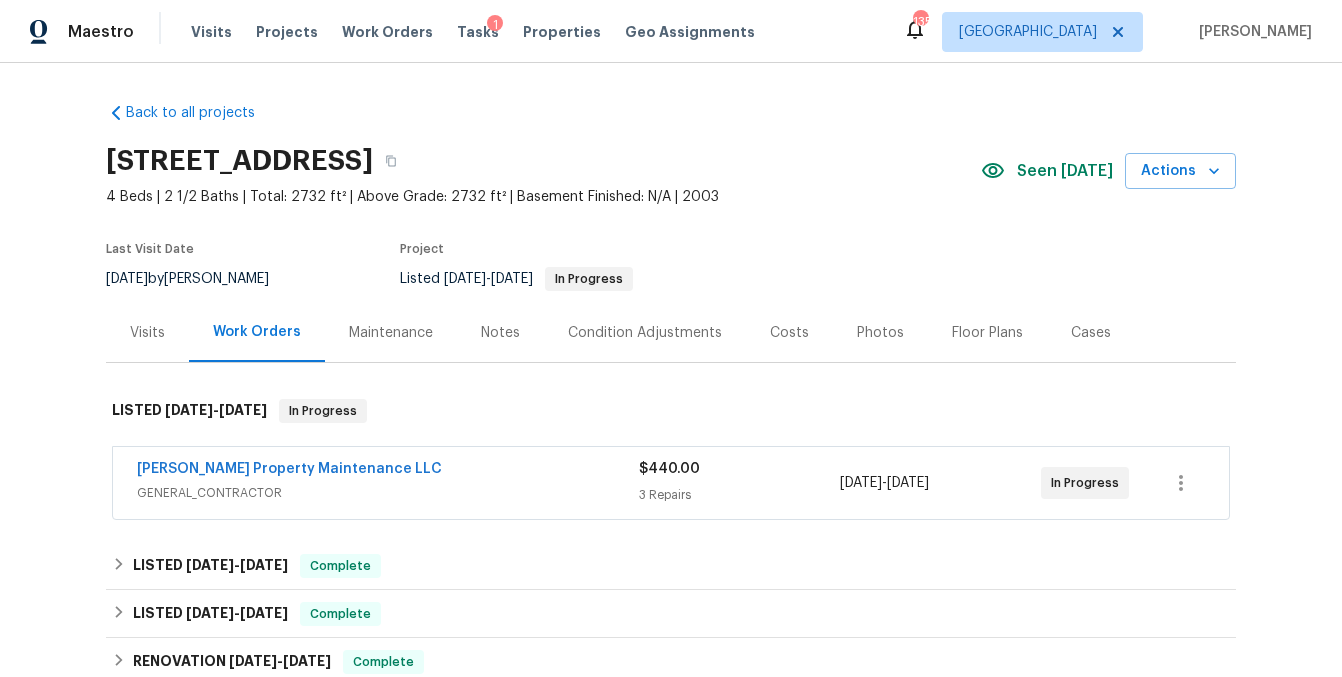 scroll, scrollTop: 0, scrollLeft: 0, axis: both 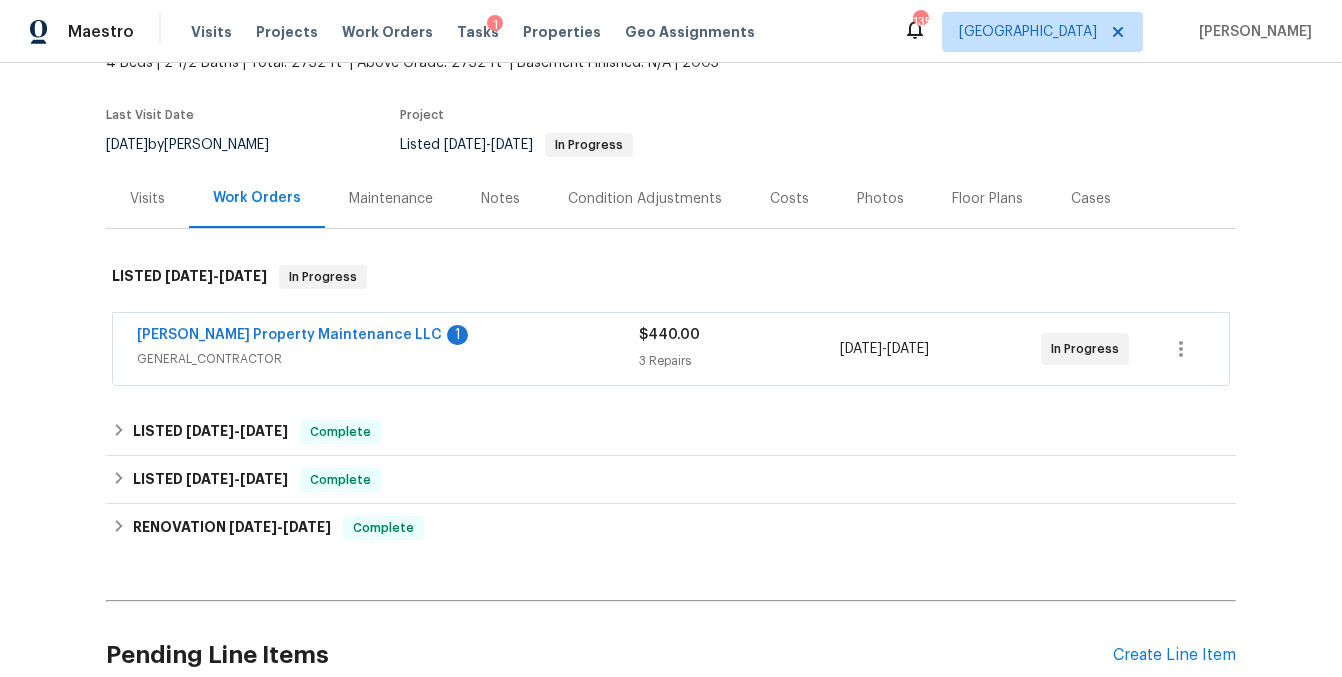click on "GENERAL_CONTRACTOR" at bounding box center [388, 359] 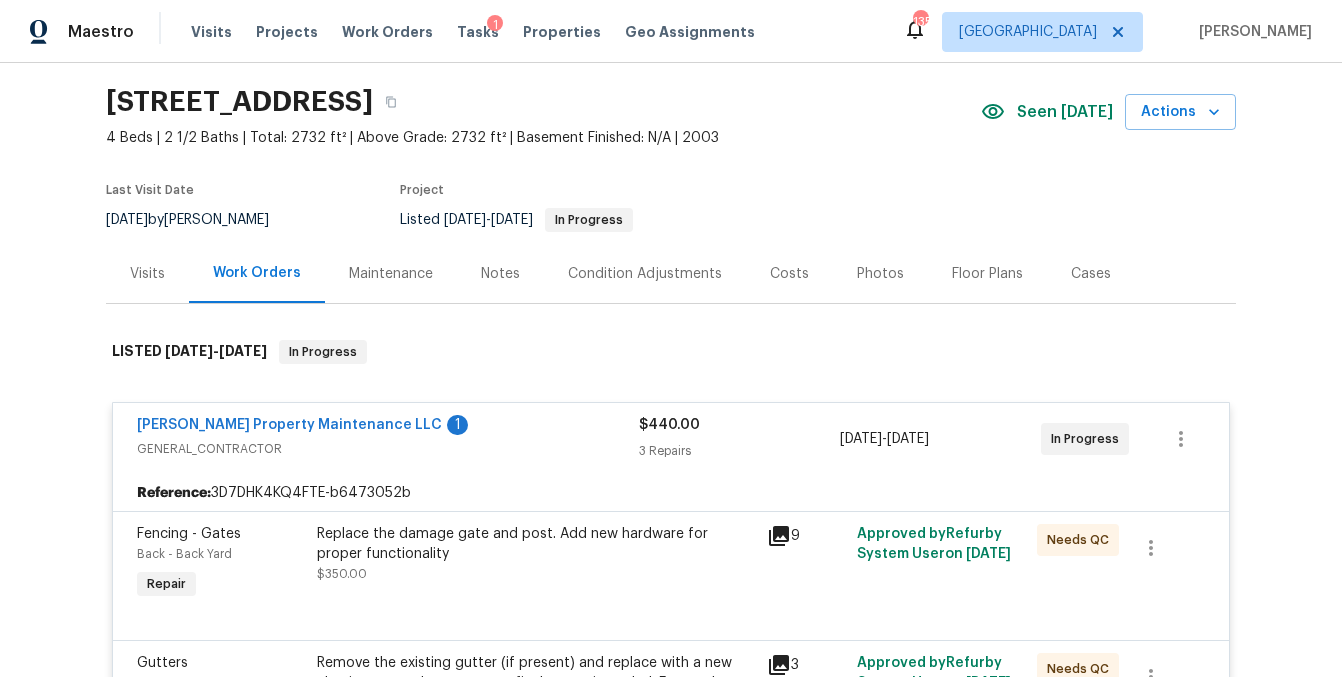 scroll, scrollTop: 53, scrollLeft: 0, axis: vertical 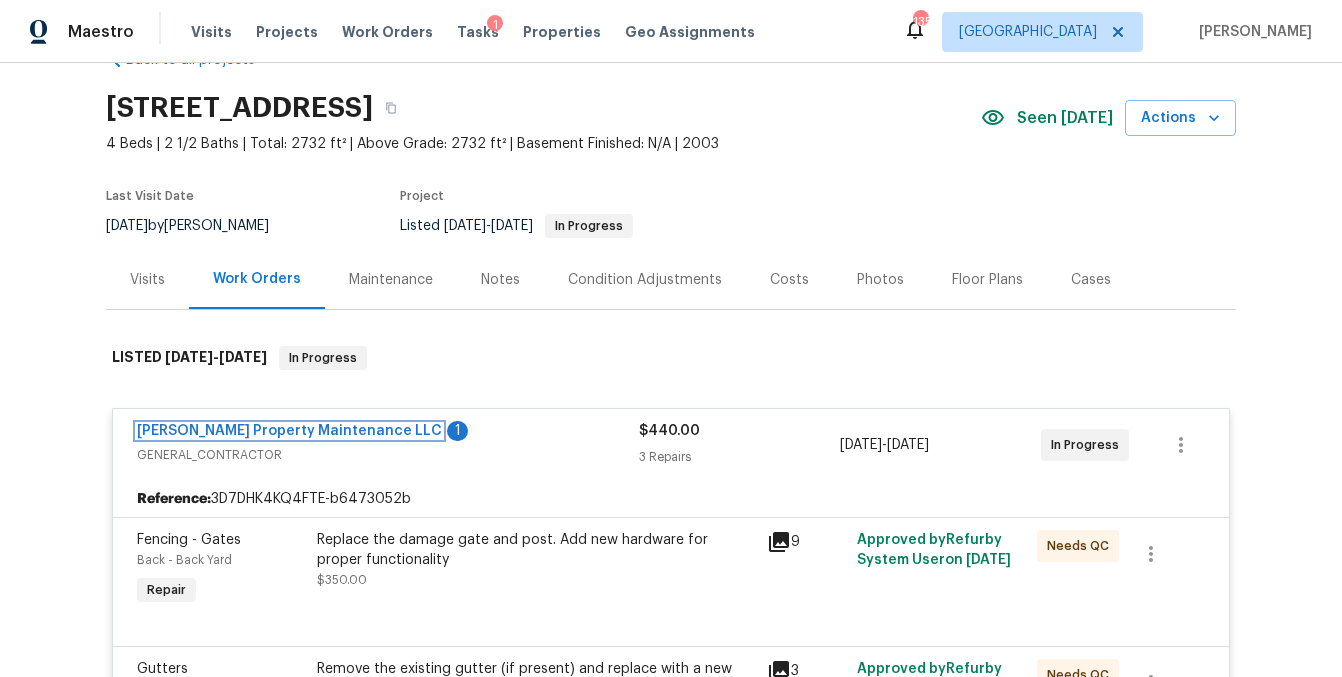 click on "[PERSON_NAME] Property Maintenance LLC" at bounding box center (289, 431) 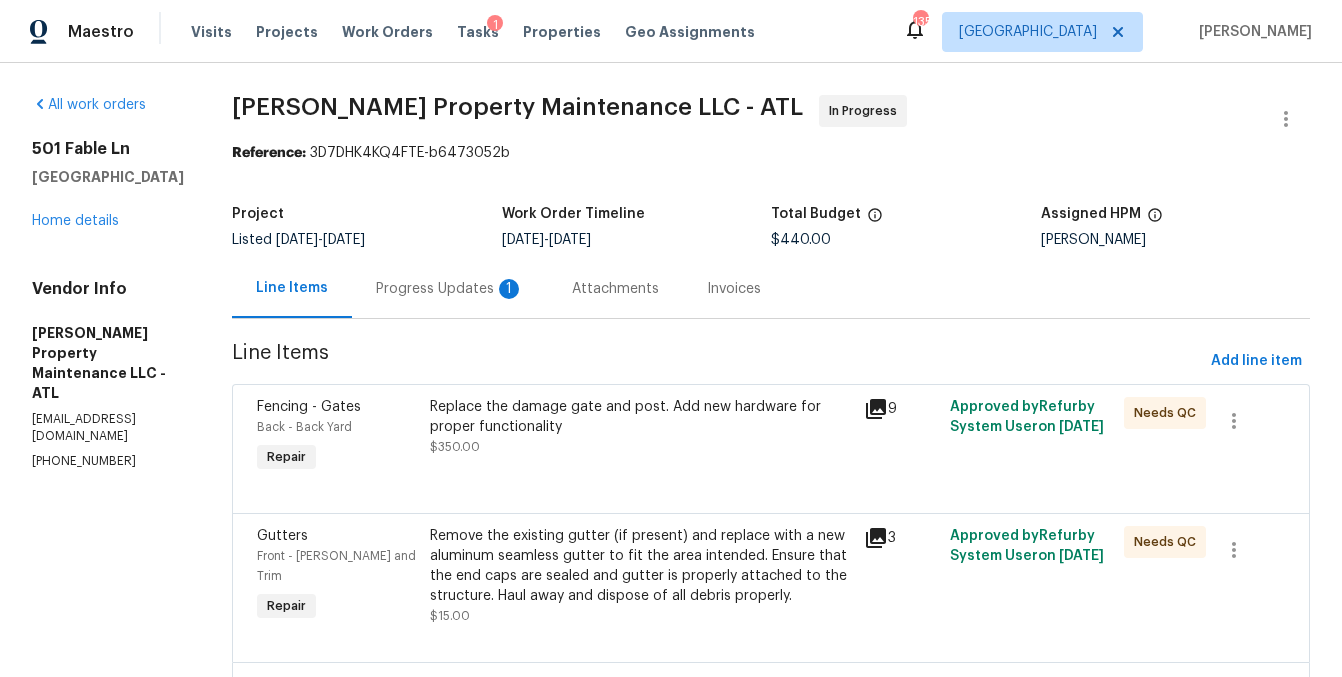 click on "Progress Updates 1" at bounding box center [450, 289] 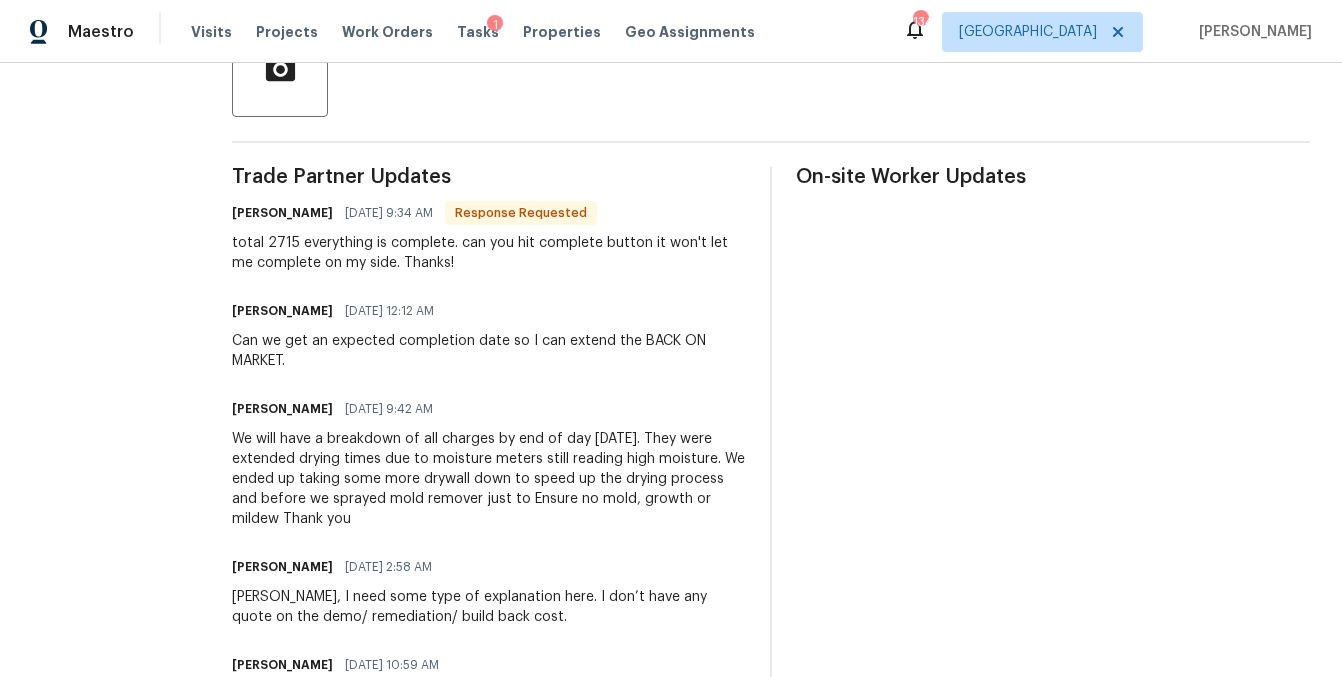 scroll, scrollTop: 514, scrollLeft: 0, axis: vertical 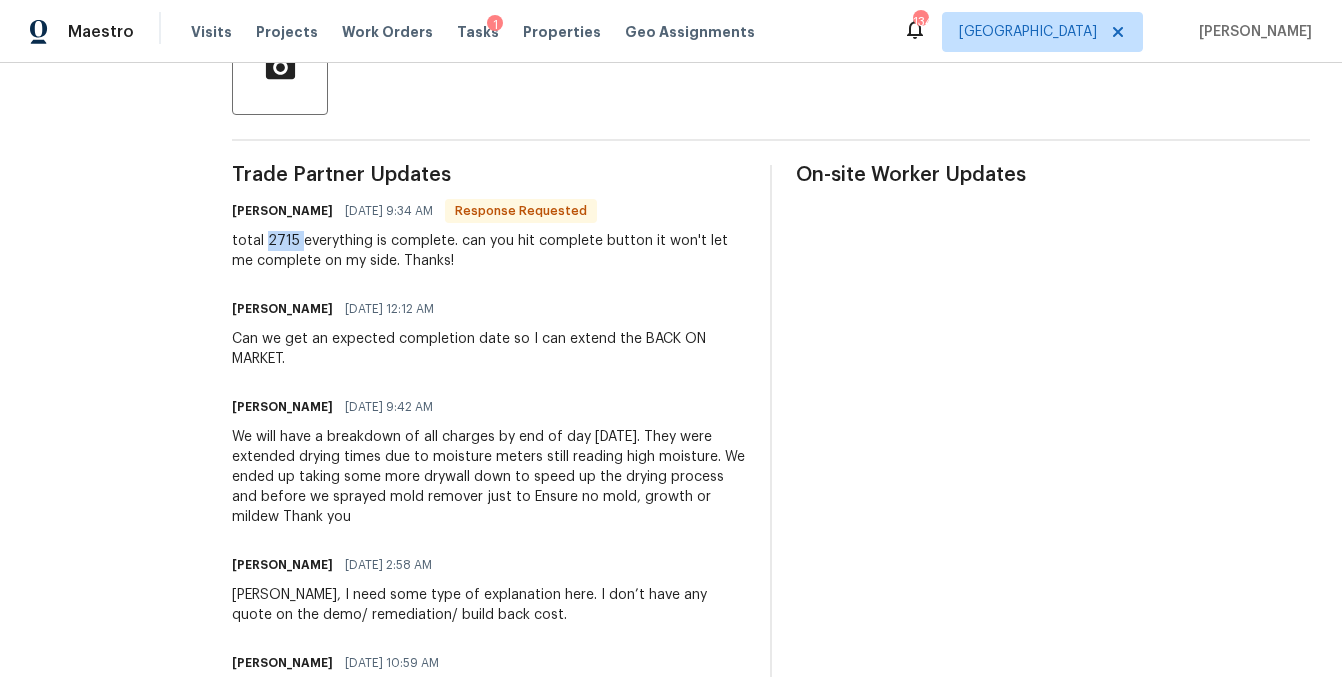 drag, startPoint x: 305, startPoint y: 242, endPoint x: 273, endPoint y: 240, distance: 32.06244 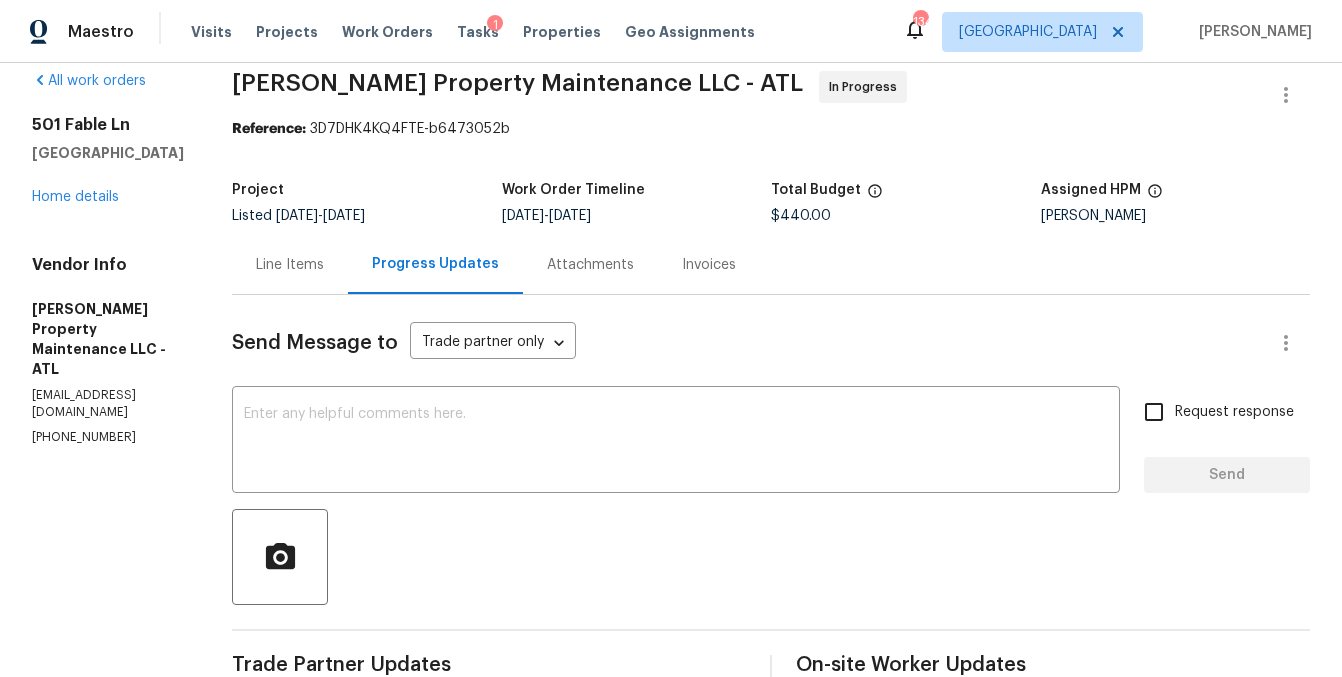scroll, scrollTop: 6, scrollLeft: 0, axis: vertical 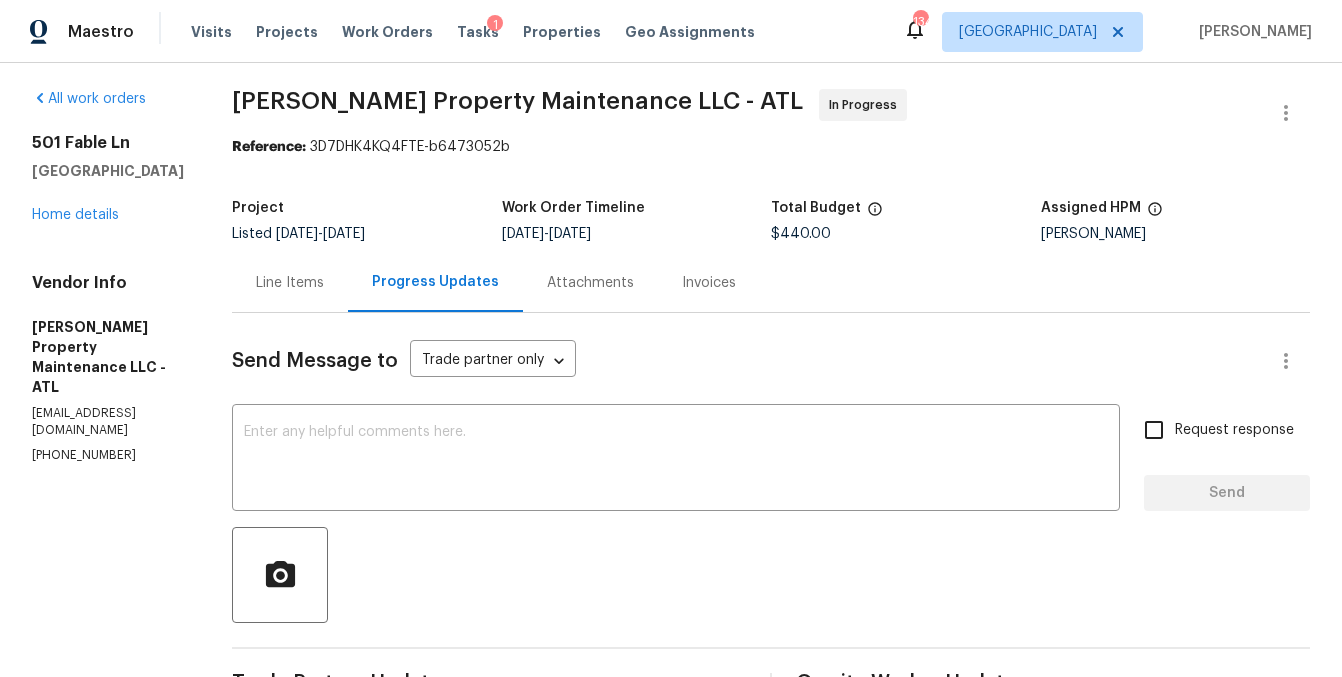 click on "Line Items" at bounding box center (290, 283) 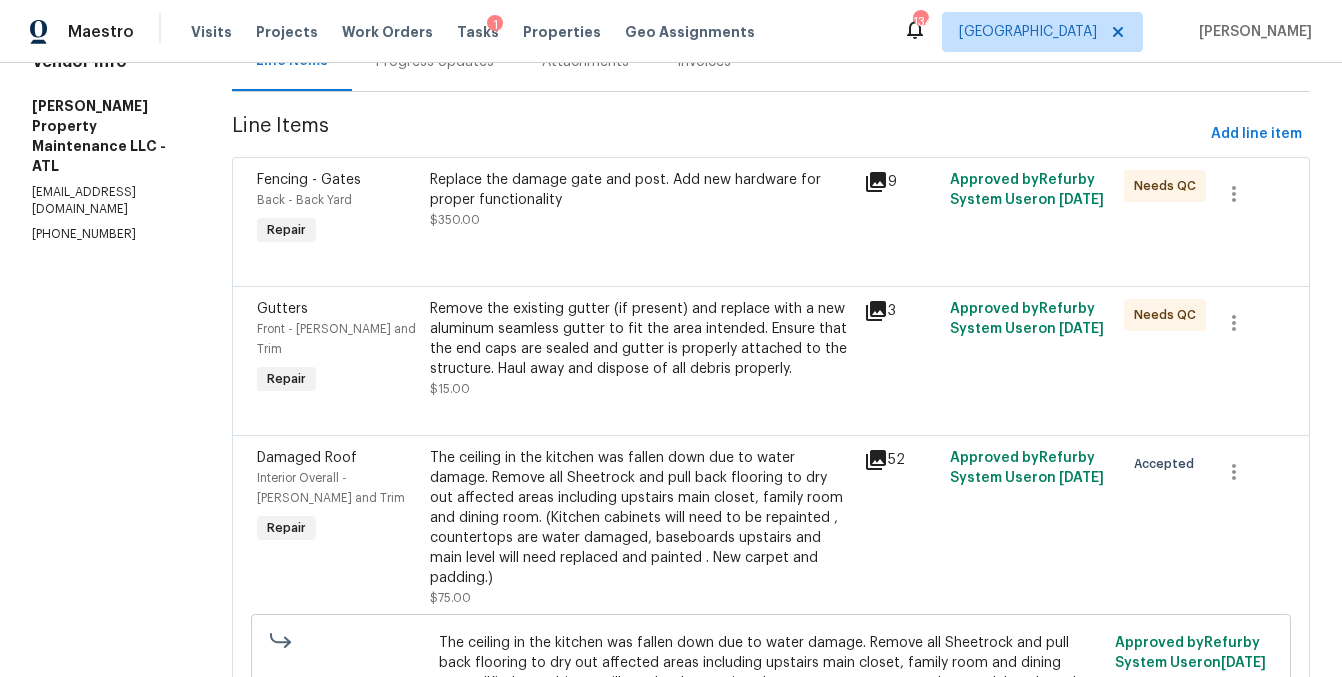 scroll, scrollTop: 221, scrollLeft: 0, axis: vertical 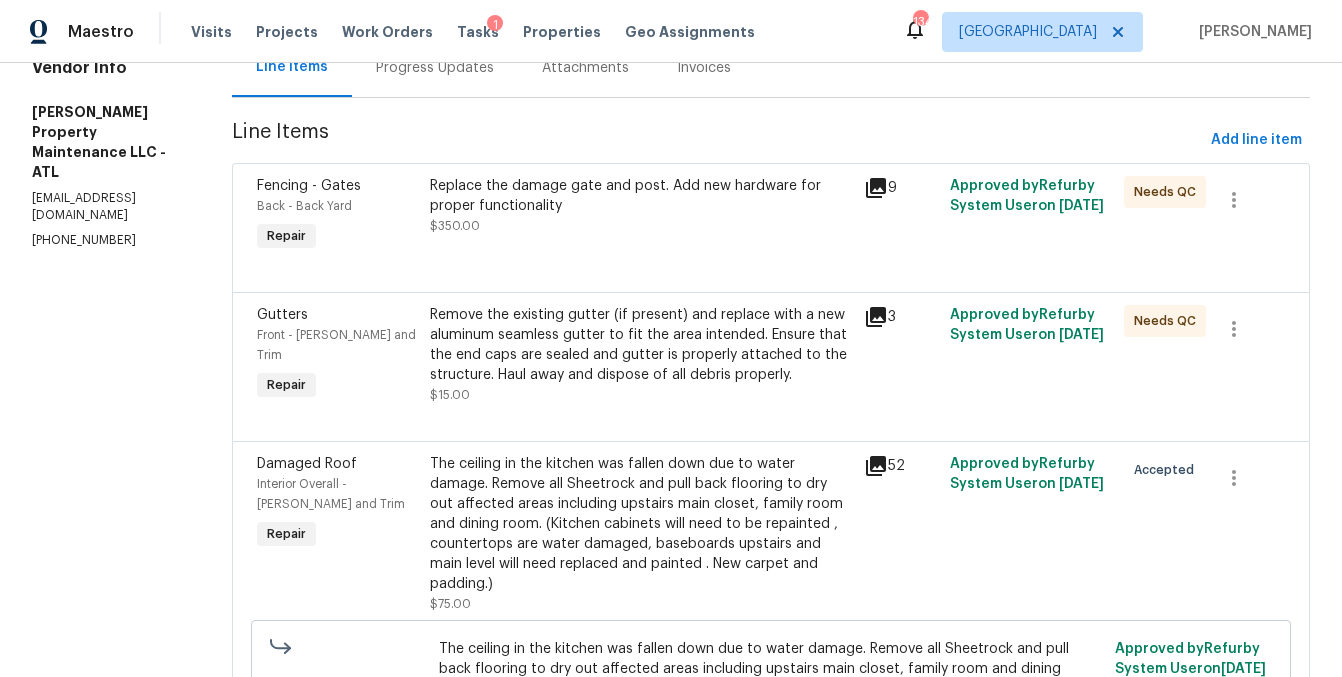 click on "Replace the damage gate and post. Add new hardware for proper functionality" at bounding box center [640, 196] 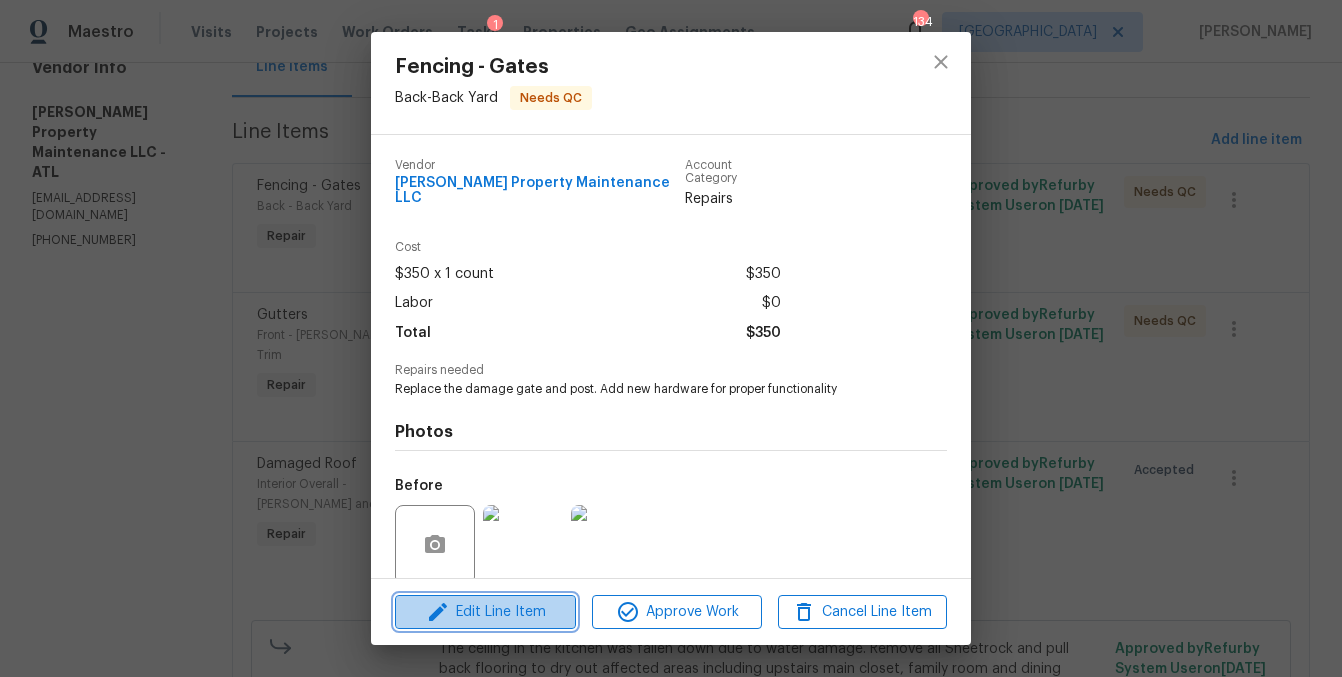 click on "Edit Line Item" at bounding box center [485, 612] 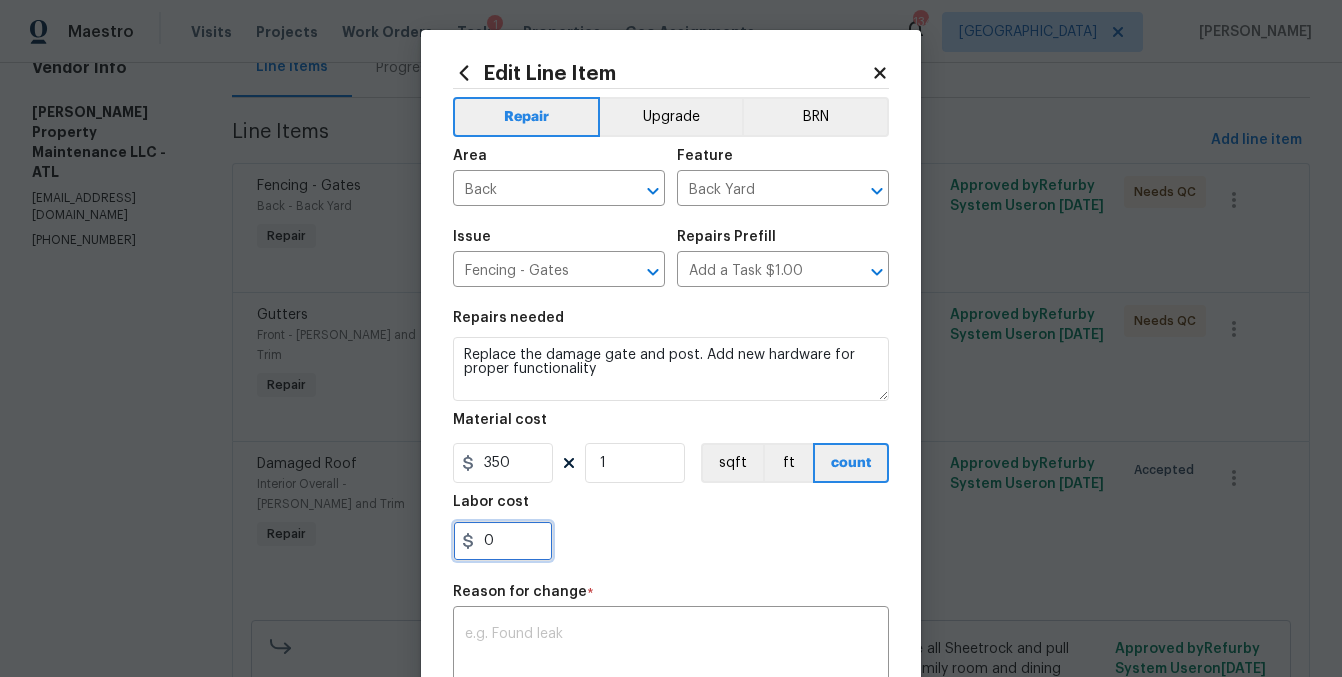 drag, startPoint x: 529, startPoint y: 539, endPoint x: 411, endPoint y: 534, distance: 118.10589 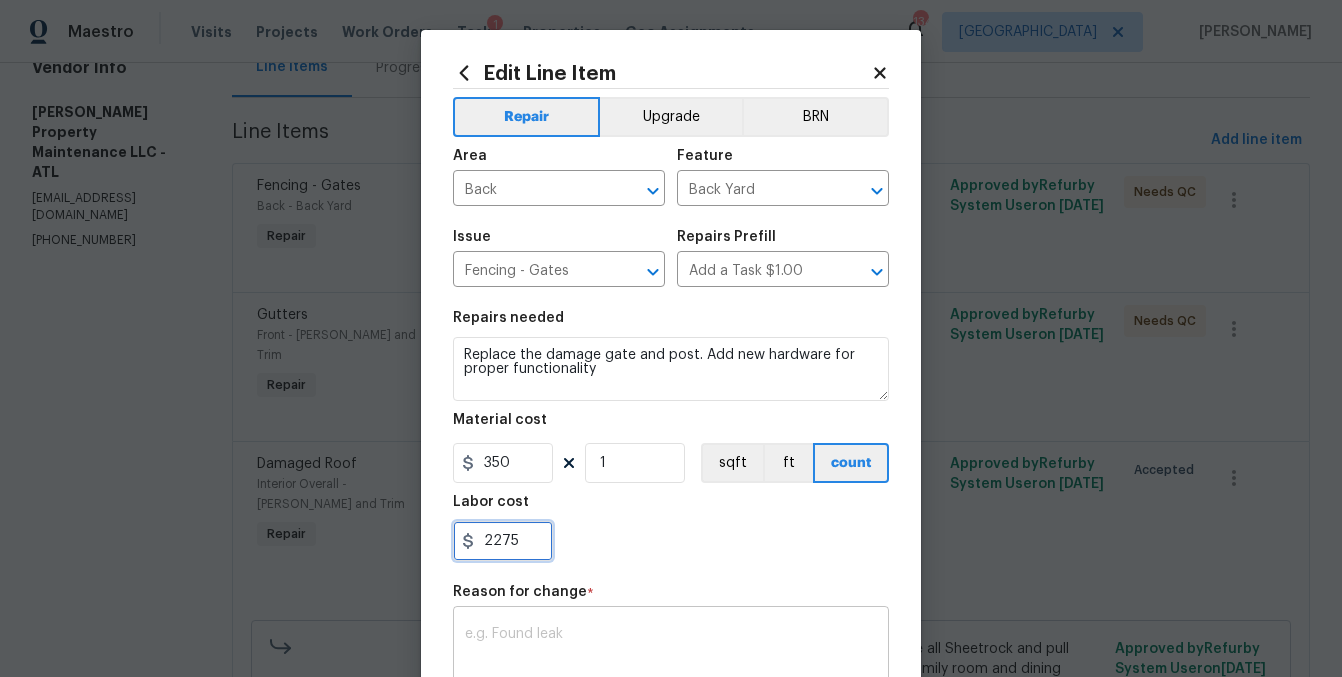 type on "2275" 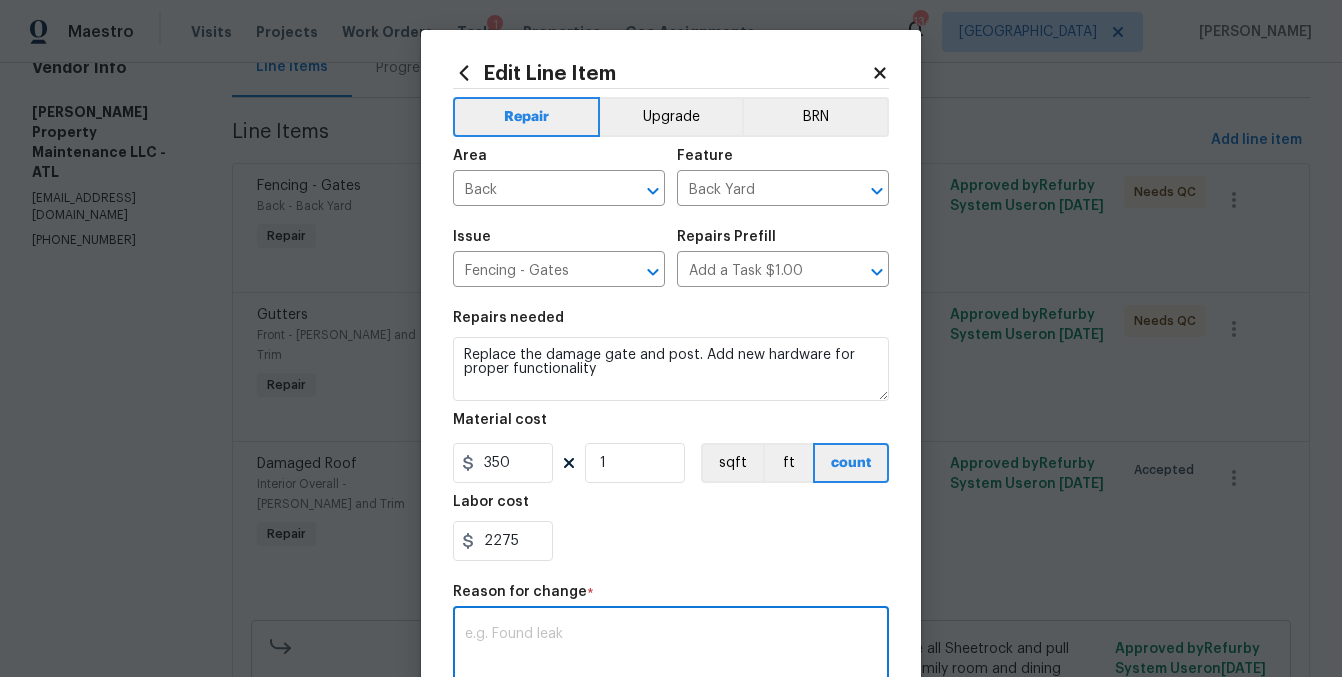 click at bounding box center [671, 648] 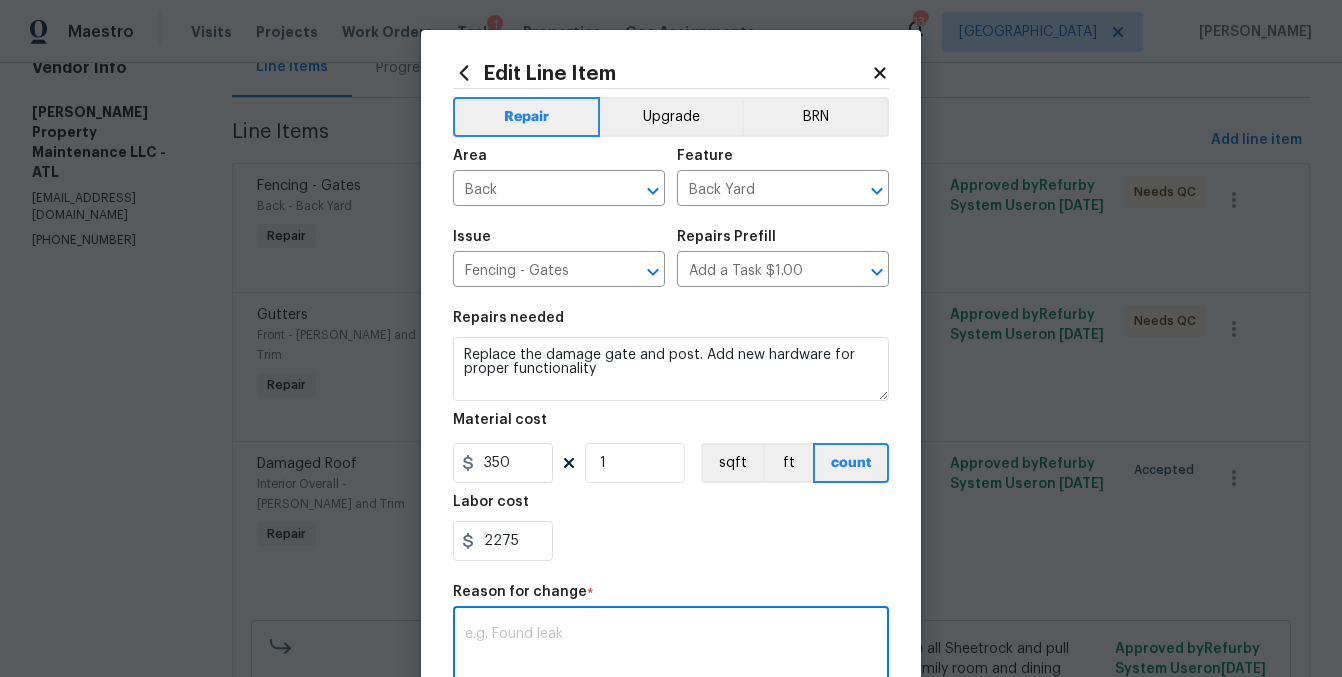 paste on "2715" 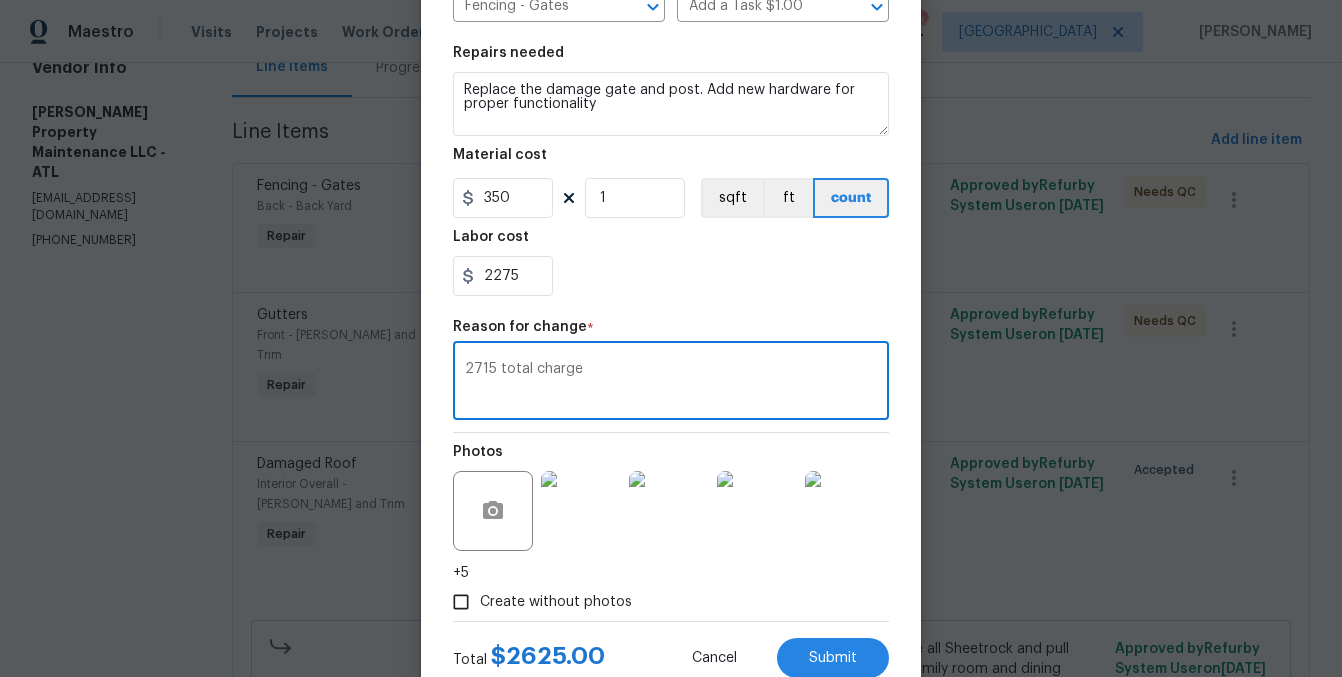 scroll, scrollTop: 329, scrollLeft: 0, axis: vertical 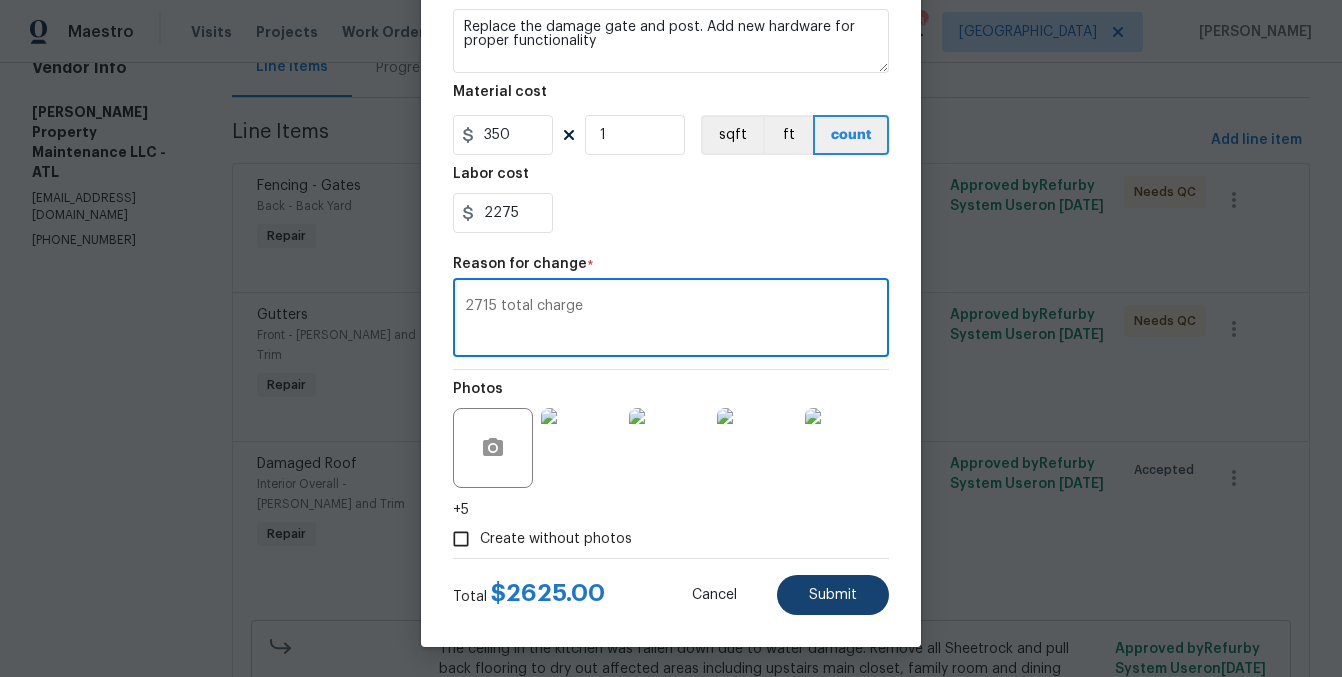 type on "2715 total charge" 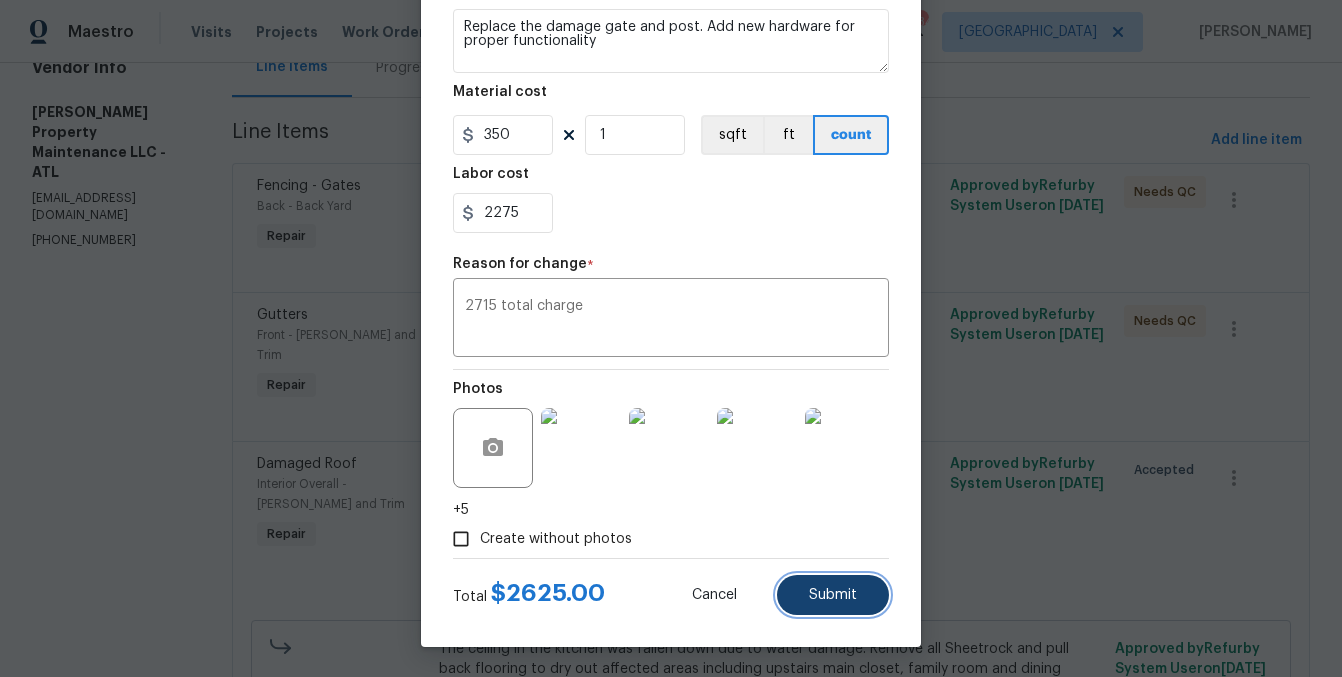 click on "Submit" at bounding box center [833, 595] 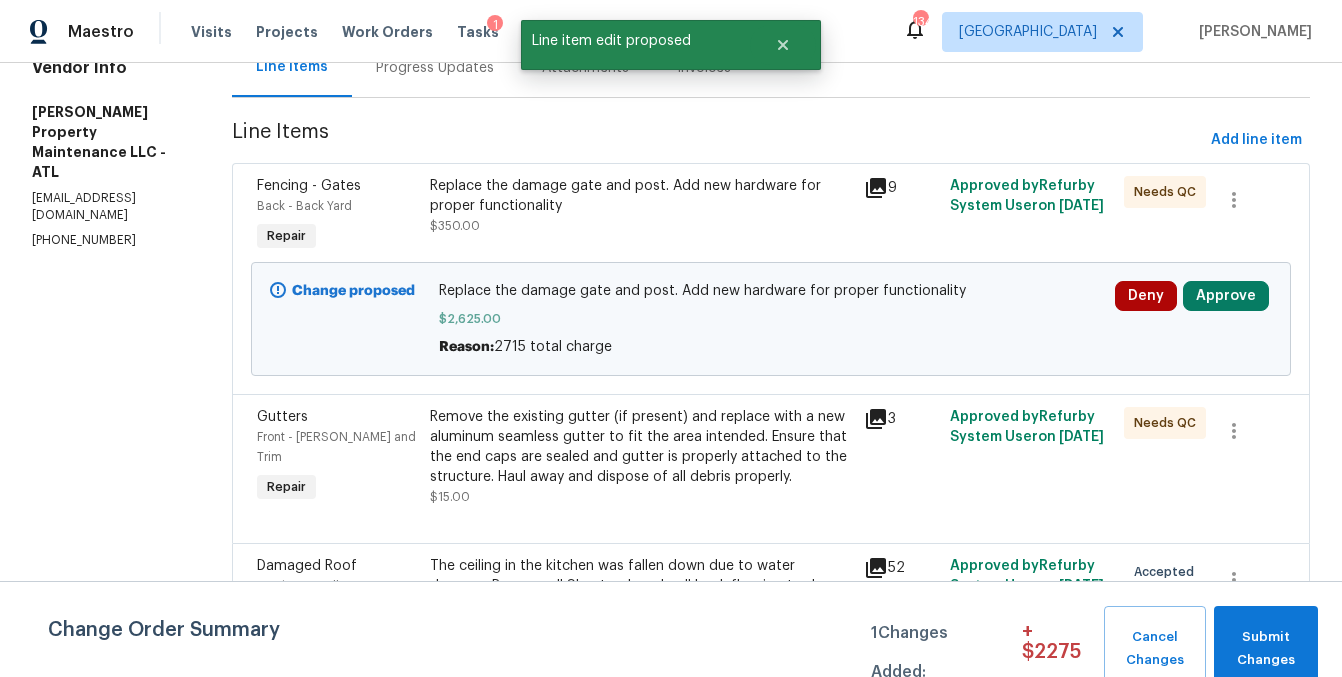 scroll, scrollTop: 0, scrollLeft: 0, axis: both 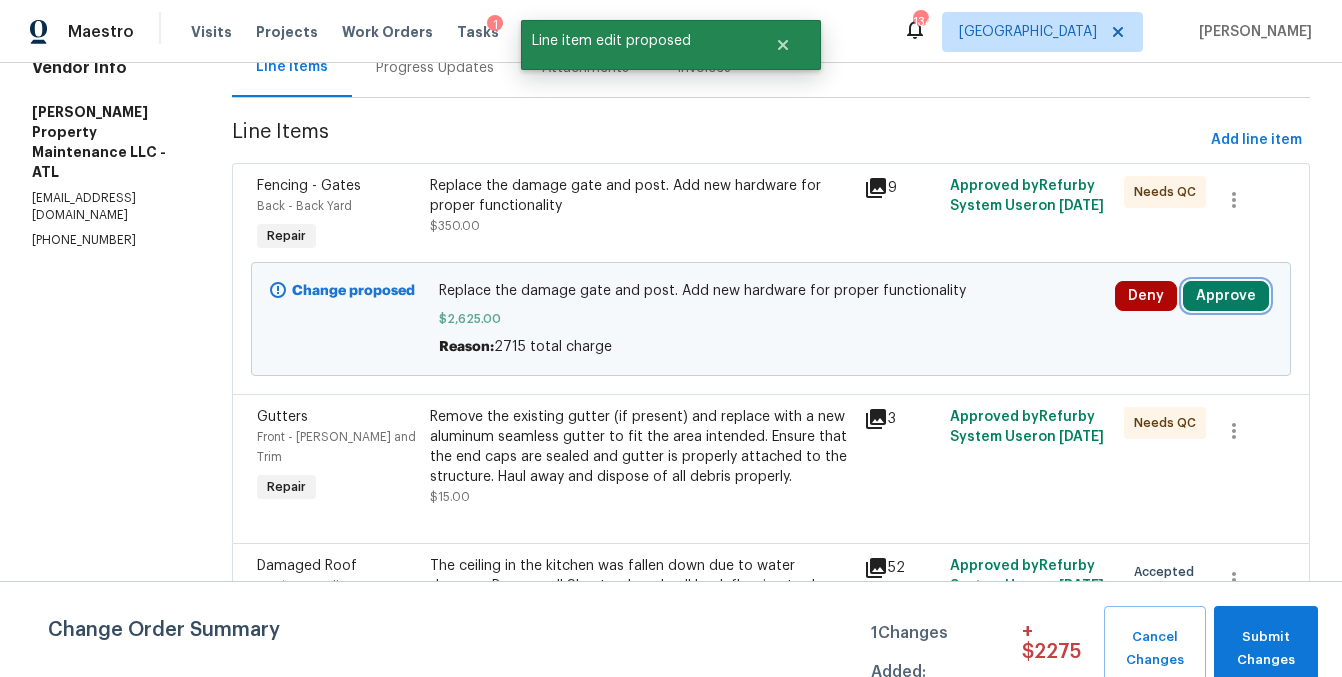 click on "Approve" at bounding box center [1226, 296] 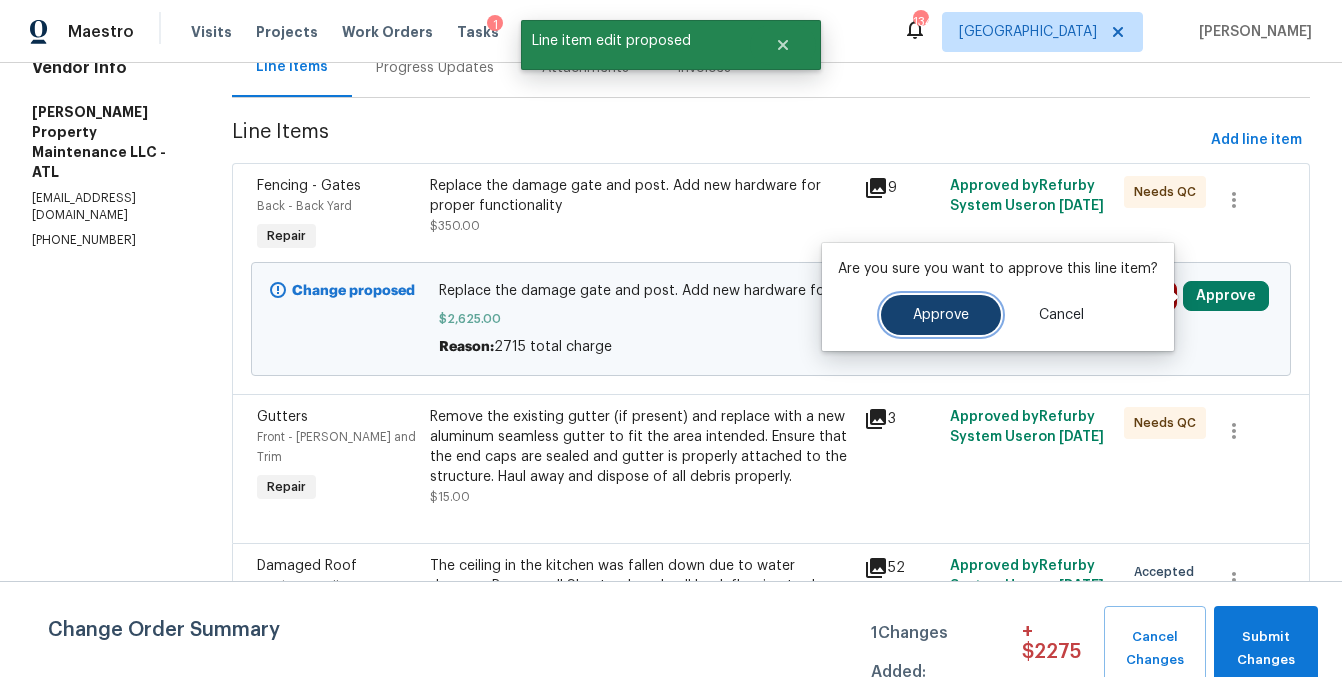 click on "Approve" at bounding box center [941, 315] 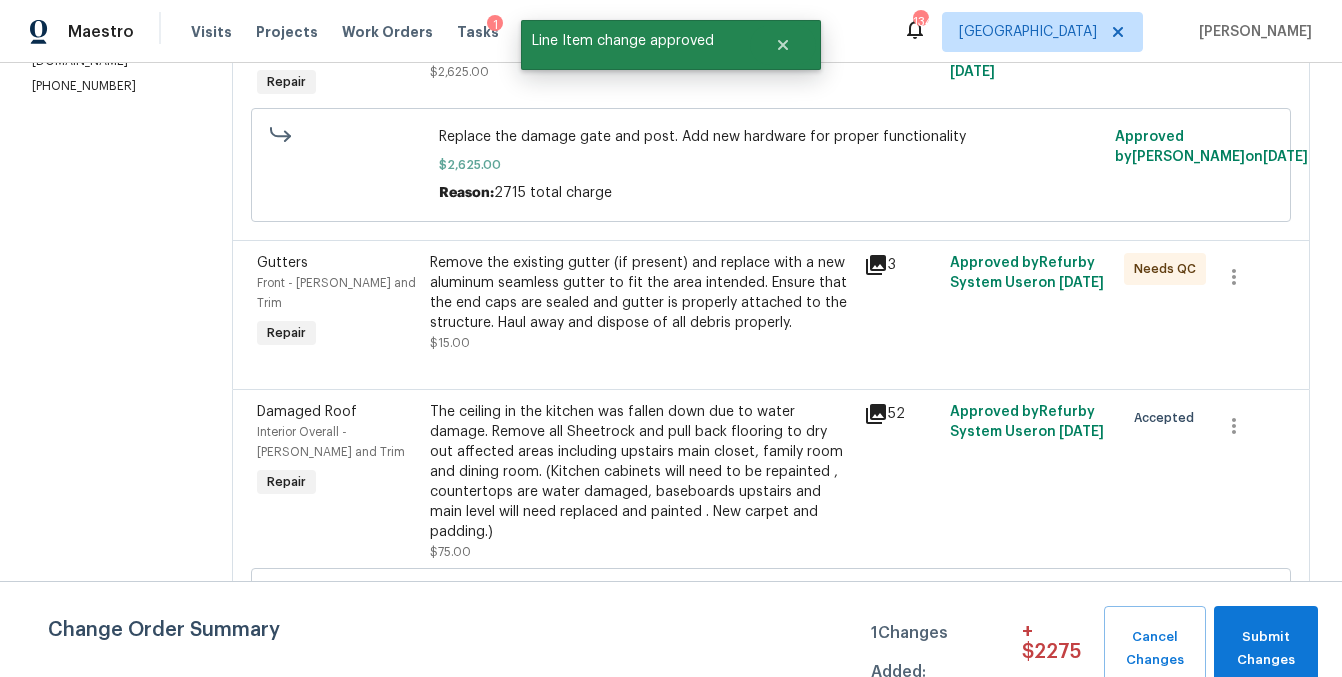 scroll, scrollTop: 369, scrollLeft: 0, axis: vertical 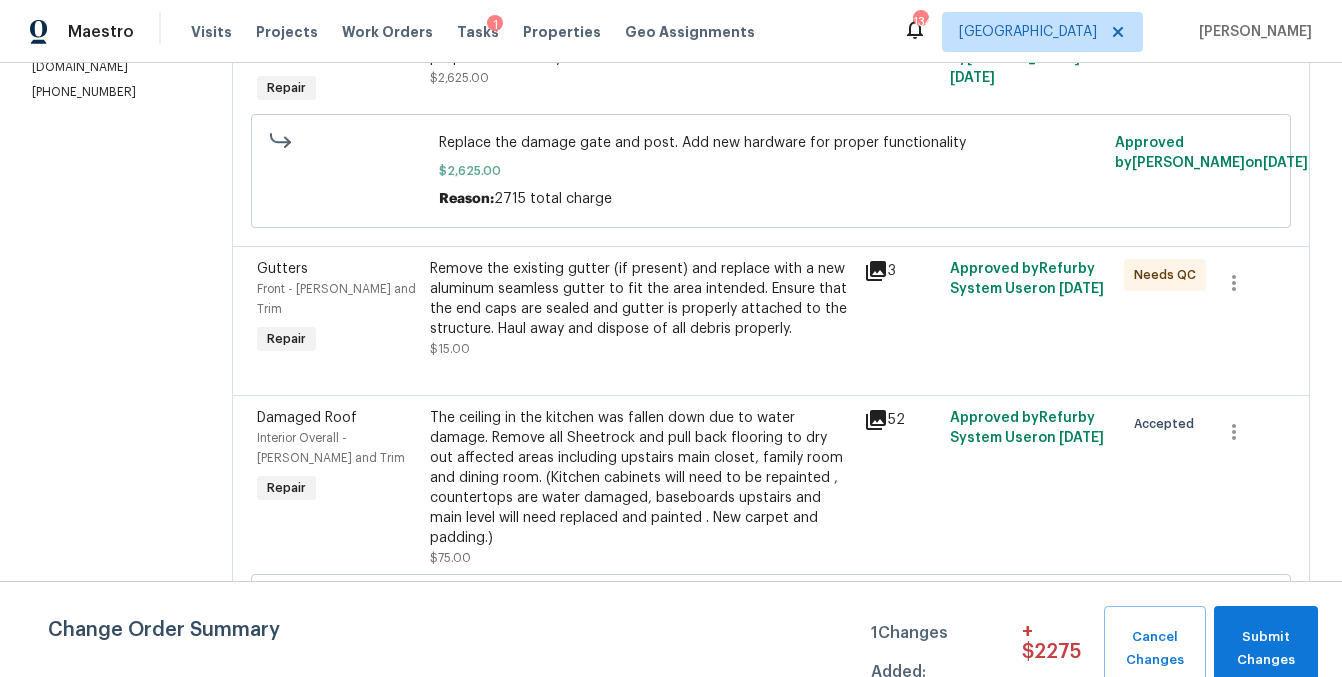 click on "Remove the existing gutter (if present) and replace with a new aluminum seamless gutter to fit the area intended. Ensure that the end caps are sealed and gutter is properly attached to the structure. Haul away and dispose of all debris properly." at bounding box center (640, 299) 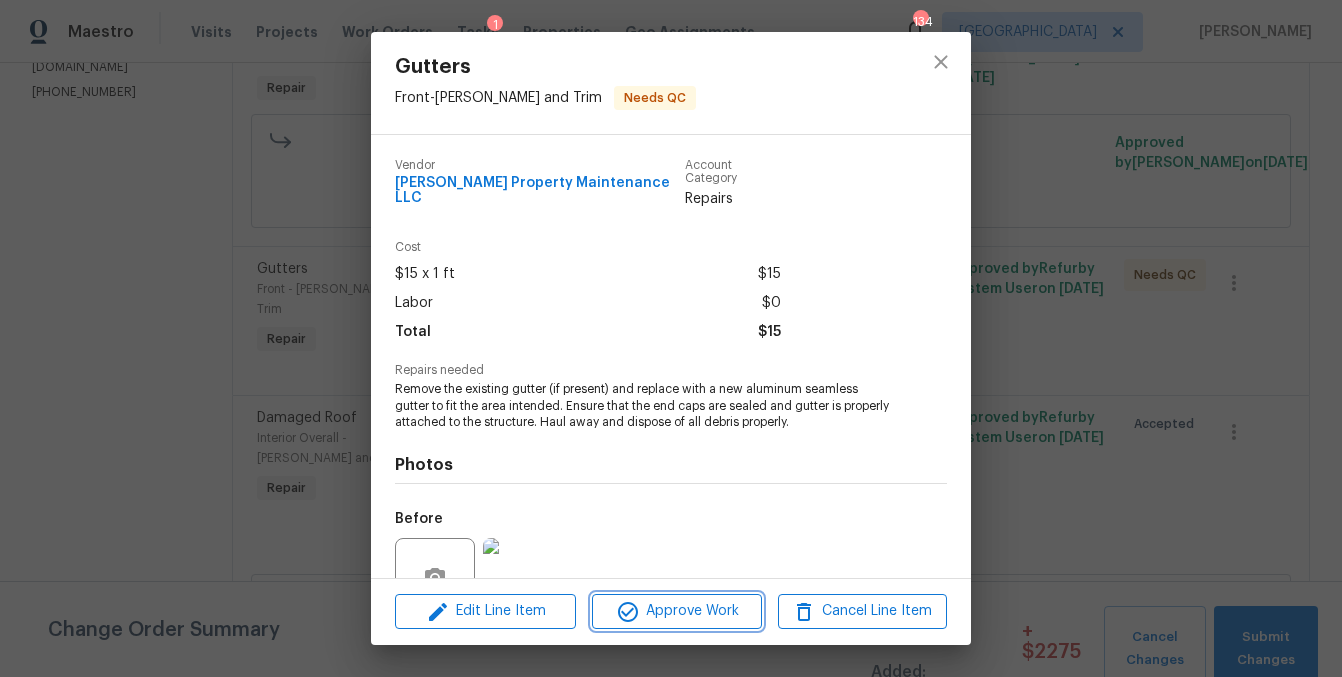 click on "Approve Work" at bounding box center (676, 611) 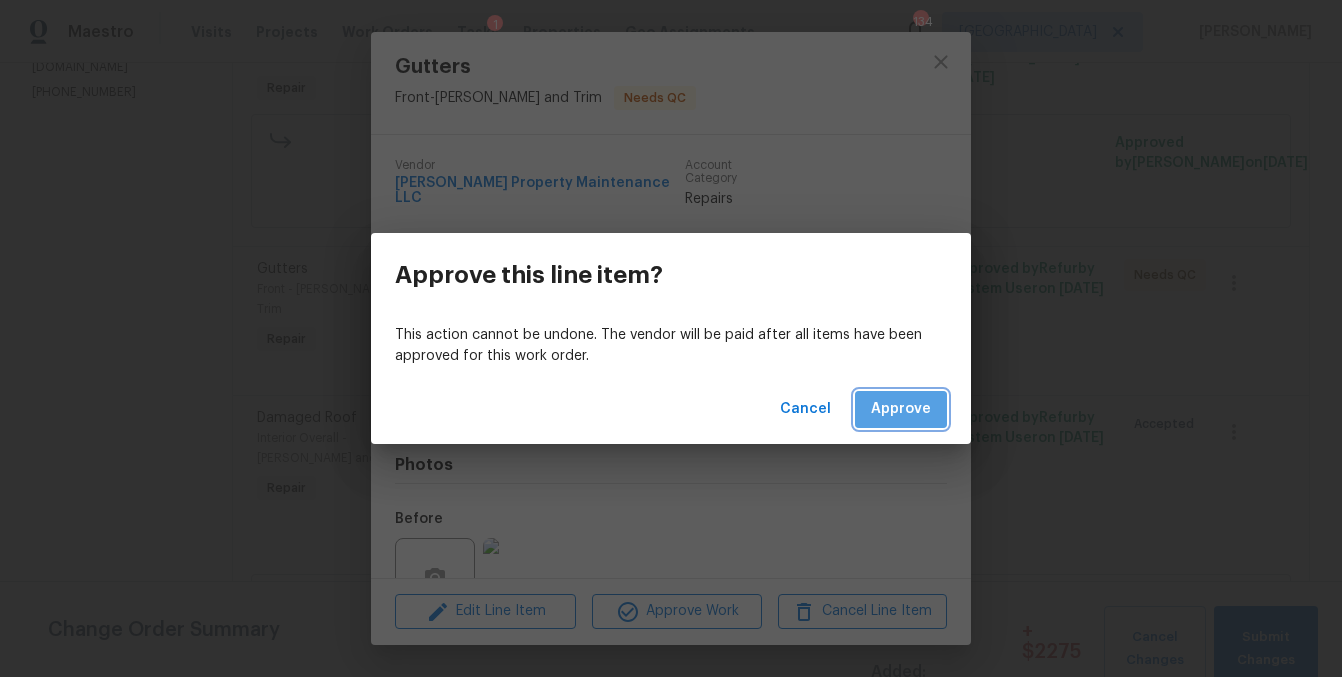 click on "Approve" at bounding box center [901, 409] 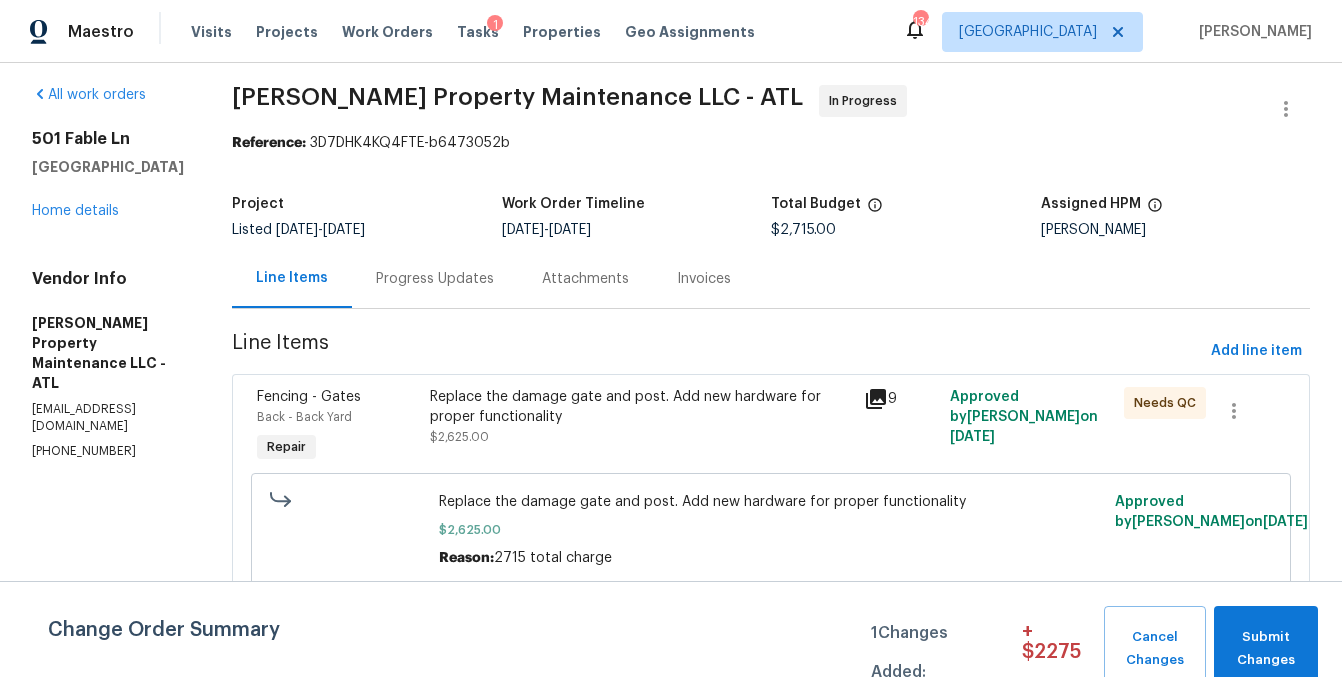 scroll, scrollTop: 11, scrollLeft: 0, axis: vertical 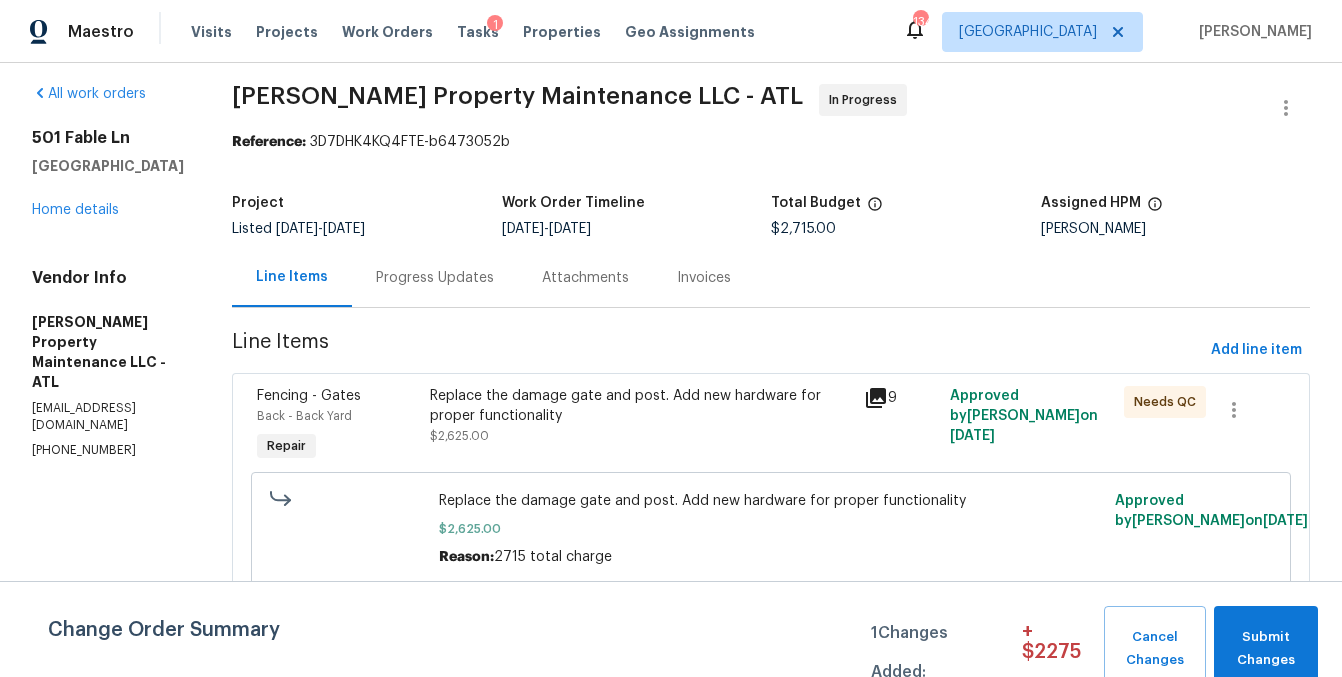 click on "Replace the damage gate and post. Add new hardware for proper functionality" at bounding box center [640, 406] 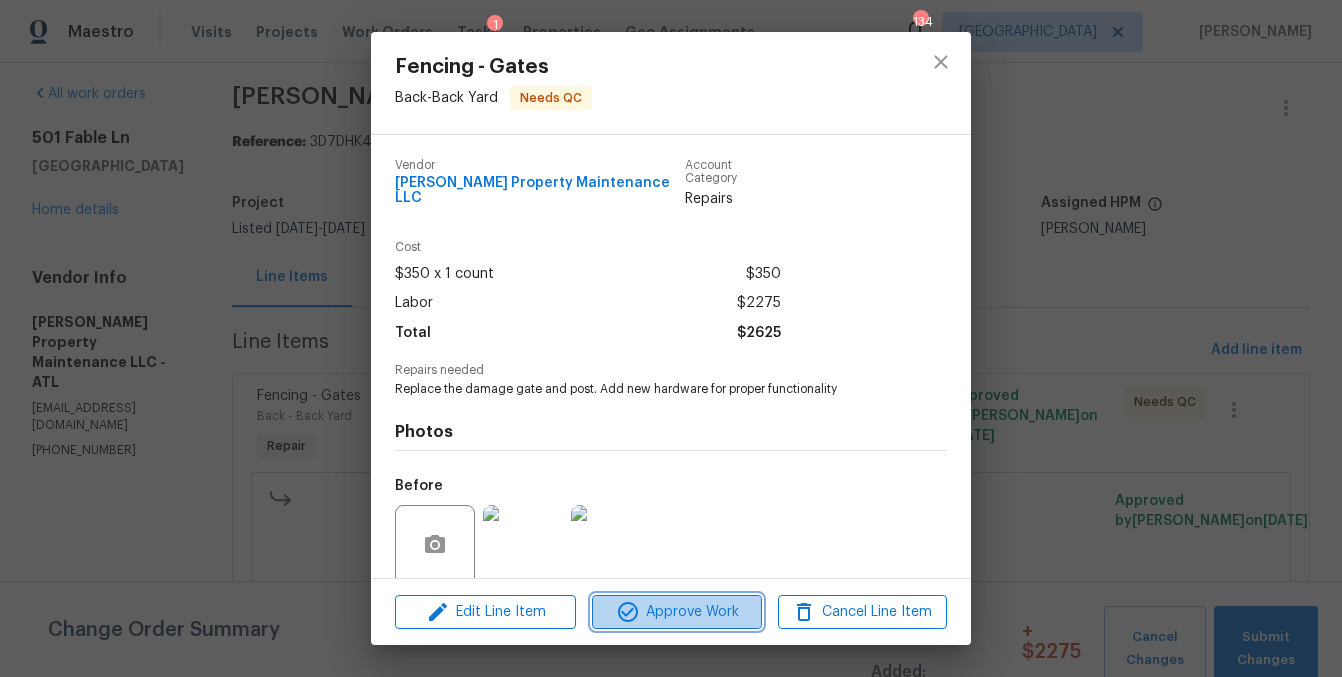 click on "Approve Work" at bounding box center [676, 612] 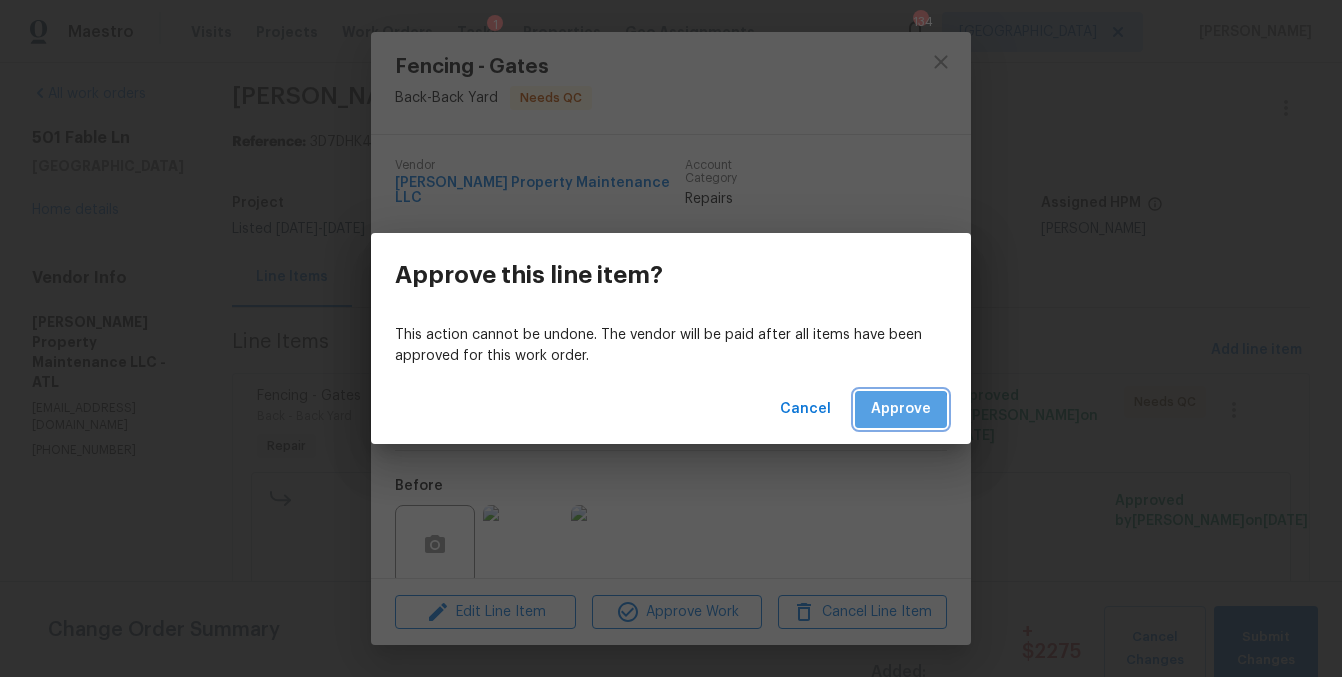 drag, startPoint x: 894, startPoint y: 411, endPoint x: 861, endPoint y: 425, distance: 35.846897 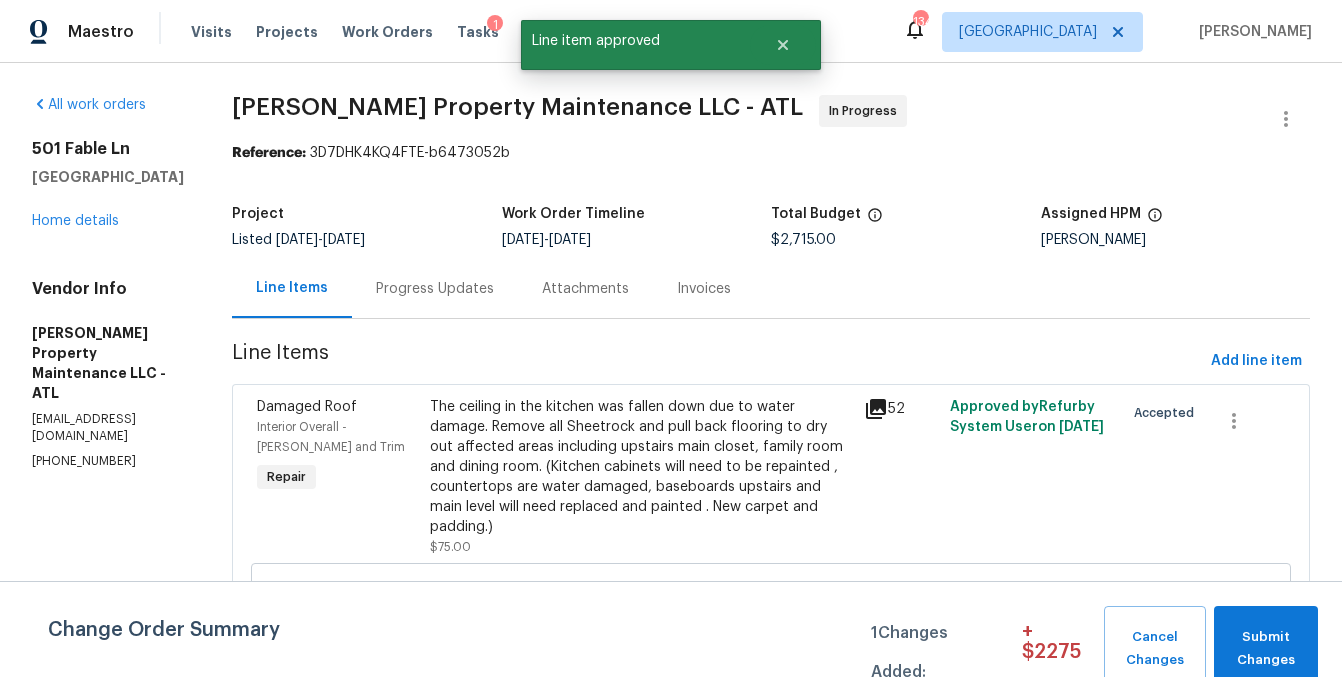 scroll, scrollTop: 517, scrollLeft: 0, axis: vertical 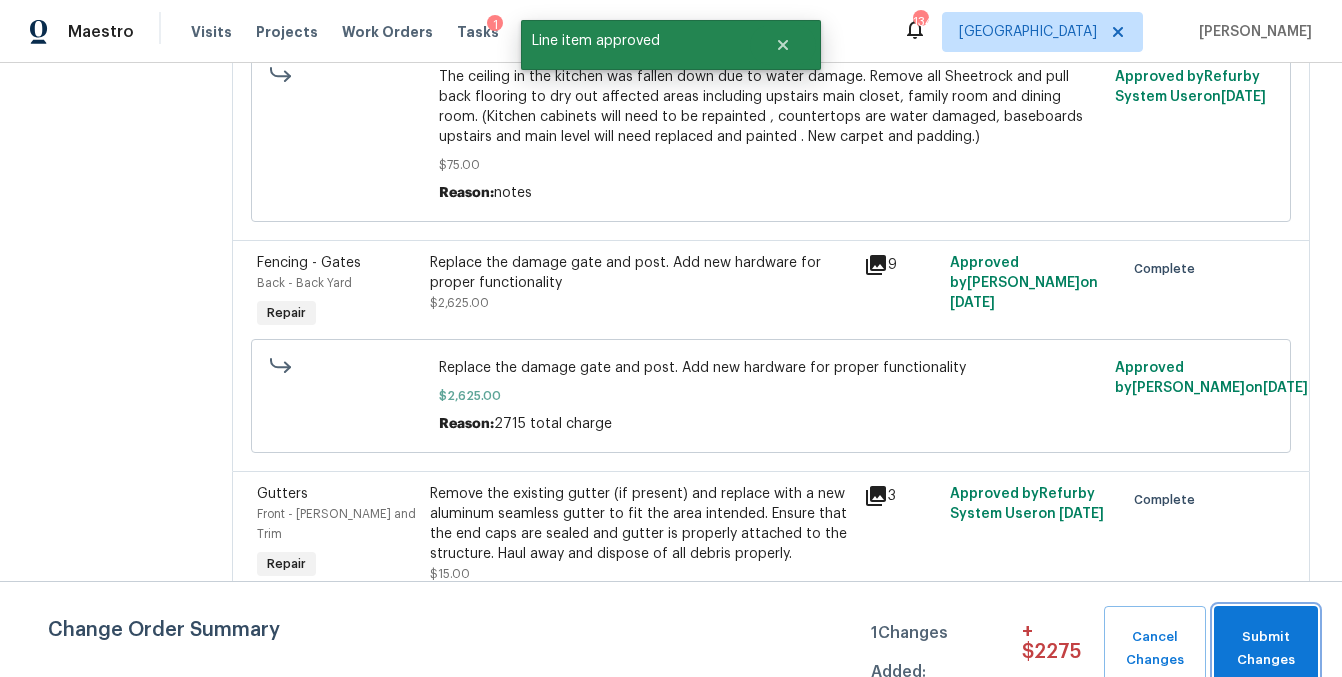 click on "Submit Changes" at bounding box center [1266, 649] 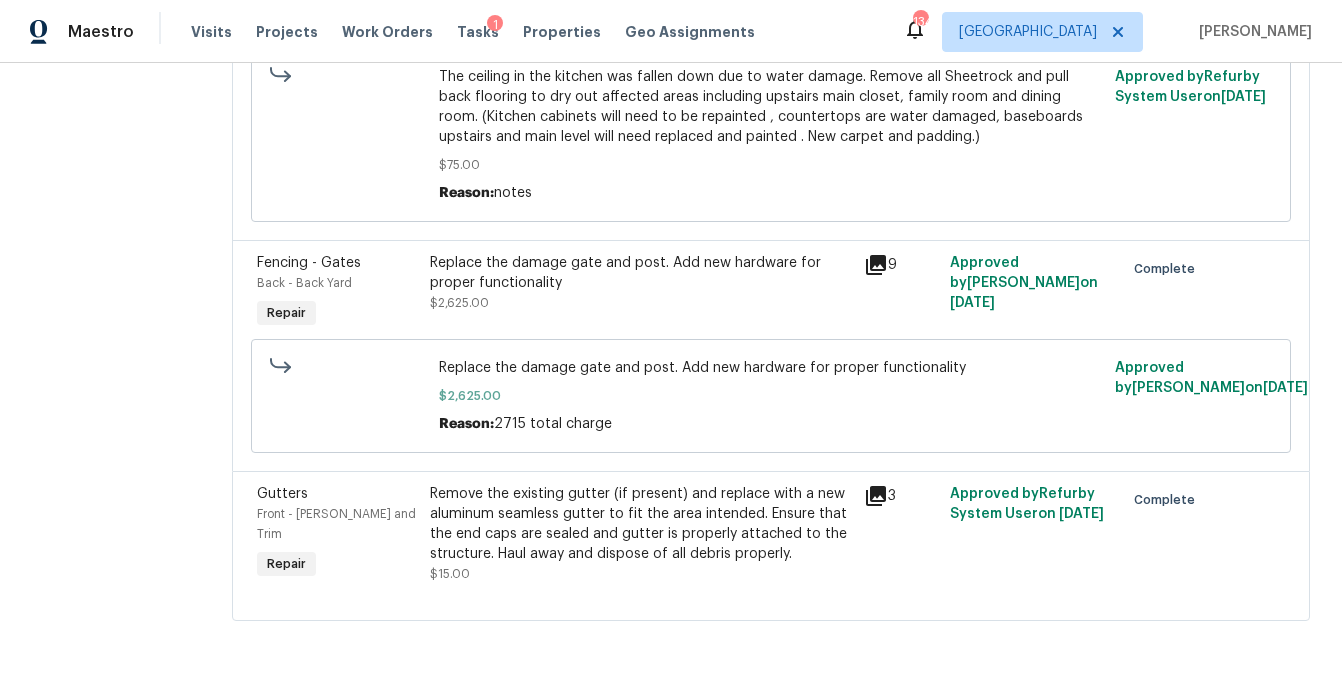 scroll, scrollTop: 0, scrollLeft: 0, axis: both 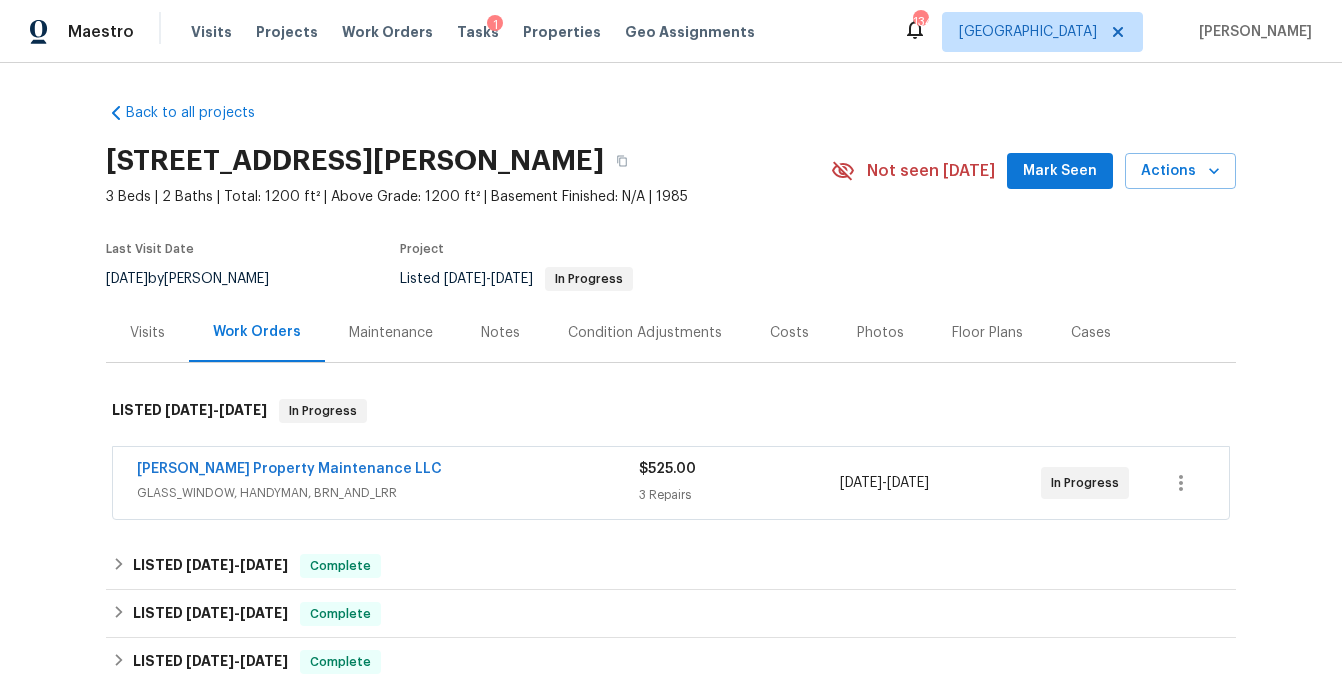 click on "Visits" at bounding box center (147, 333) 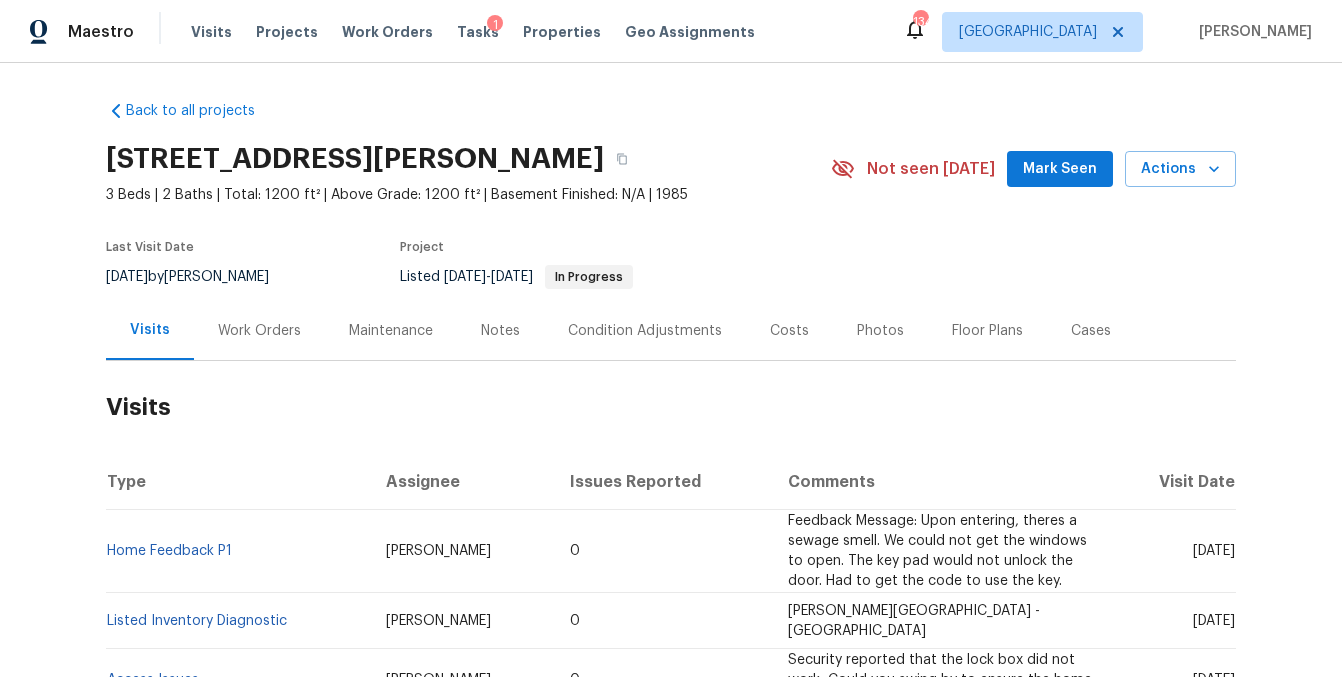 scroll, scrollTop: 1, scrollLeft: 0, axis: vertical 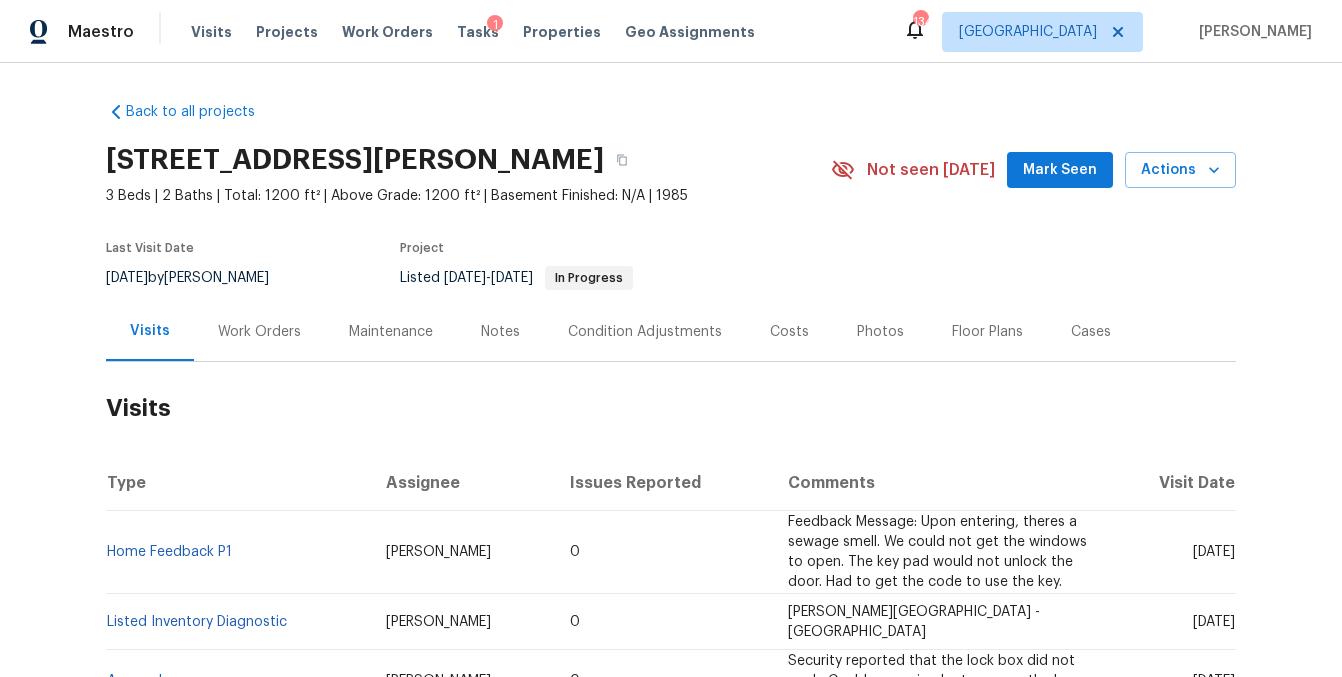 click on "Work Orders" at bounding box center [259, 332] 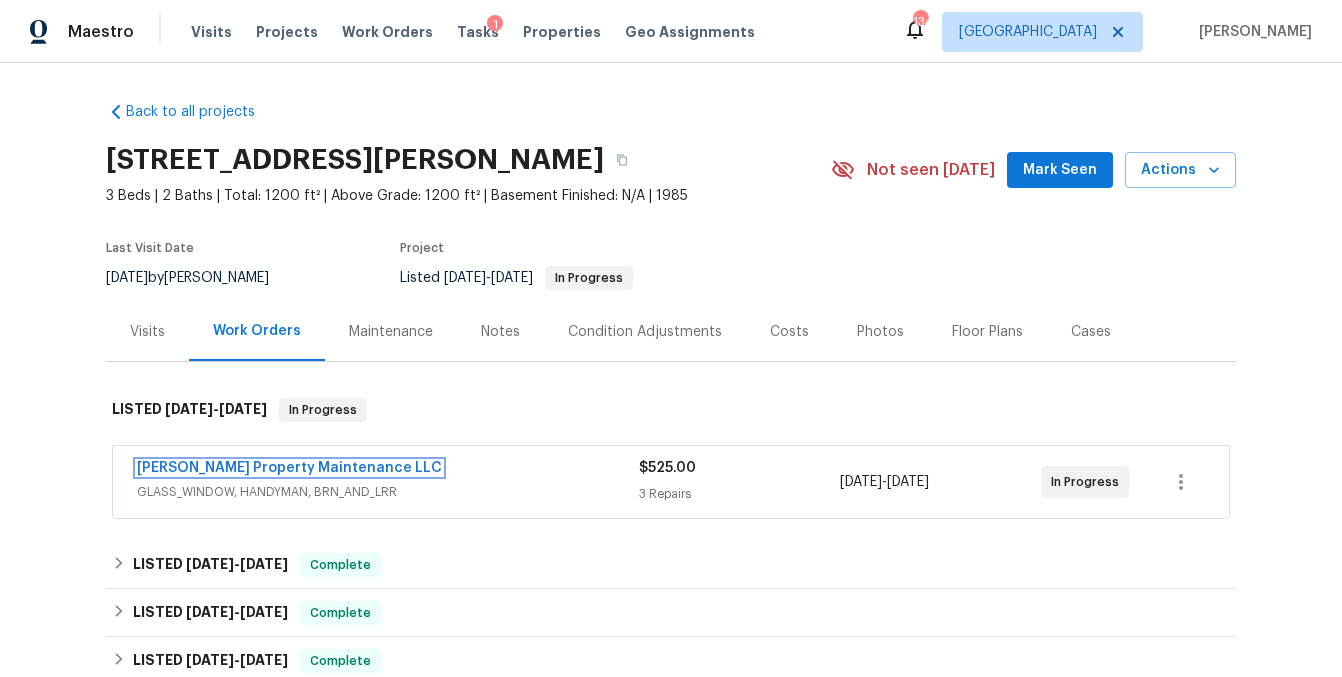 click on "[PERSON_NAME] Property Maintenance LLC" at bounding box center [289, 468] 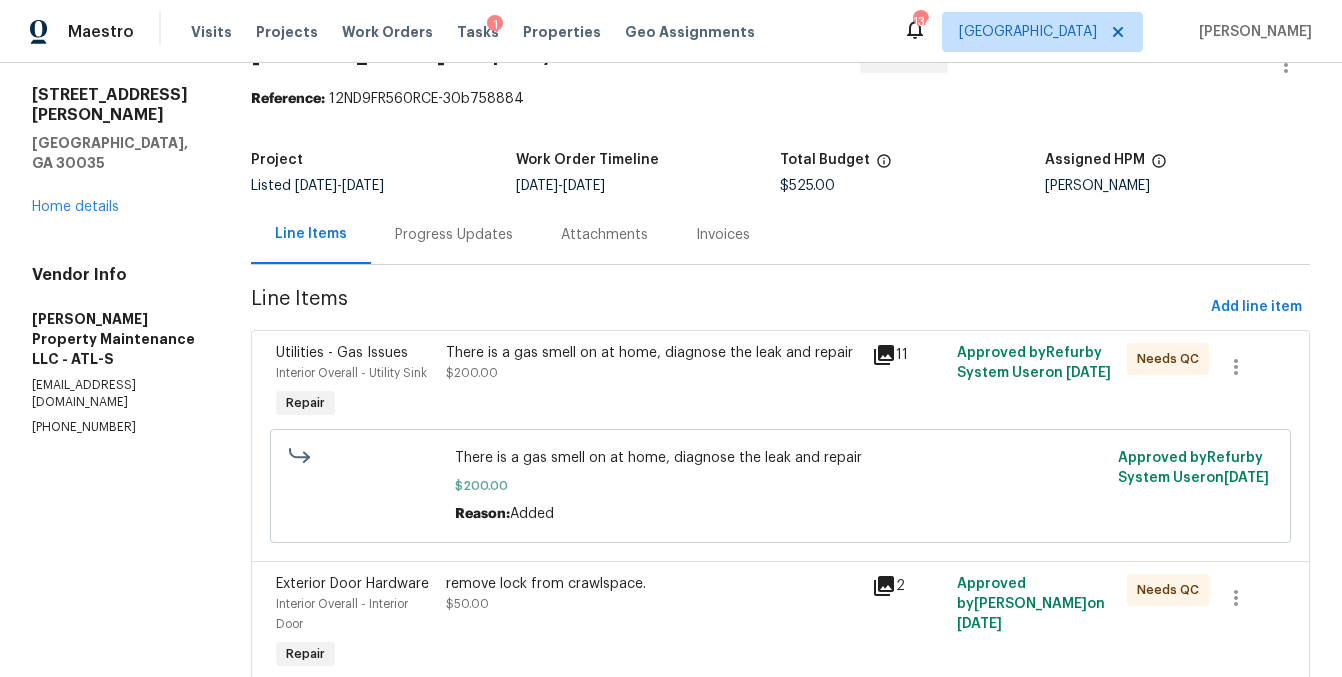 scroll, scrollTop: 43, scrollLeft: 0, axis: vertical 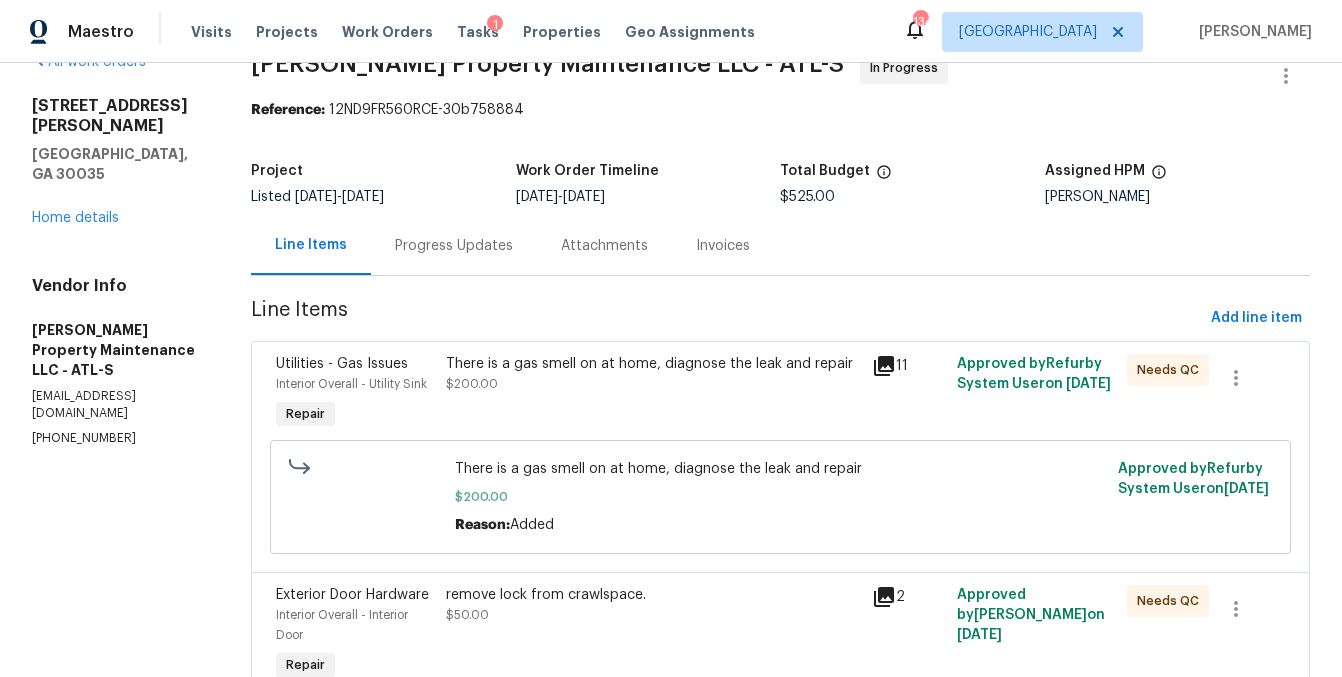click on "There is a gas smell on at home, diagnose the leak and repair" at bounding box center (652, 364) 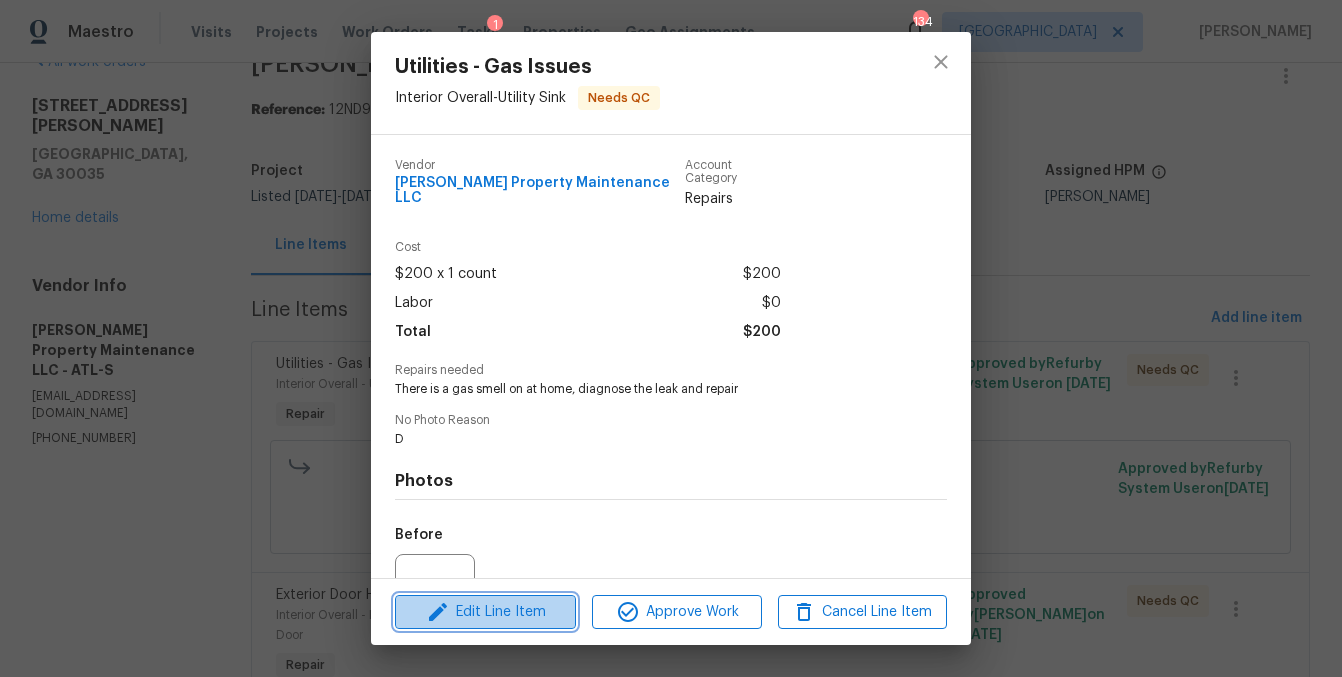 click on "Edit Line Item" at bounding box center (485, 612) 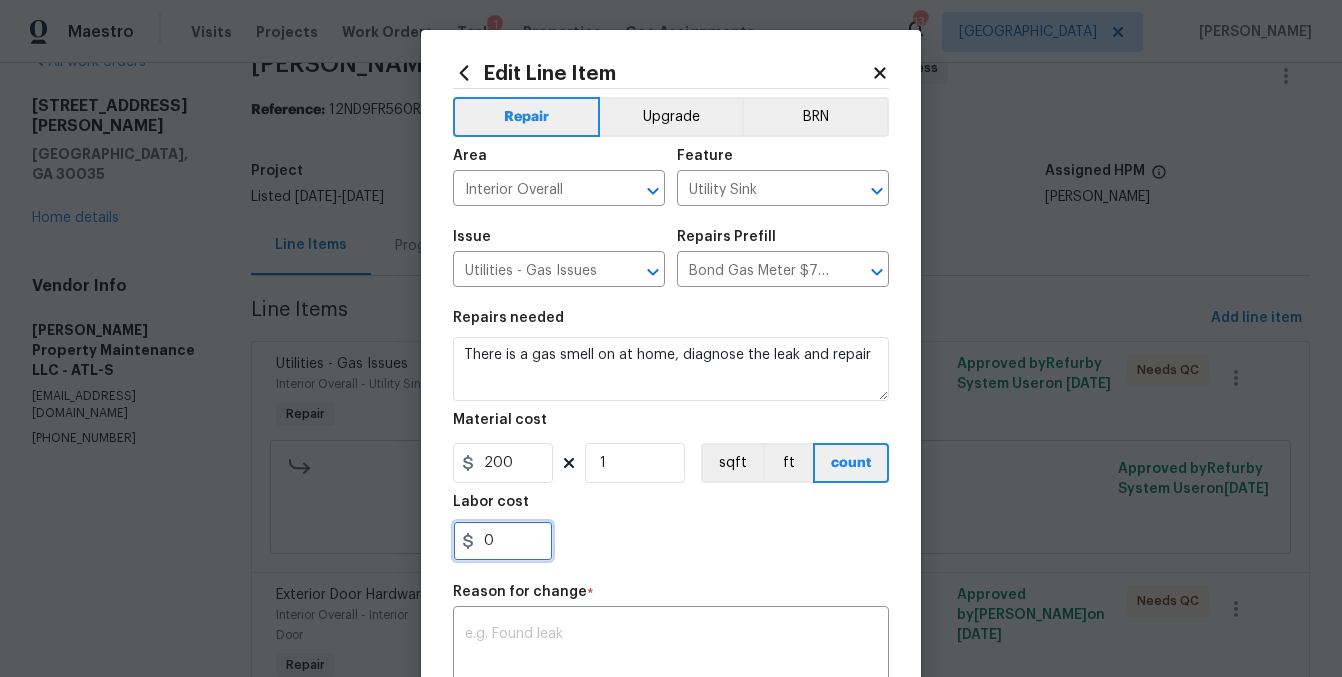 drag, startPoint x: 534, startPoint y: 544, endPoint x: 396, endPoint y: 544, distance: 138 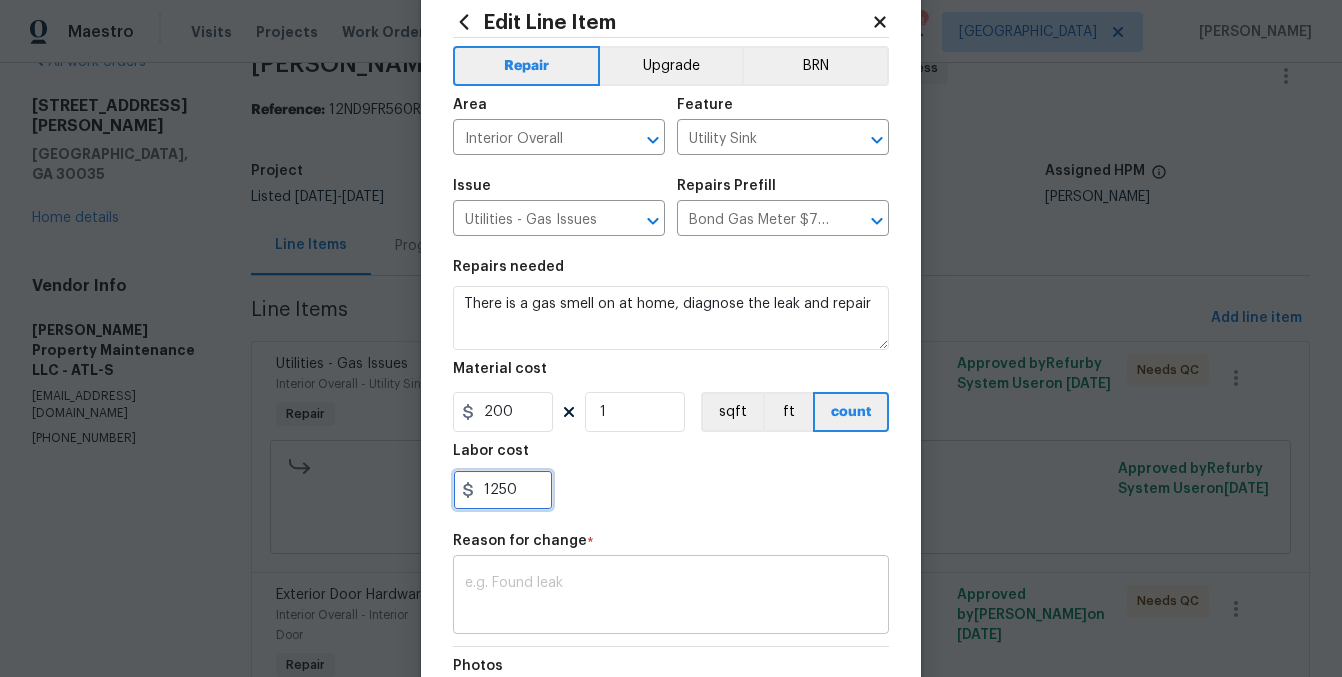 scroll, scrollTop: 52, scrollLeft: 0, axis: vertical 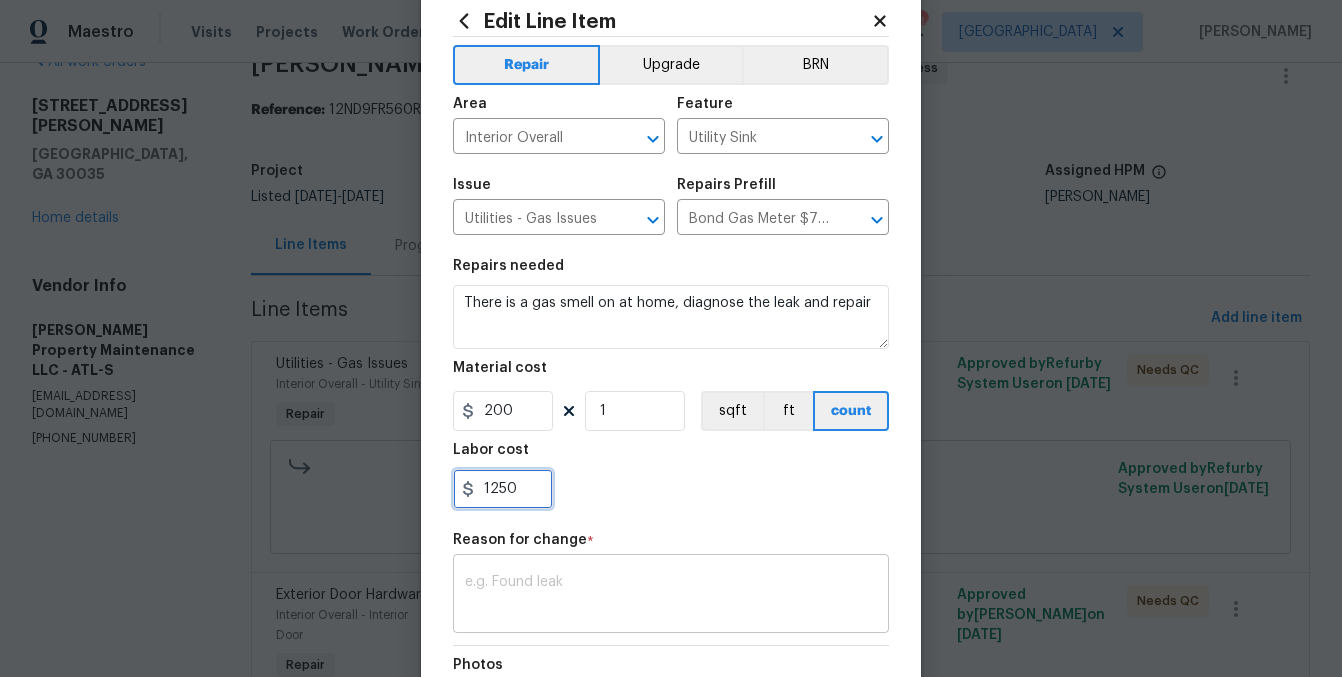 type on "1250" 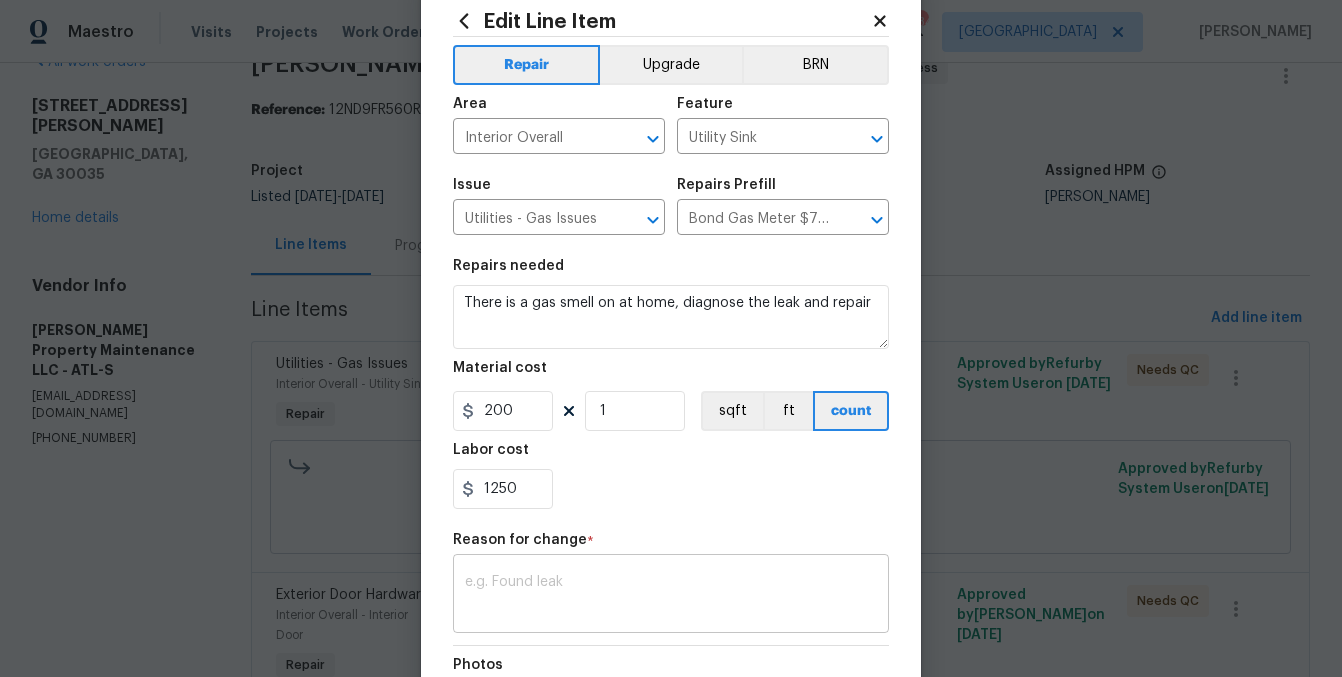 click at bounding box center (671, 596) 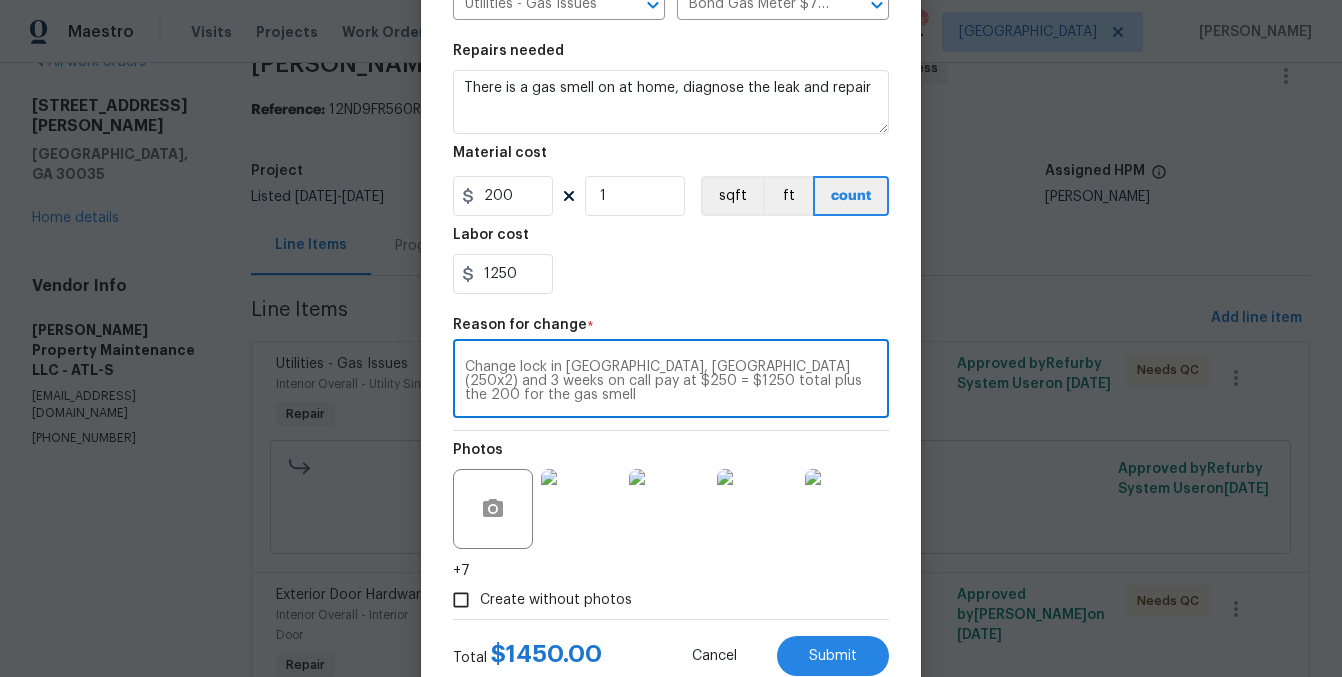 scroll, scrollTop: 268, scrollLeft: 0, axis: vertical 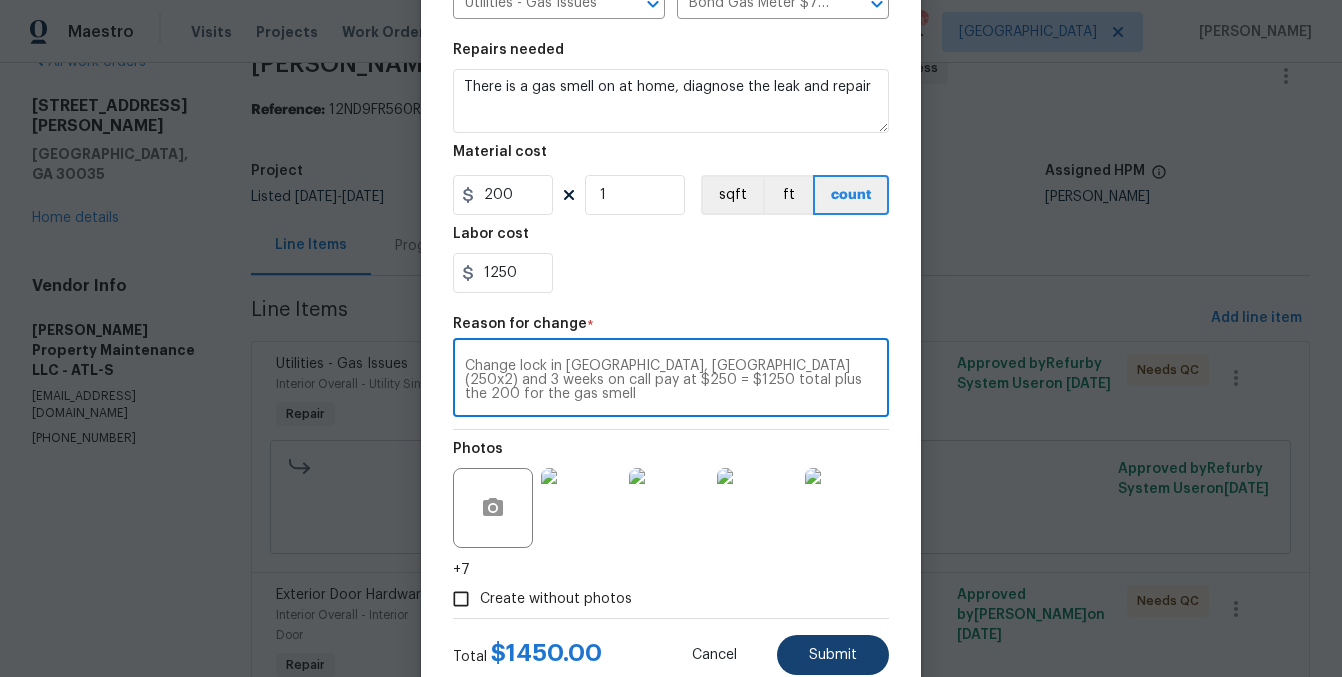 type on "Change lock in lawrenceville, marietta (250x2) and 3 weeks on call pay at $250 = $1250 total plus the 200 for the gas smell" 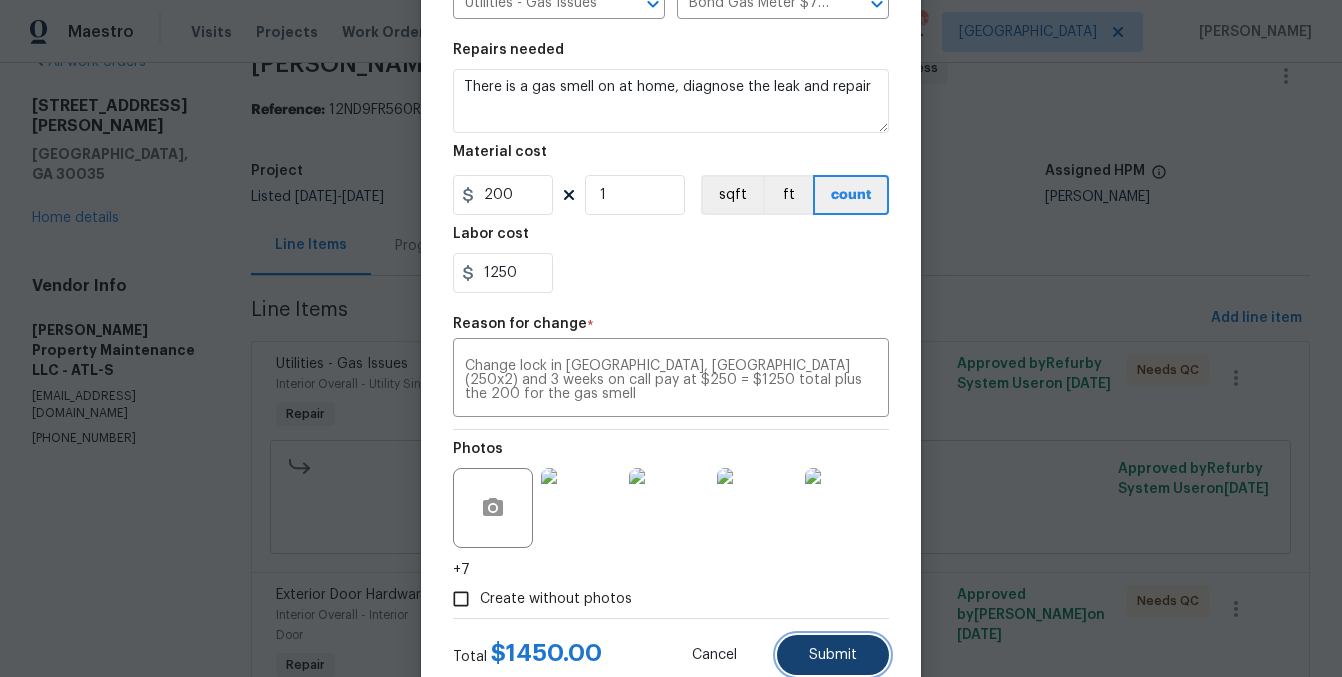 click on "Submit" at bounding box center [833, 655] 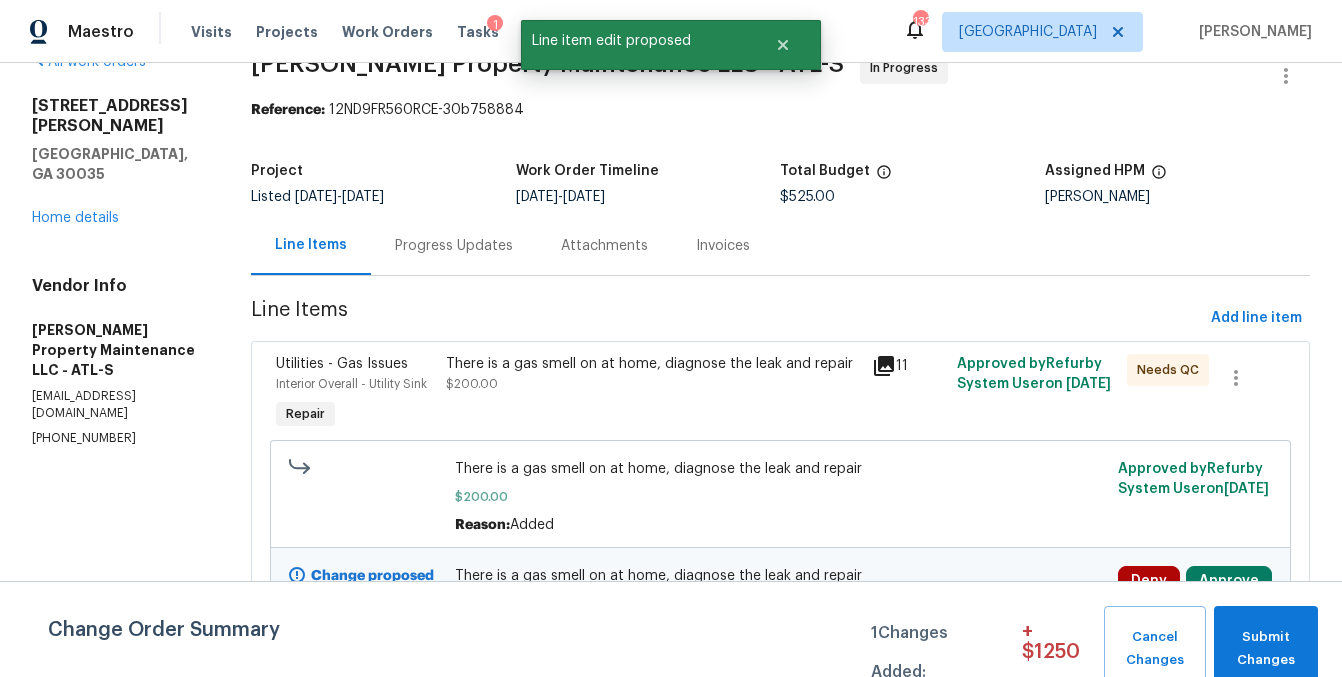 scroll, scrollTop: 0, scrollLeft: 0, axis: both 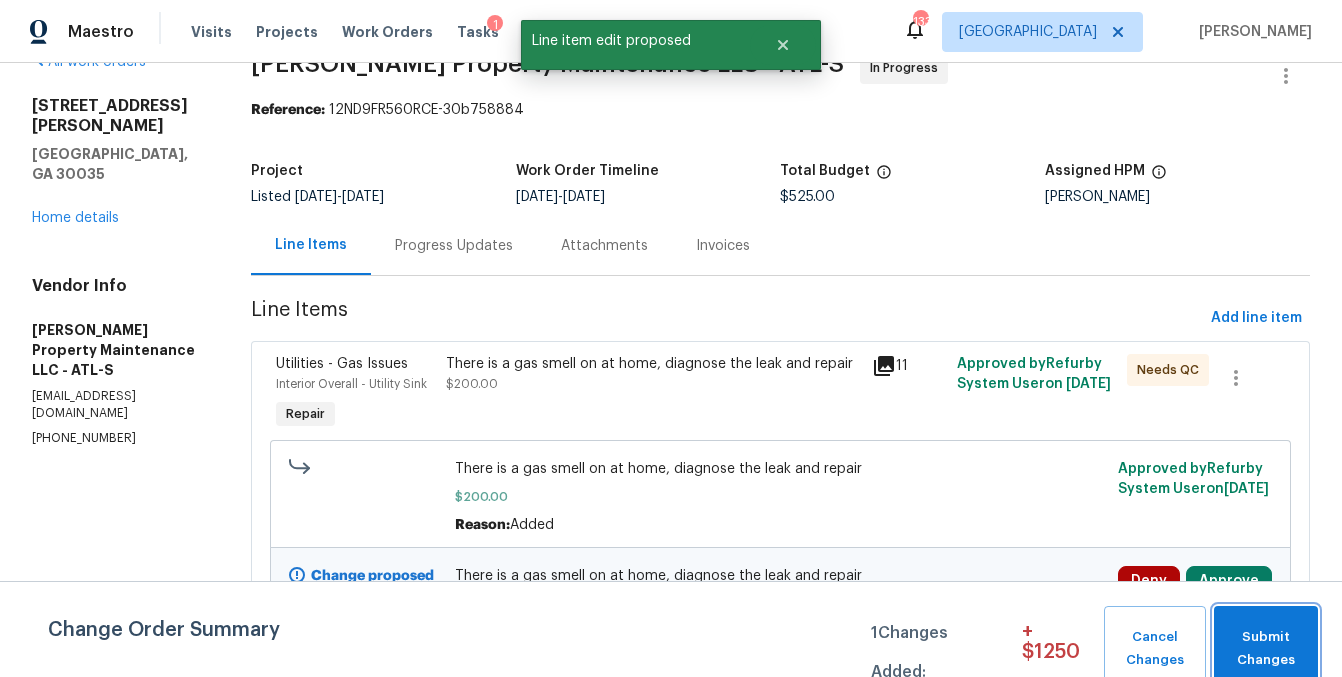 click on "Submit Changes" at bounding box center (1266, 649) 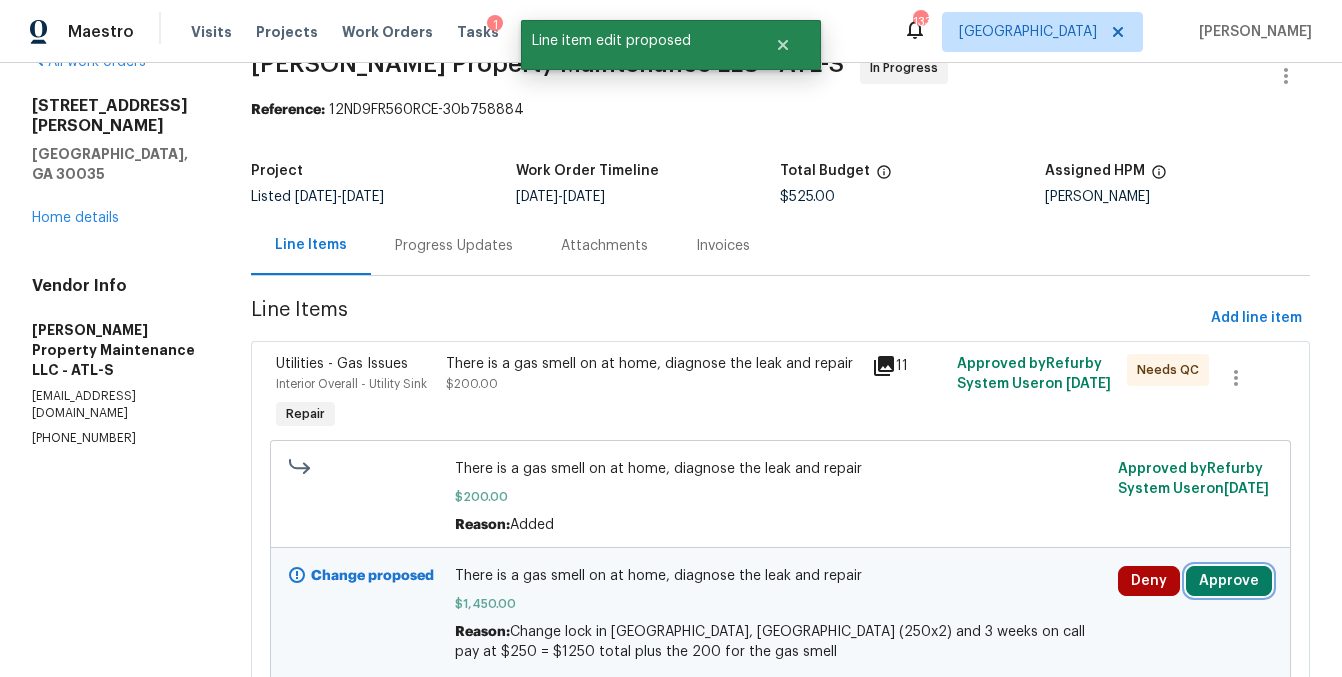 click on "Approve" at bounding box center [1229, 581] 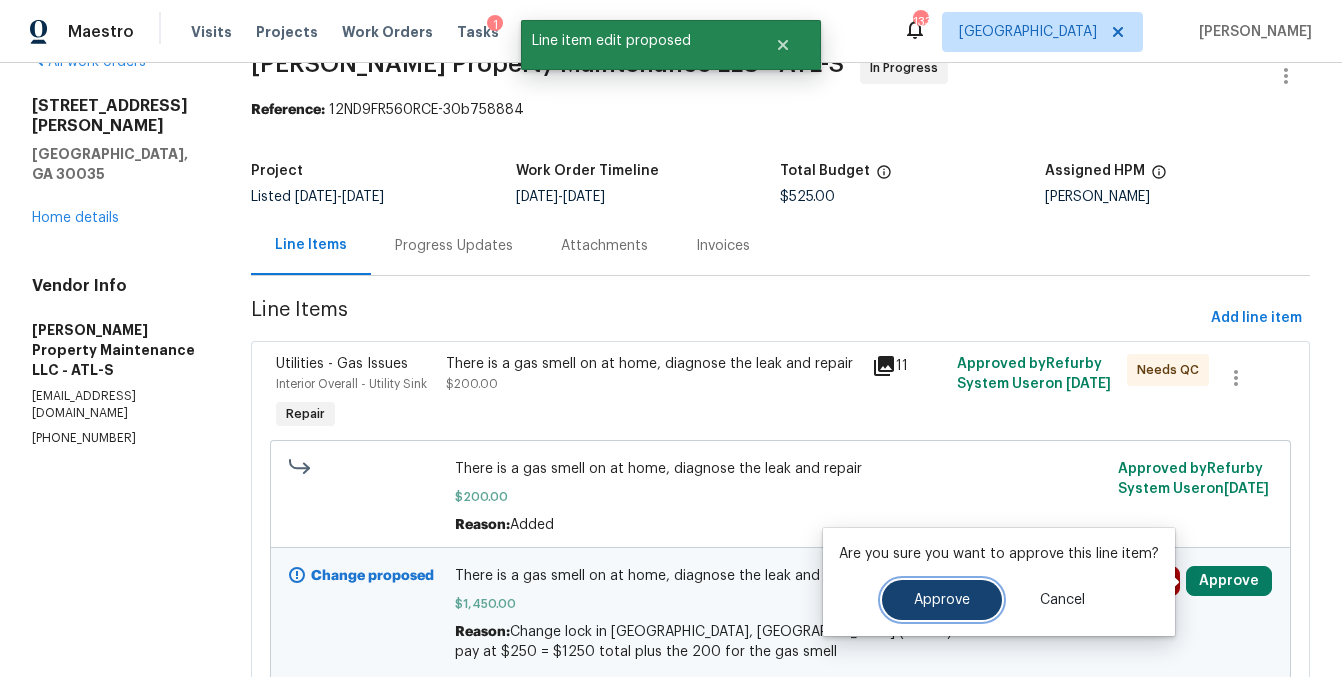 click on "Approve" at bounding box center (942, 600) 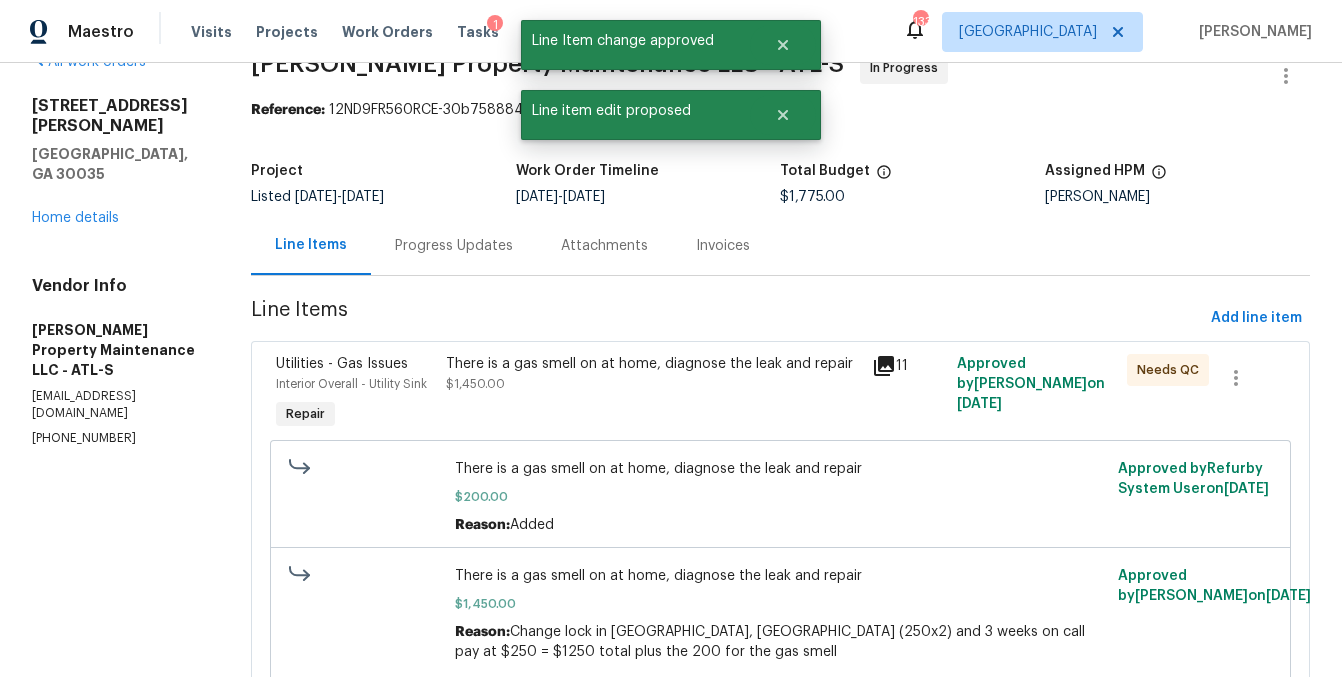click on "There is a gas smell on at home, diagnose the leak and repair $1,450.00" at bounding box center [652, 374] 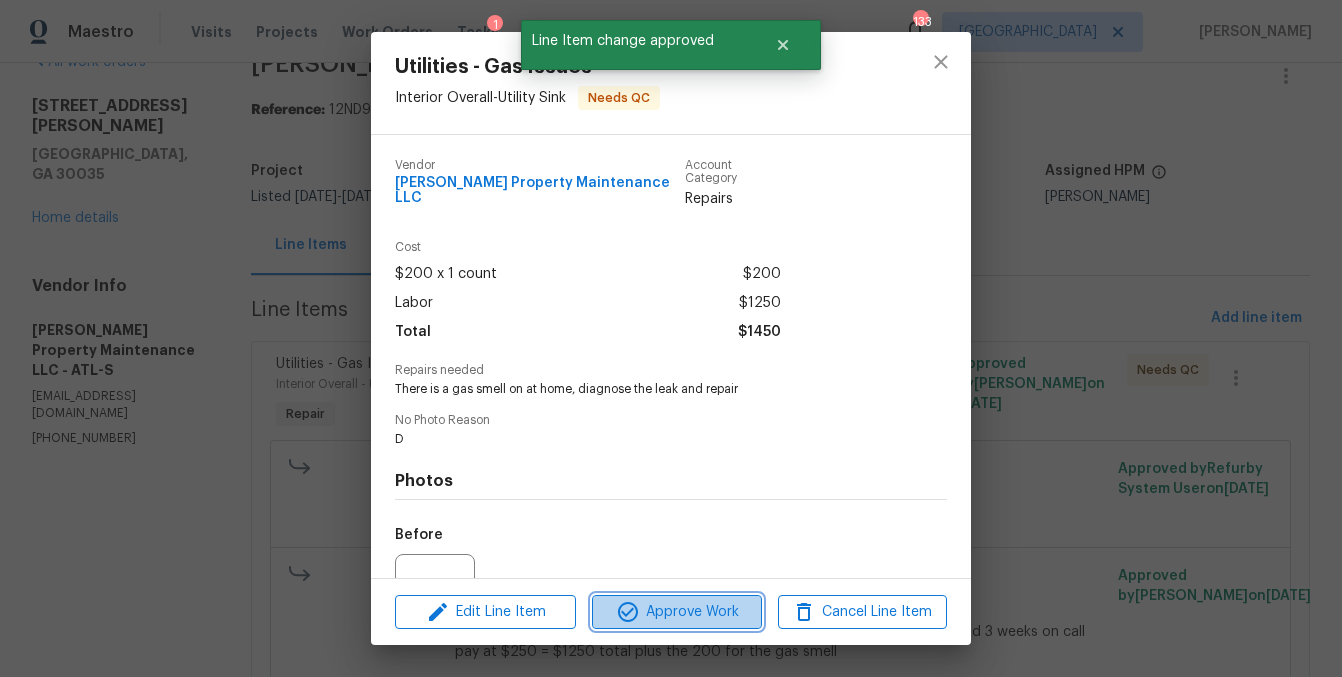 click on "Approve Work" at bounding box center [676, 612] 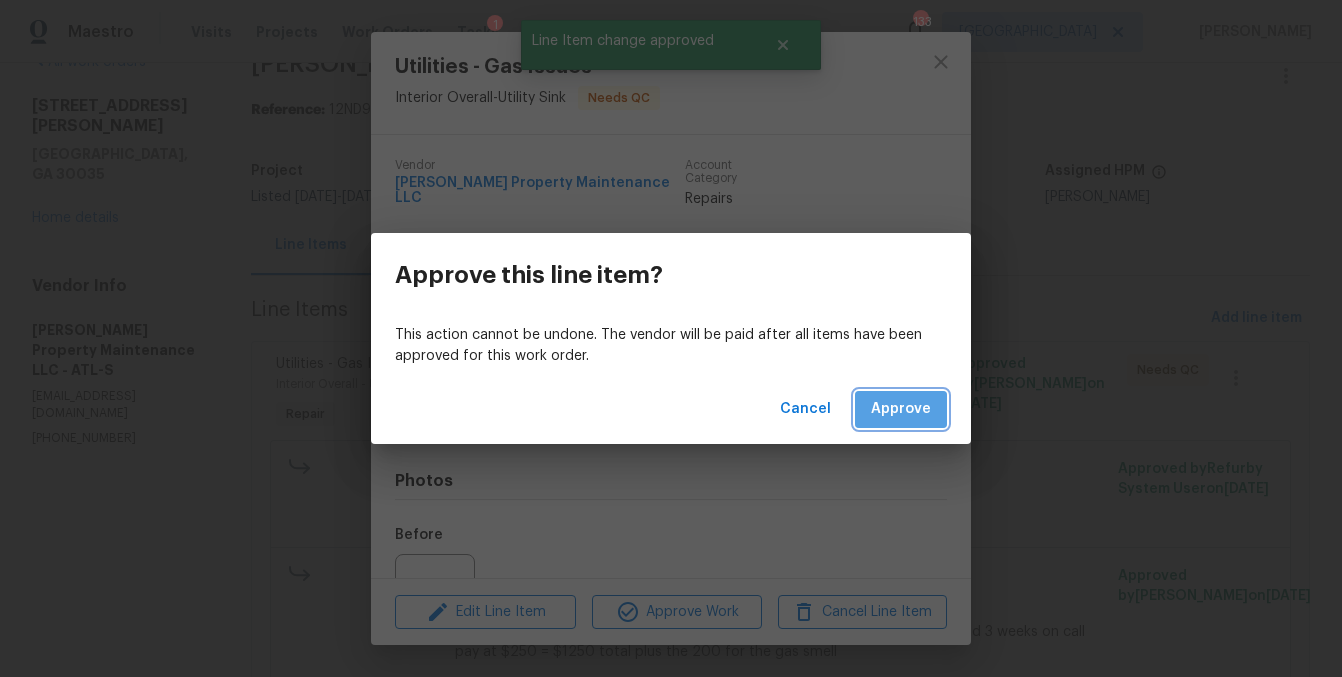 click on "Approve" at bounding box center (901, 409) 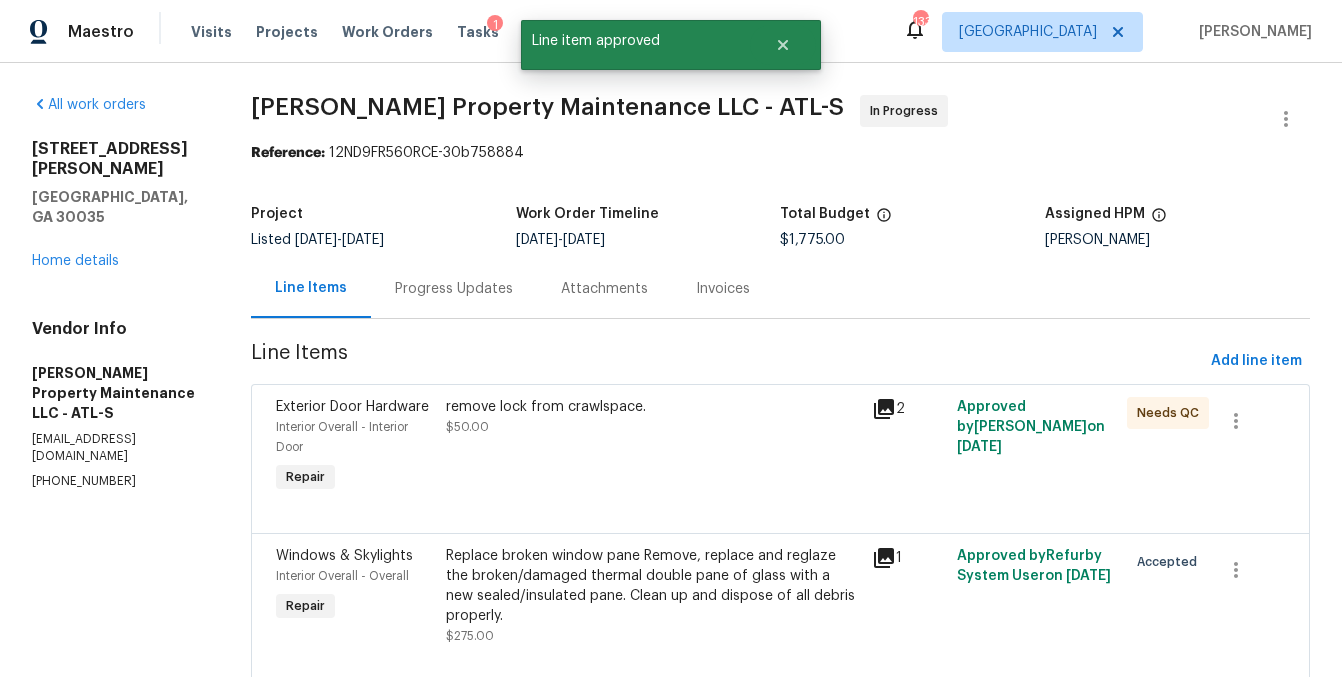 scroll, scrollTop: 1, scrollLeft: 0, axis: vertical 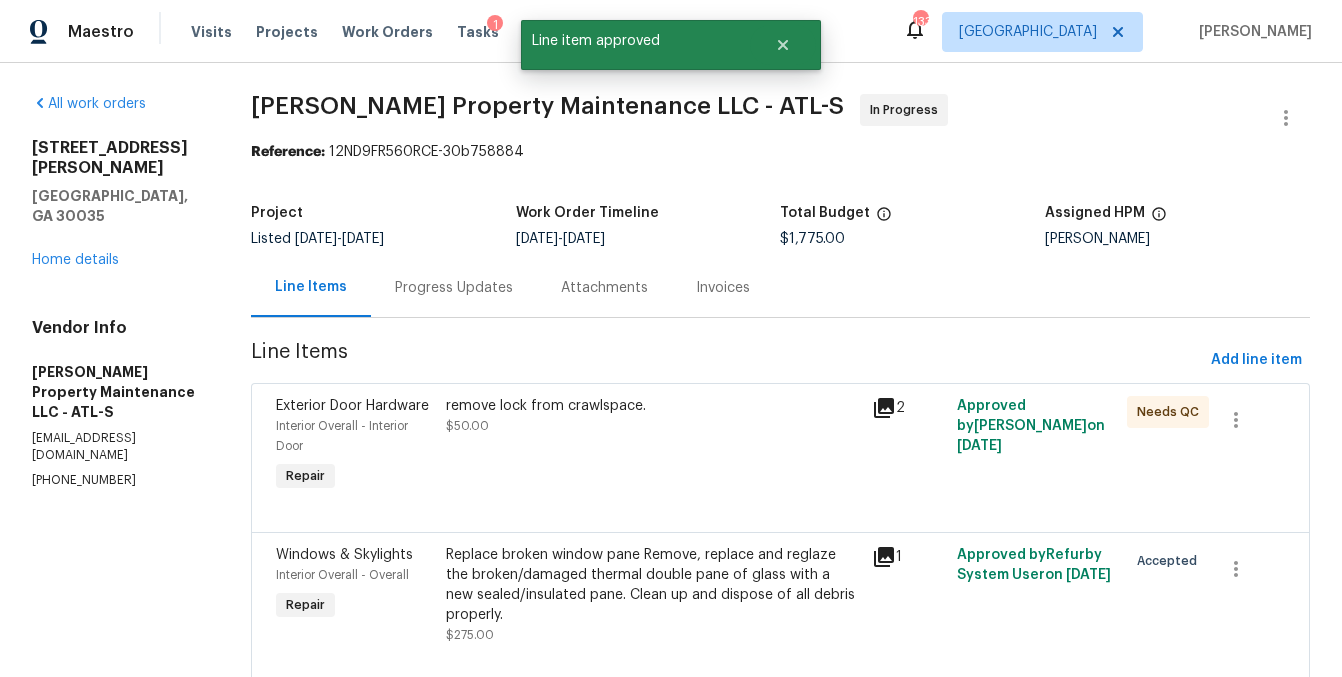 click on "Progress Updates" at bounding box center (454, 287) 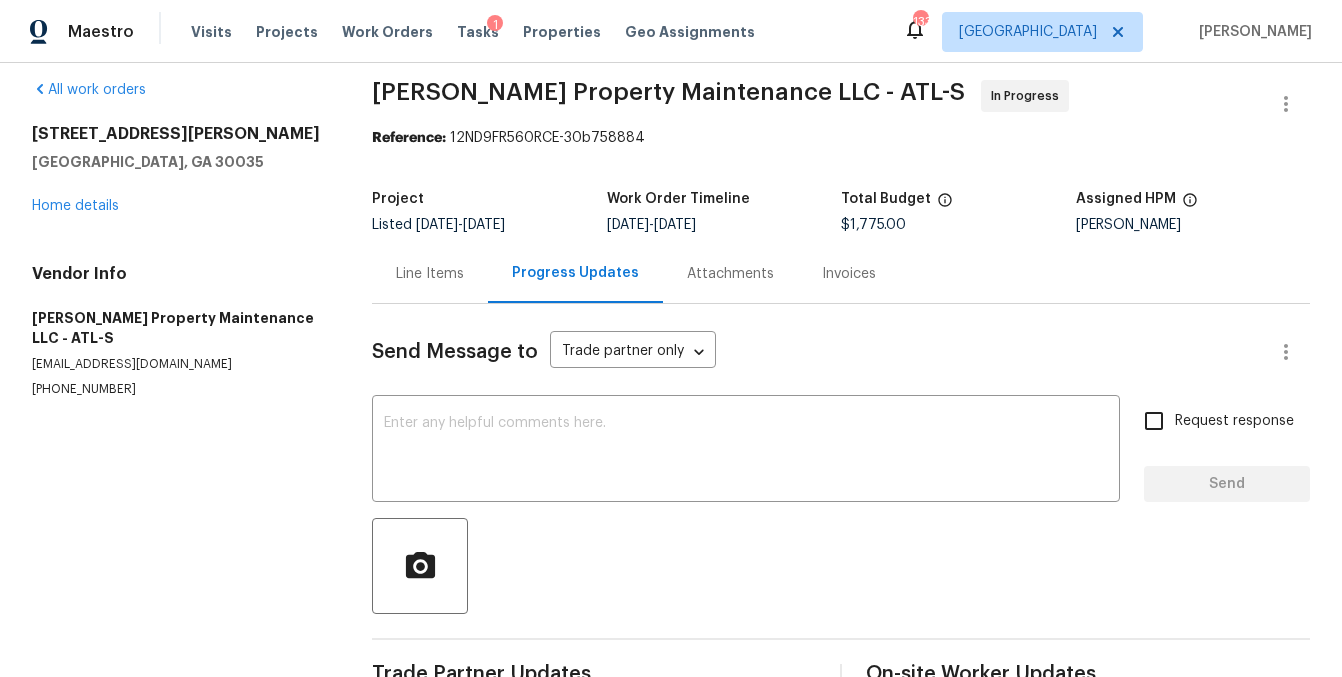 scroll, scrollTop: 2, scrollLeft: 0, axis: vertical 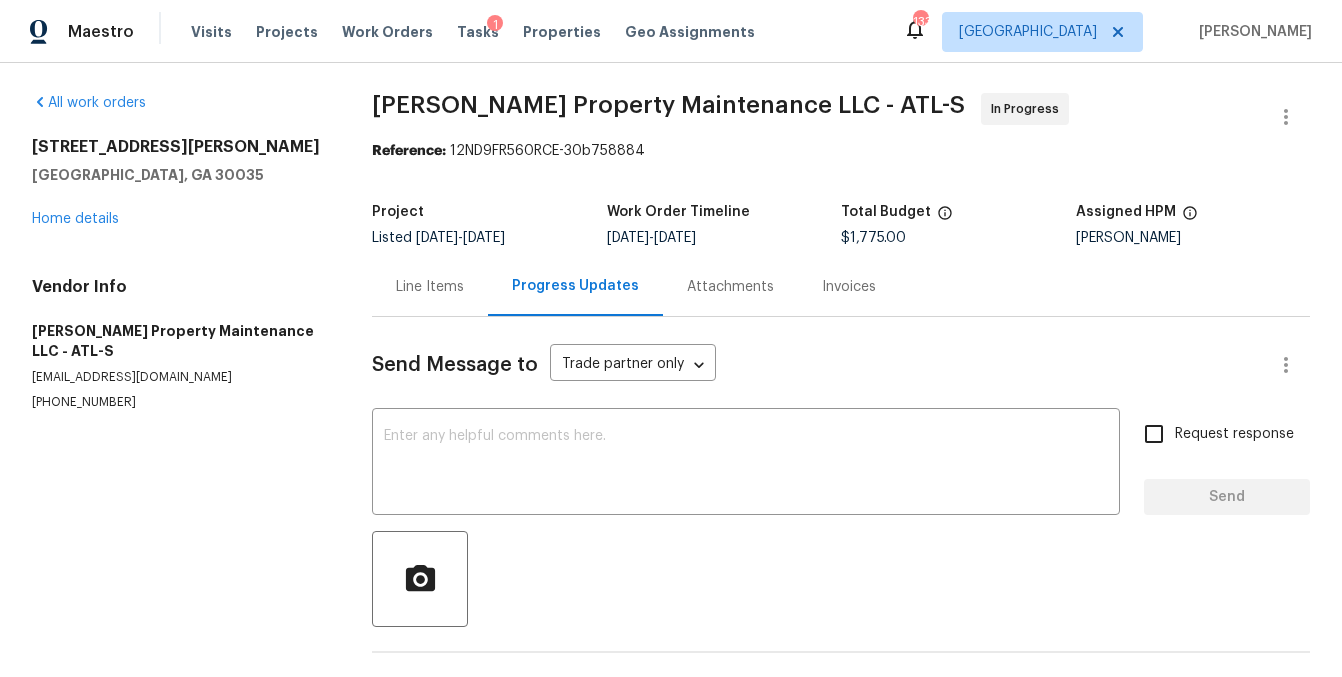 click on "Line Items" at bounding box center (430, 287) 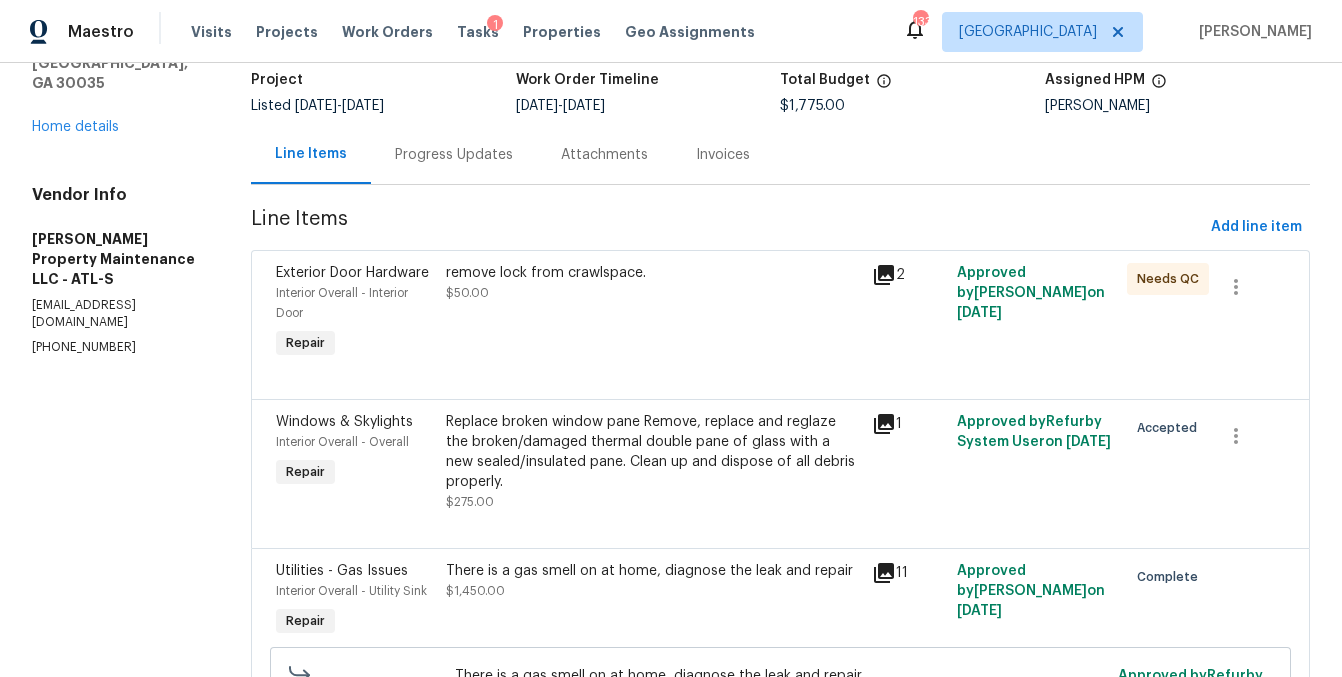 scroll, scrollTop: 125, scrollLeft: 0, axis: vertical 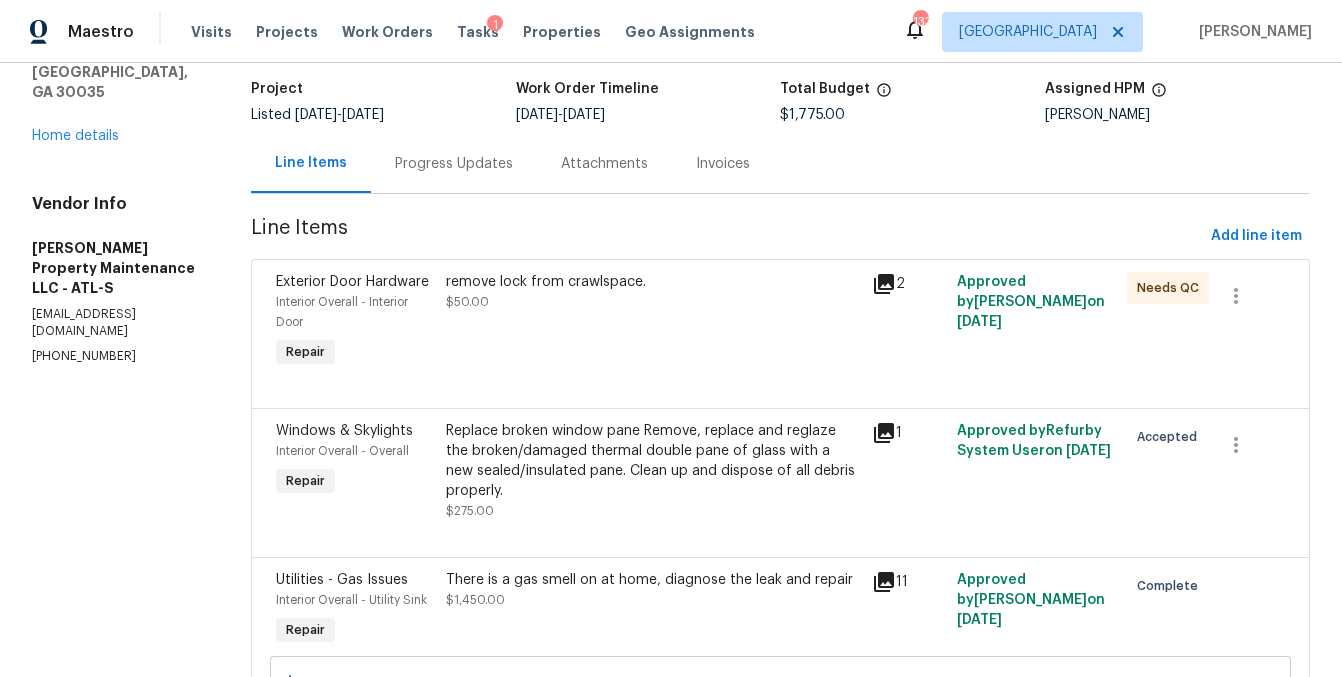 click on "remove lock from crawlspace." at bounding box center (652, 282) 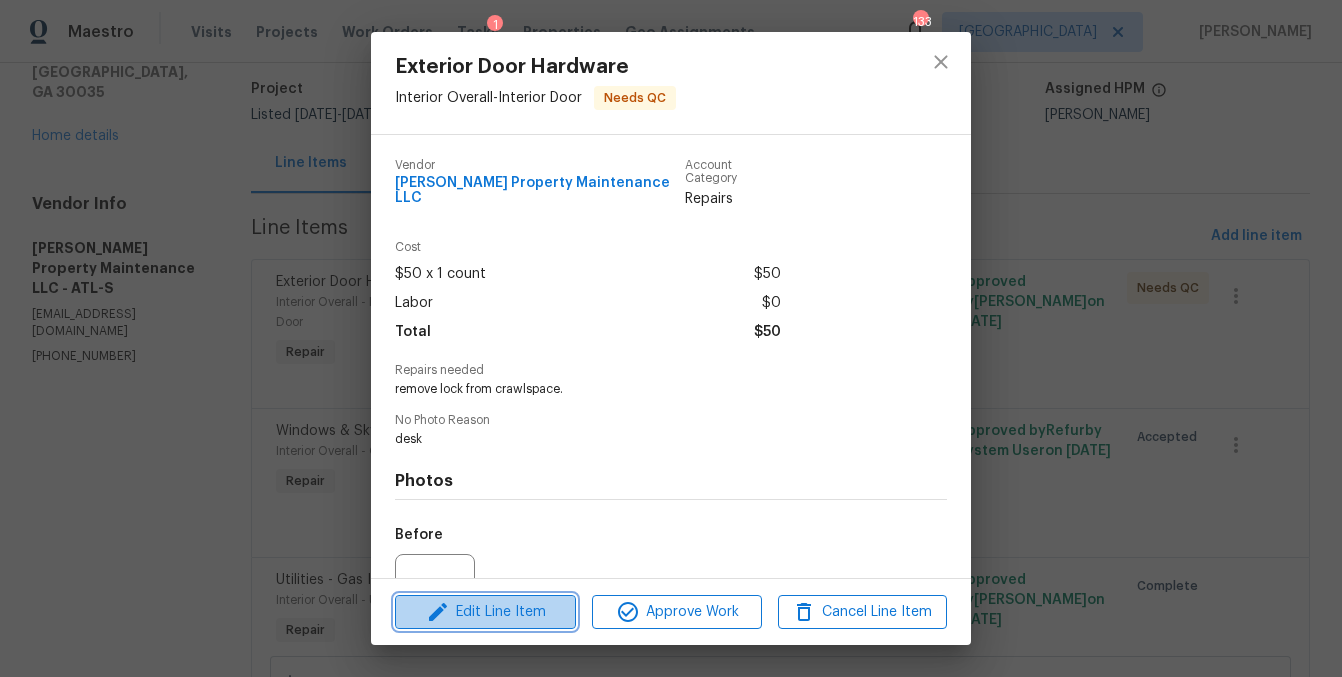 click on "Edit Line Item" at bounding box center (485, 612) 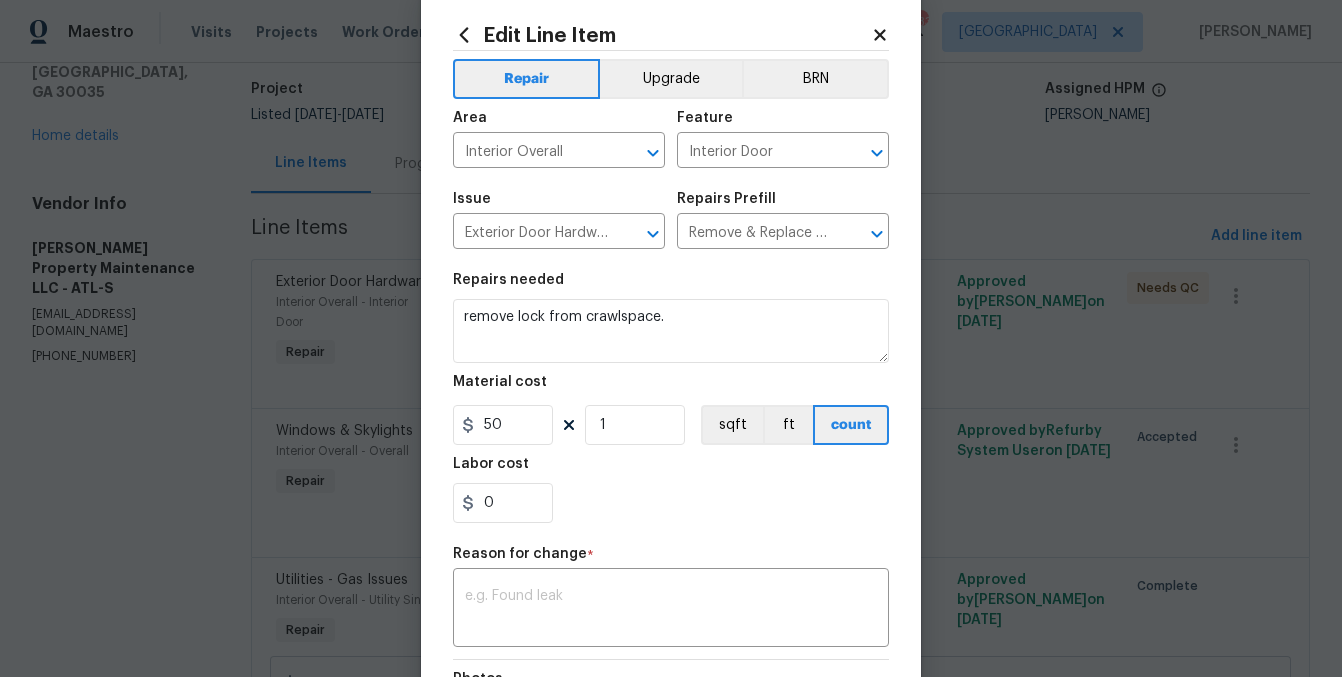 scroll, scrollTop: 65, scrollLeft: 0, axis: vertical 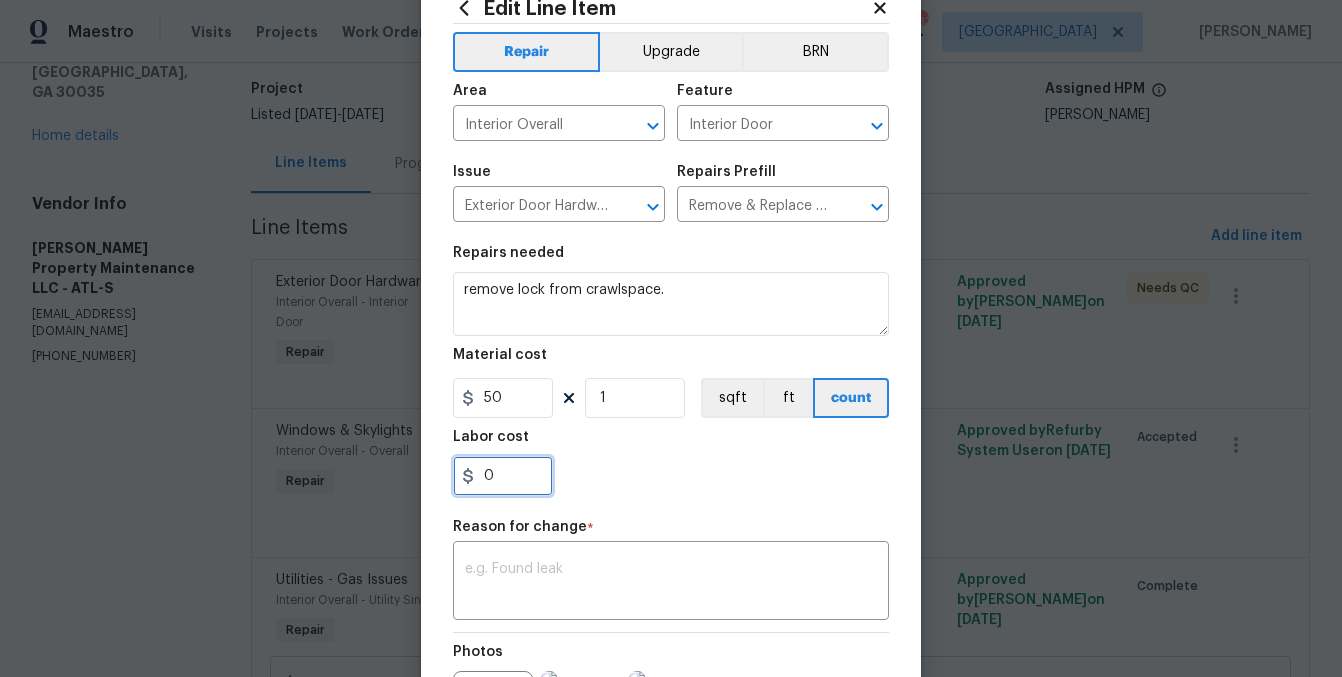 drag, startPoint x: 482, startPoint y: 474, endPoint x: 452, endPoint y: 473, distance: 30.016663 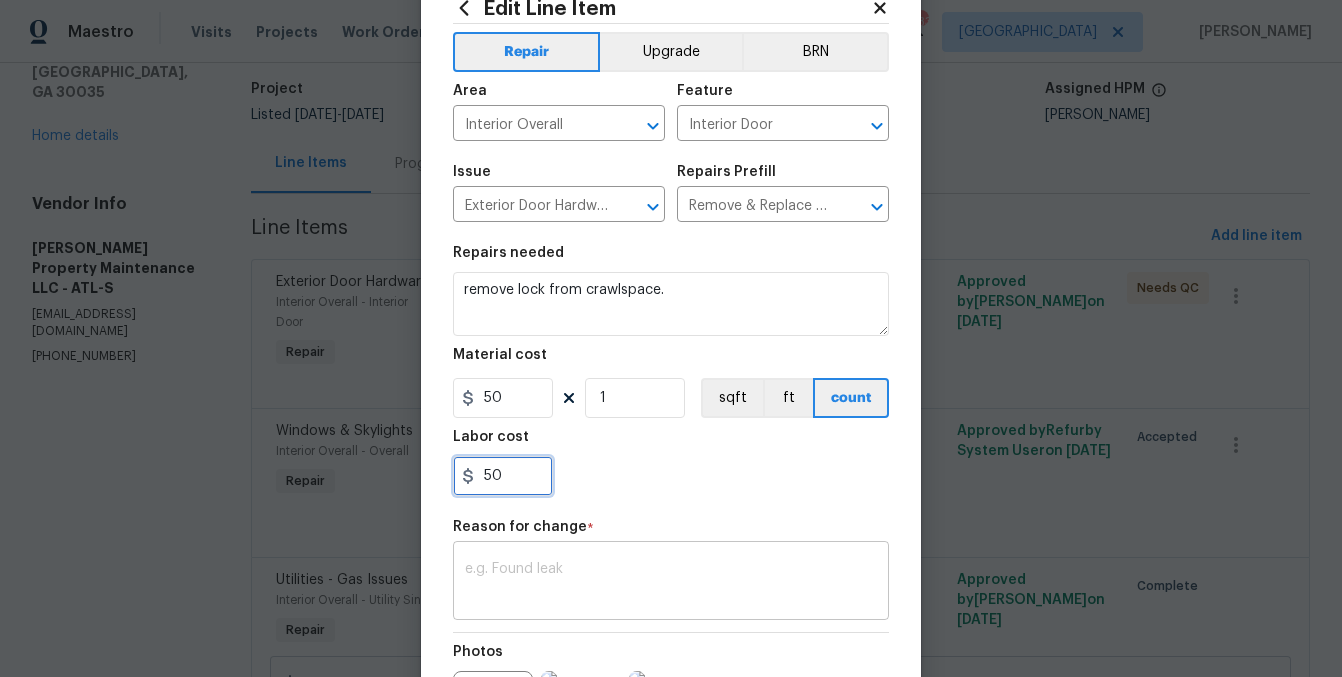 type on "50" 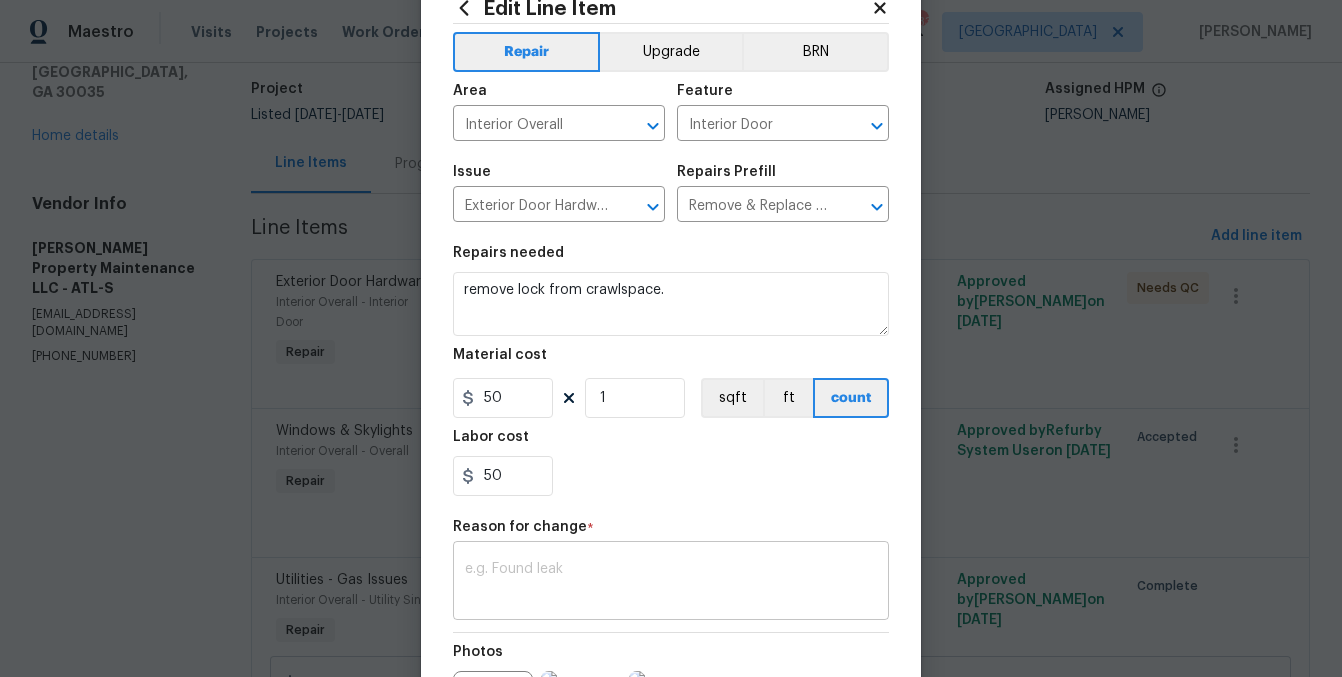 click at bounding box center [671, 583] 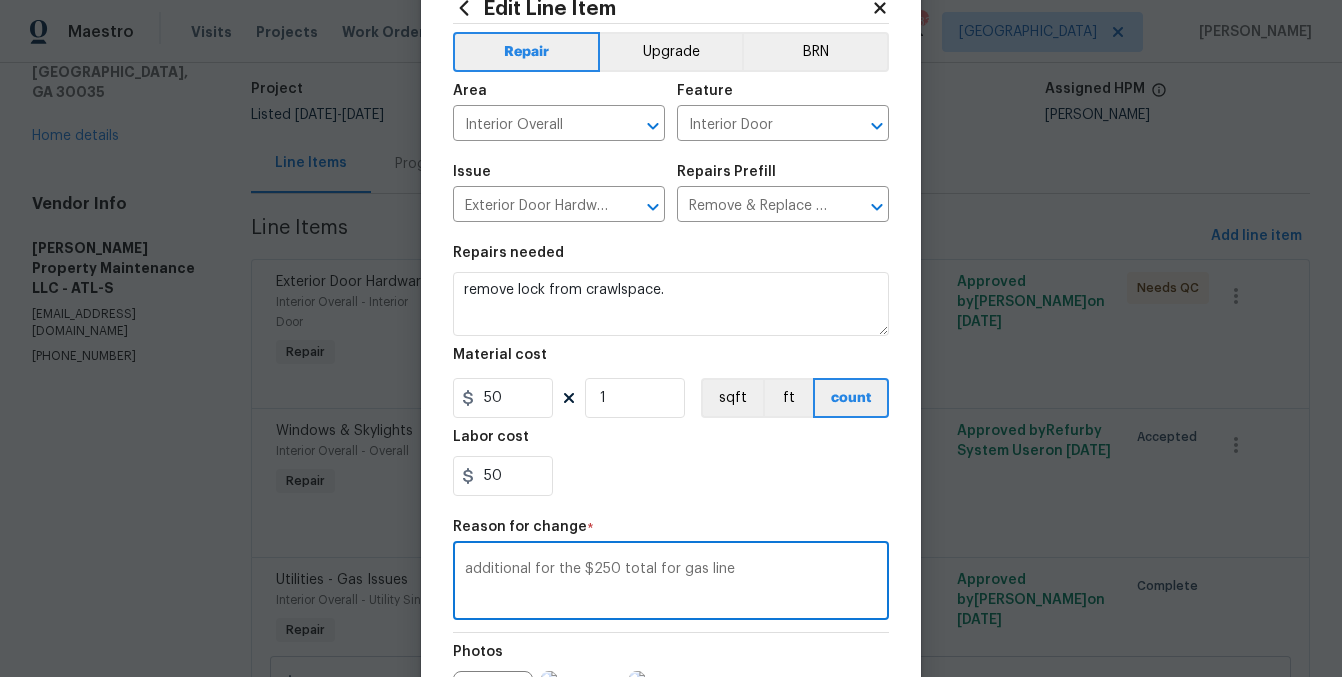 scroll, scrollTop: 309, scrollLeft: 0, axis: vertical 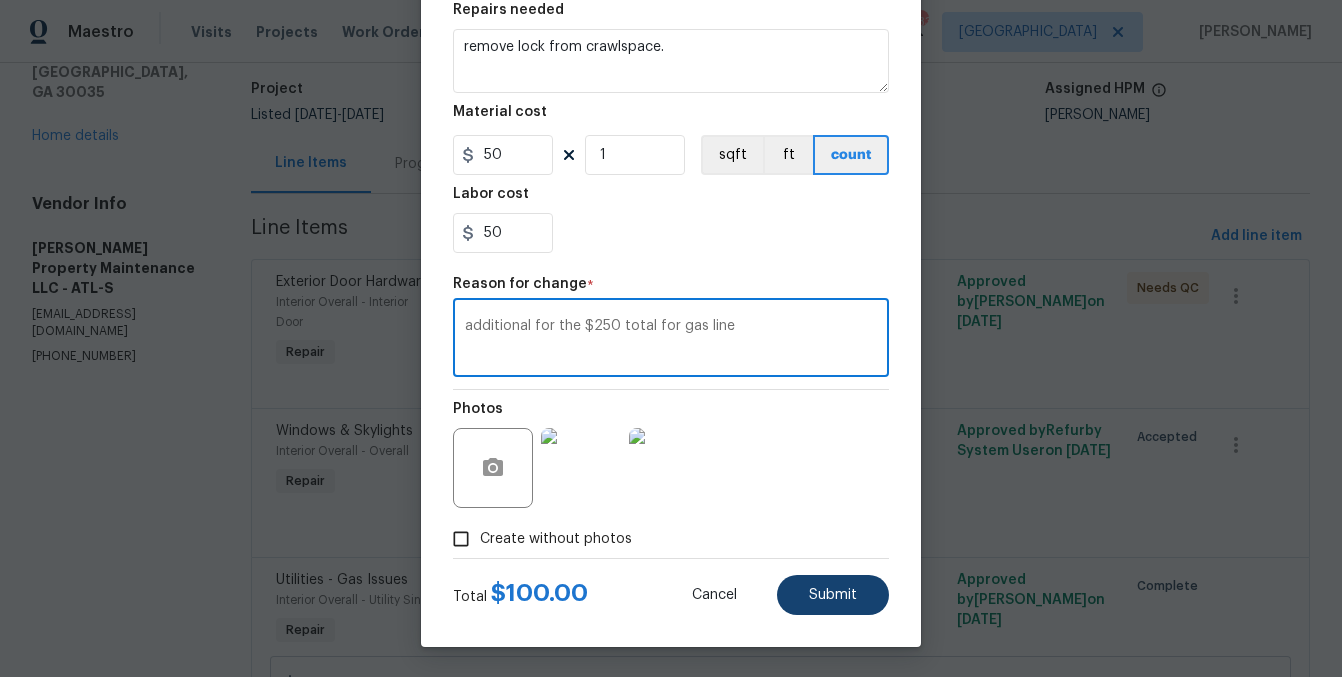 type on "additional for the $250 total for gas line" 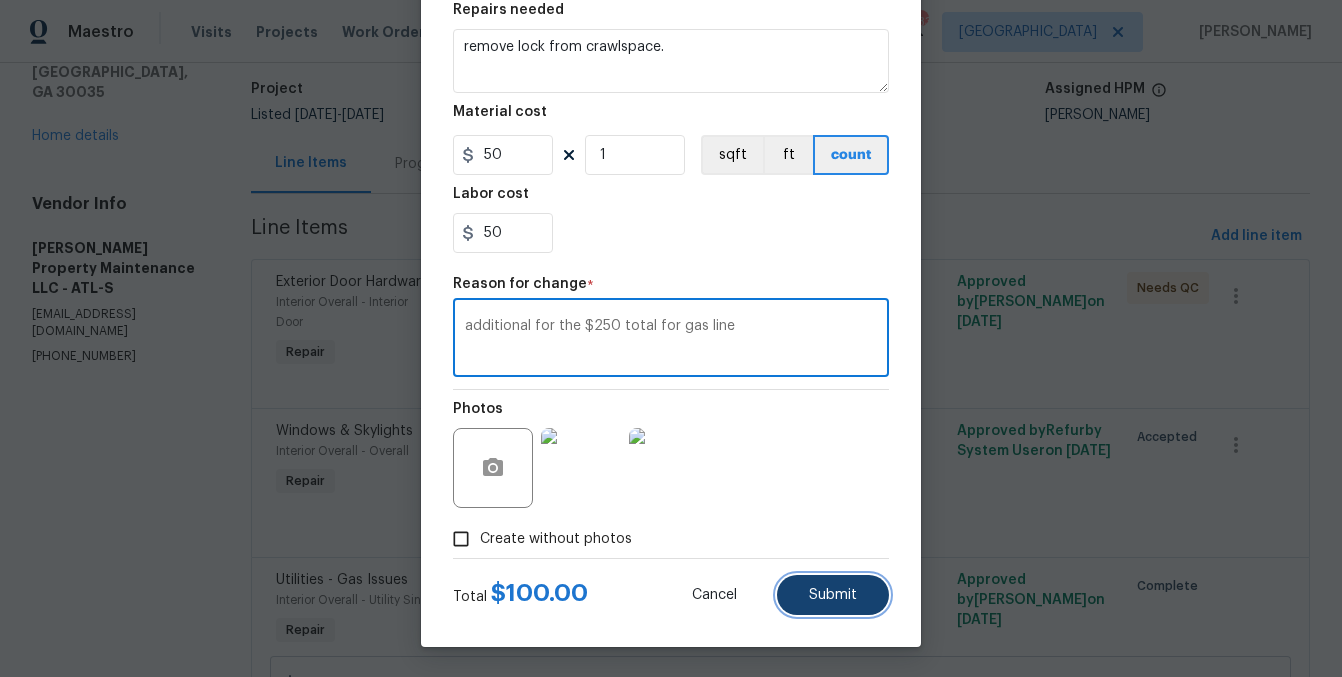 click on "Submit" at bounding box center (833, 595) 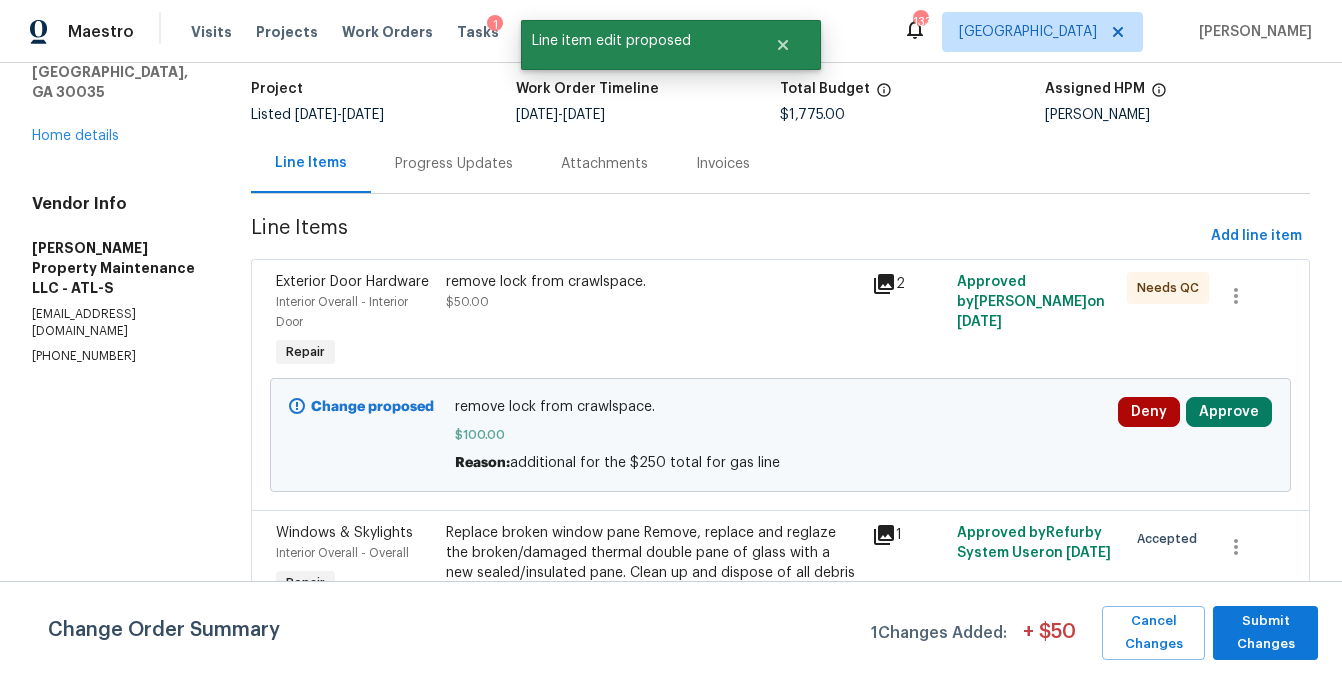 scroll, scrollTop: 0, scrollLeft: 0, axis: both 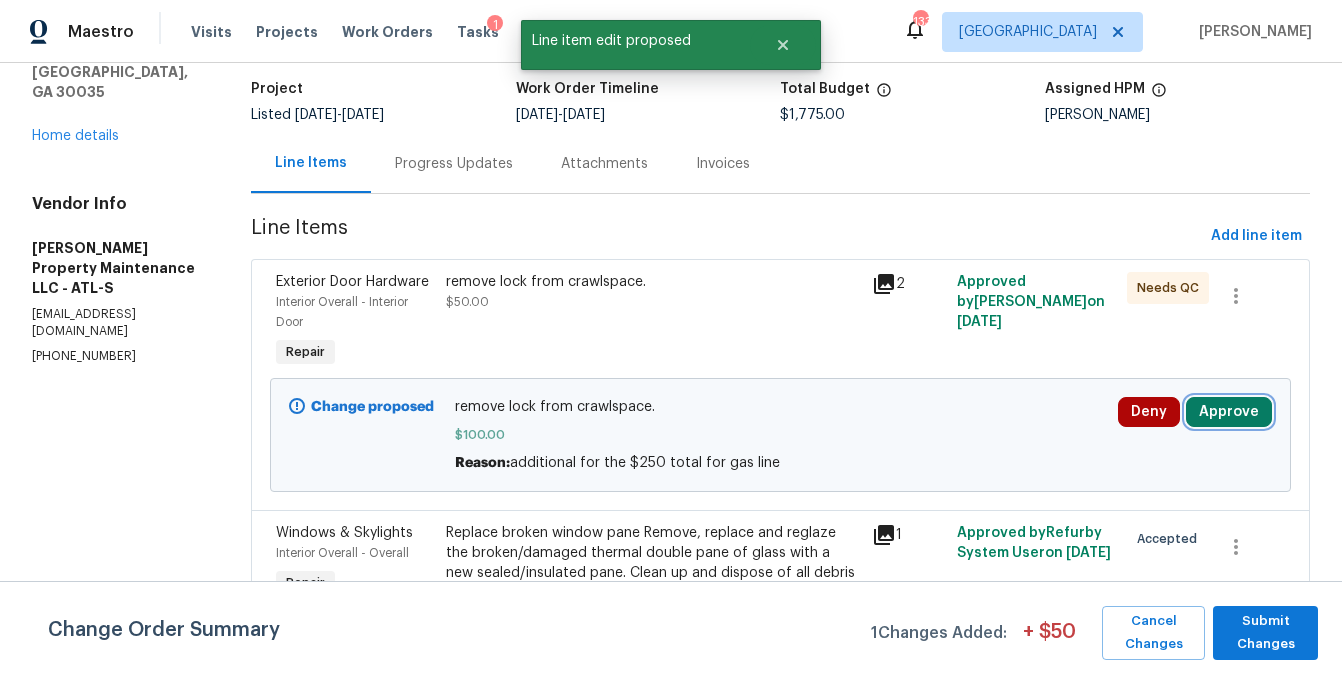 click on "Approve" at bounding box center (1229, 412) 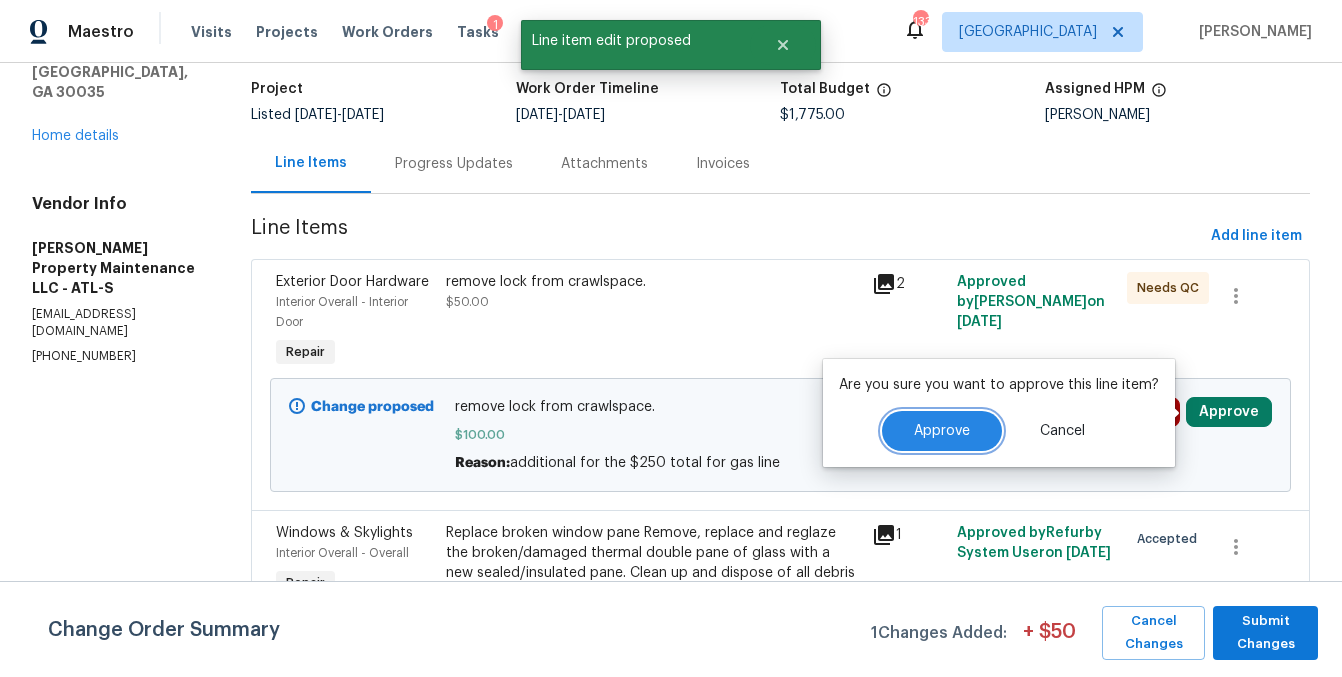 click on "Approve" at bounding box center [942, 431] 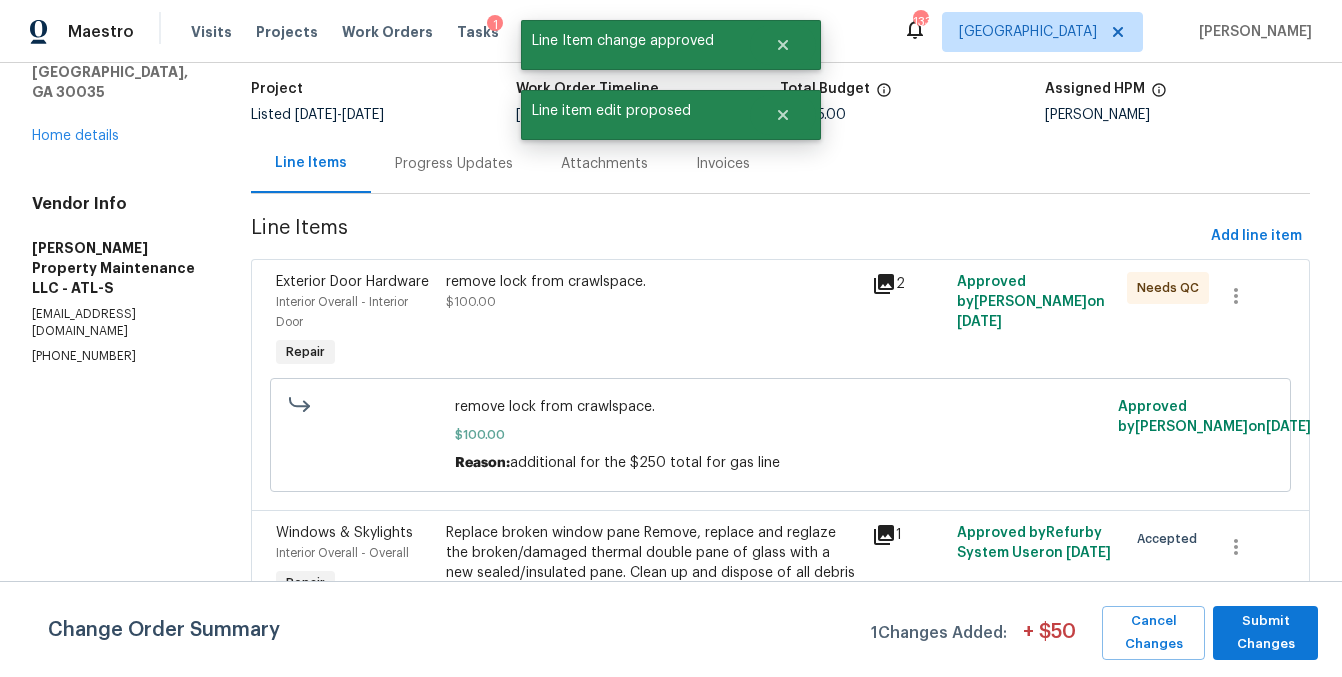 click on "remove lock from crawlspace." at bounding box center (652, 282) 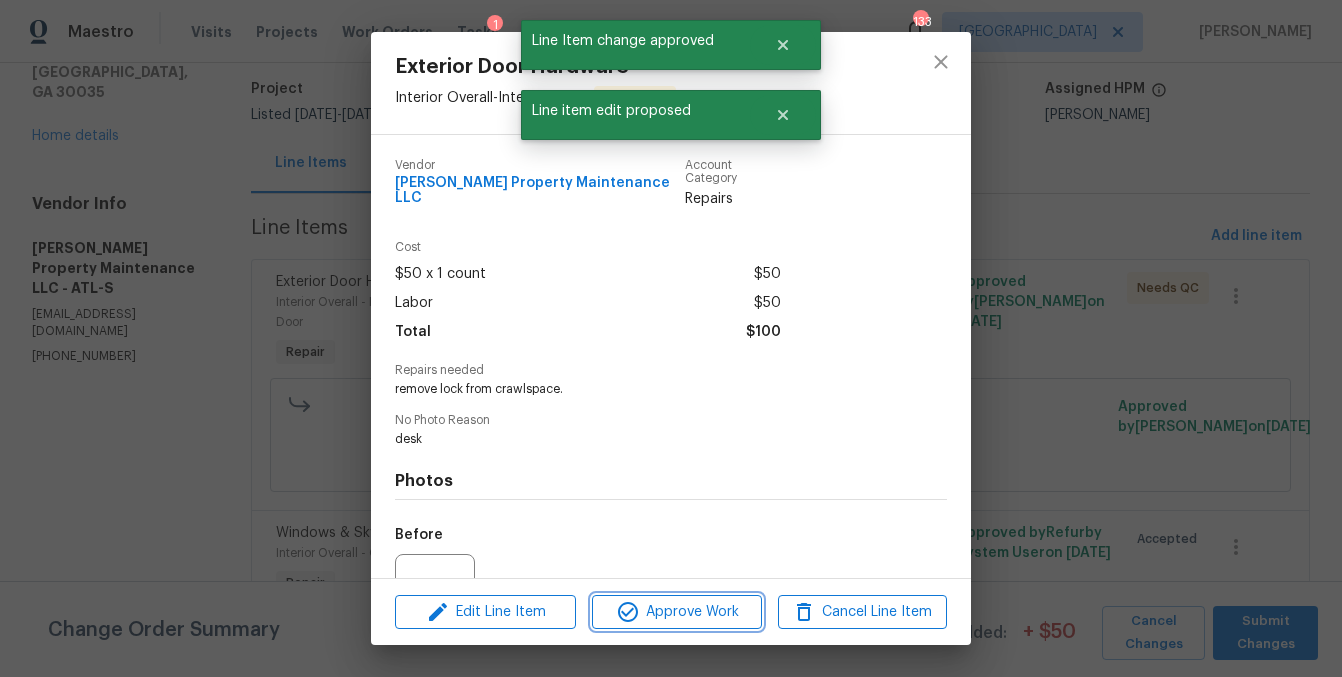click on "Approve Work" at bounding box center [676, 612] 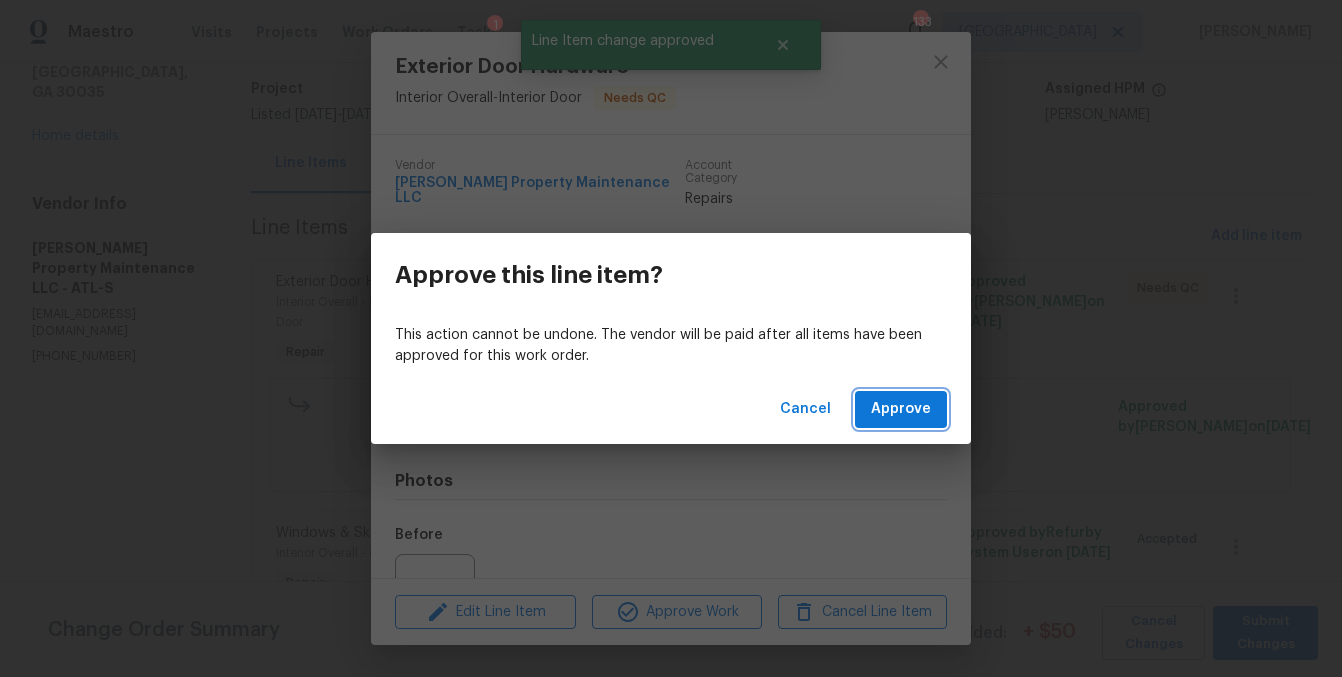 click on "Approve" at bounding box center (901, 409) 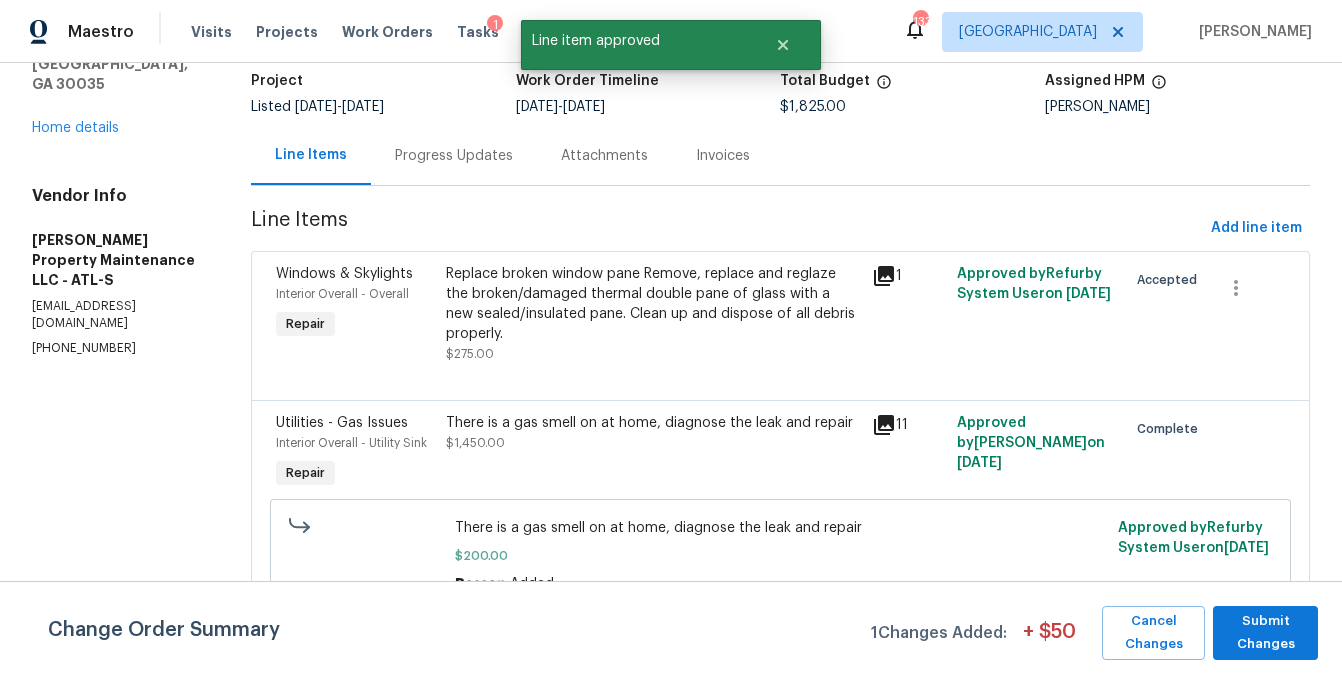 scroll, scrollTop: 369, scrollLeft: 0, axis: vertical 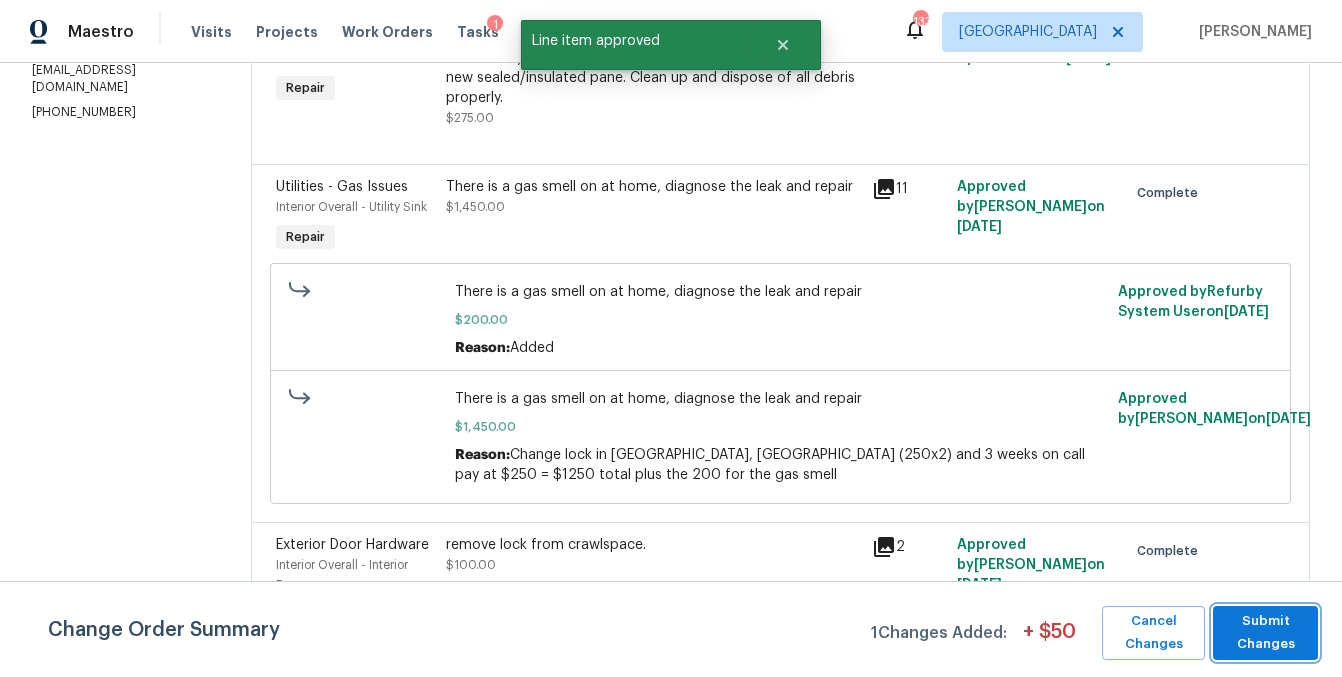 click on "Submit Changes" at bounding box center [1265, 633] 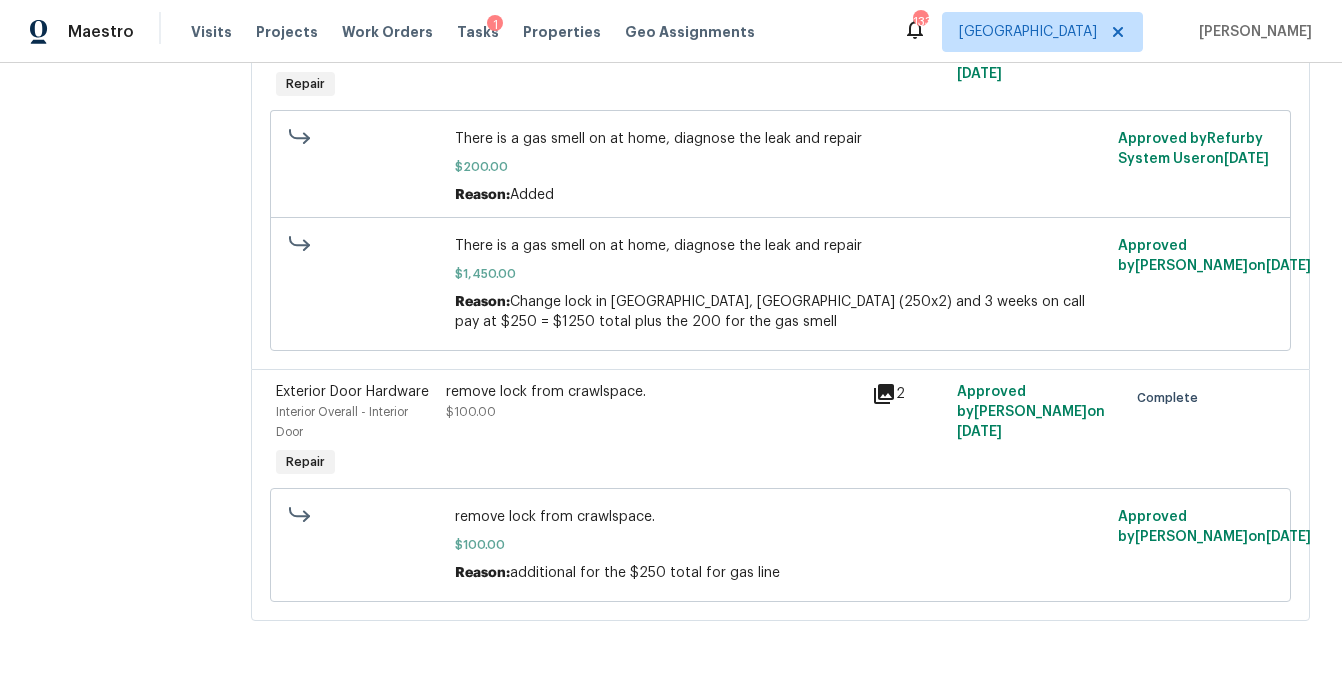 scroll, scrollTop: 0, scrollLeft: 0, axis: both 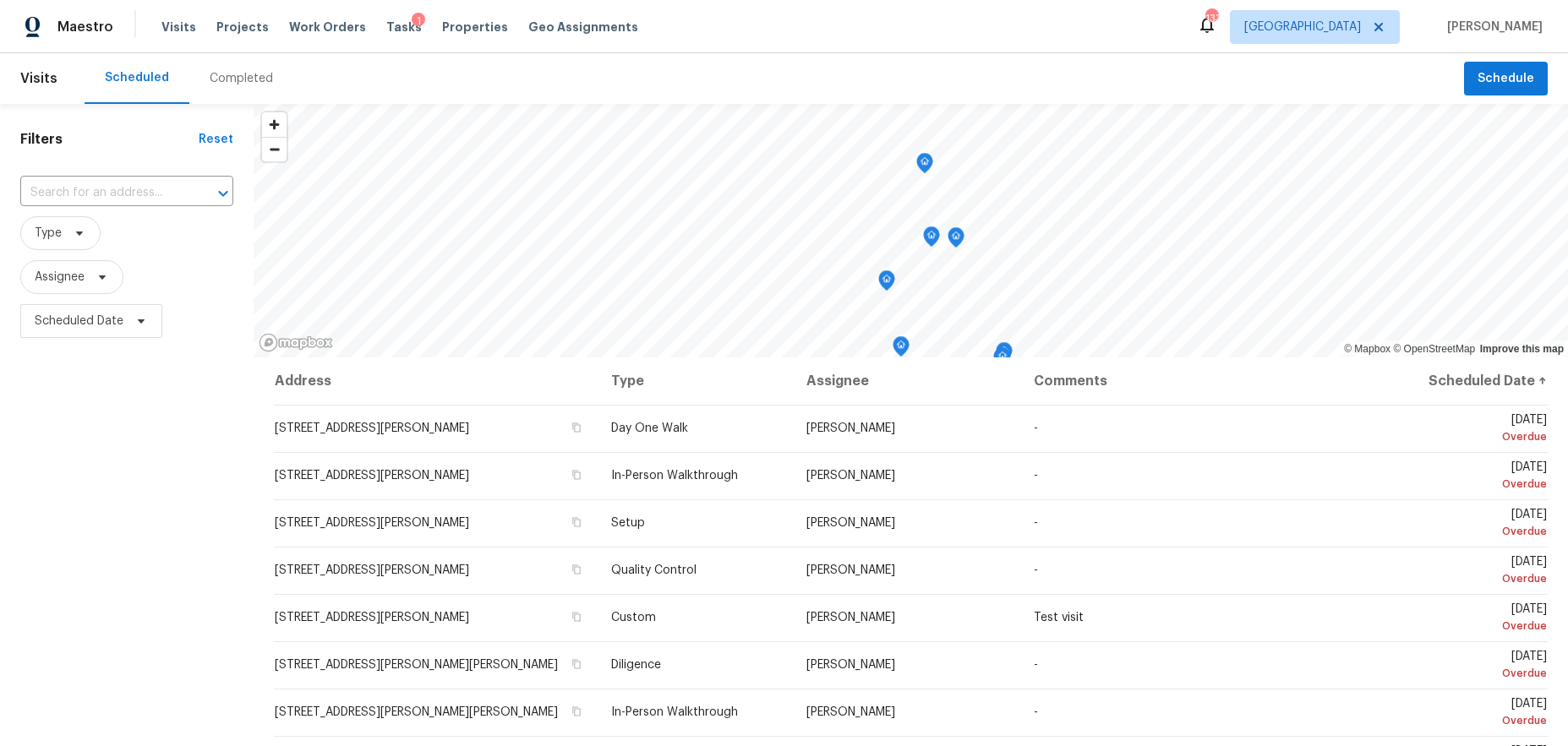 click on "Properties" at bounding box center (475, 27) 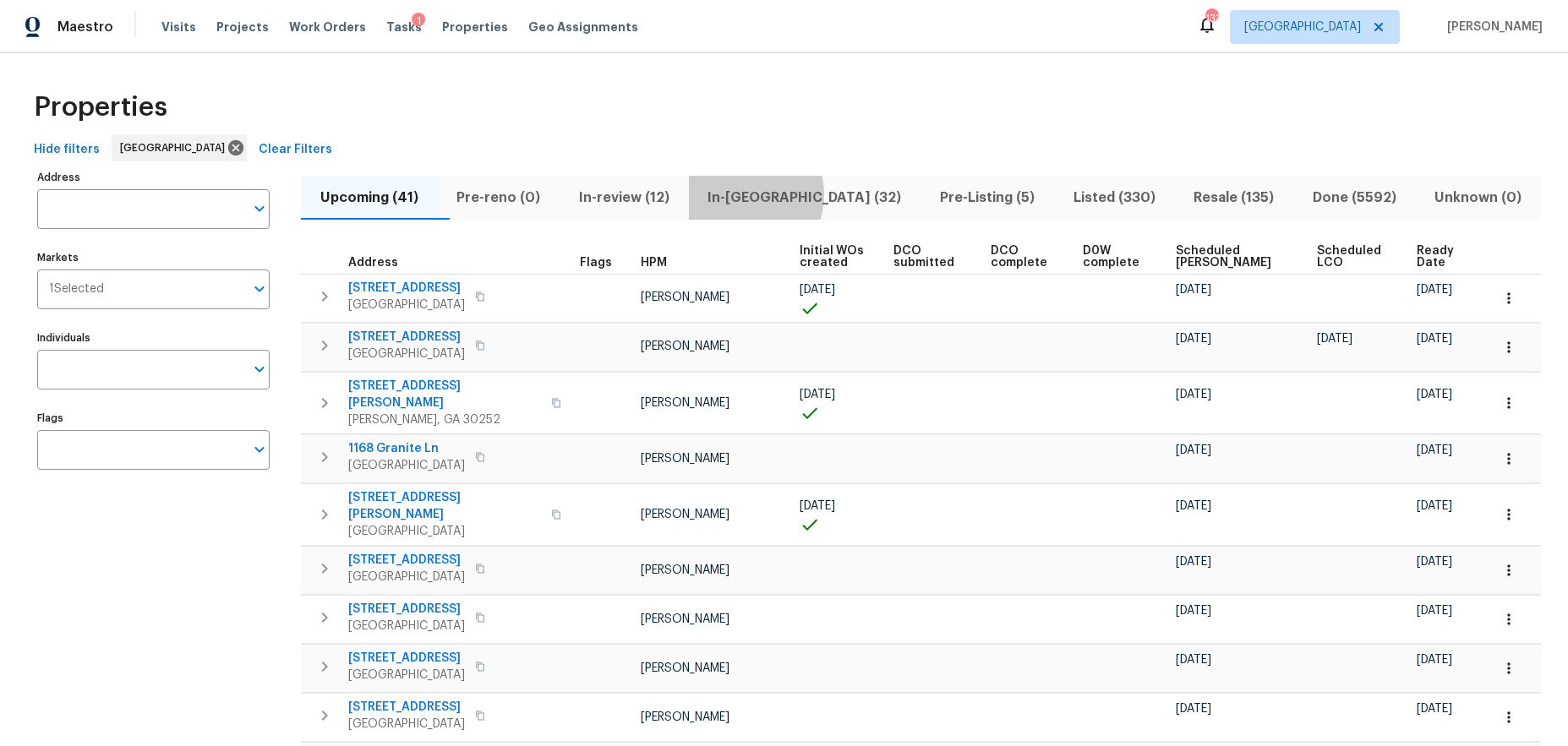click on "In-[GEOGRAPHIC_DATA] (32)" at bounding box center (805, 198) 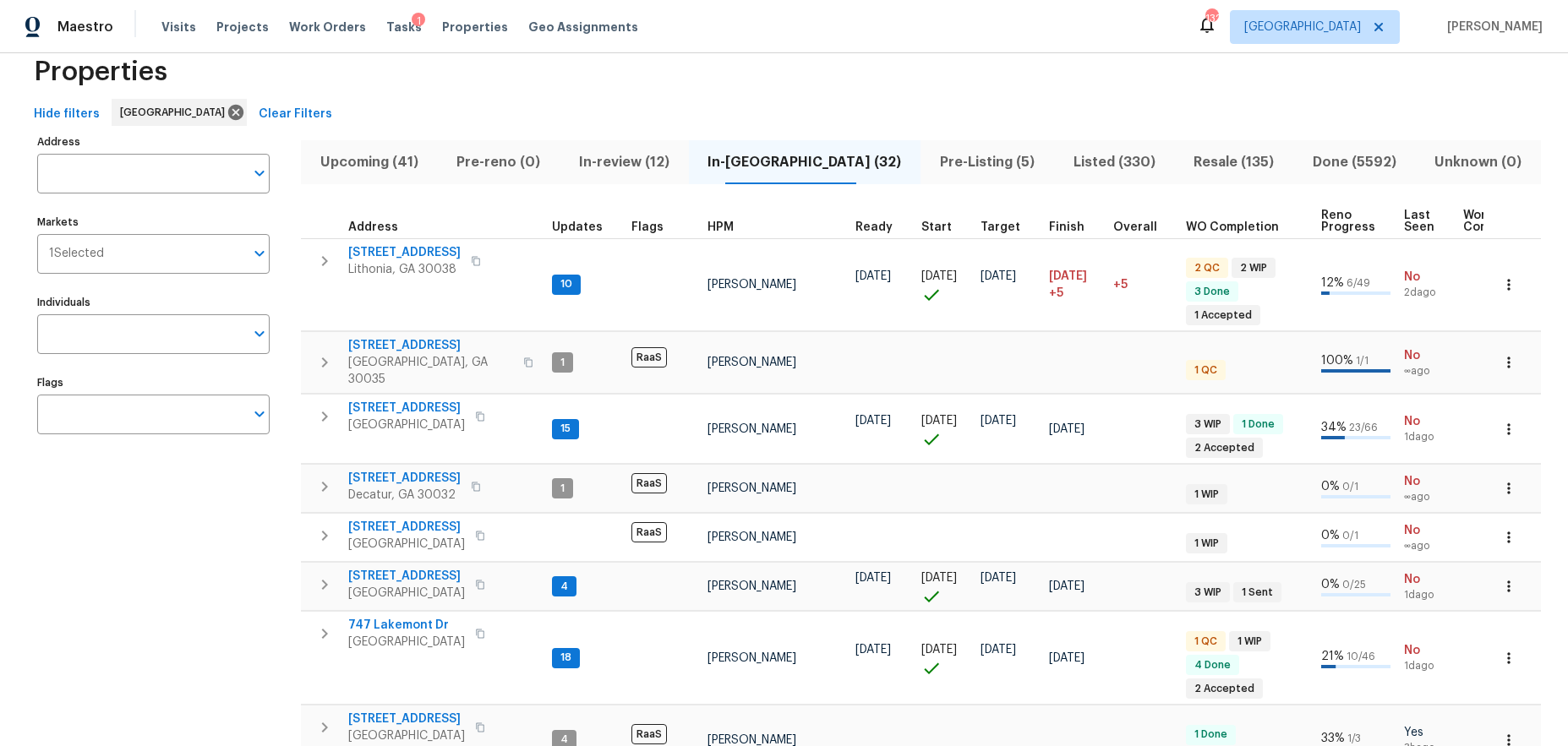 scroll, scrollTop: 29, scrollLeft: 0, axis: vertical 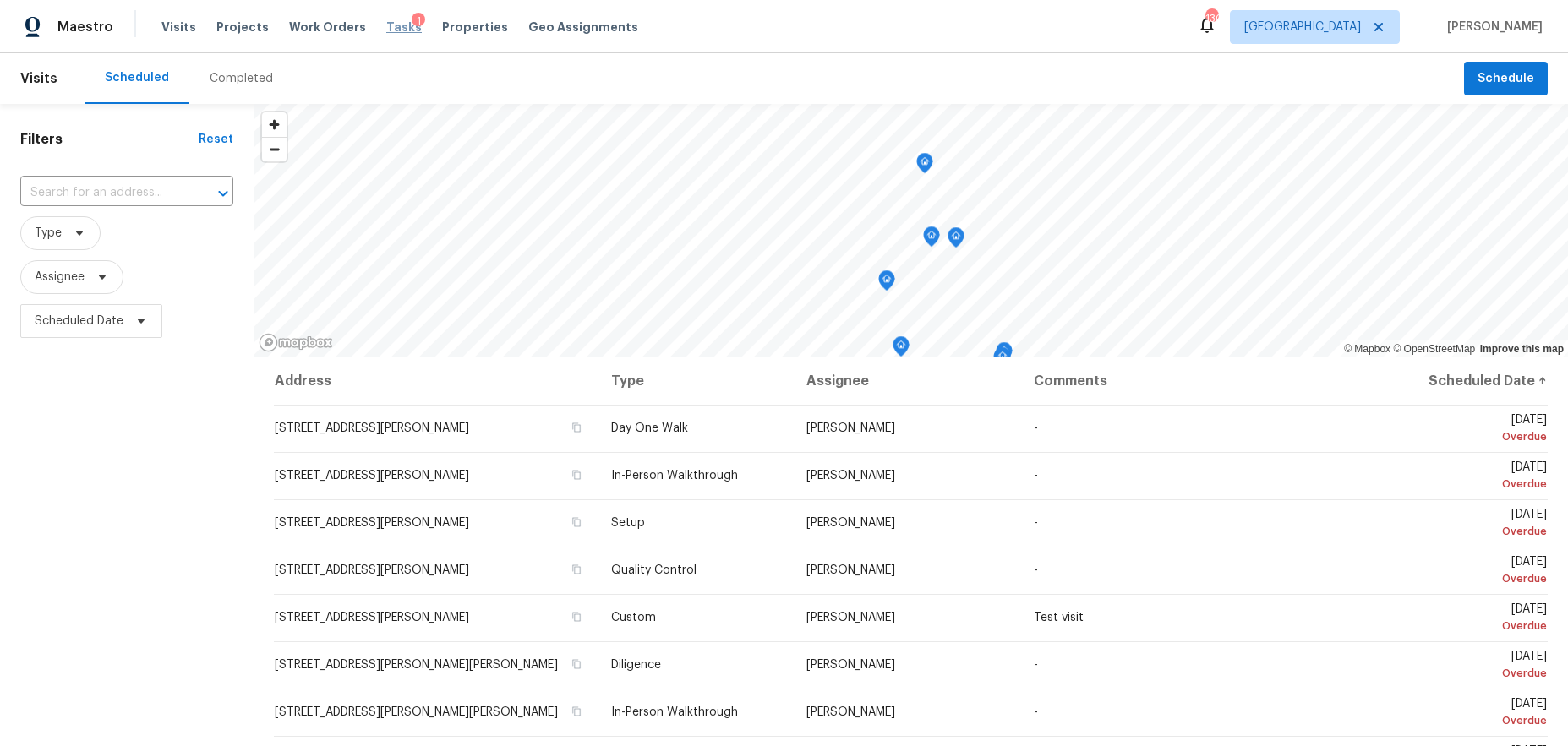 click on "Tasks" at bounding box center [404, 27] 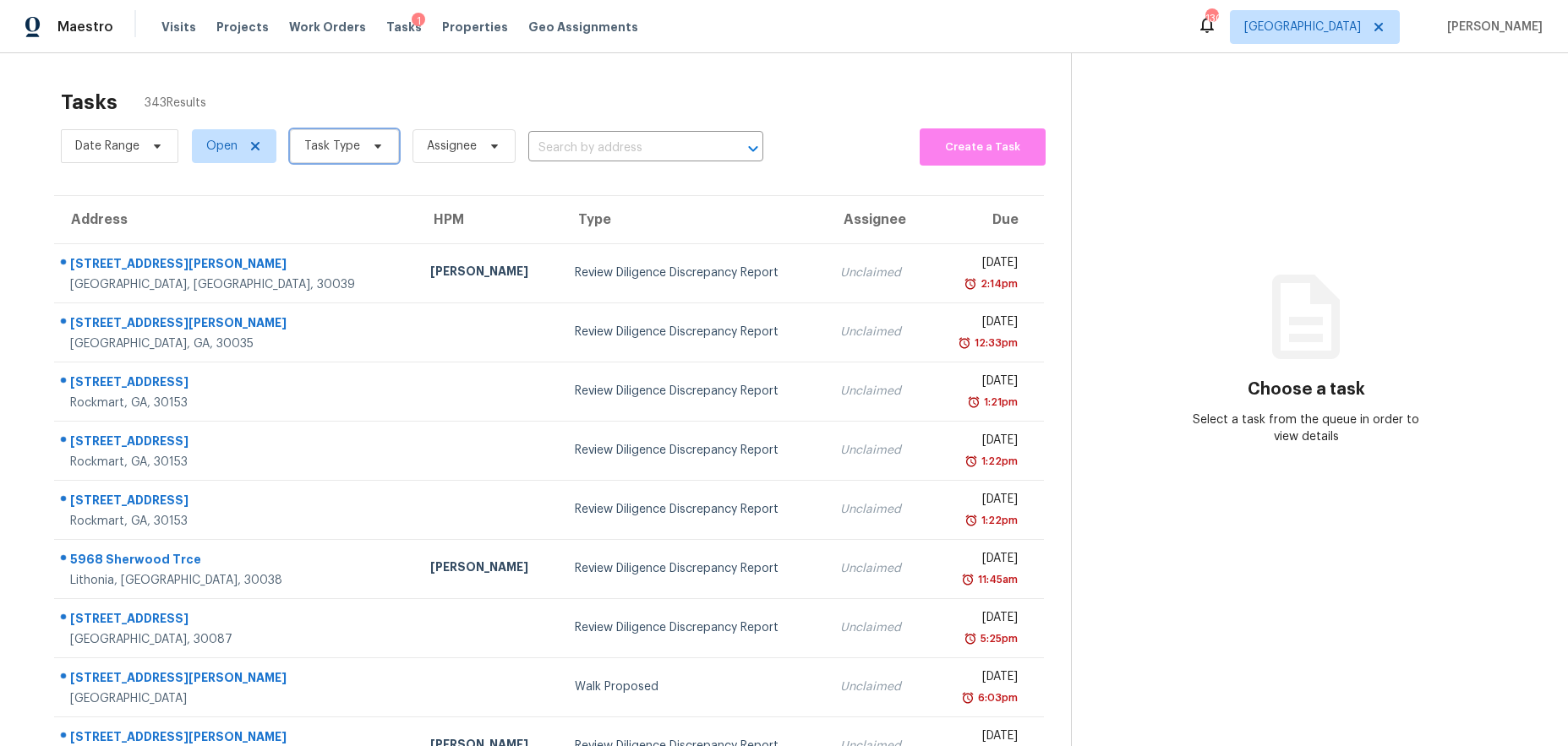 click 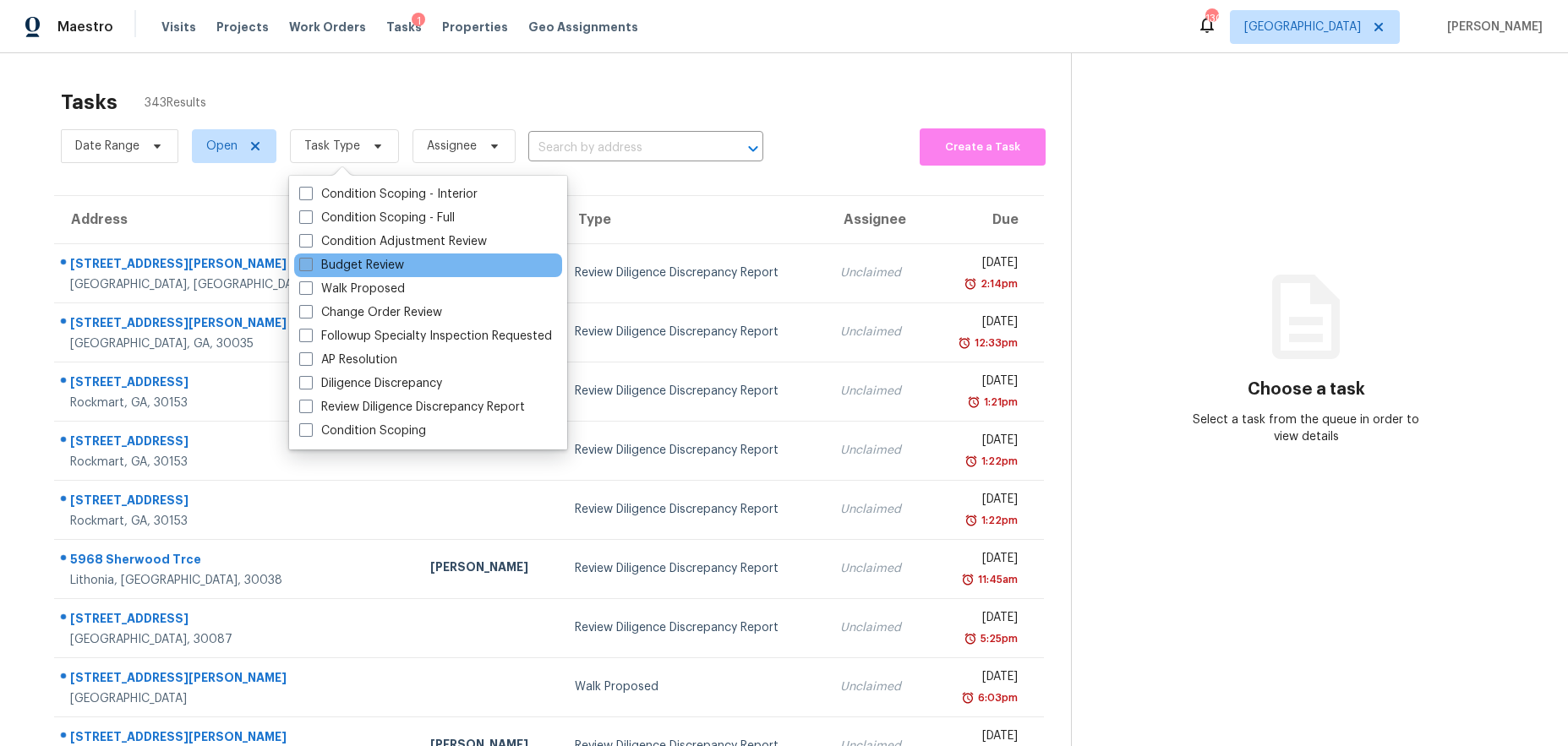 click at bounding box center (306, 264) 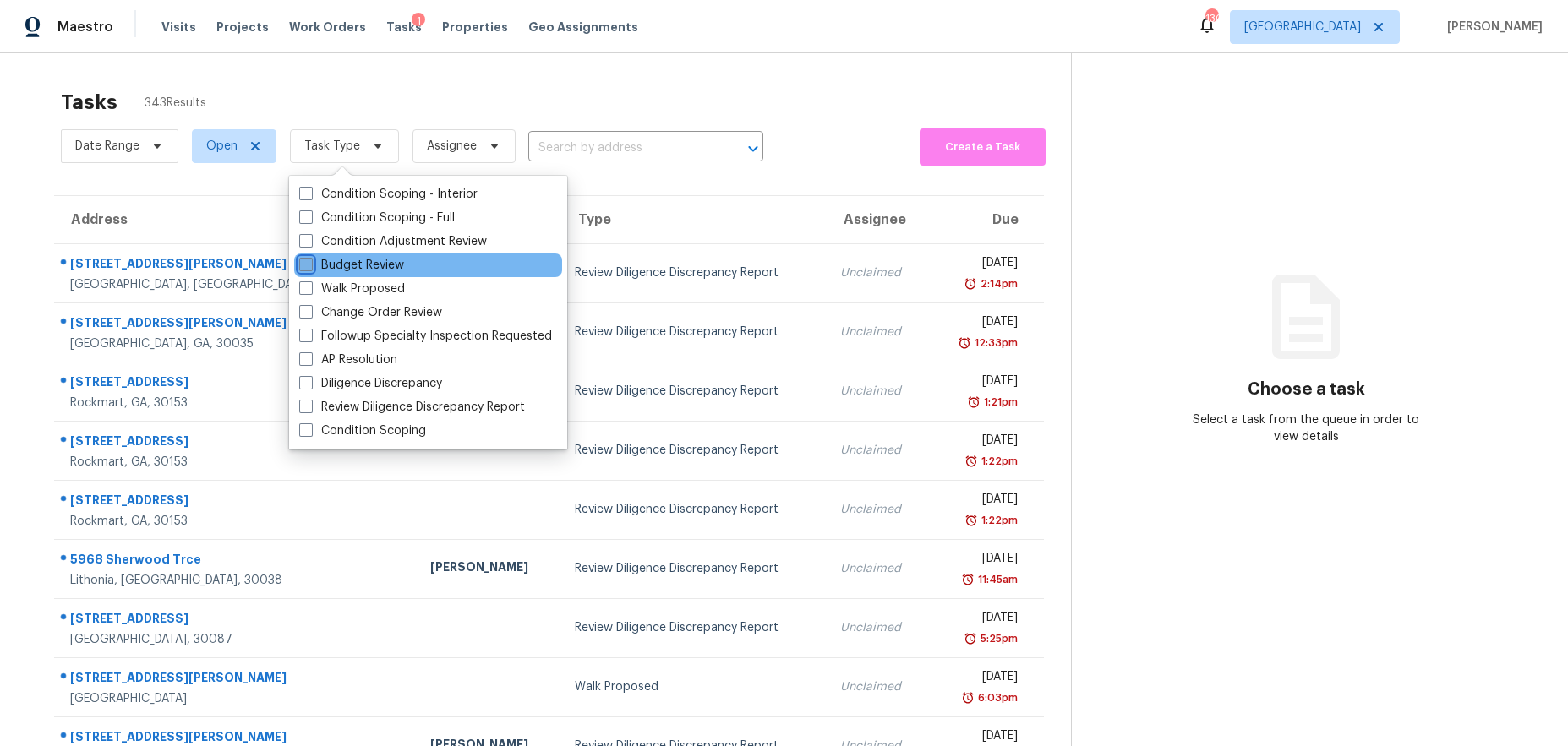 click on "Budget Review" at bounding box center (304, 262) 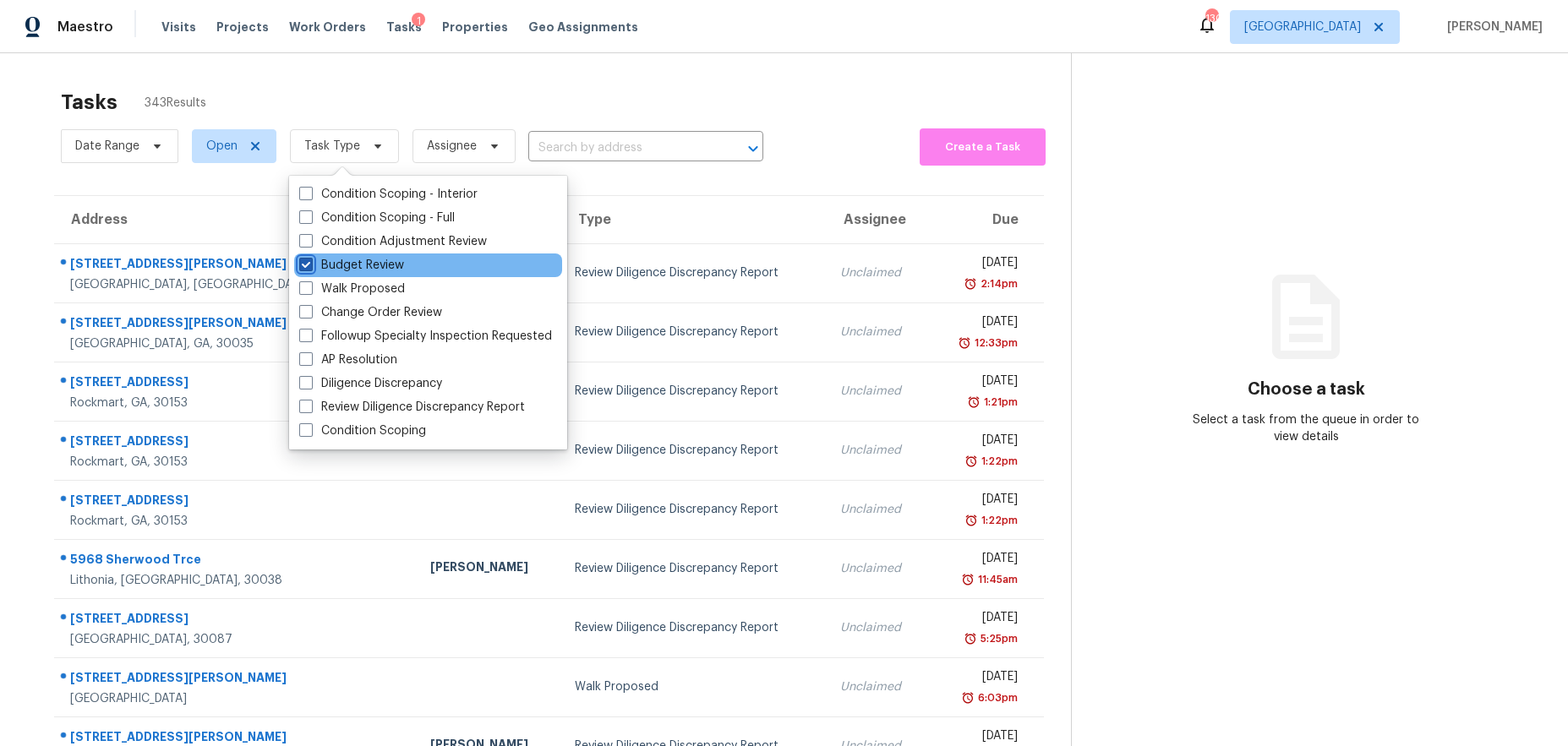 checkbox on "true" 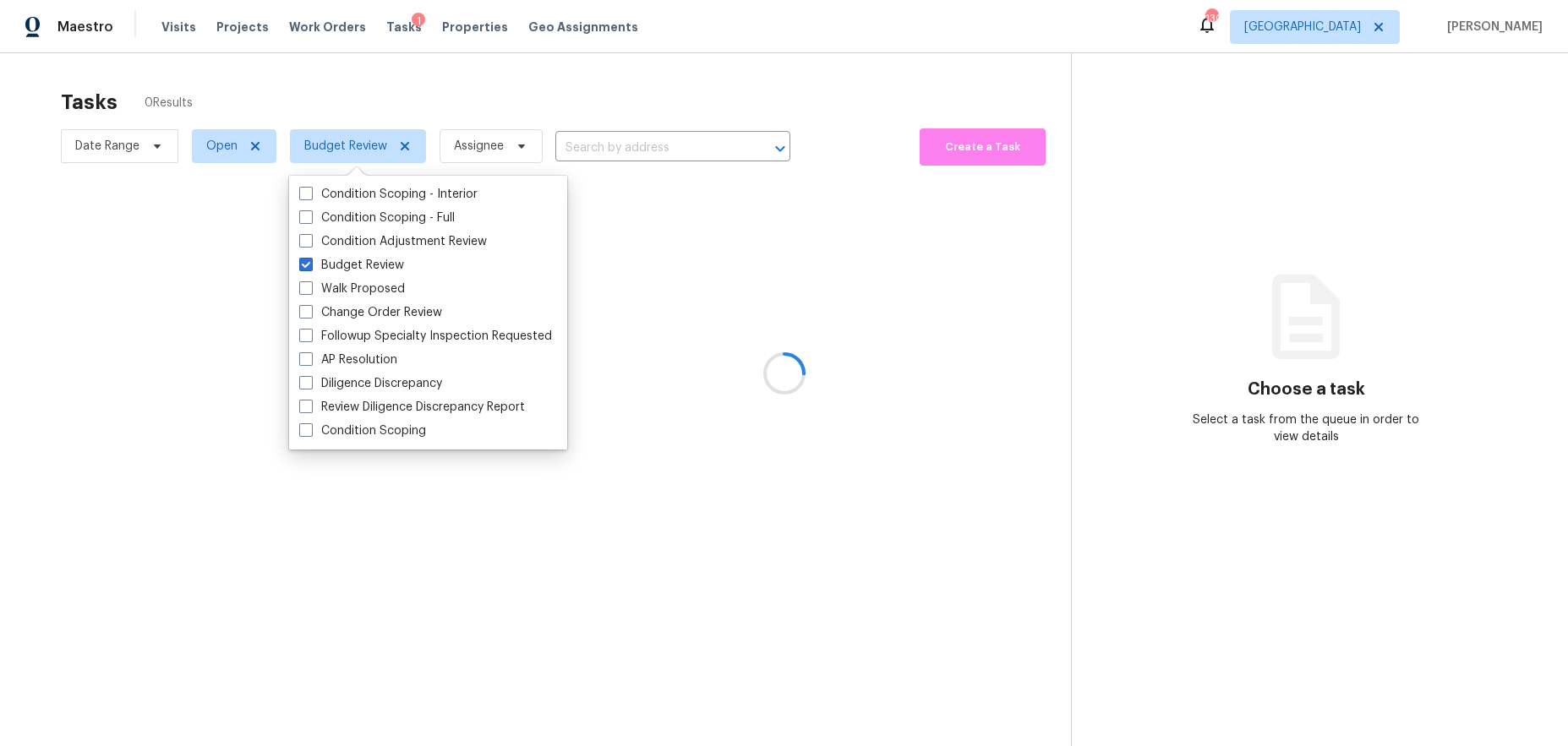 click at bounding box center [784, 373] 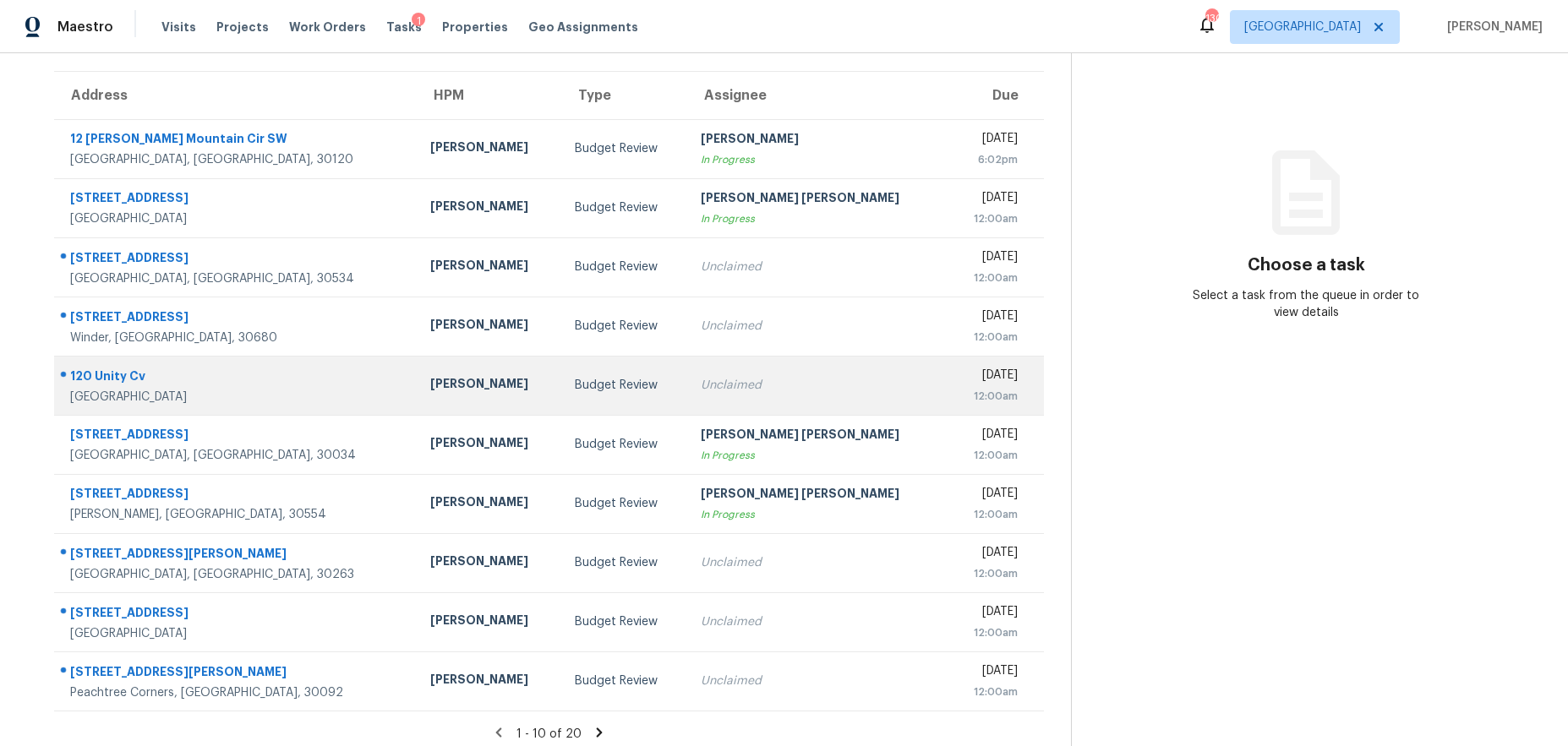 scroll, scrollTop: 134, scrollLeft: 0, axis: vertical 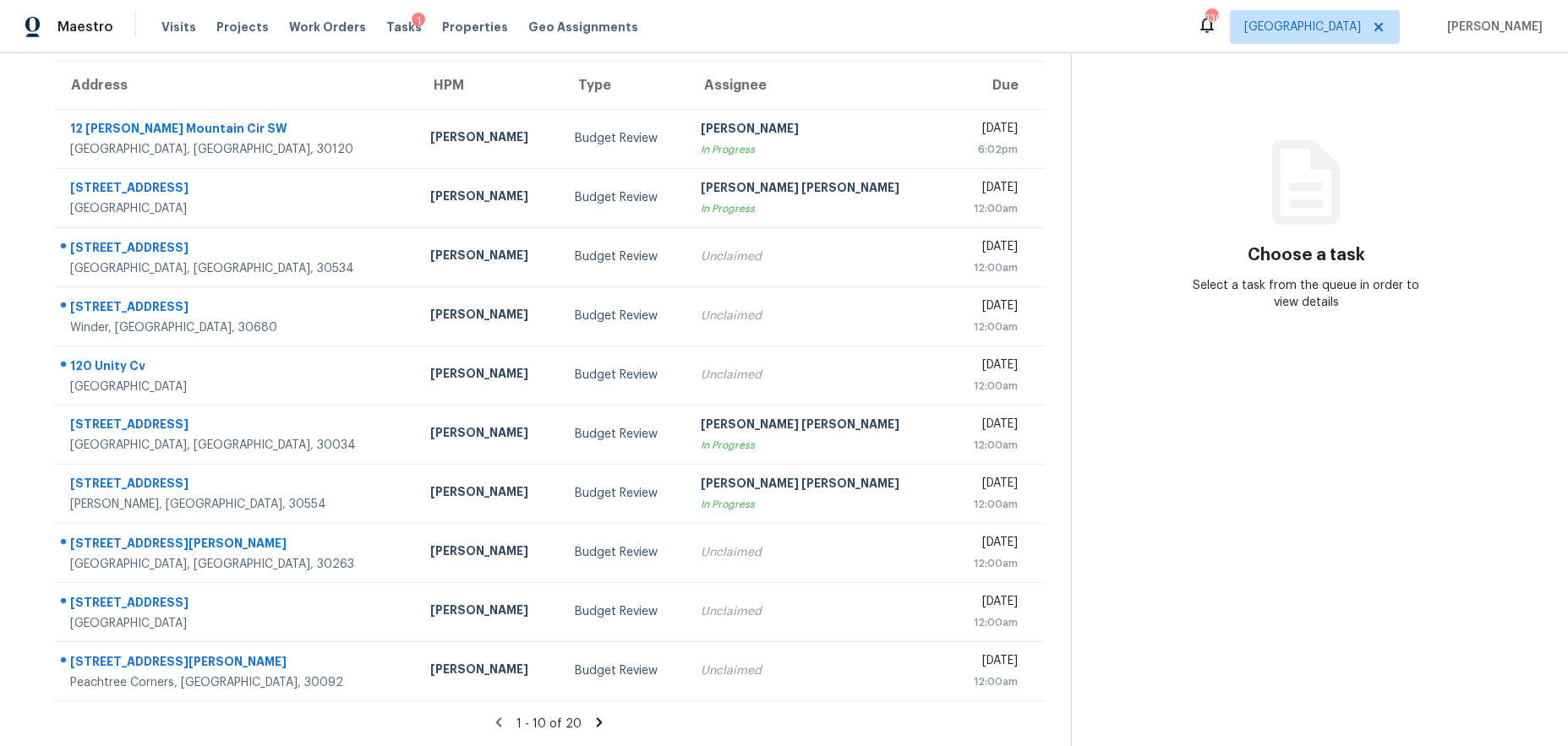 click 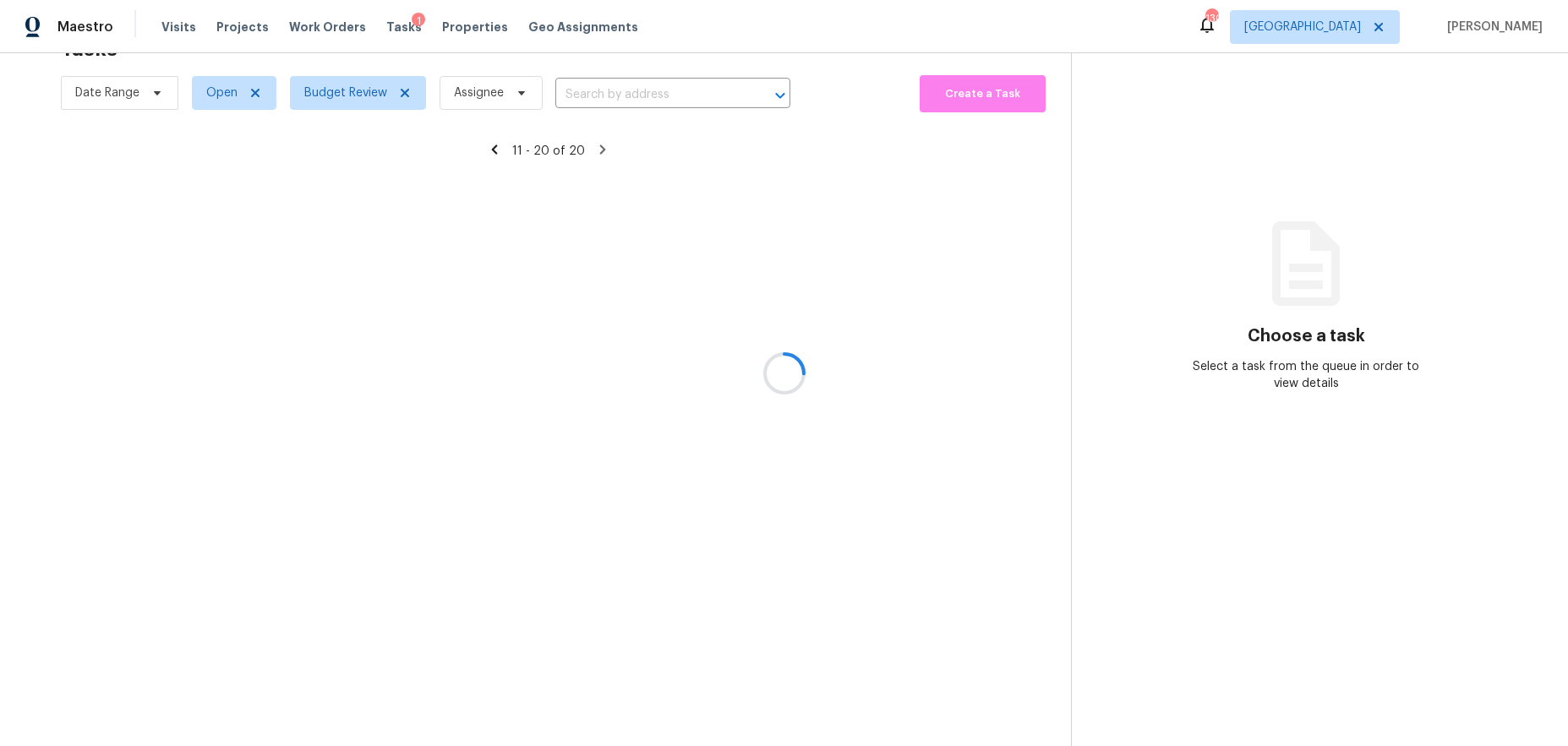 scroll, scrollTop: 134, scrollLeft: 0, axis: vertical 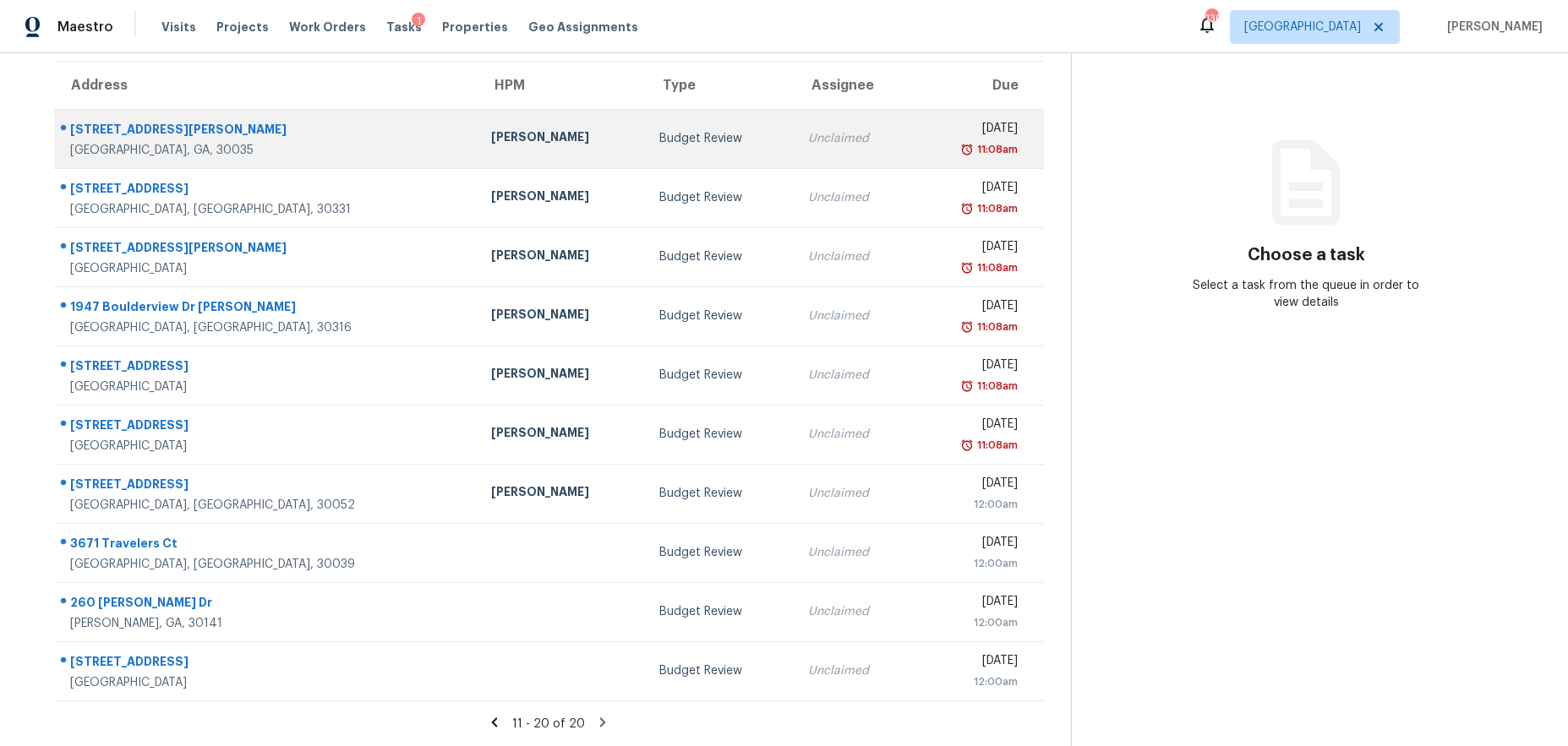 click on "Budget Review" at bounding box center (719, 139) 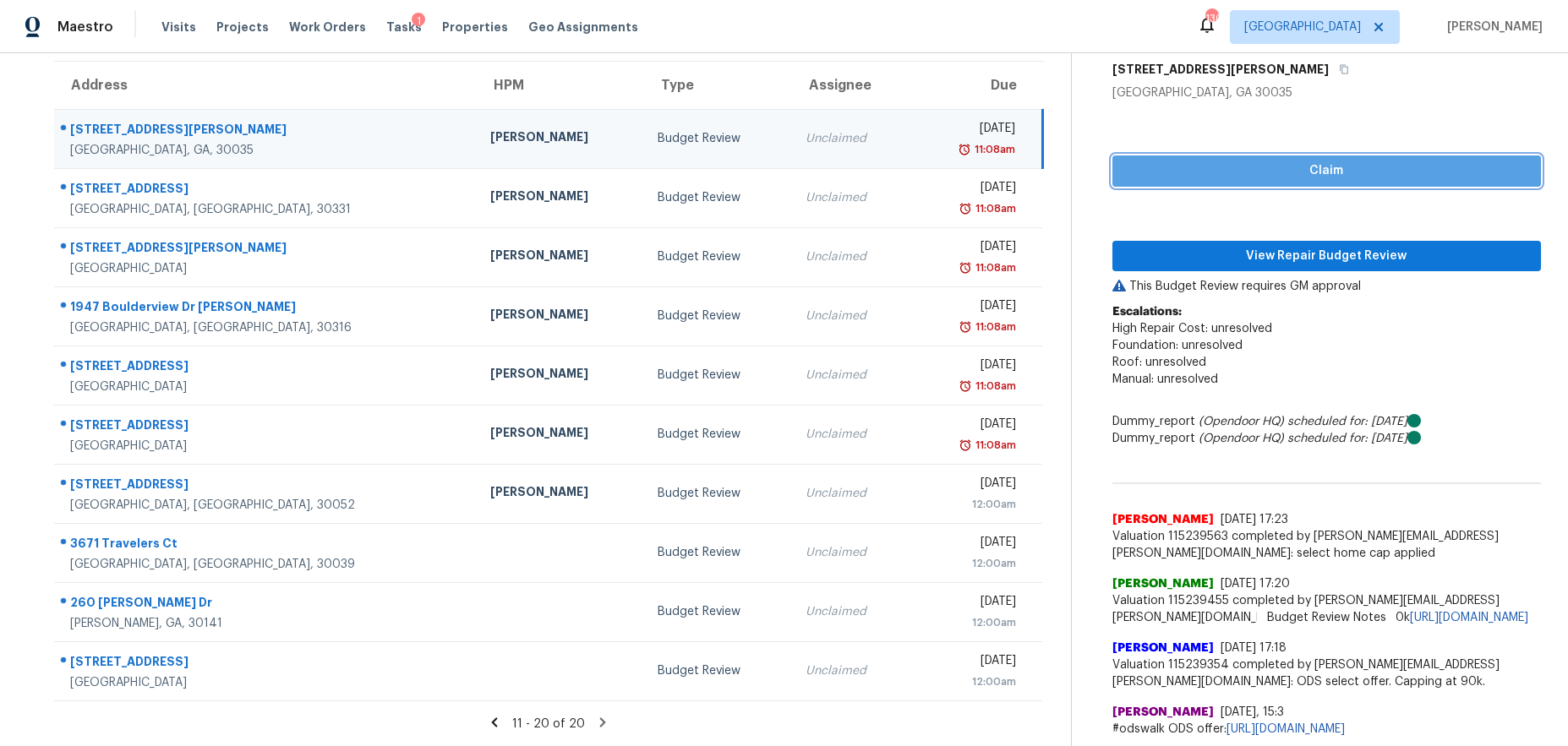 click on "Claim" at bounding box center (1327, 171) 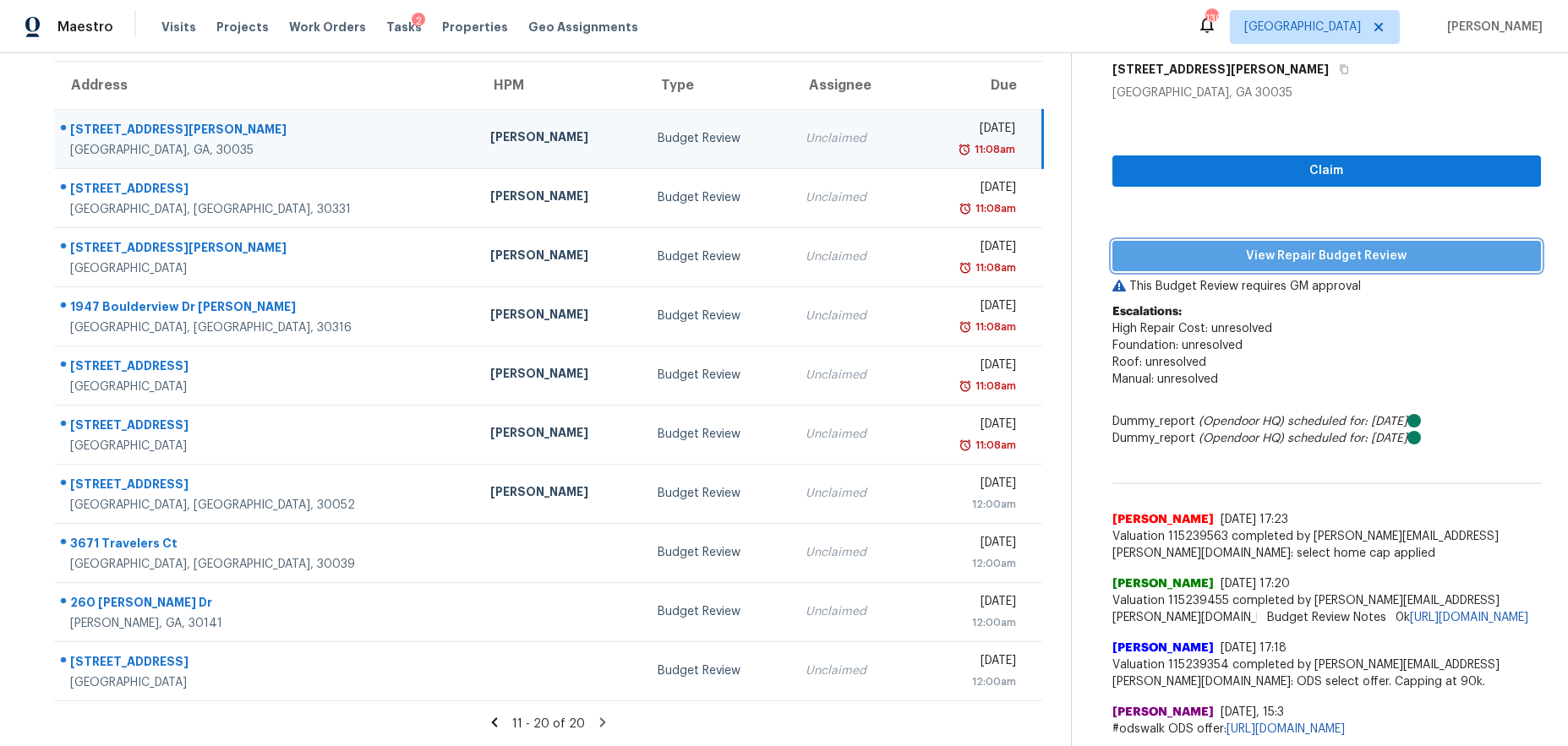 click on "View Repair Budget Review" at bounding box center (1327, 256) 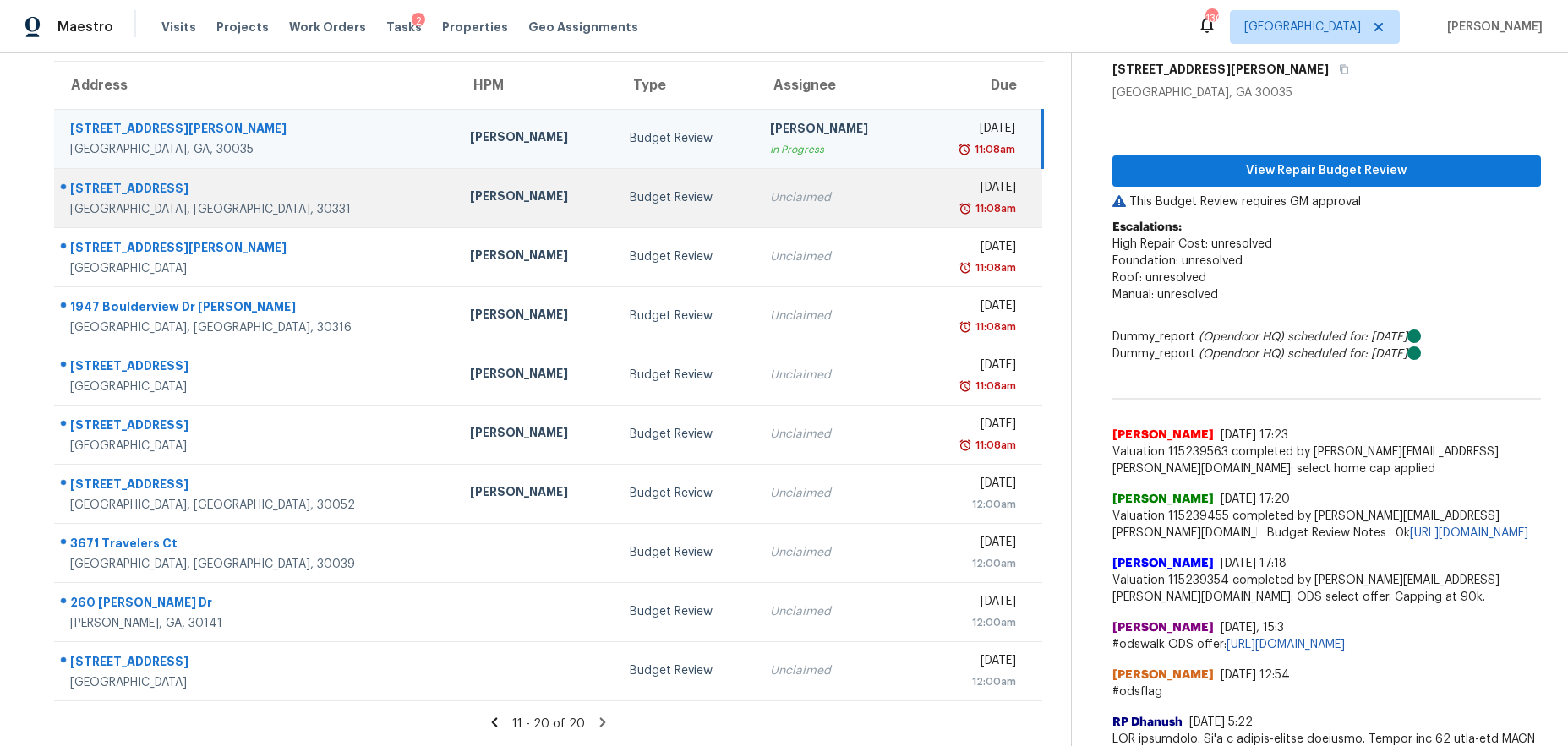 click on "Budget Review" at bounding box center (686, 198) 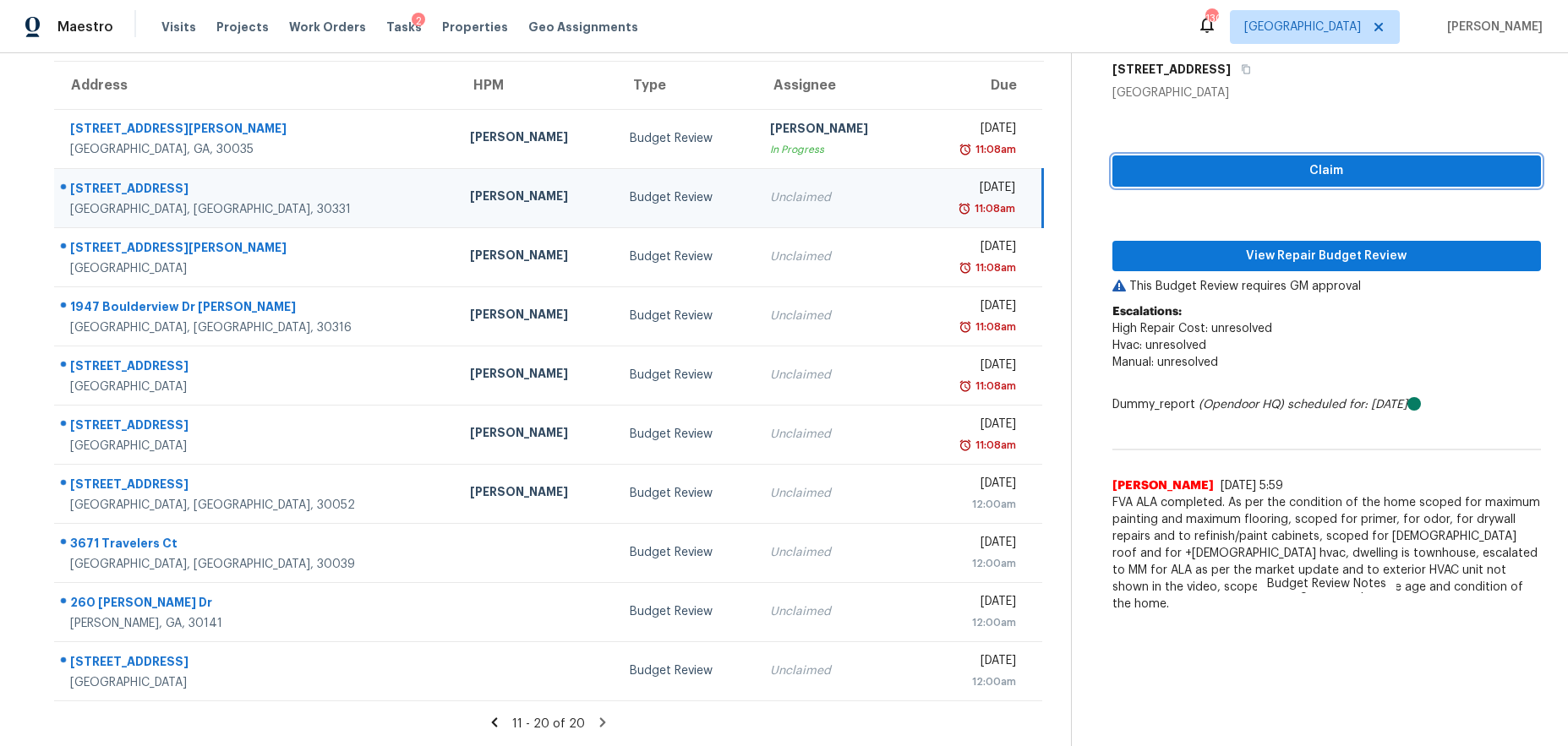click on "Claim" at bounding box center (1327, 171) 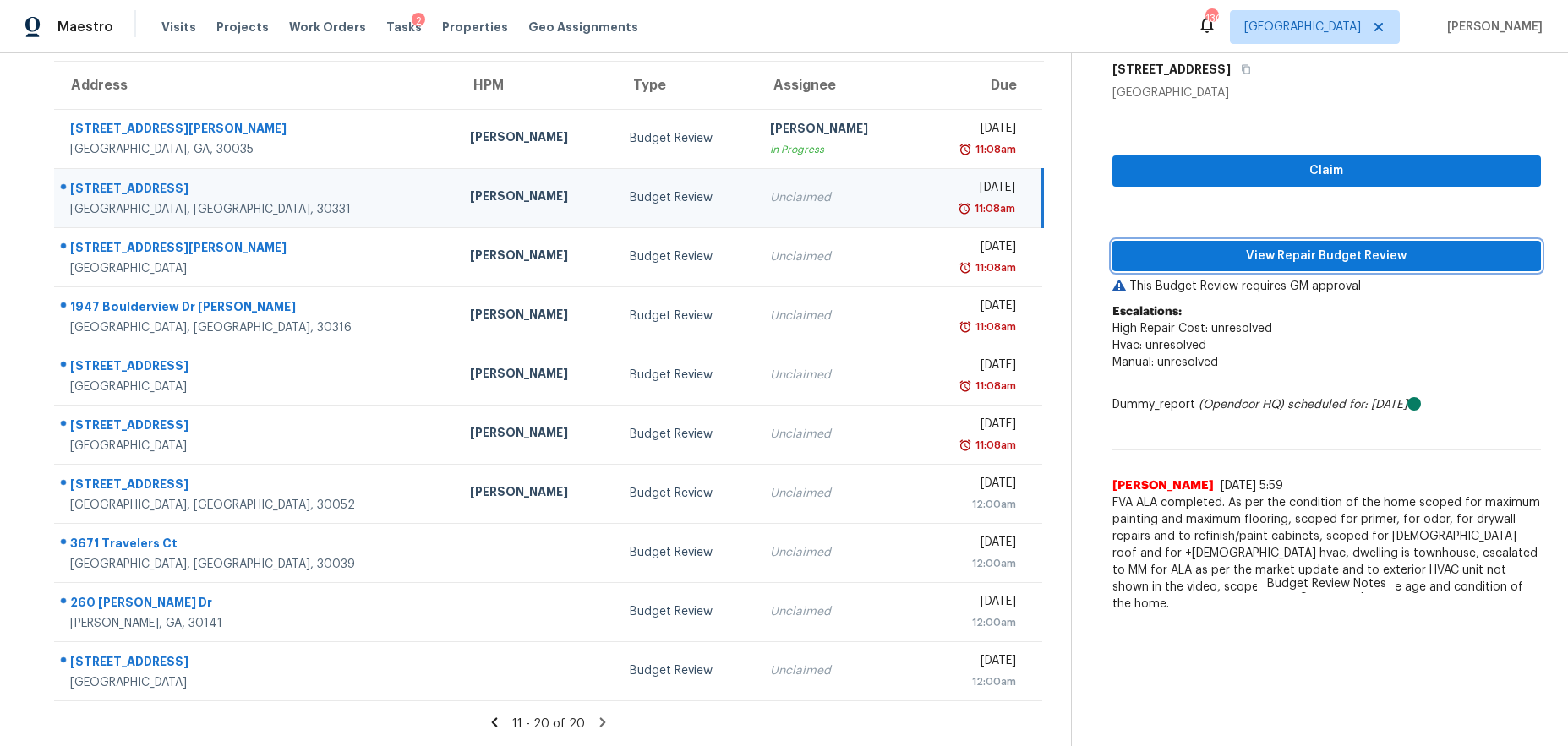 click on "View Repair Budget Review" at bounding box center (1327, 256) 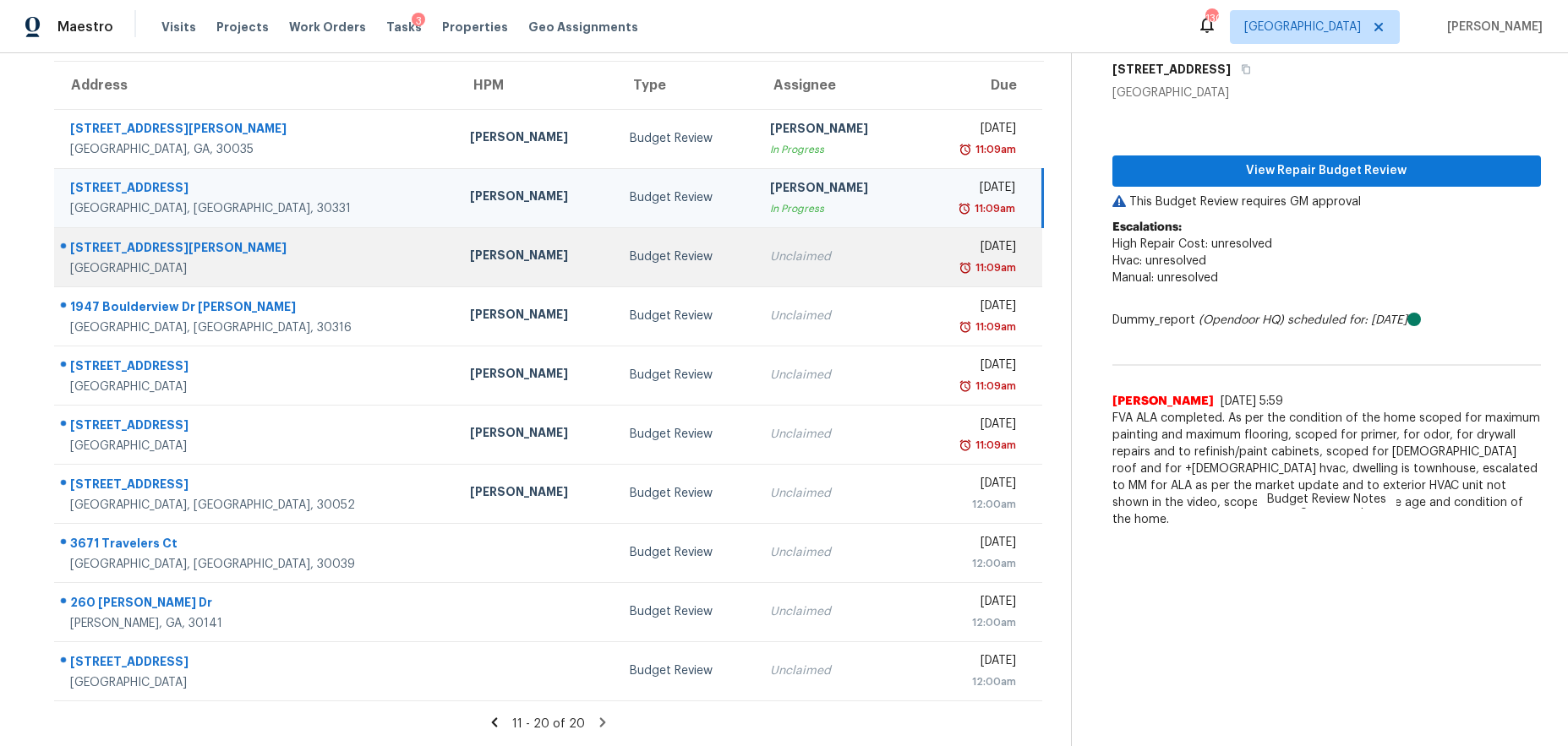 click on "Budget Review" at bounding box center (686, 257) 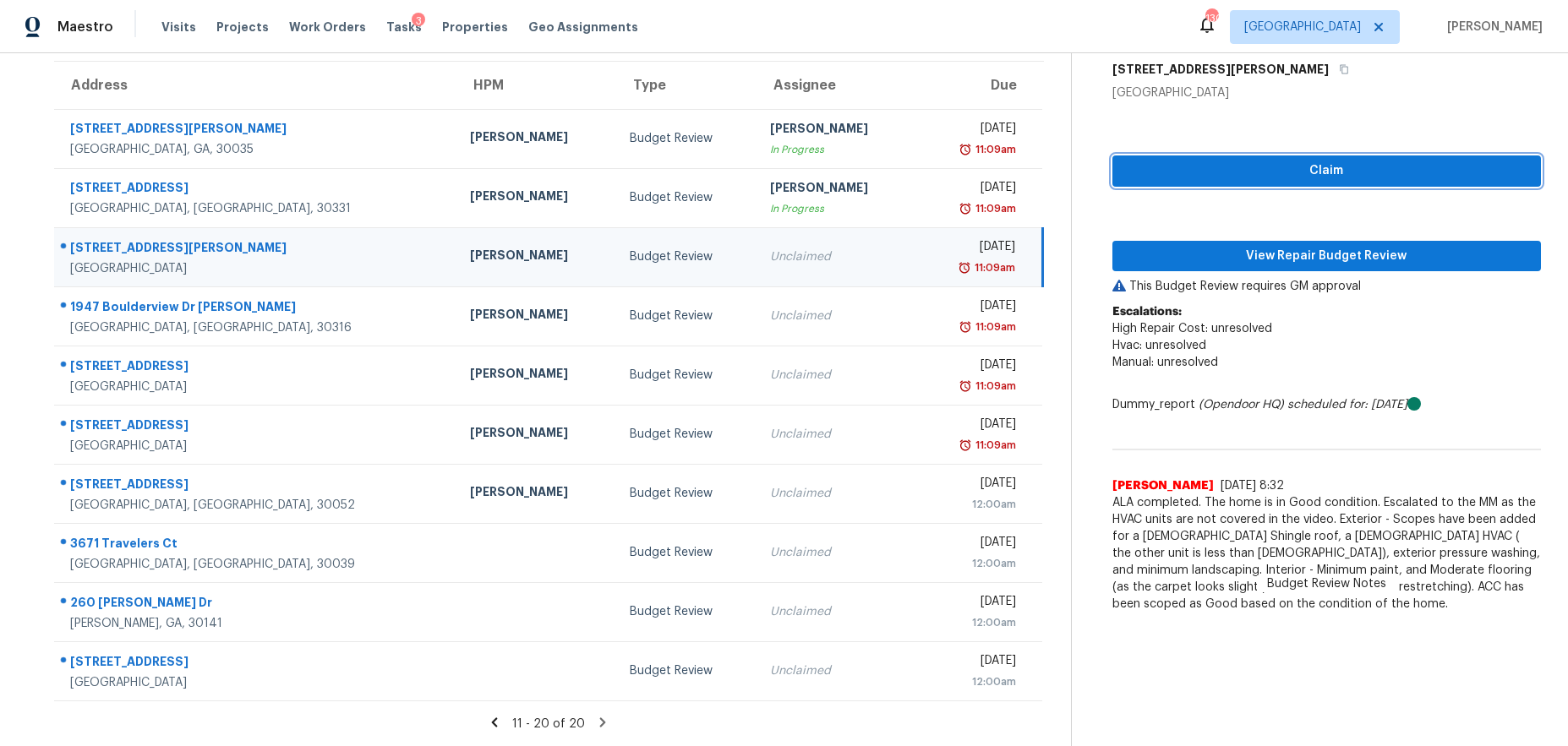 click on "Claim" at bounding box center [1327, 171] 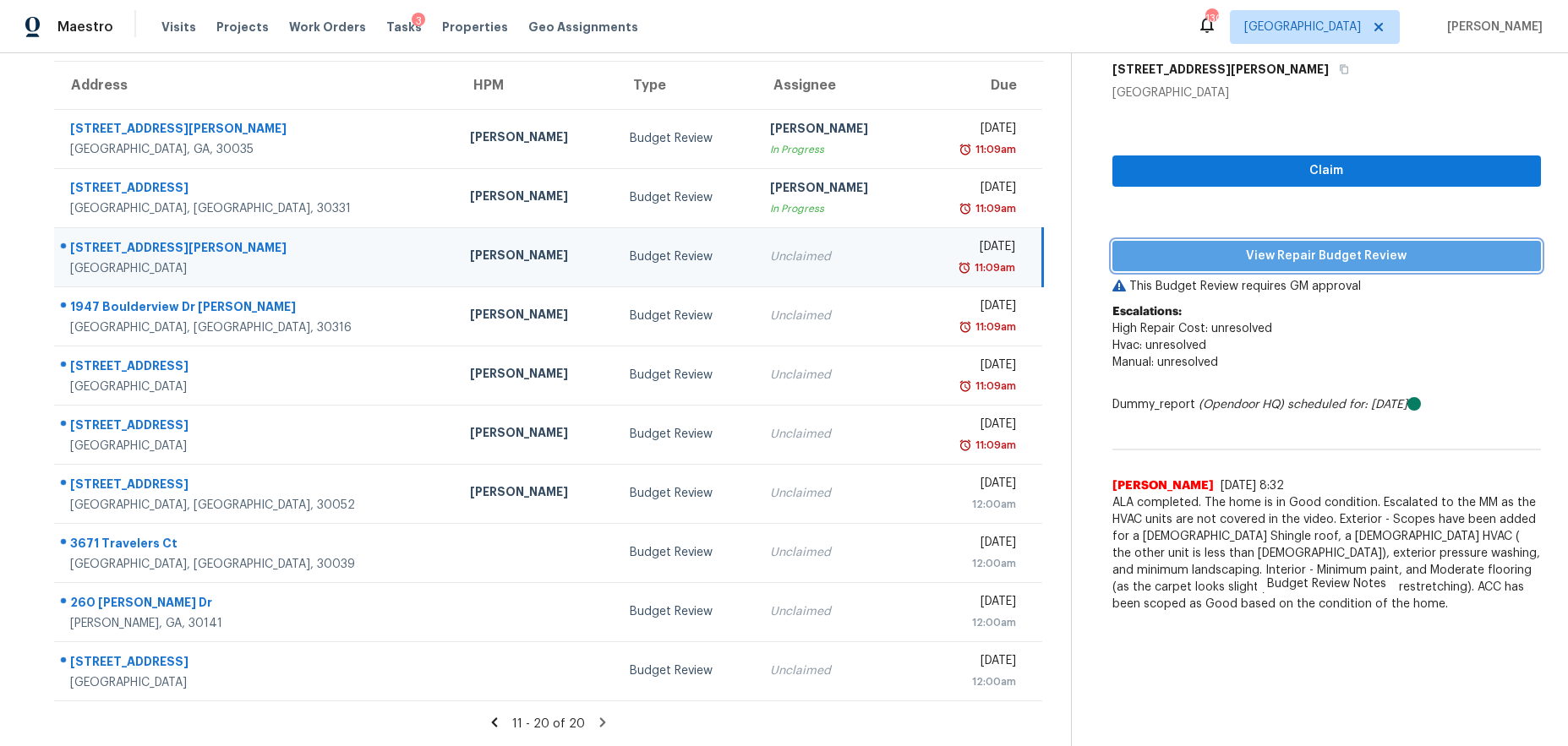 click on "View Repair Budget Review" at bounding box center (1327, 256) 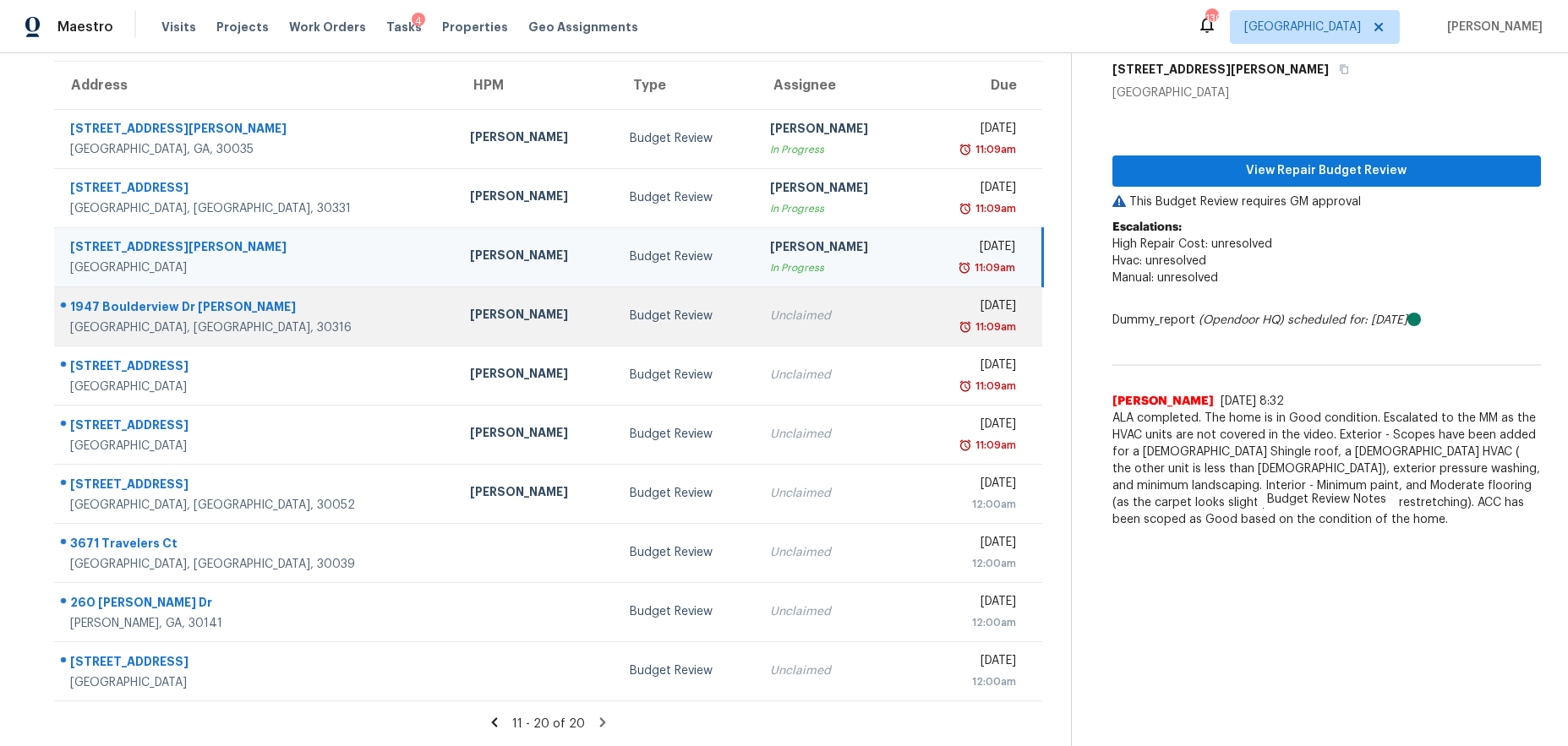 click on "Unclaimed" at bounding box center (836, 316) 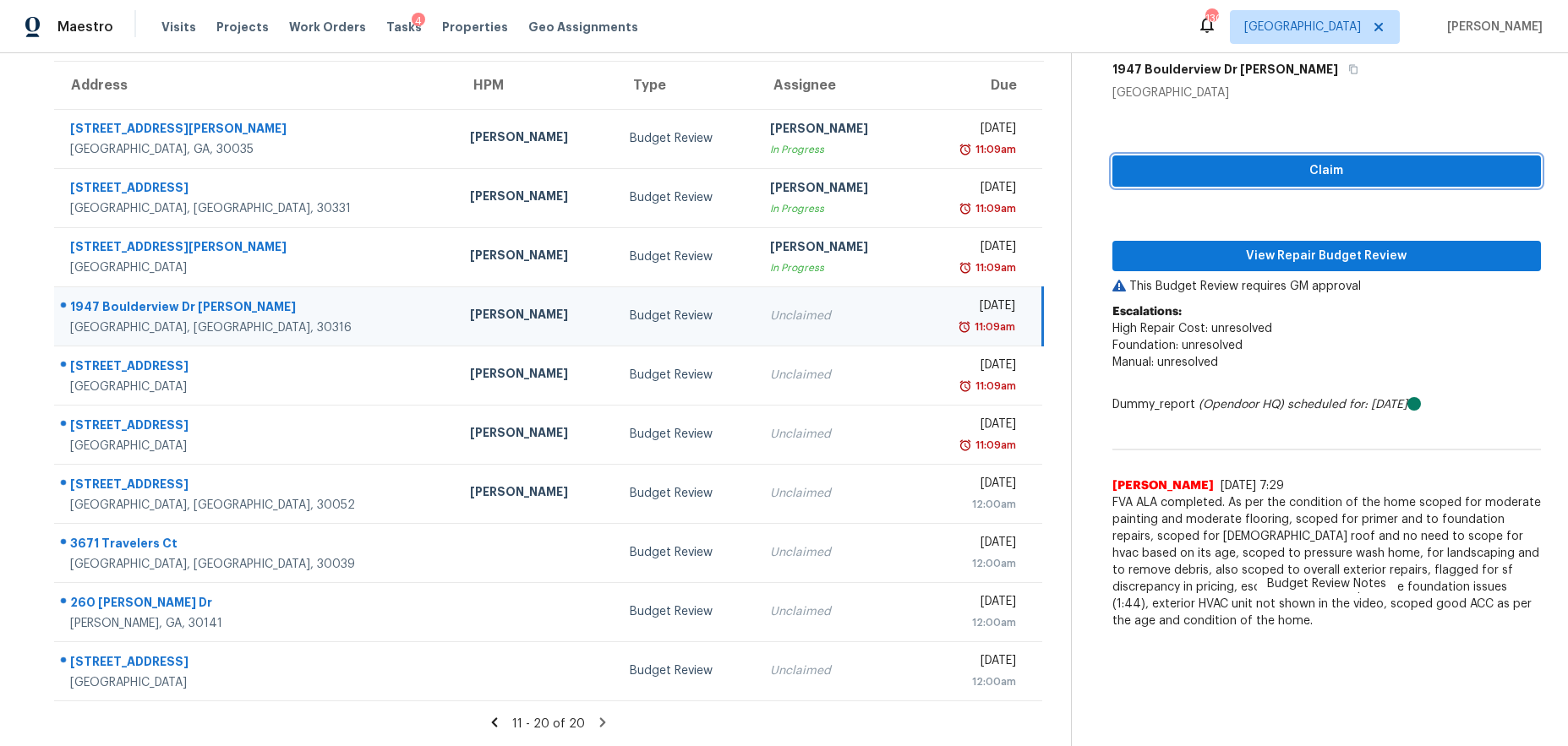 click on "Claim" at bounding box center (1327, 171) 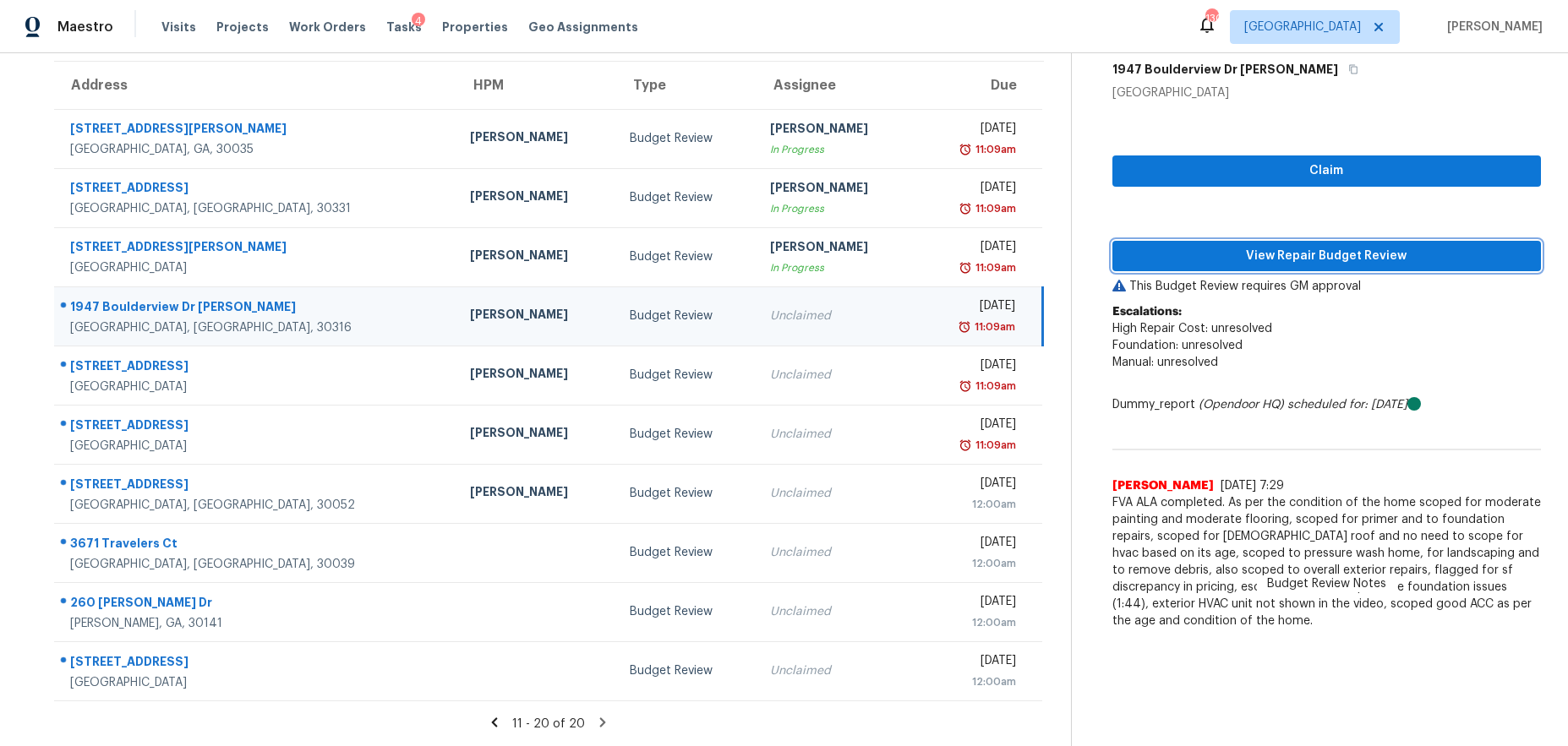 click on "View Repair Budget Review" at bounding box center [1327, 256] 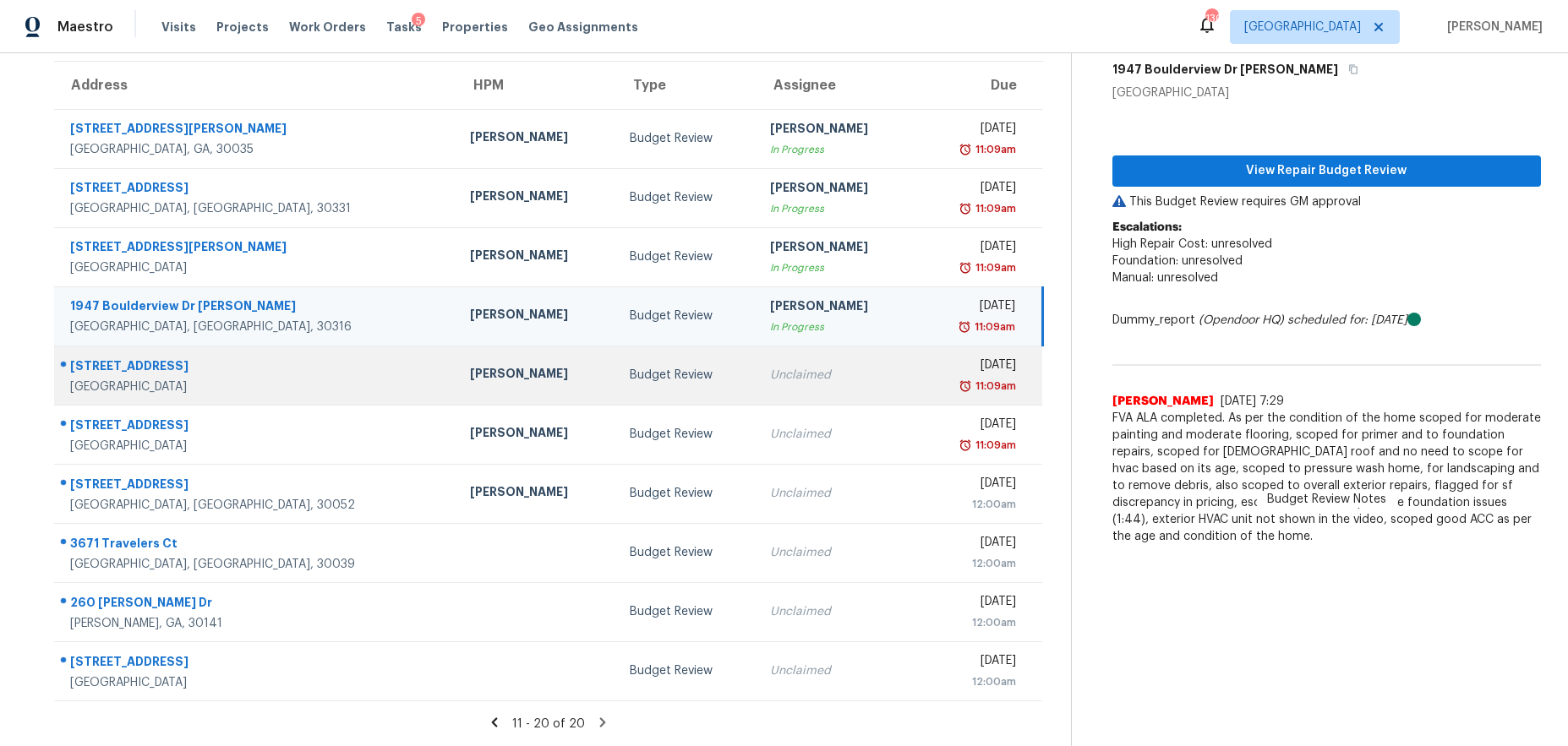 click on "Unclaimed" at bounding box center [836, 375] 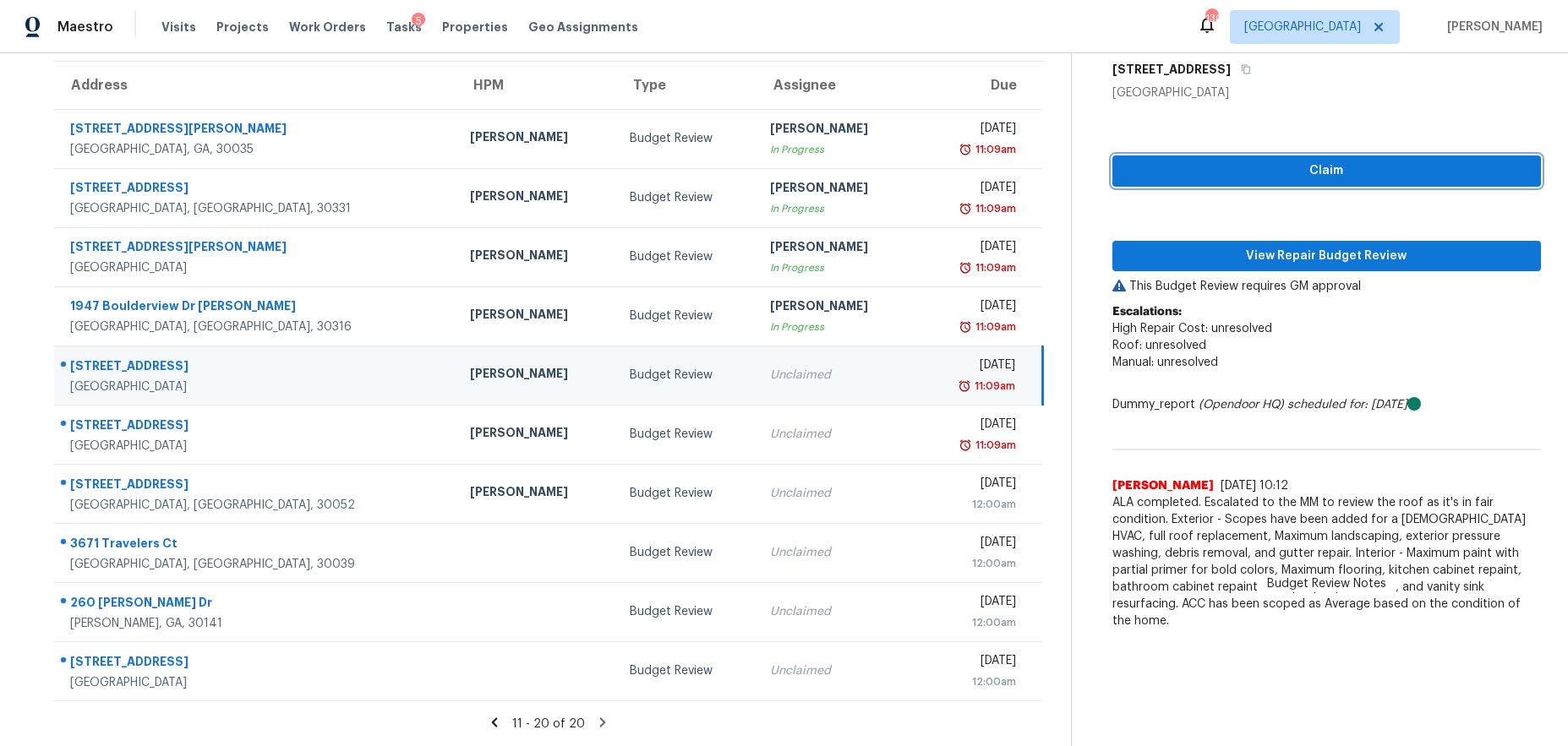 click on "Claim" at bounding box center [1327, 171] 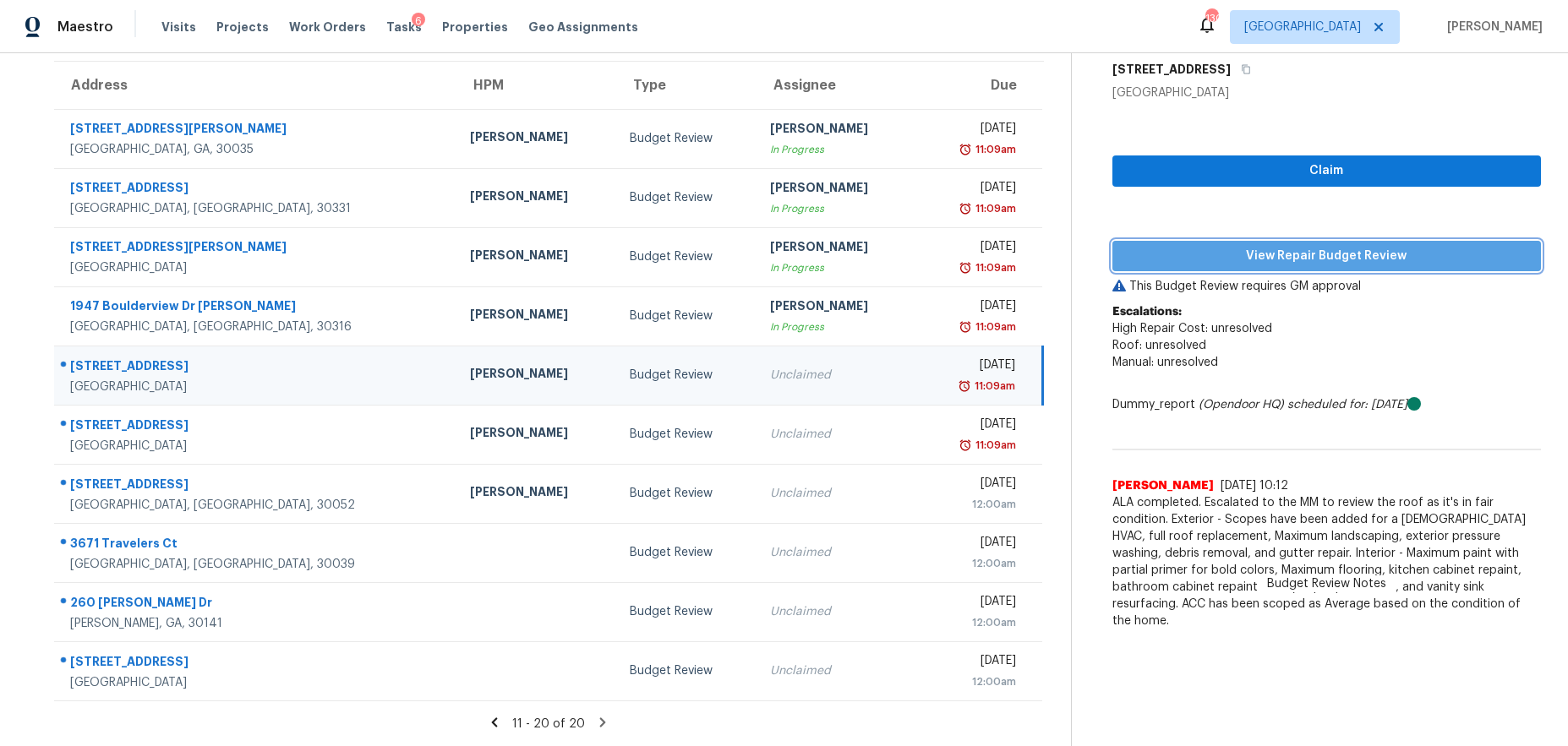 click on "View Repair Budget Review" at bounding box center (1327, 256) 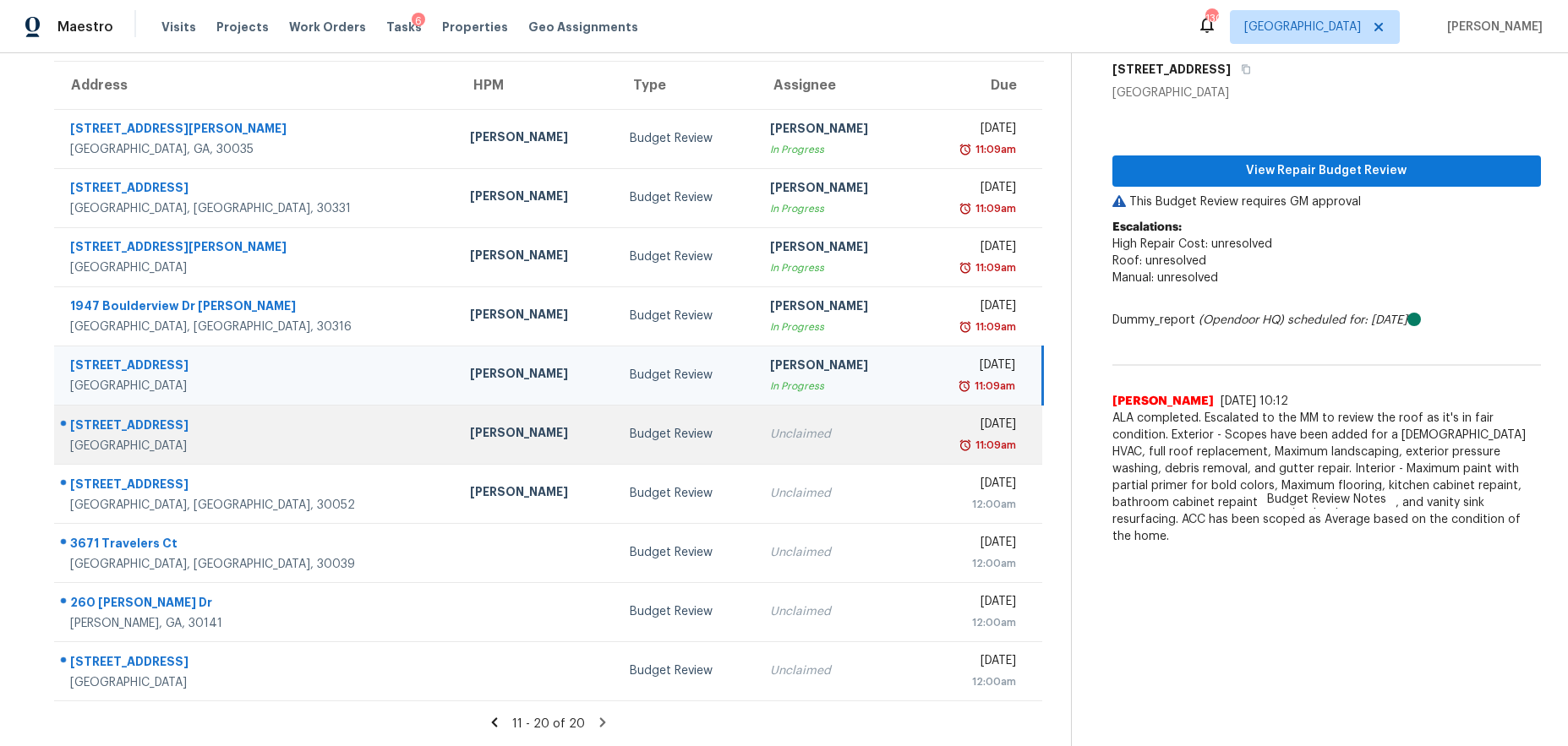 click on "Unclaimed" at bounding box center [836, 434] 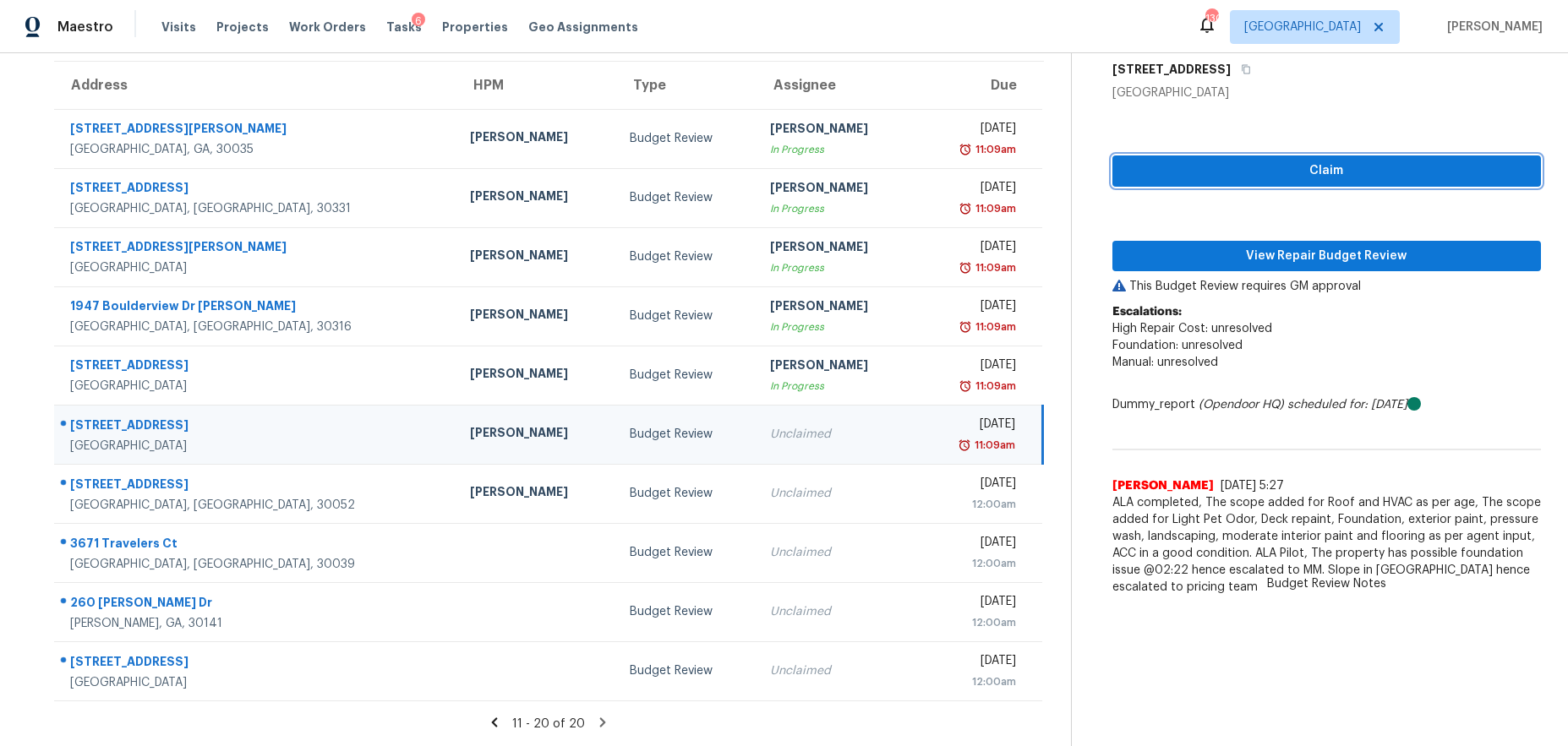 click on "Claim" at bounding box center [1327, 171] 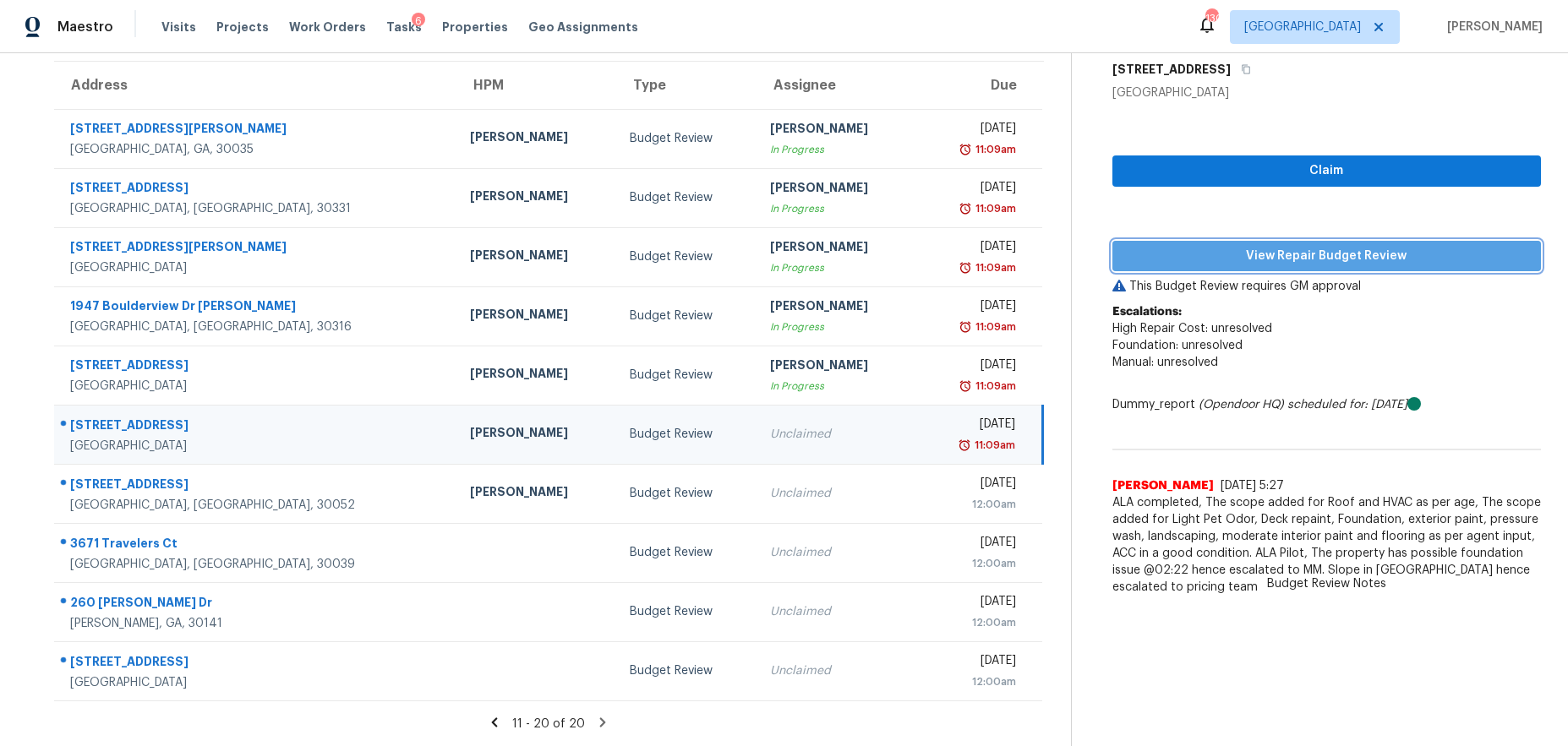 click on "View Repair Budget Review" at bounding box center (1327, 256) 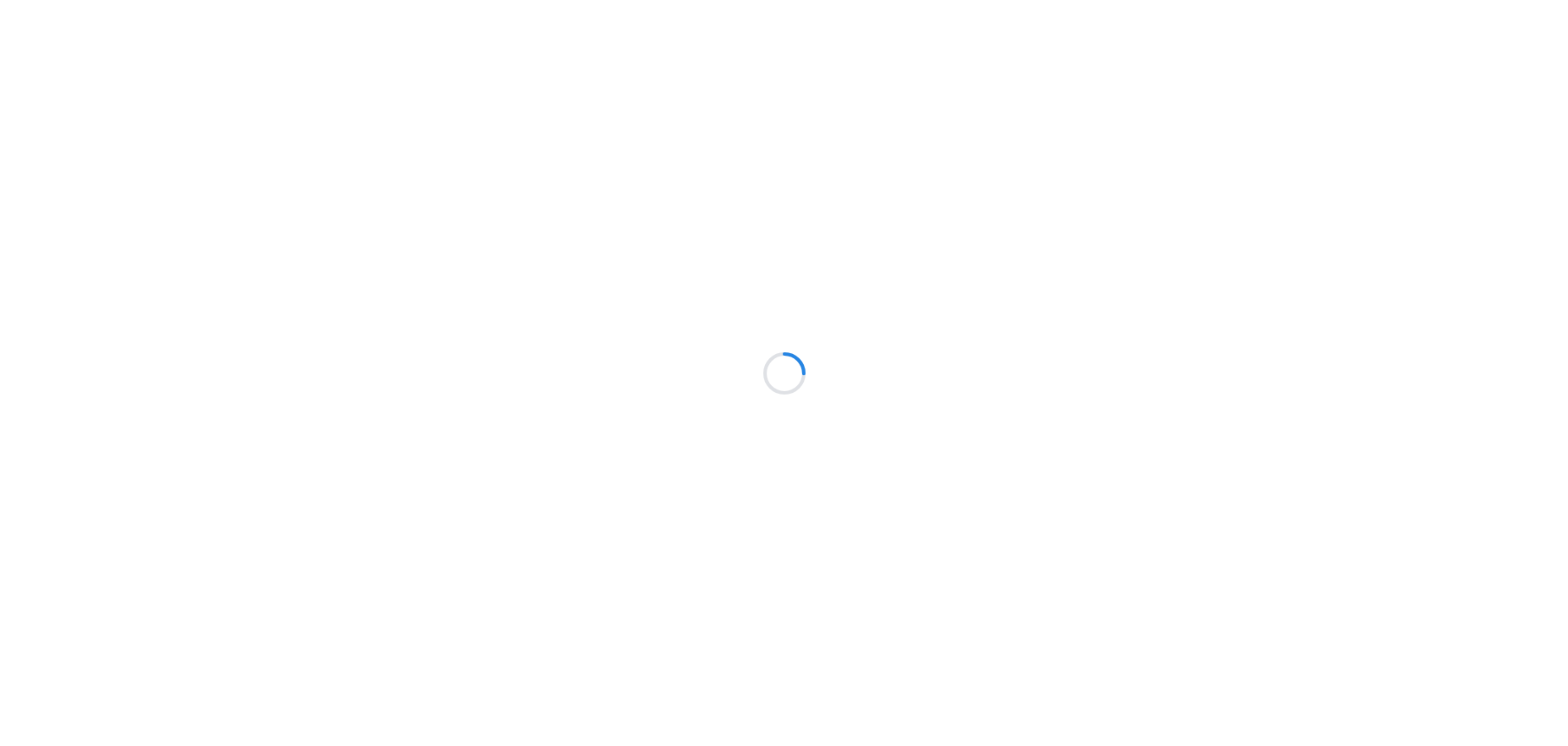 scroll, scrollTop: 0, scrollLeft: 0, axis: both 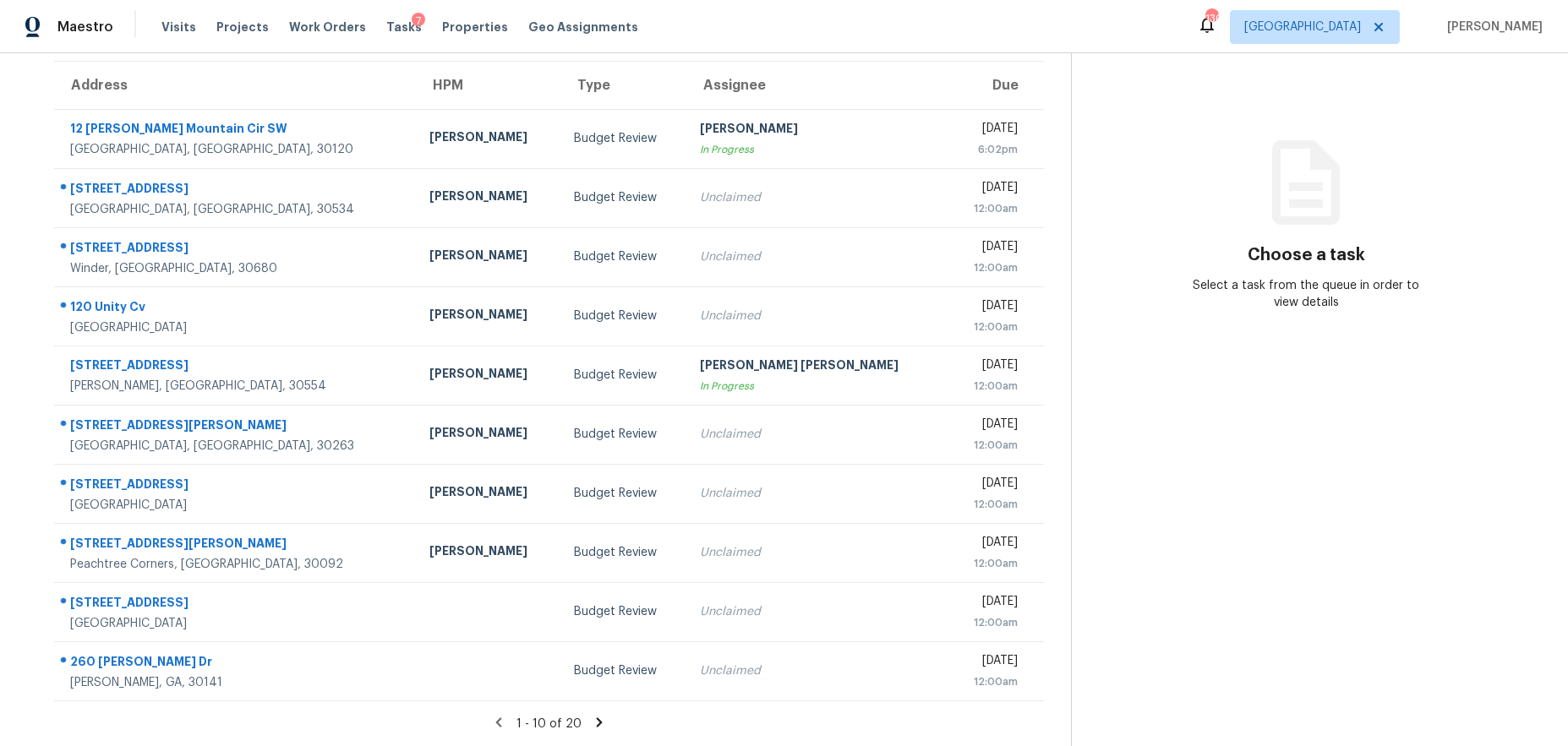 click 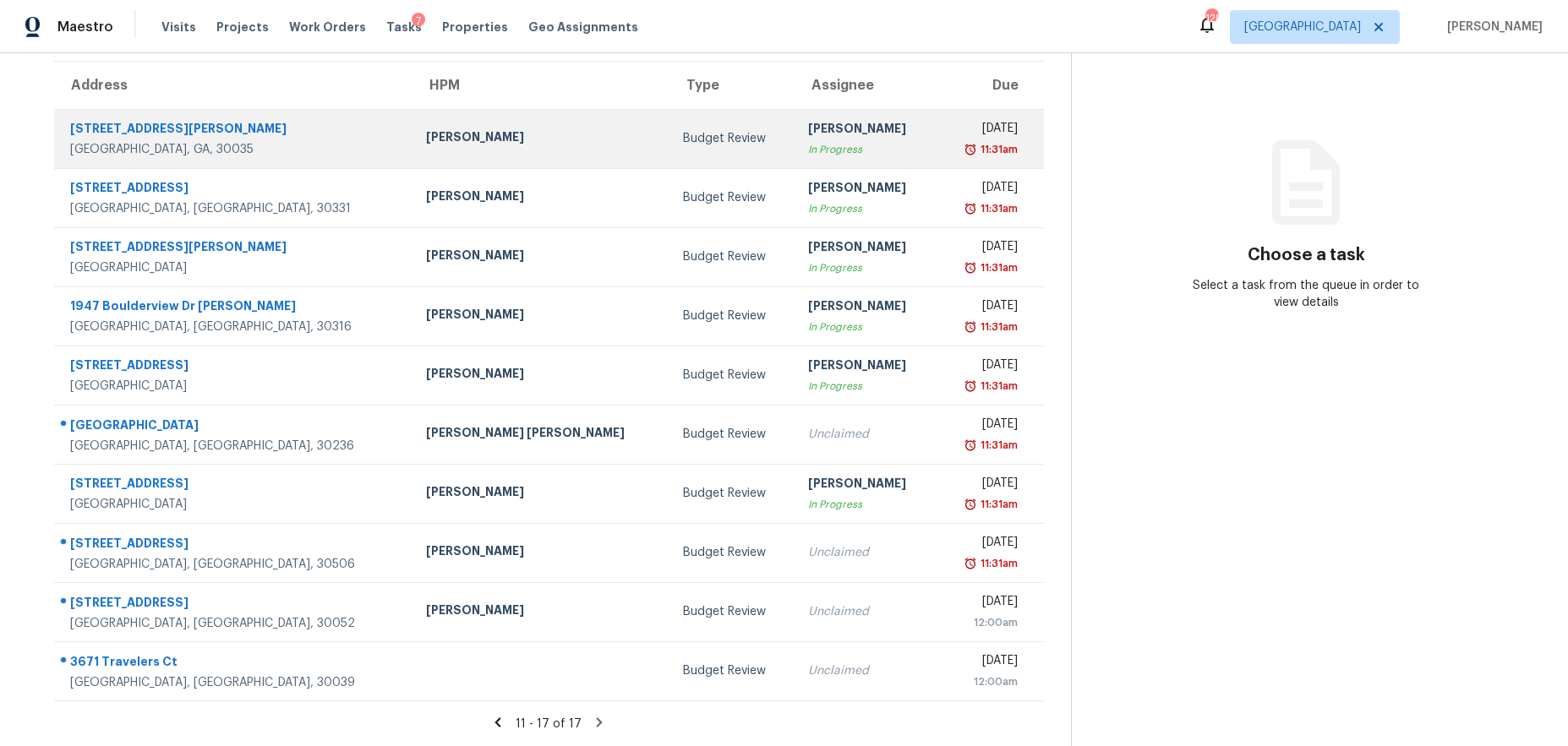 scroll, scrollTop: 0, scrollLeft: 0, axis: both 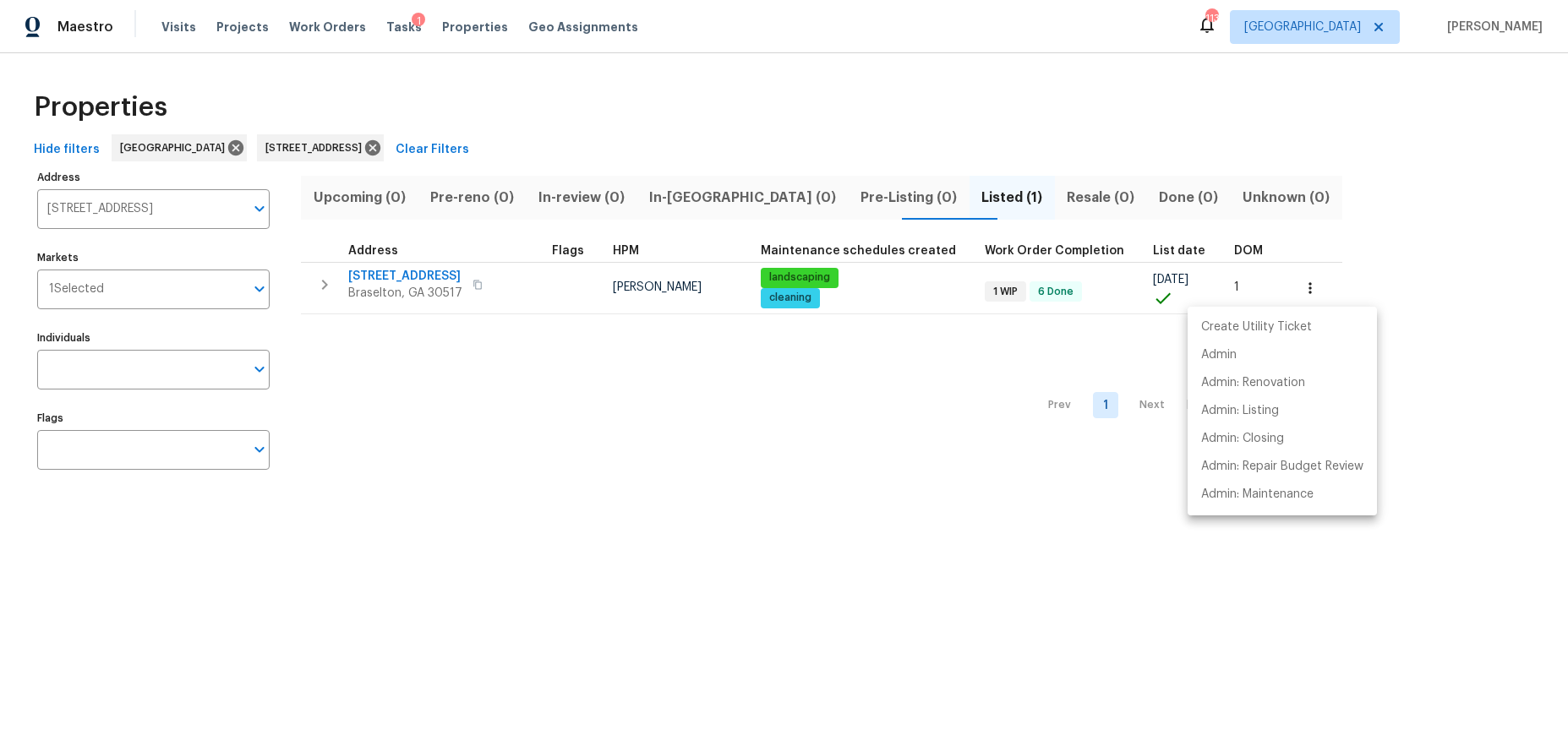 click at bounding box center (784, 373) 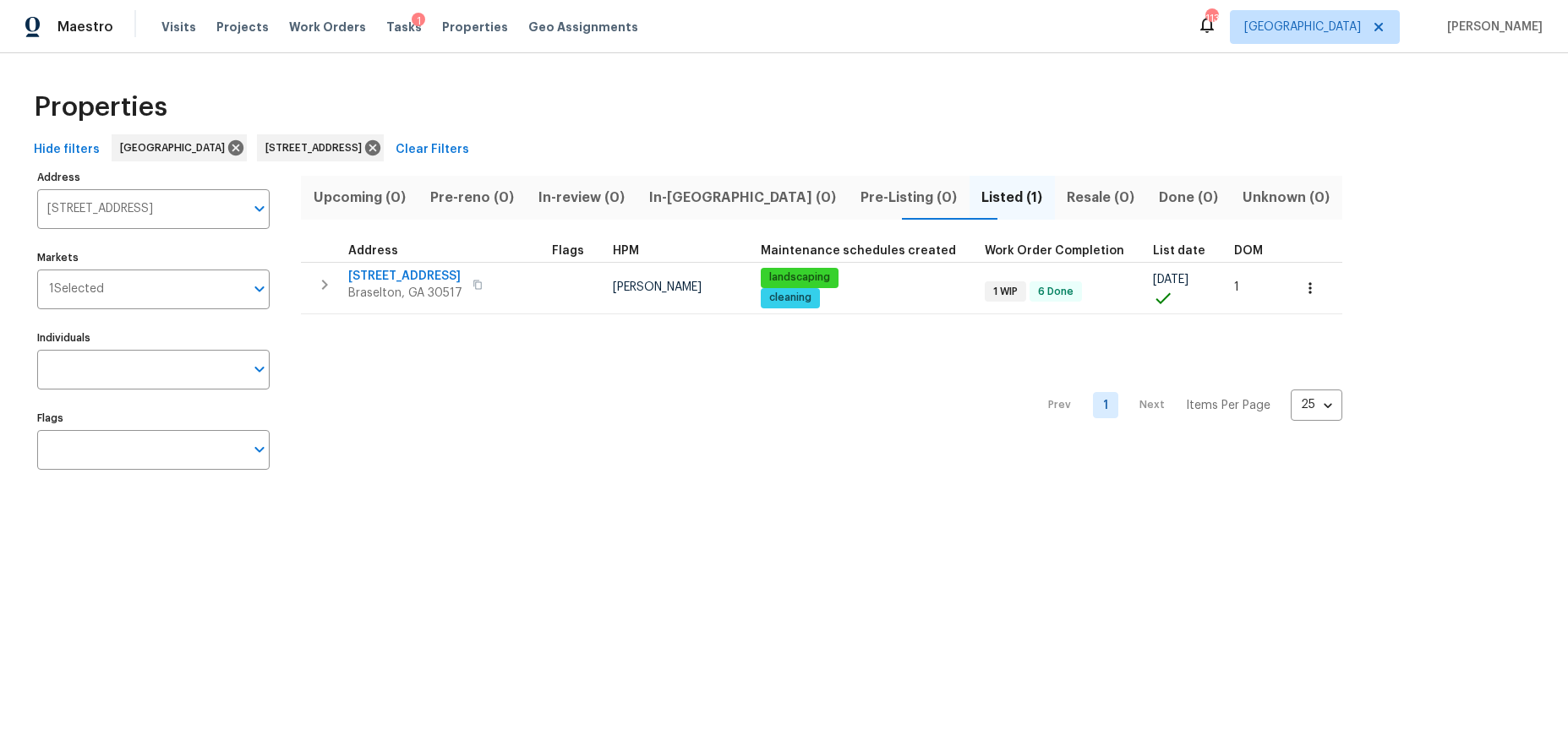 scroll, scrollTop: 0, scrollLeft: 0, axis: both 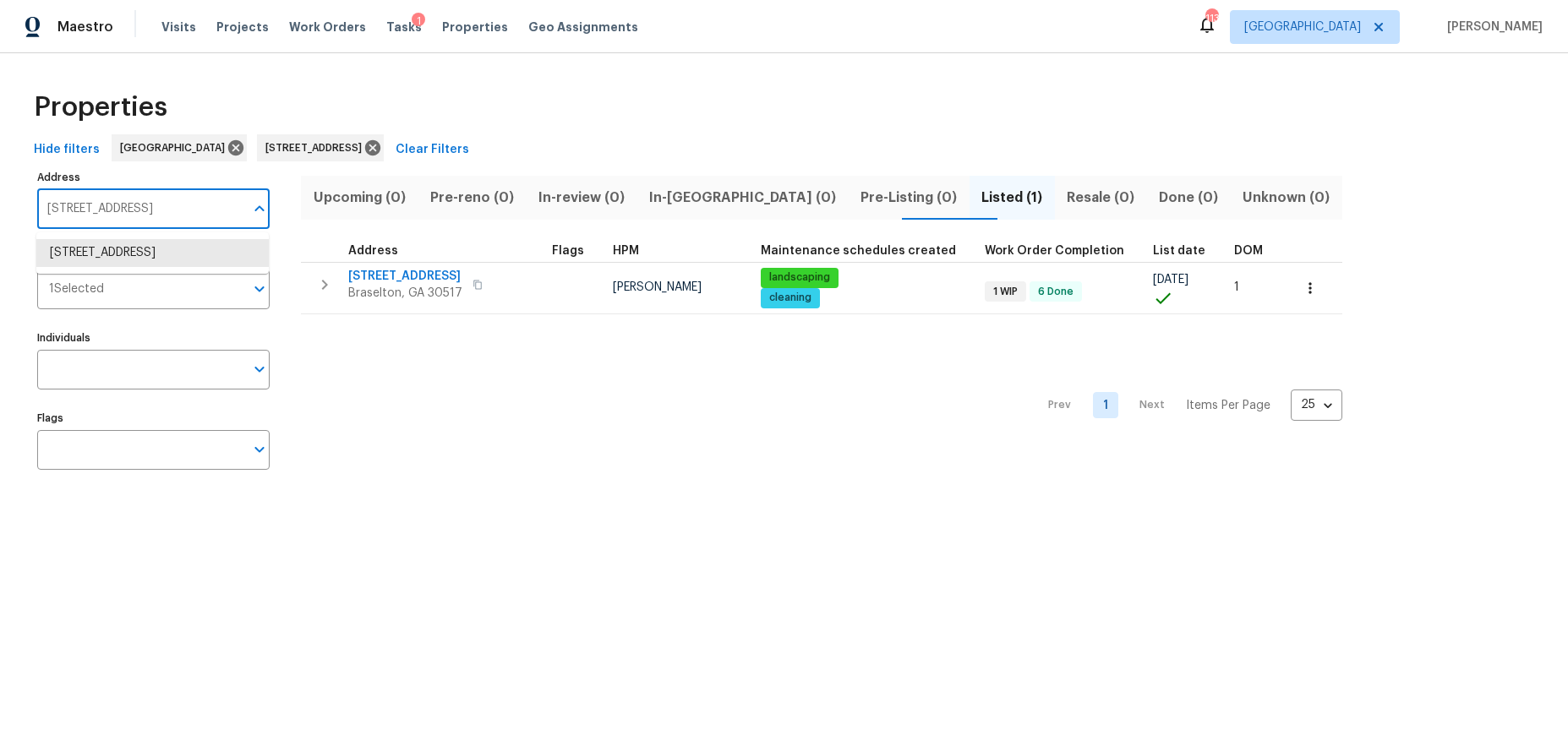 click on "[STREET_ADDRESS]" at bounding box center [140, 209] 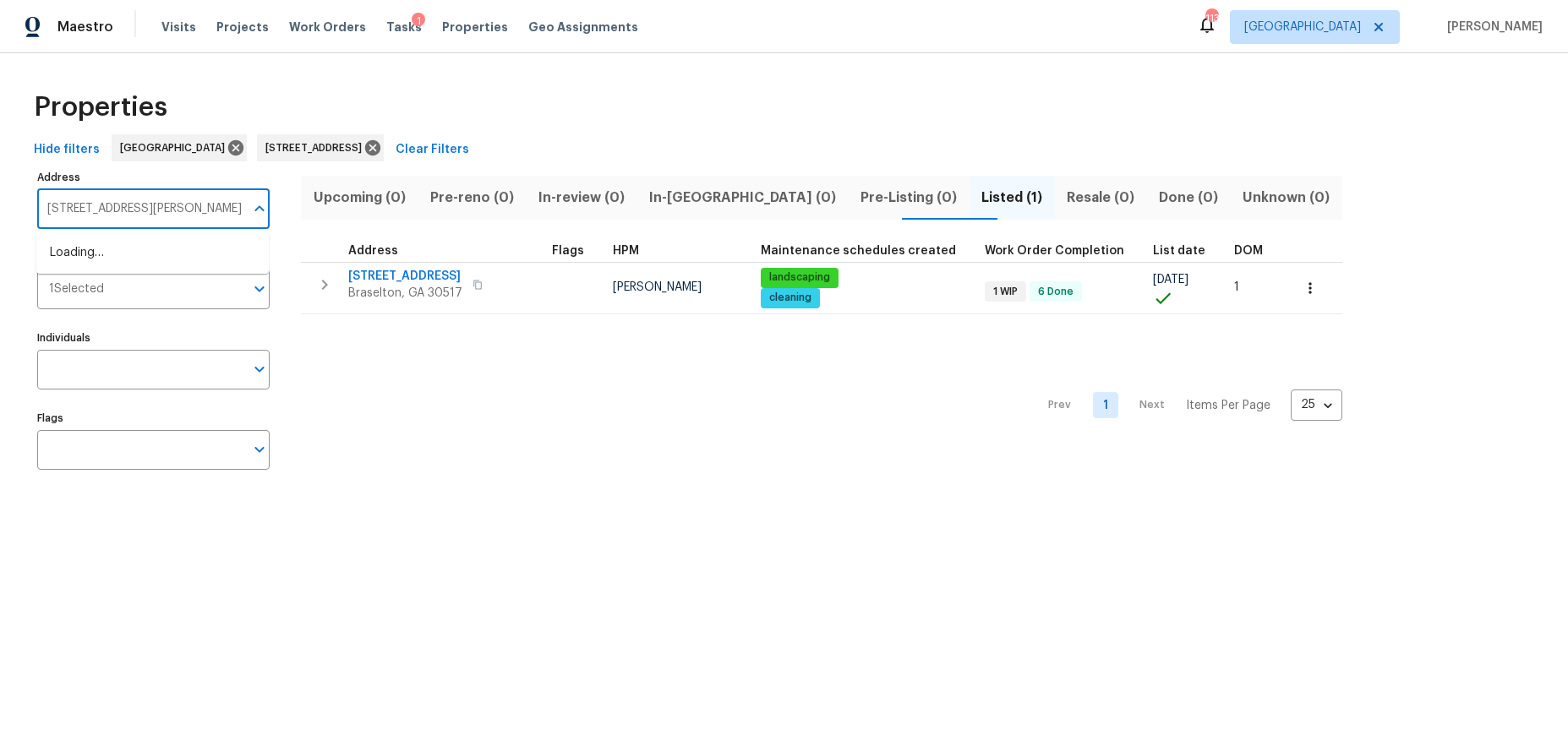 scroll, scrollTop: 0, scrollLeft: 23, axis: horizontal 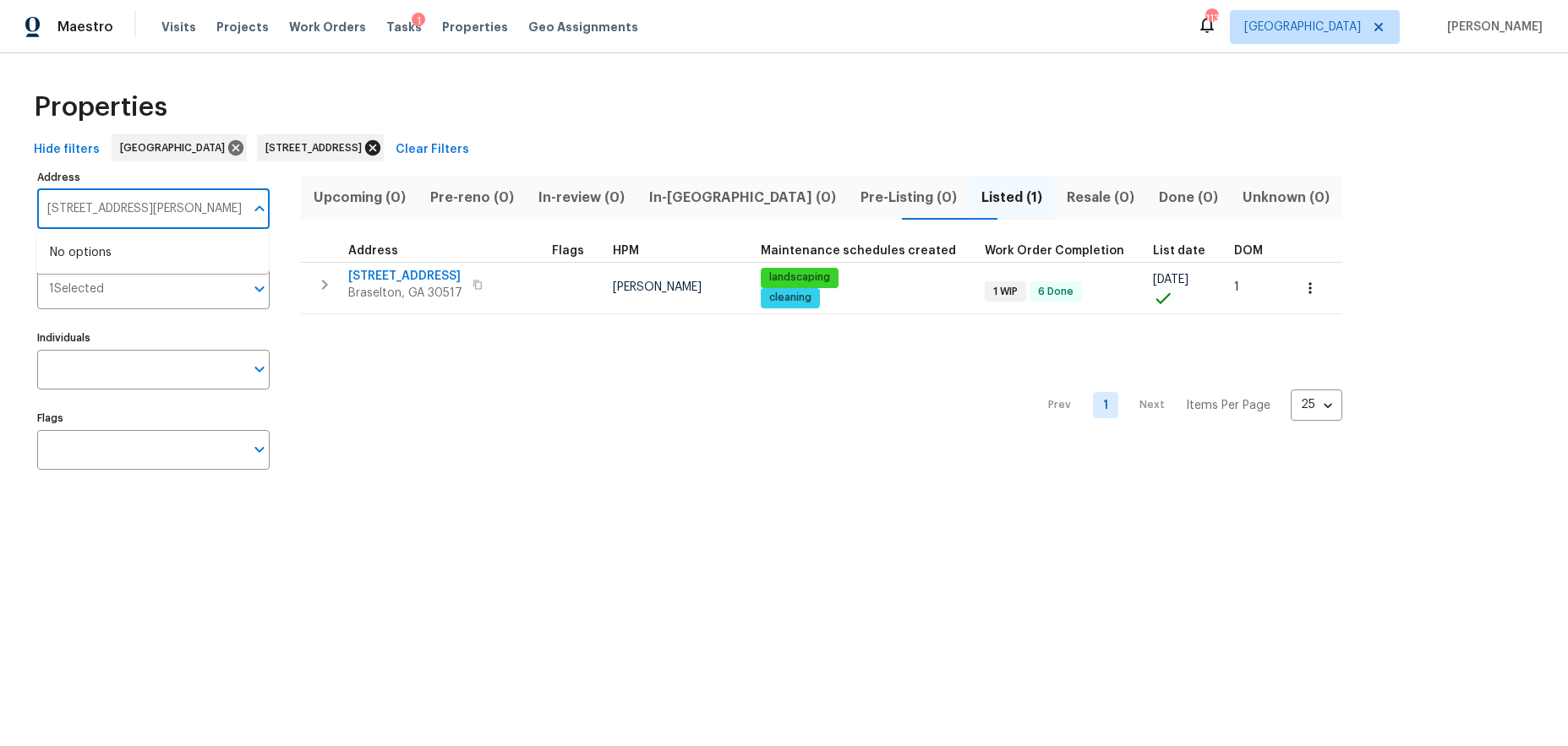 type on "[STREET_ADDRESS][PERSON_NAME]" 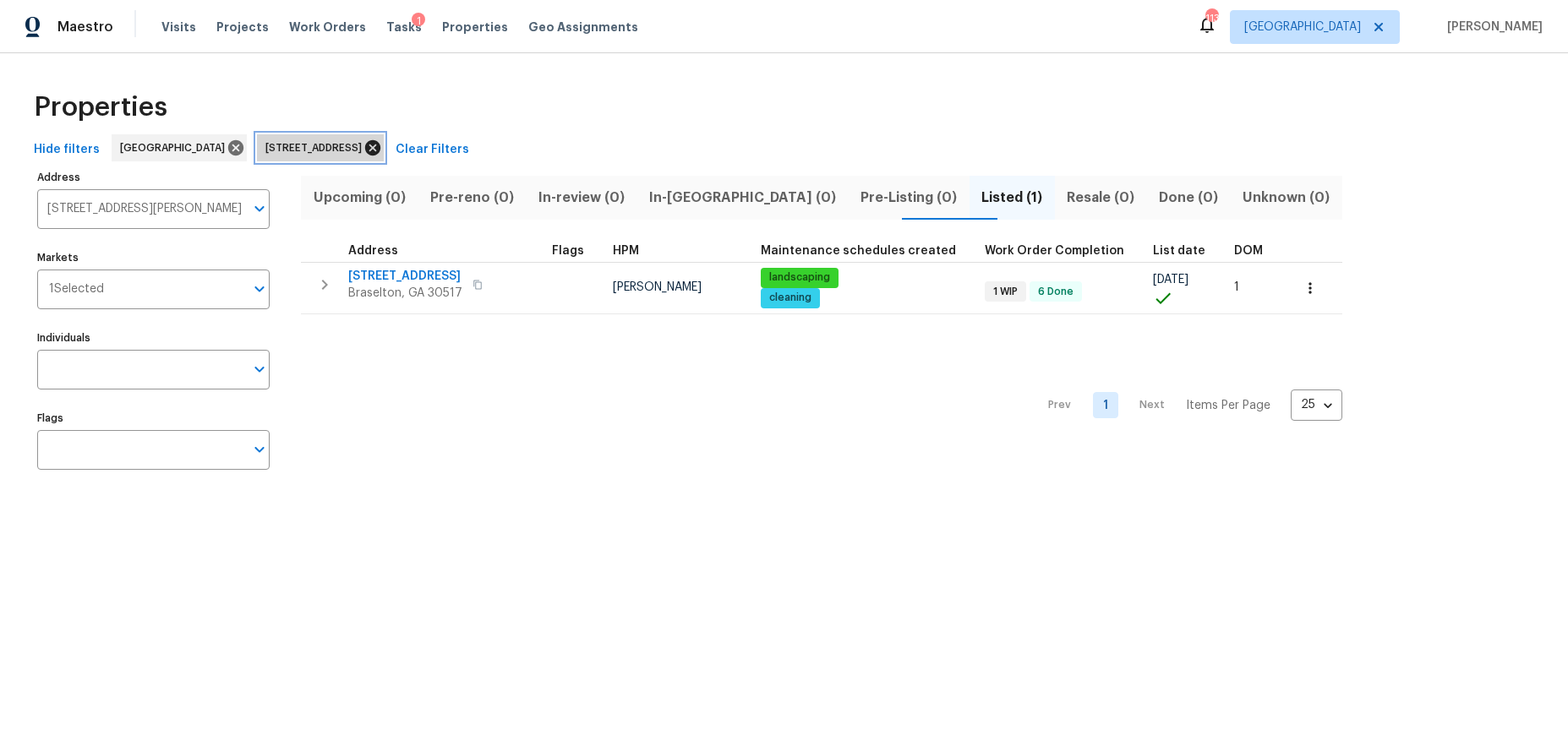 click 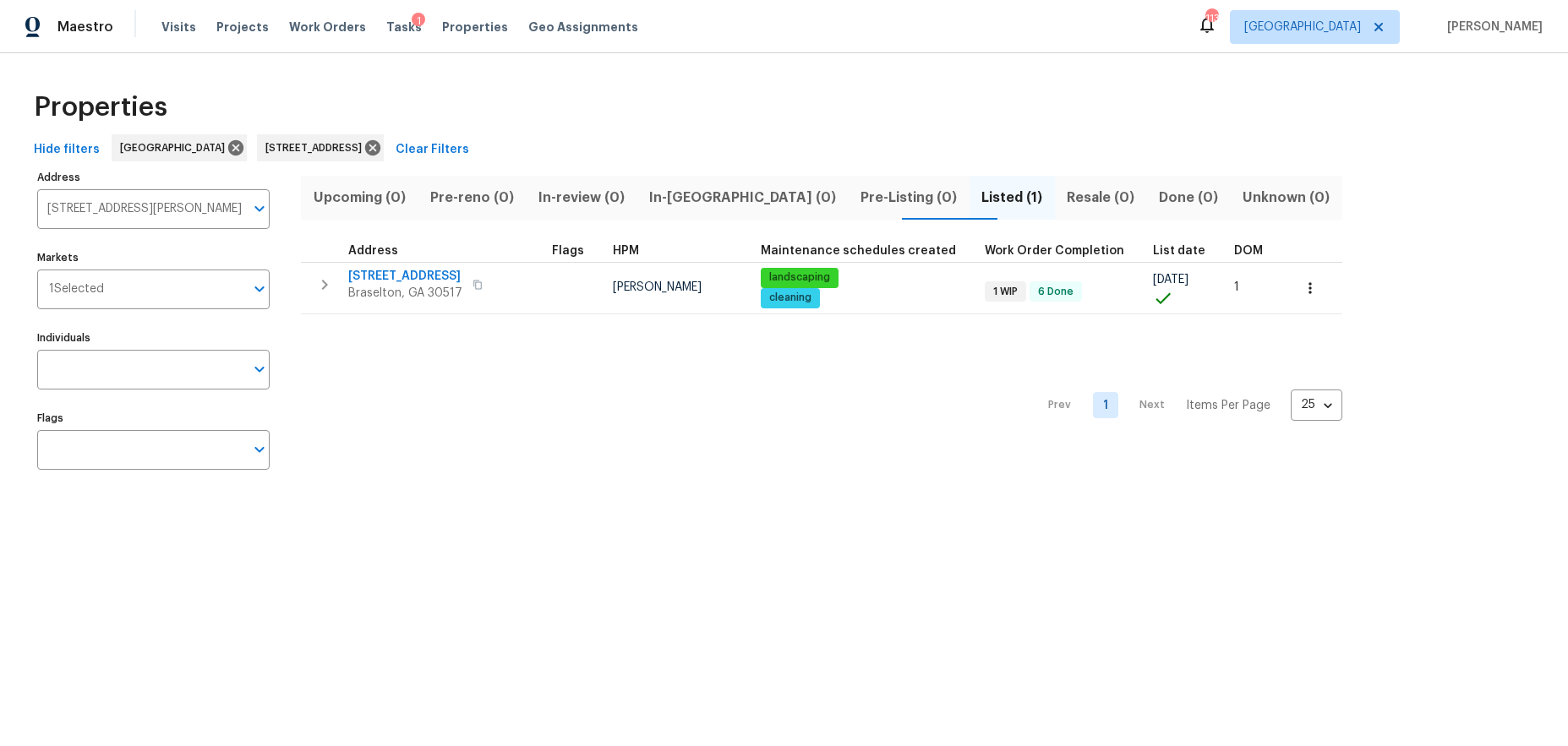 scroll, scrollTop: 0, scrollLeft: 0, axis: both 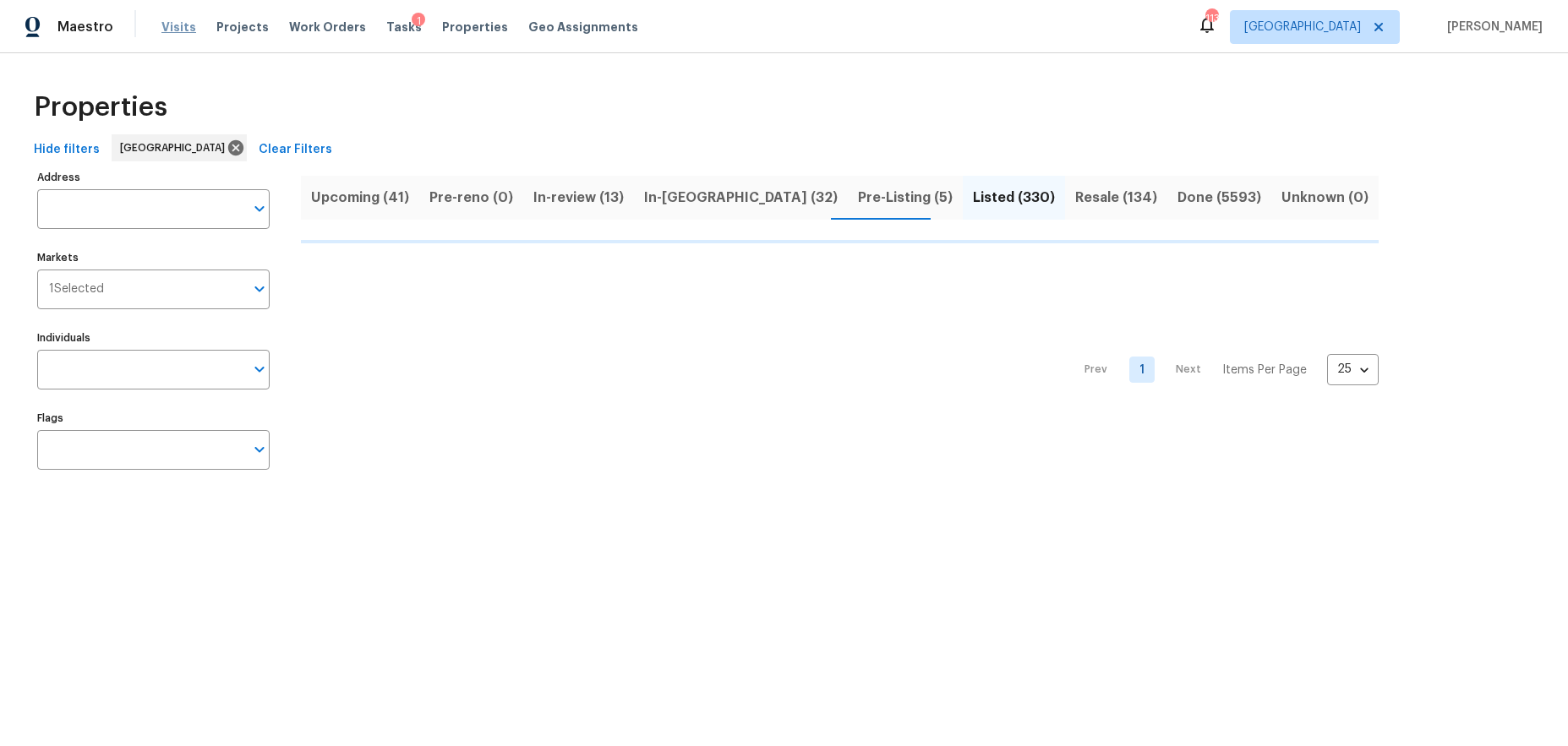 click on "Visits" at bounding box center [178, 27] 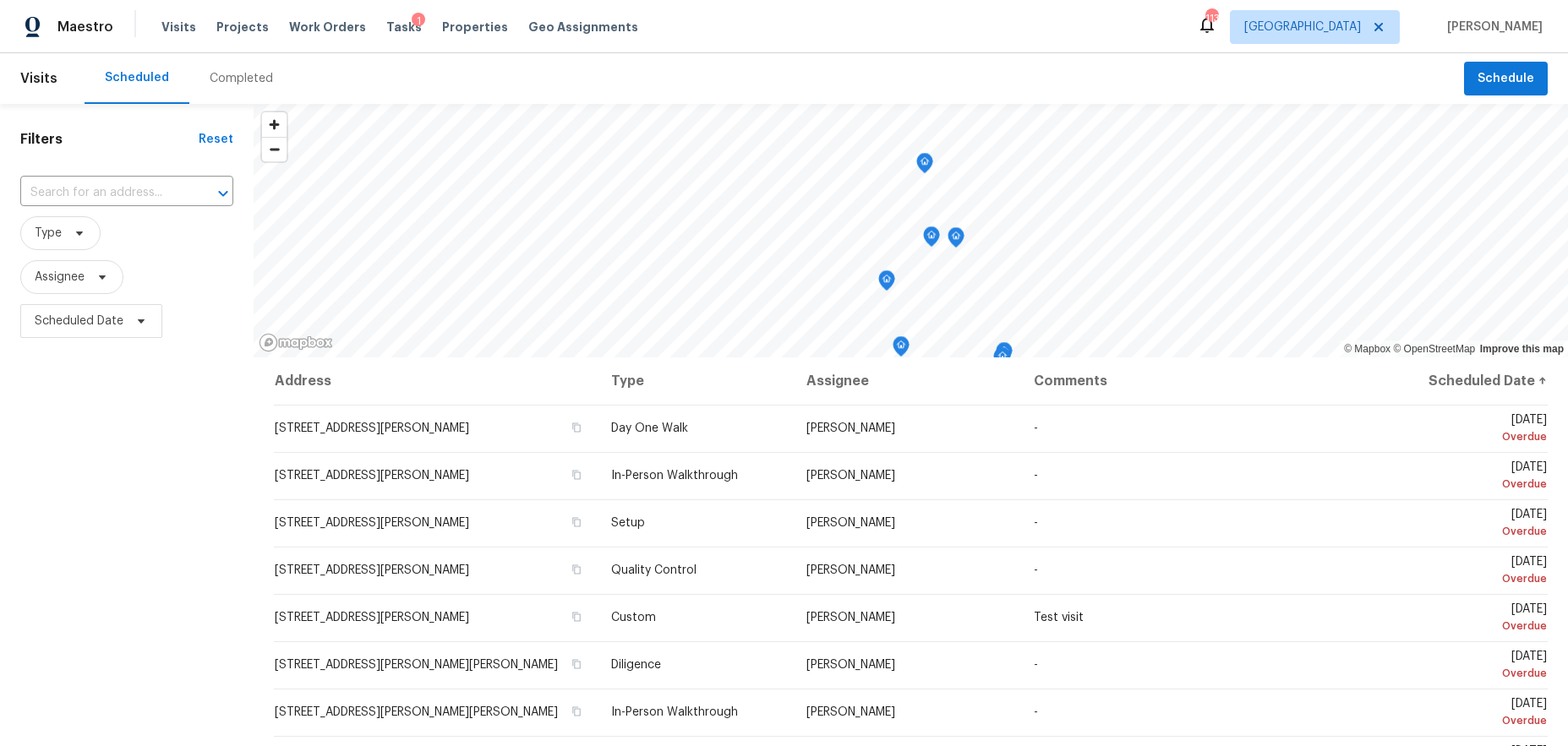 click on "Completed" at bounding box center (241, 79) 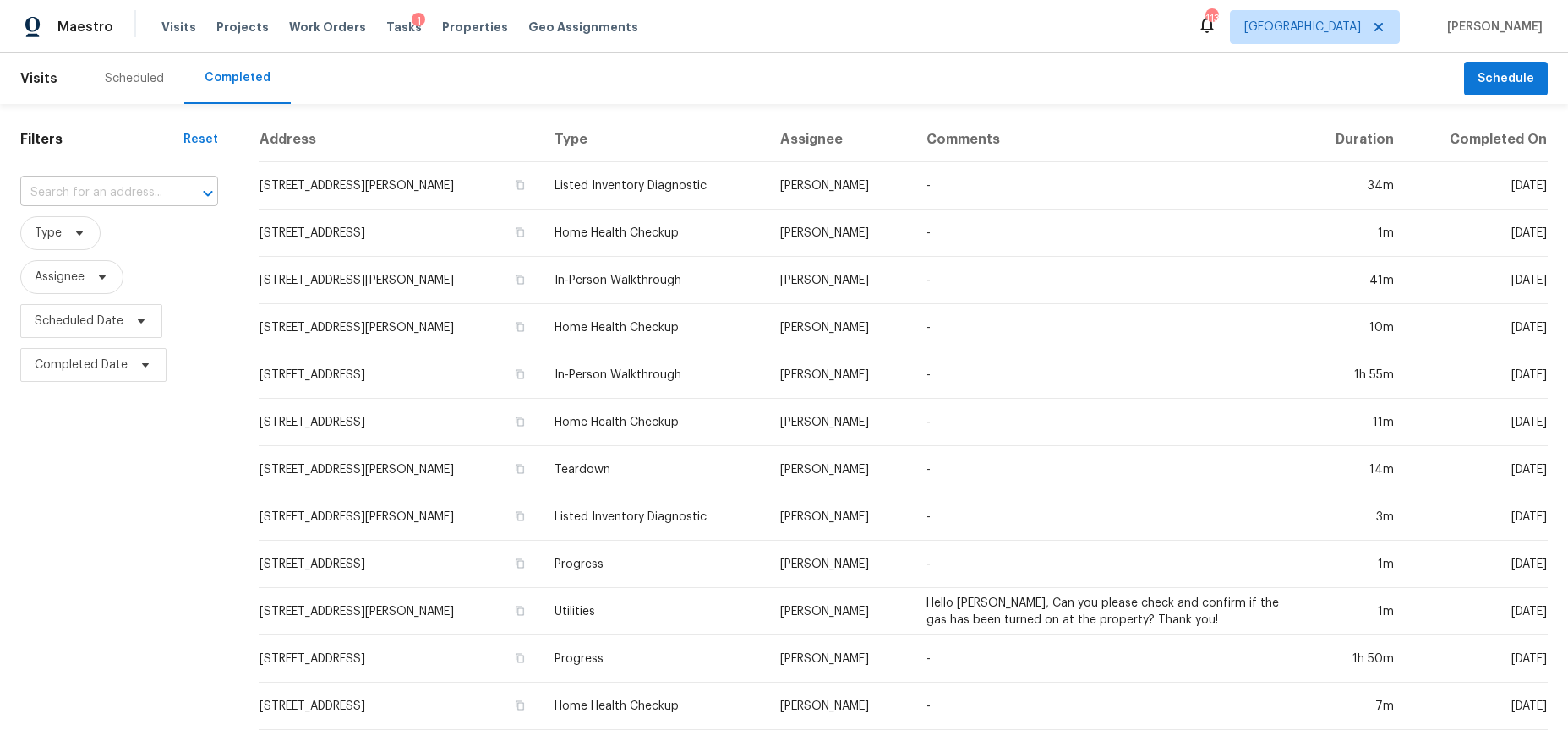 click at bounding box center (96, 193) 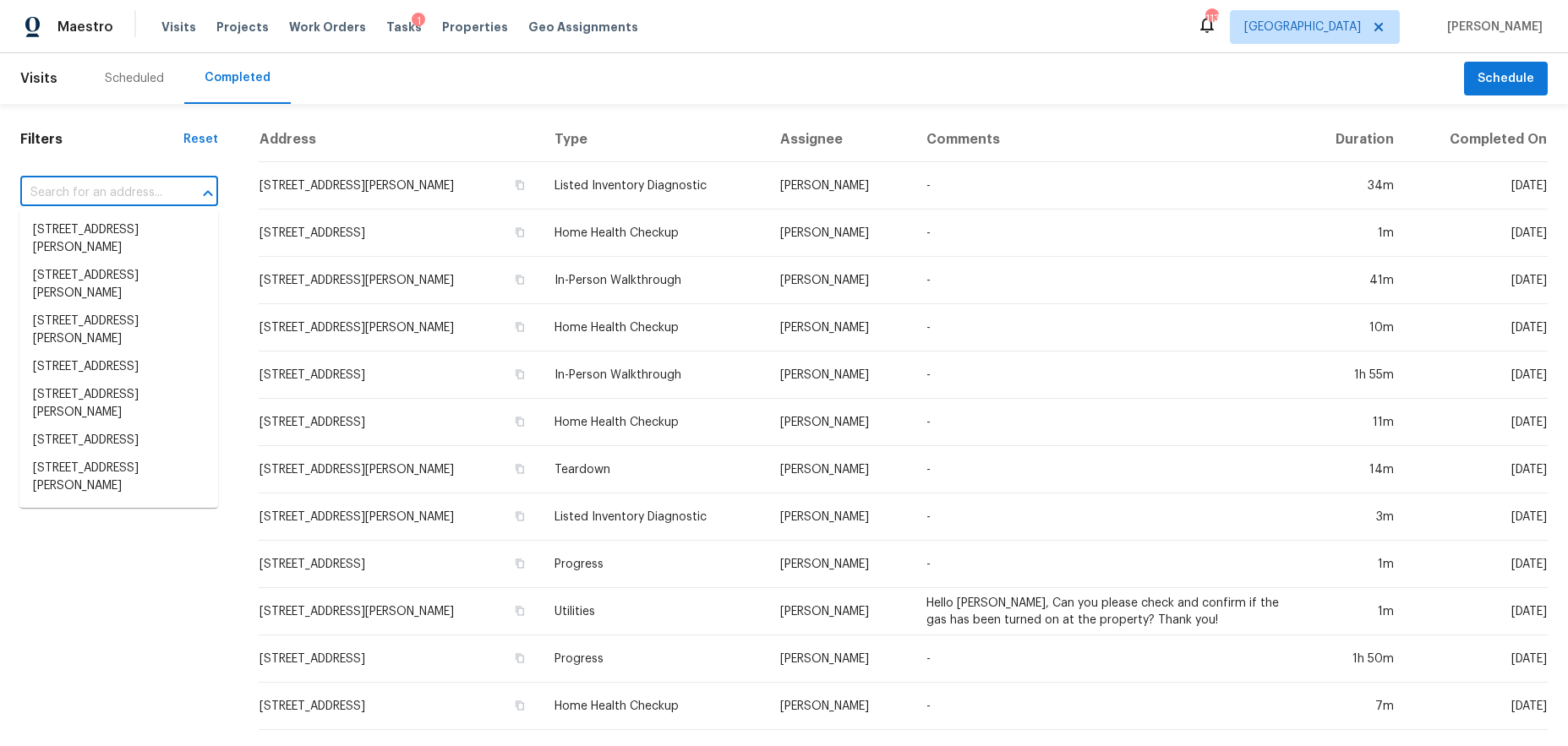 paste on "[STREET_ADDRESS][PERSON_NAME]" 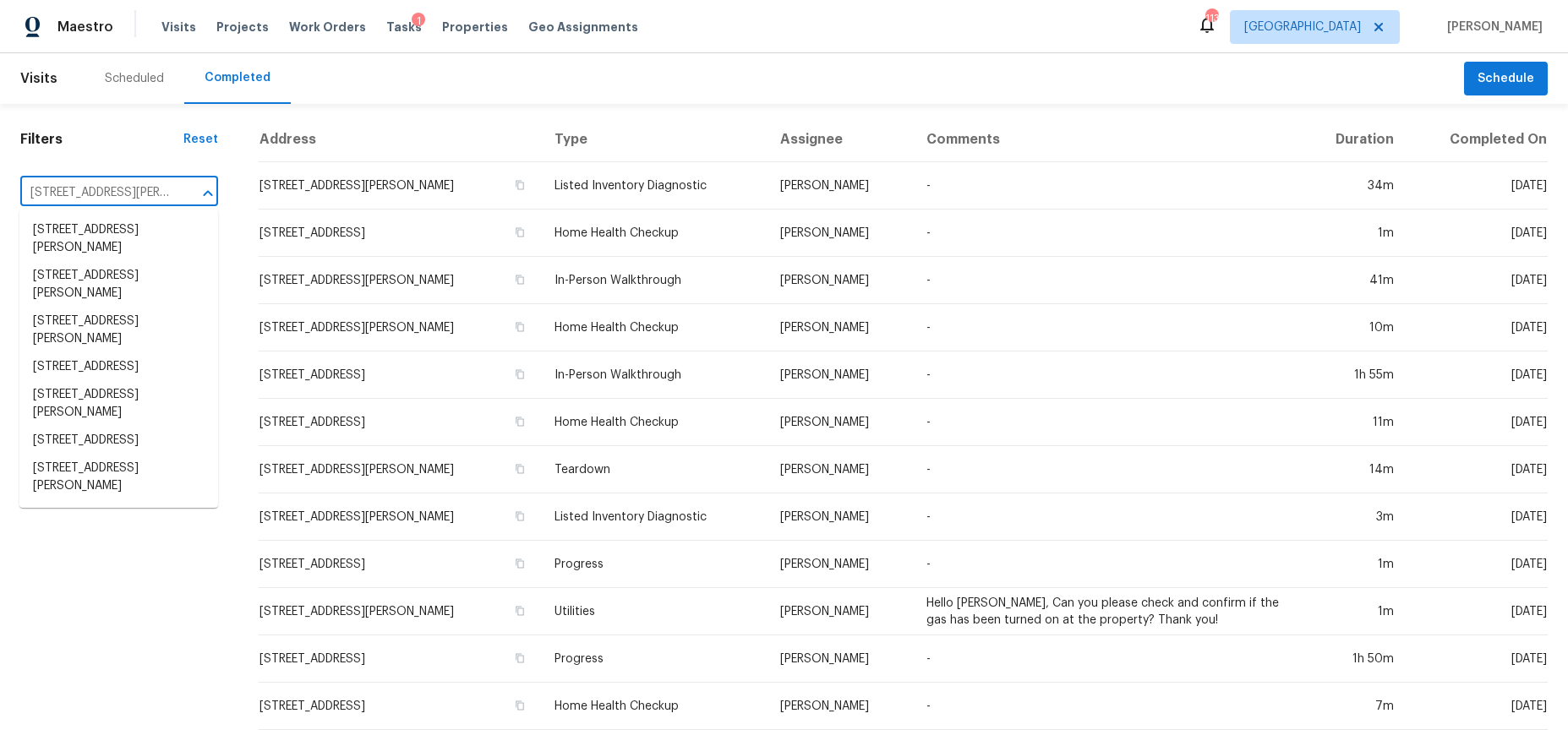 scroll, scrollTop: 0, scrollLeft: 79, axis: horizontal 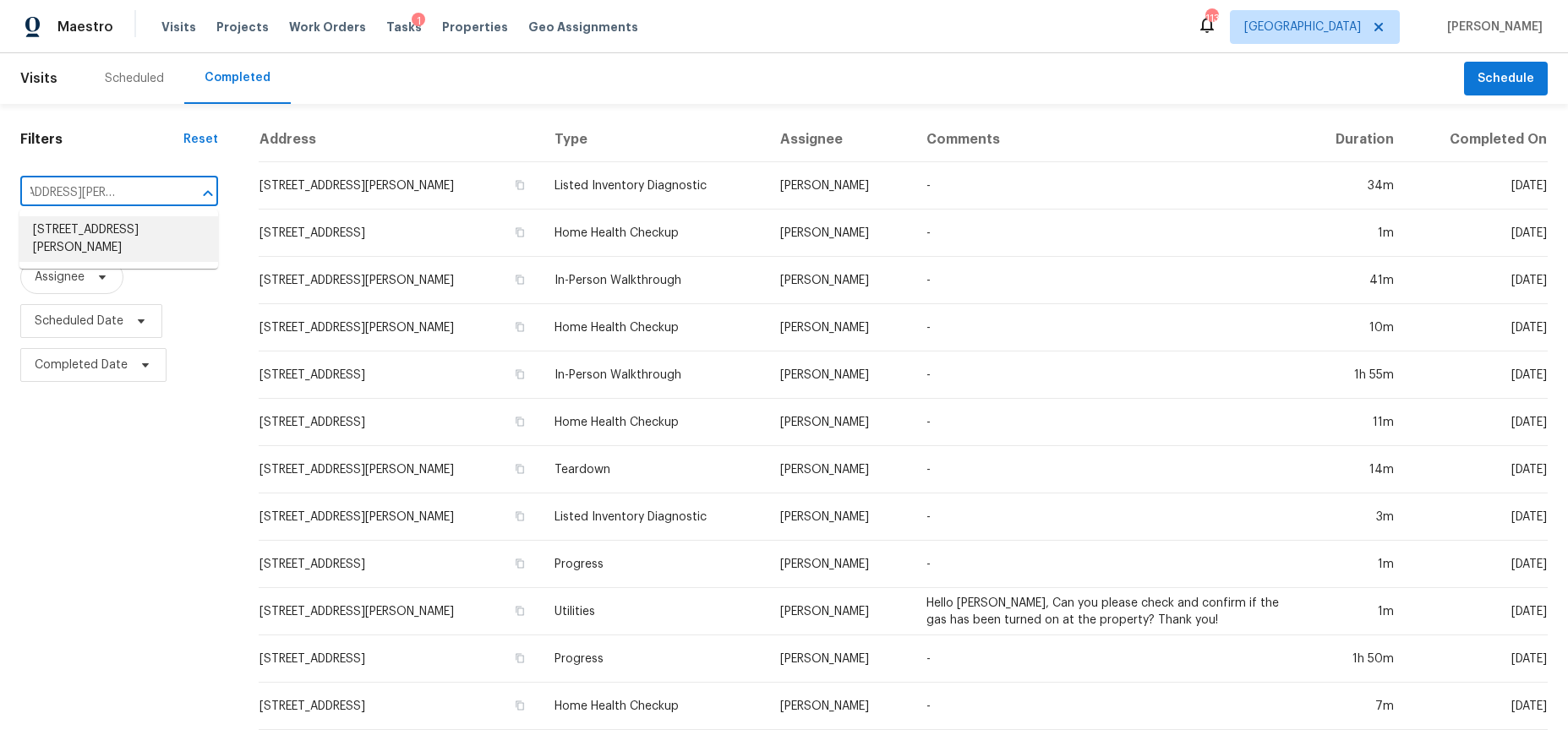 click on "[STREET_ADDRESS][PERSON_NAME]" at bounding box center (118, 239) 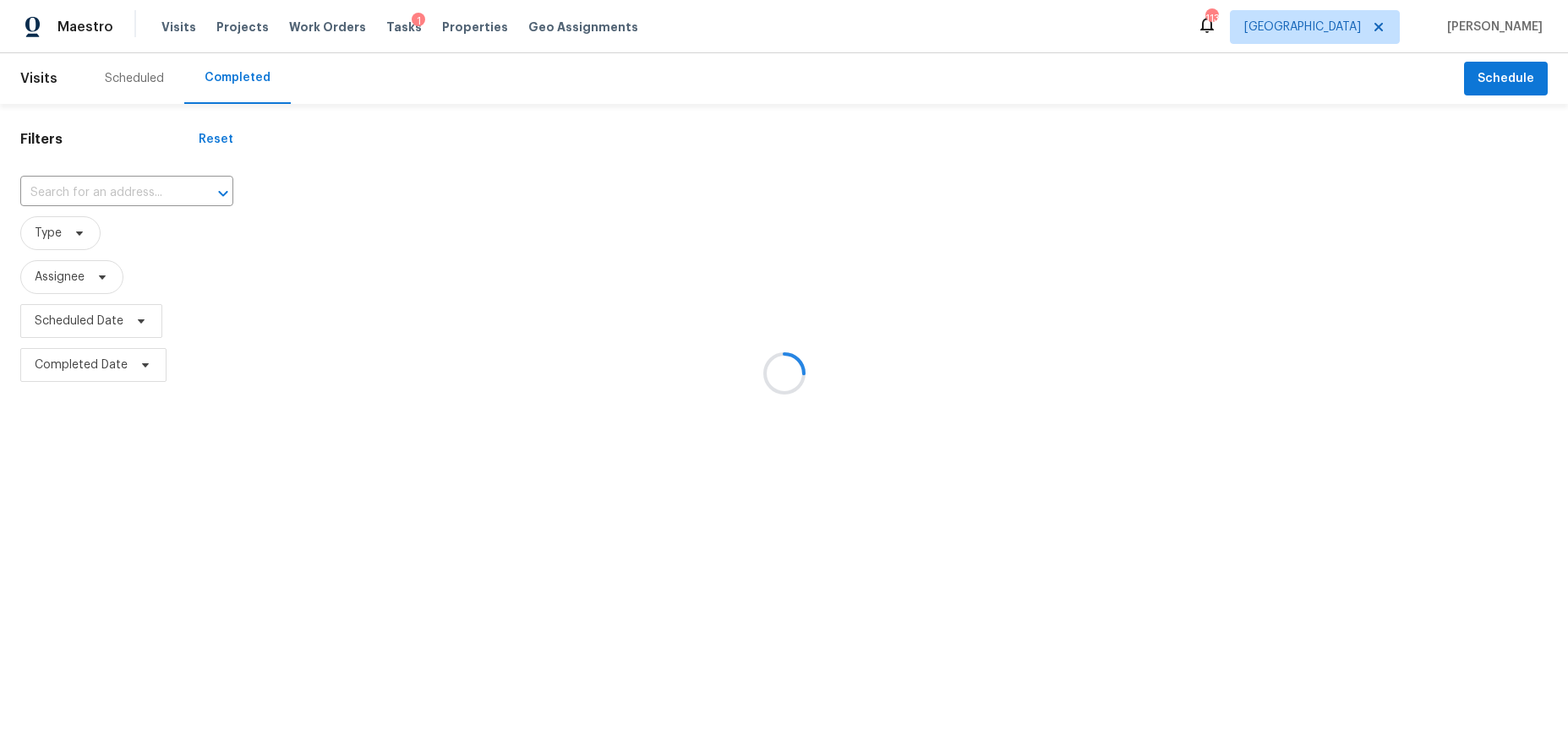type on "[STREET_ADDRESS][PERSON_NAME]" 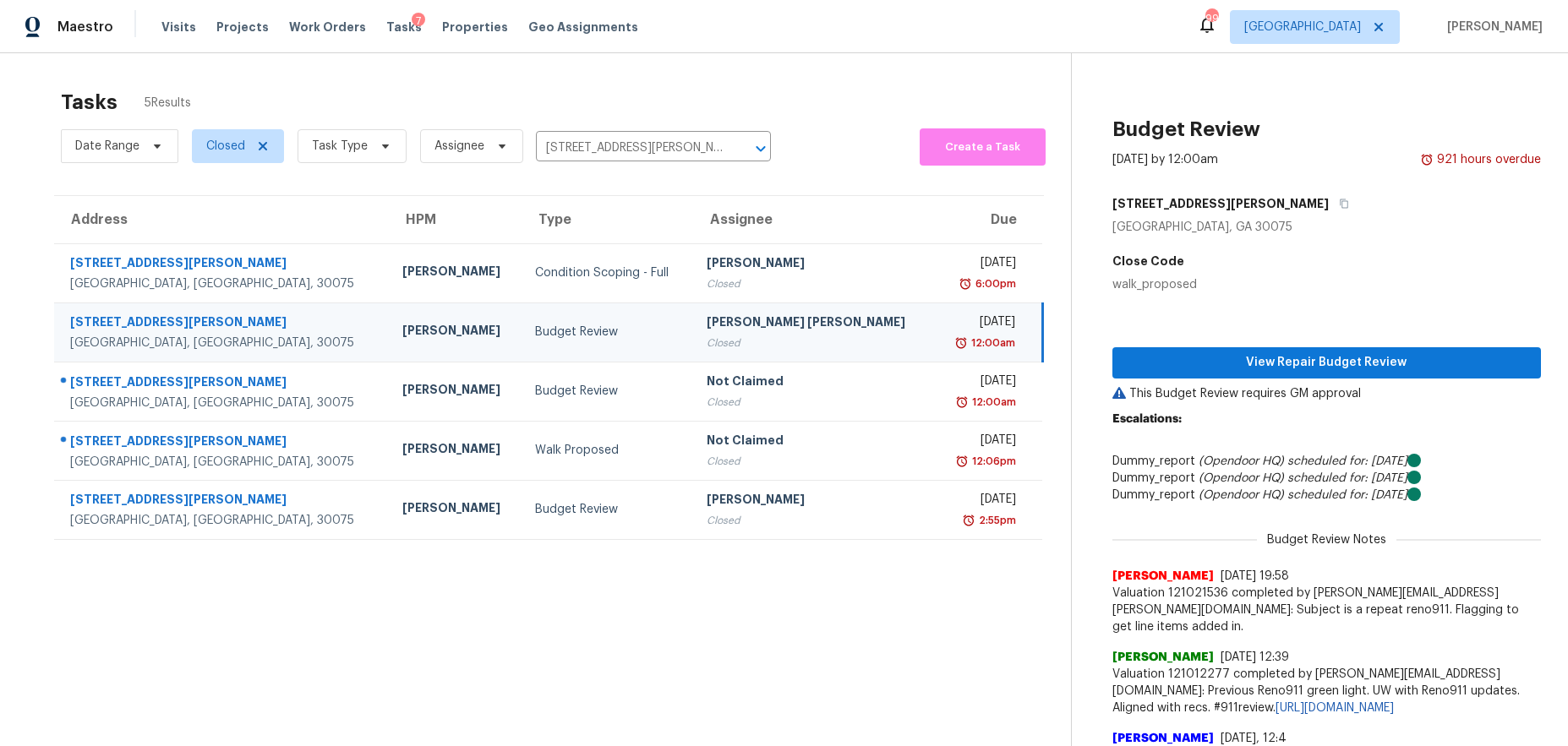 scroll, scrollTop: 0, scrollLeft: 0, axis: both 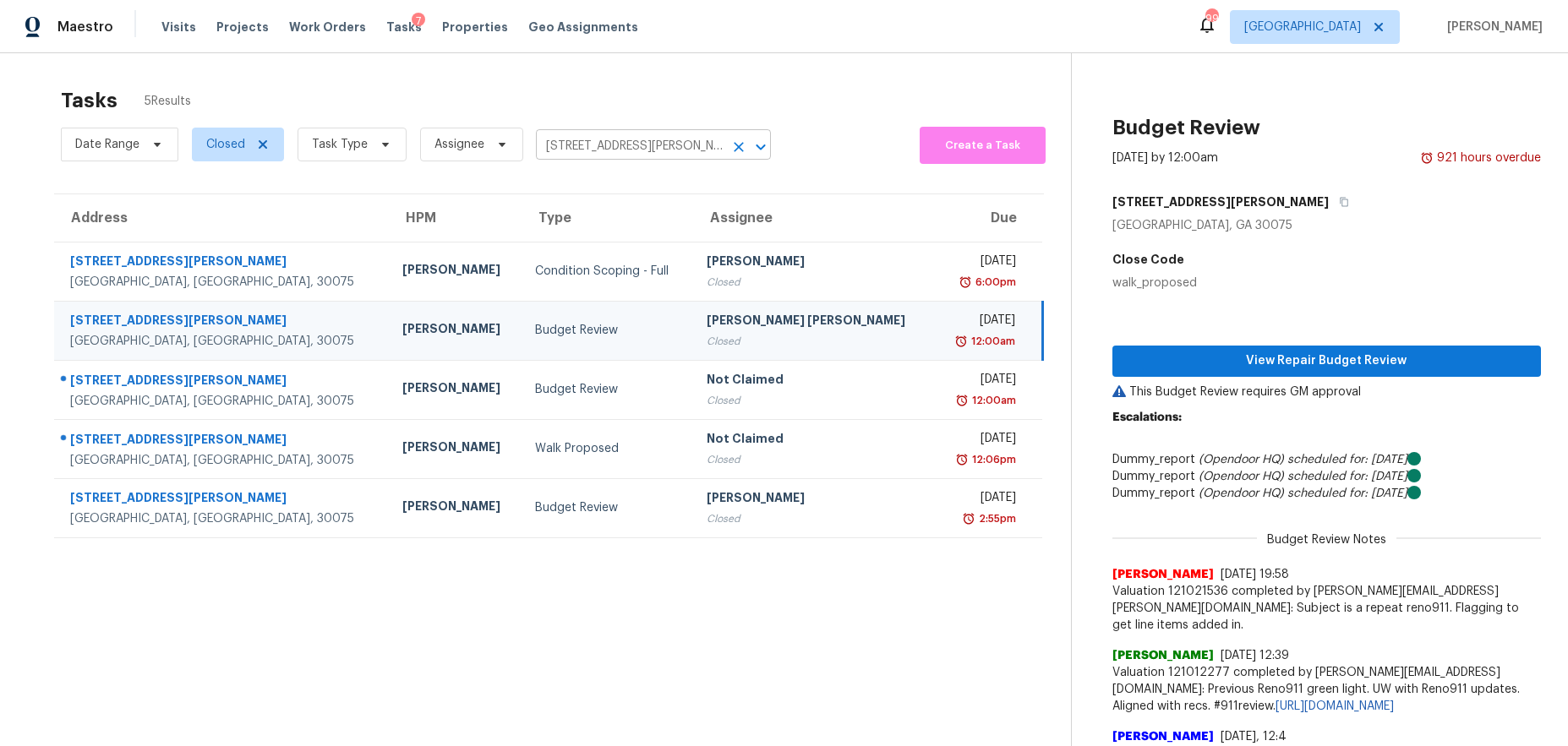 click on "[STREET_ADDRESS][PERSON_NAME]" at bounding box center [630, 146] 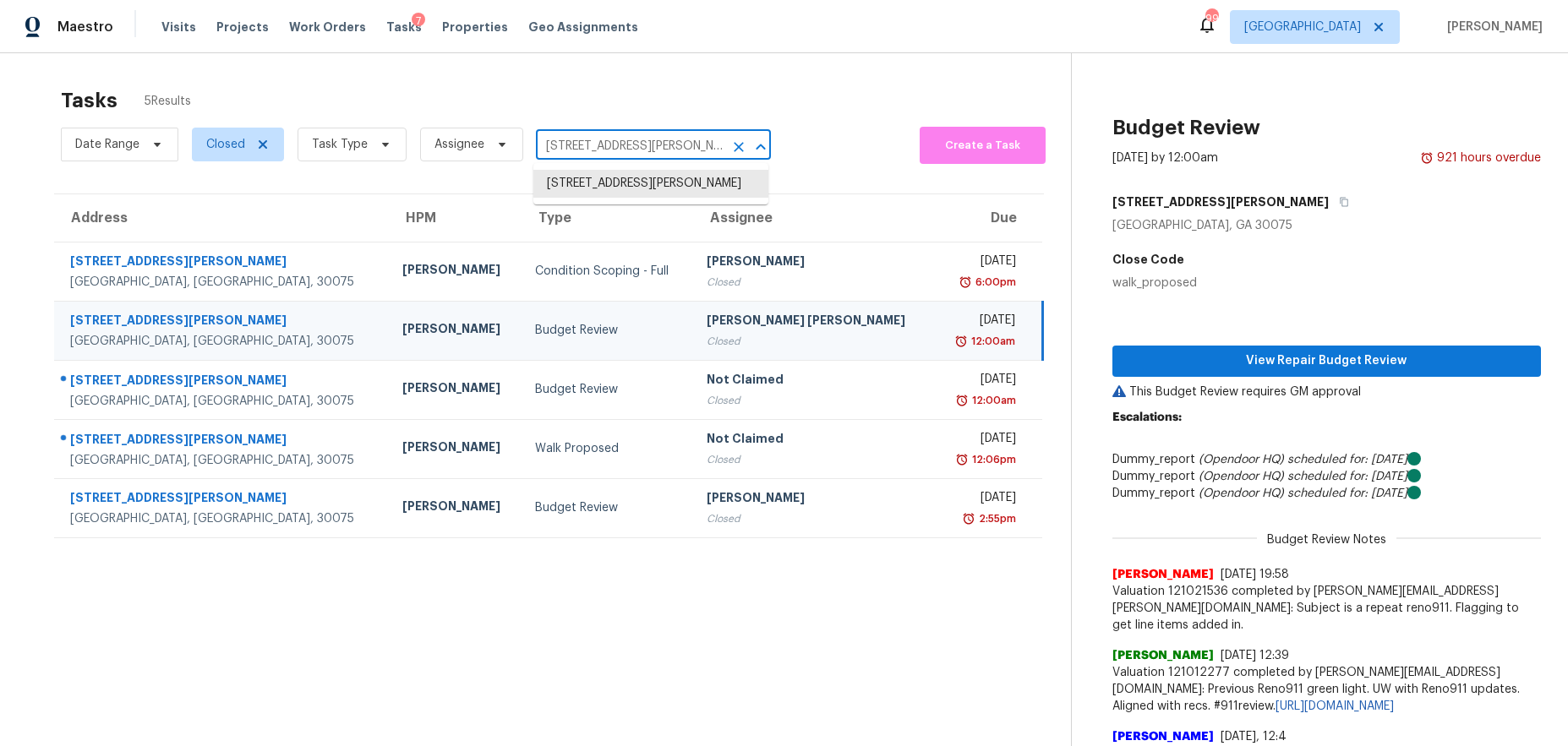 paste on "[STREET_ADDRESS][PERSON_NAME]" 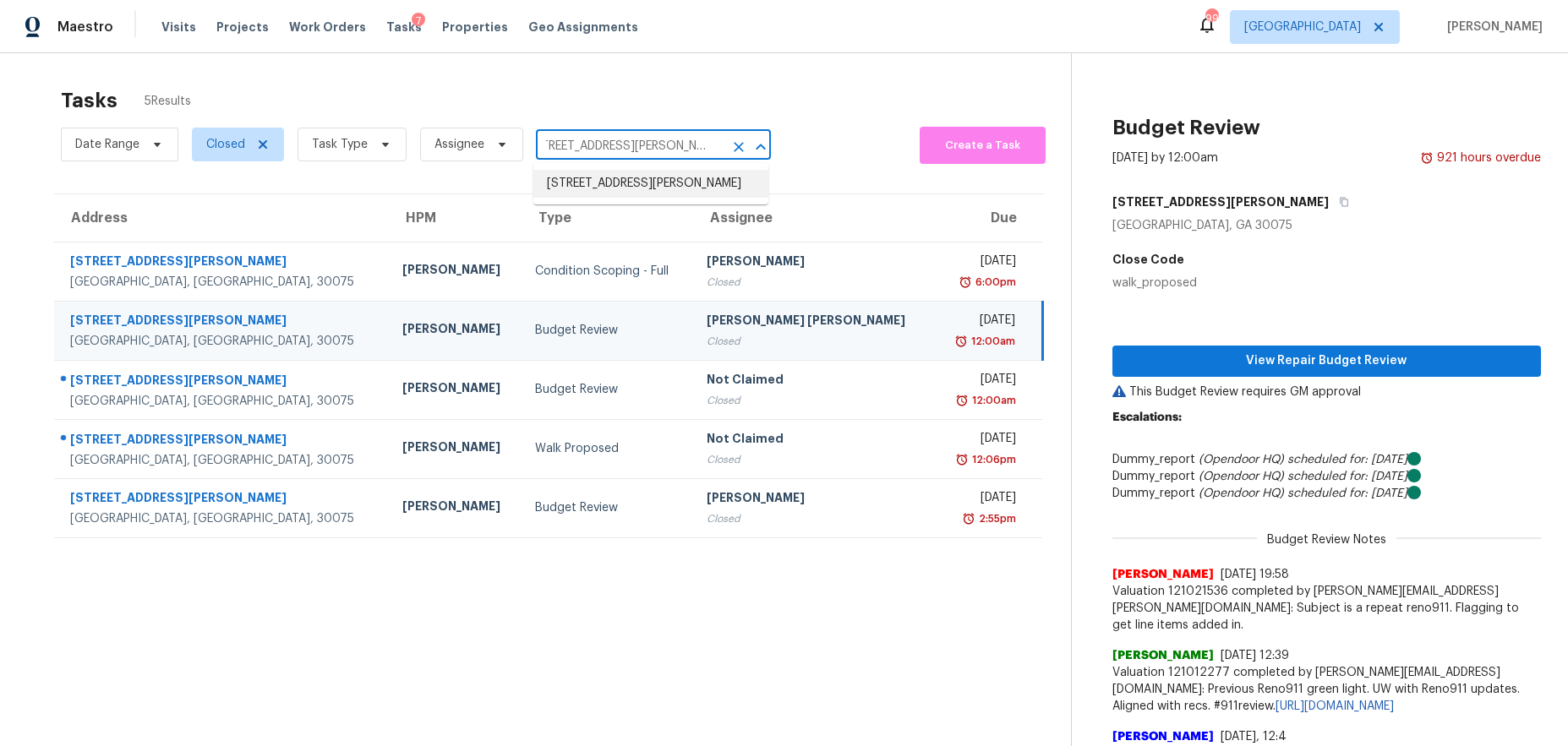 click on "[STREET_ADDRESS][PERSON_NAME]" at bounding box center [651, 183] 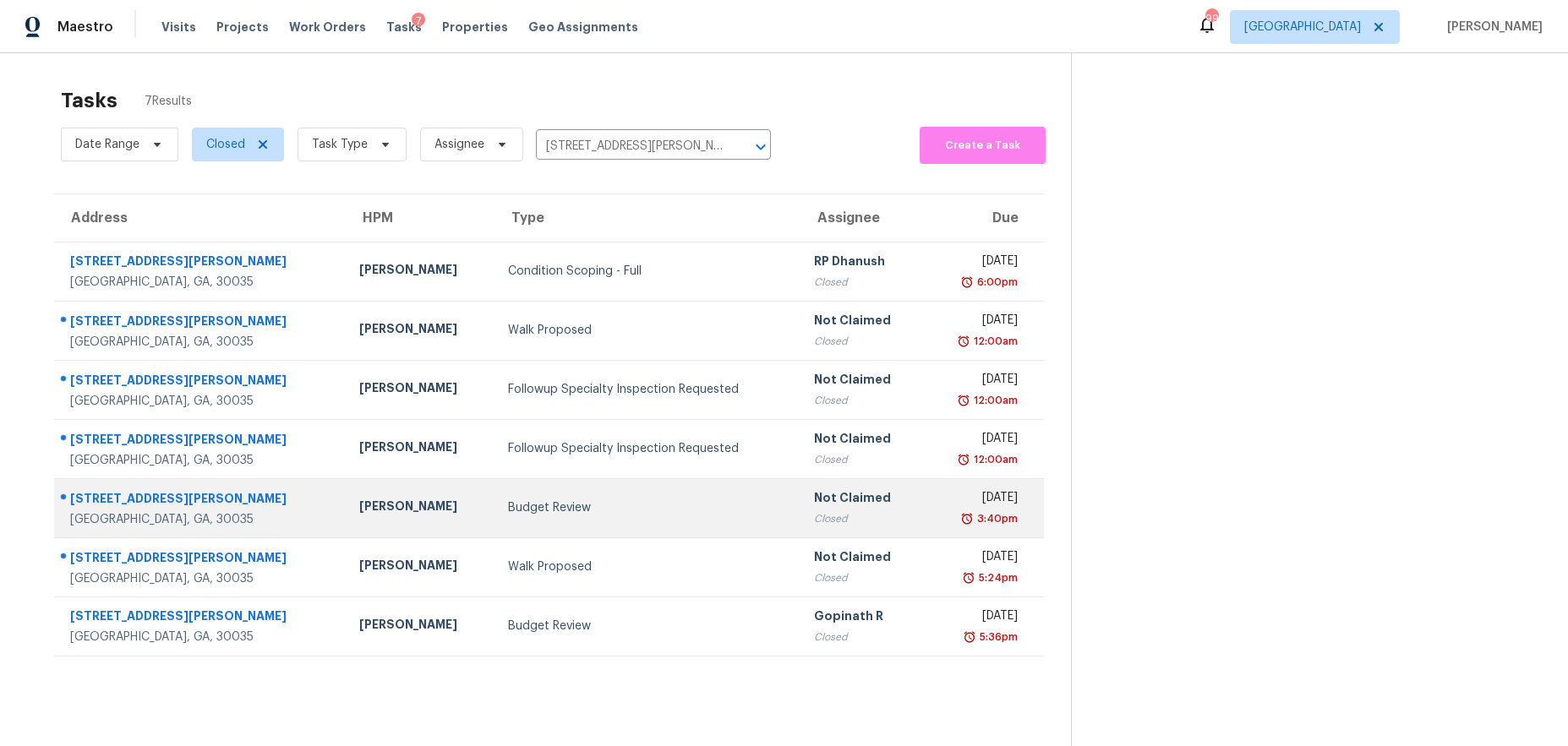click on "[STREET_ADDRESS][PERSON_NAME]" at bounding box center [201, 500] 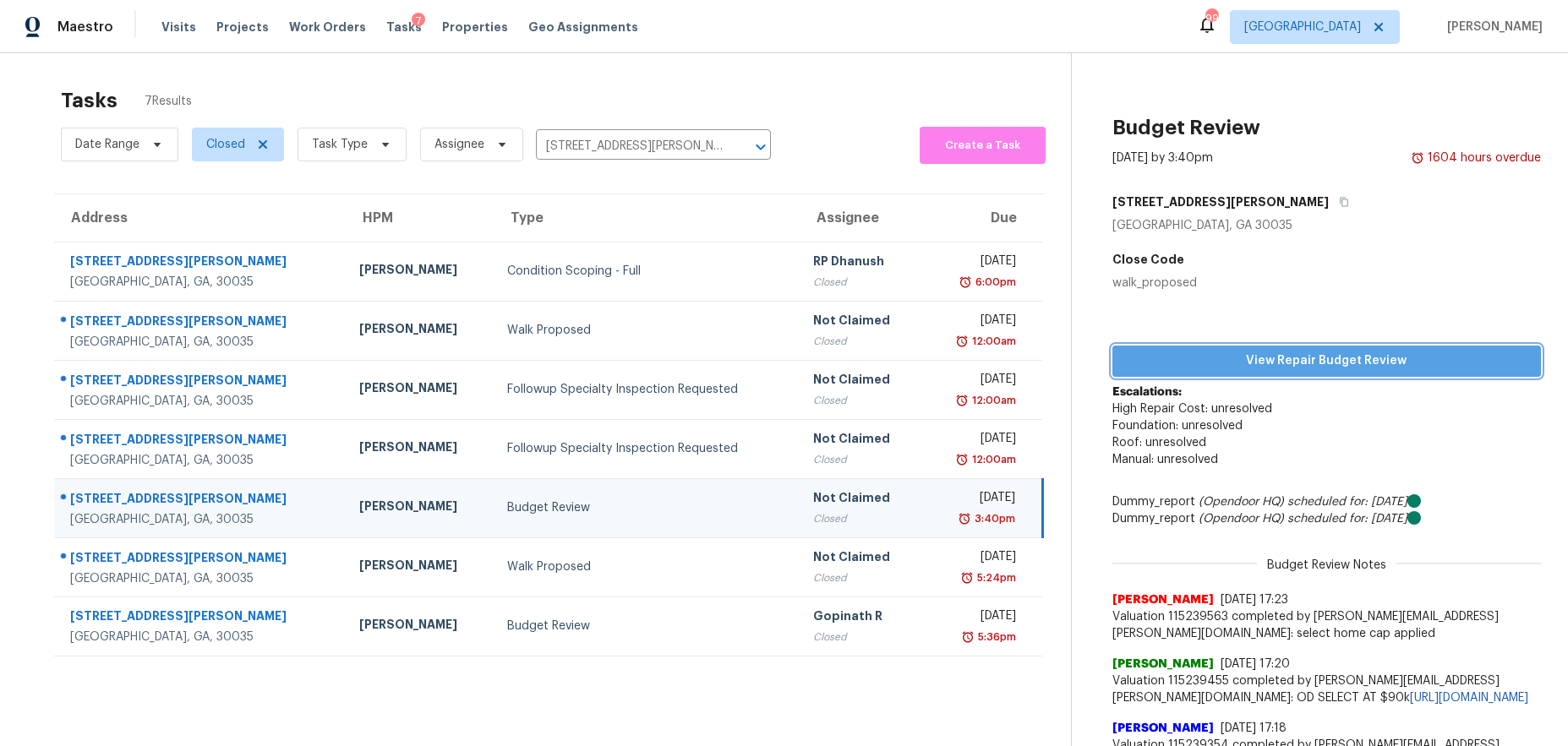 click on "View Repair Budget Review" at bounding box center [1327, 361] 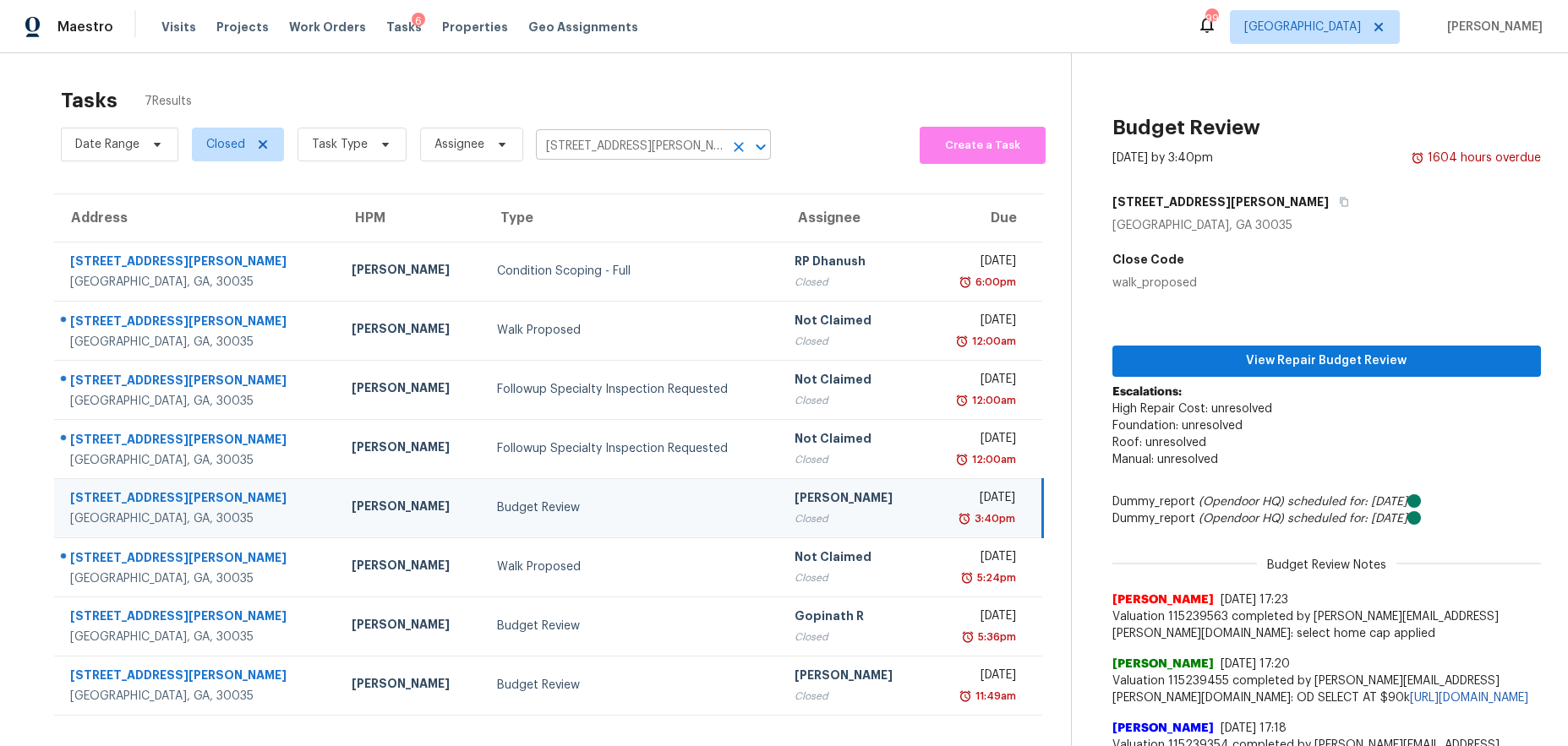 click on "[STREET_ADDRESS][PERSON_NAME]" at bounding box center (630, 146) 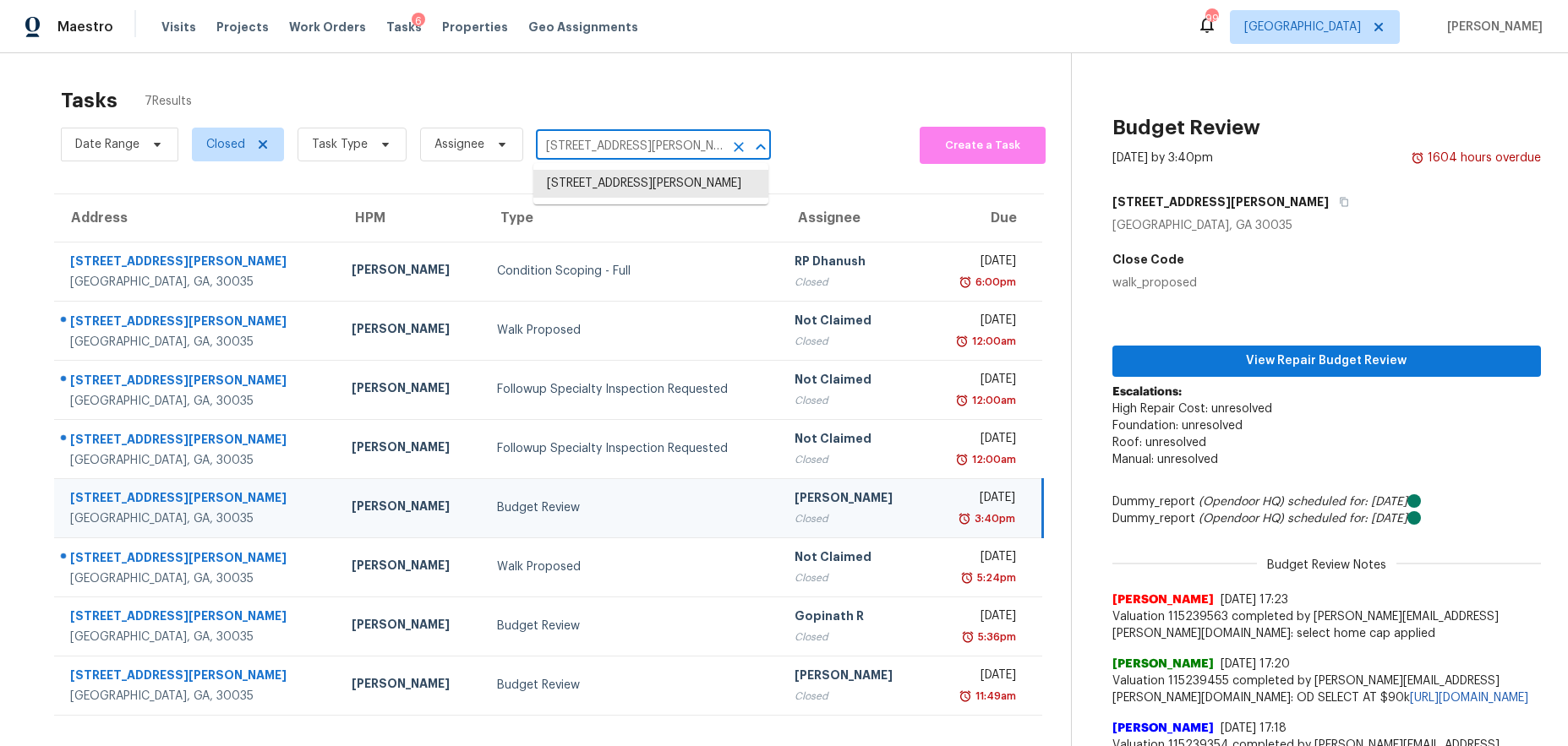 click on "[STREET_ADDRESS][PERSON_NAME]" at bounding box center (630, 146) 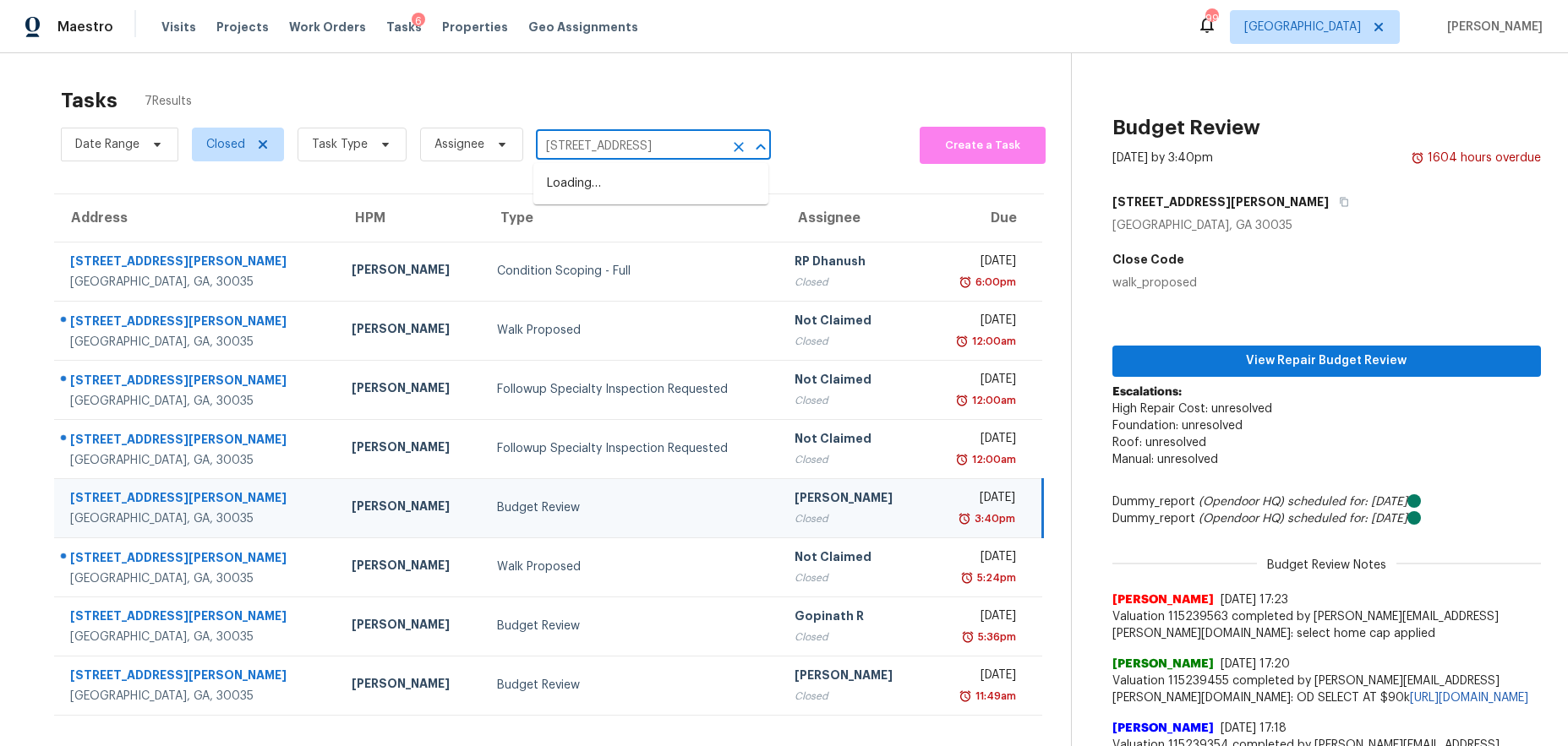 scroll, scrollTop: 0, scrollLeft: 43, axis: horizontal 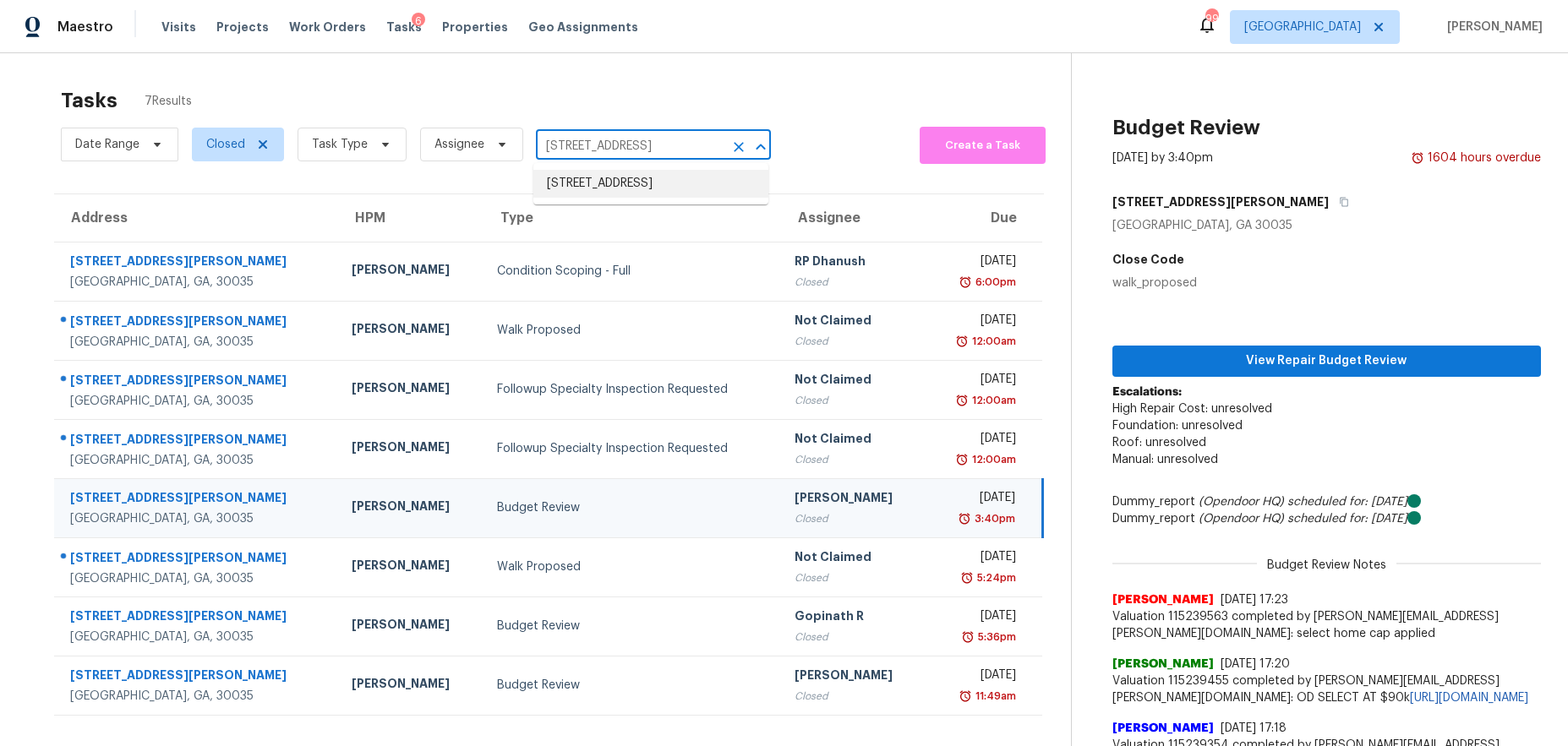 click on "765 Crestwell Cir SW, Atlanta, GA 30331" at bounding box center [651, 183] 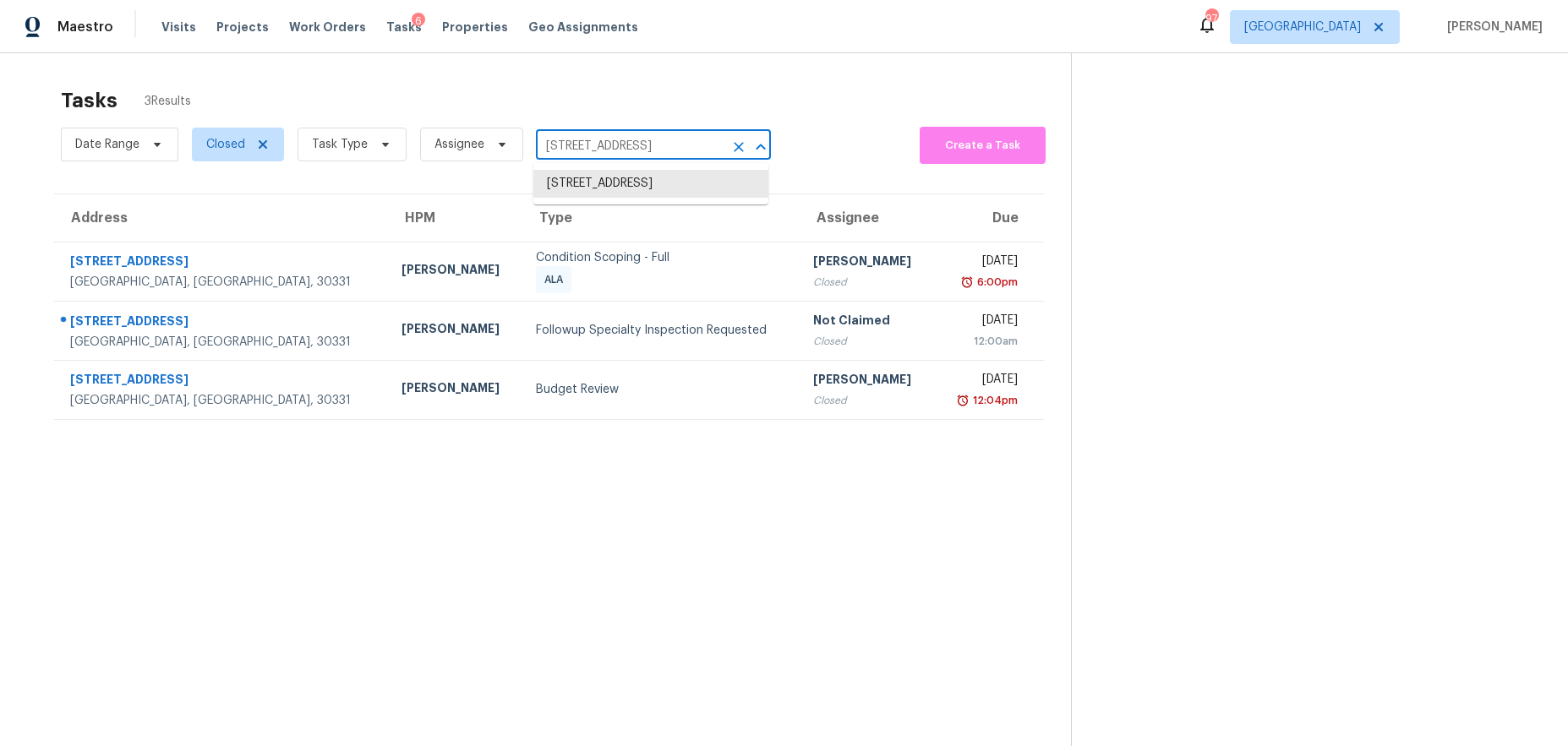 click on "765 Crestwell Cir SW, Atlanta, GA 30331" at bounding box center (630, 146) 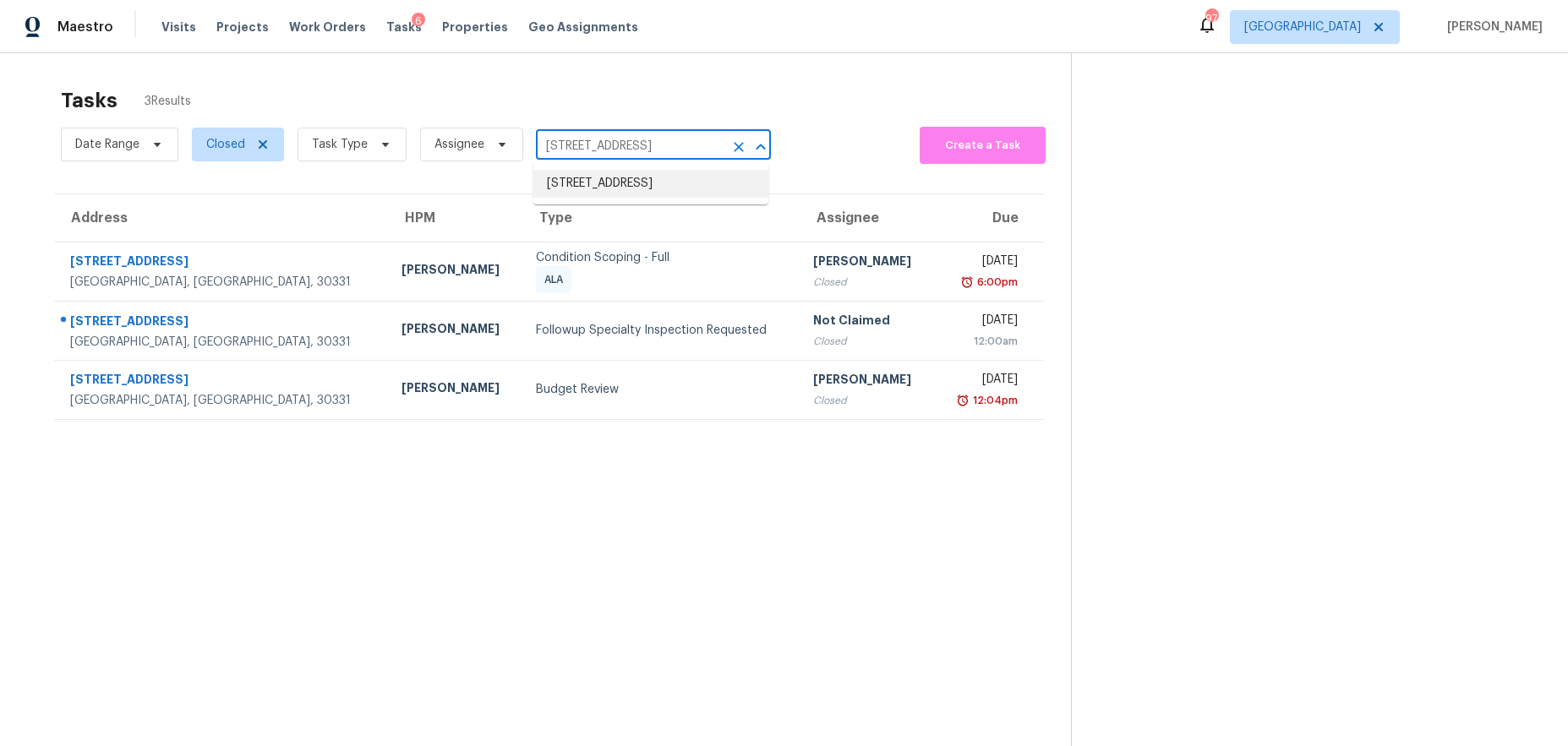 click on "4100 Indian Manor Dr, Stone Mountain, GA 30083" at bounding box center [651, 183] 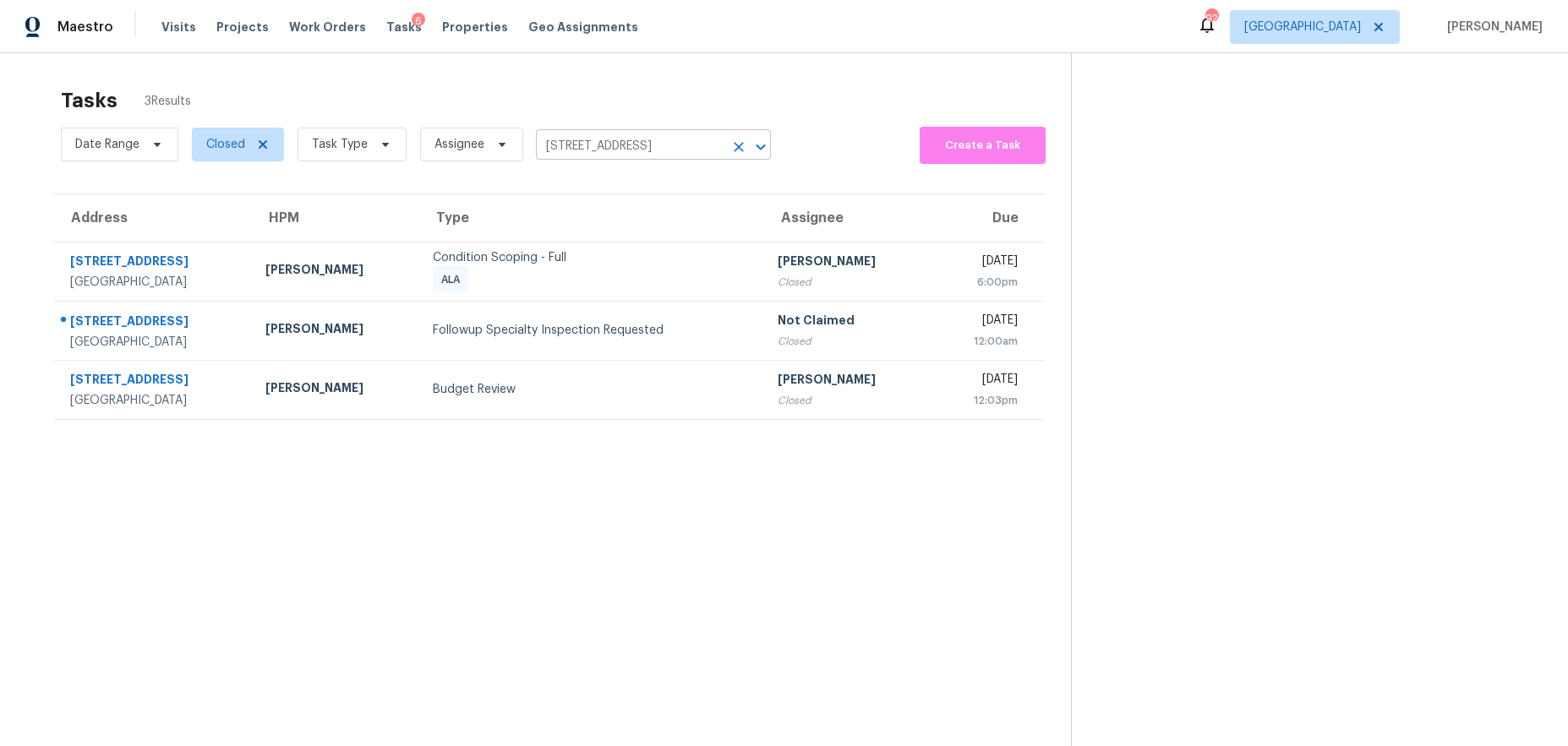 click on "4100 Indian Manor Dr, Stone Mountain, GA 30083" at bounding box center [630, 146] 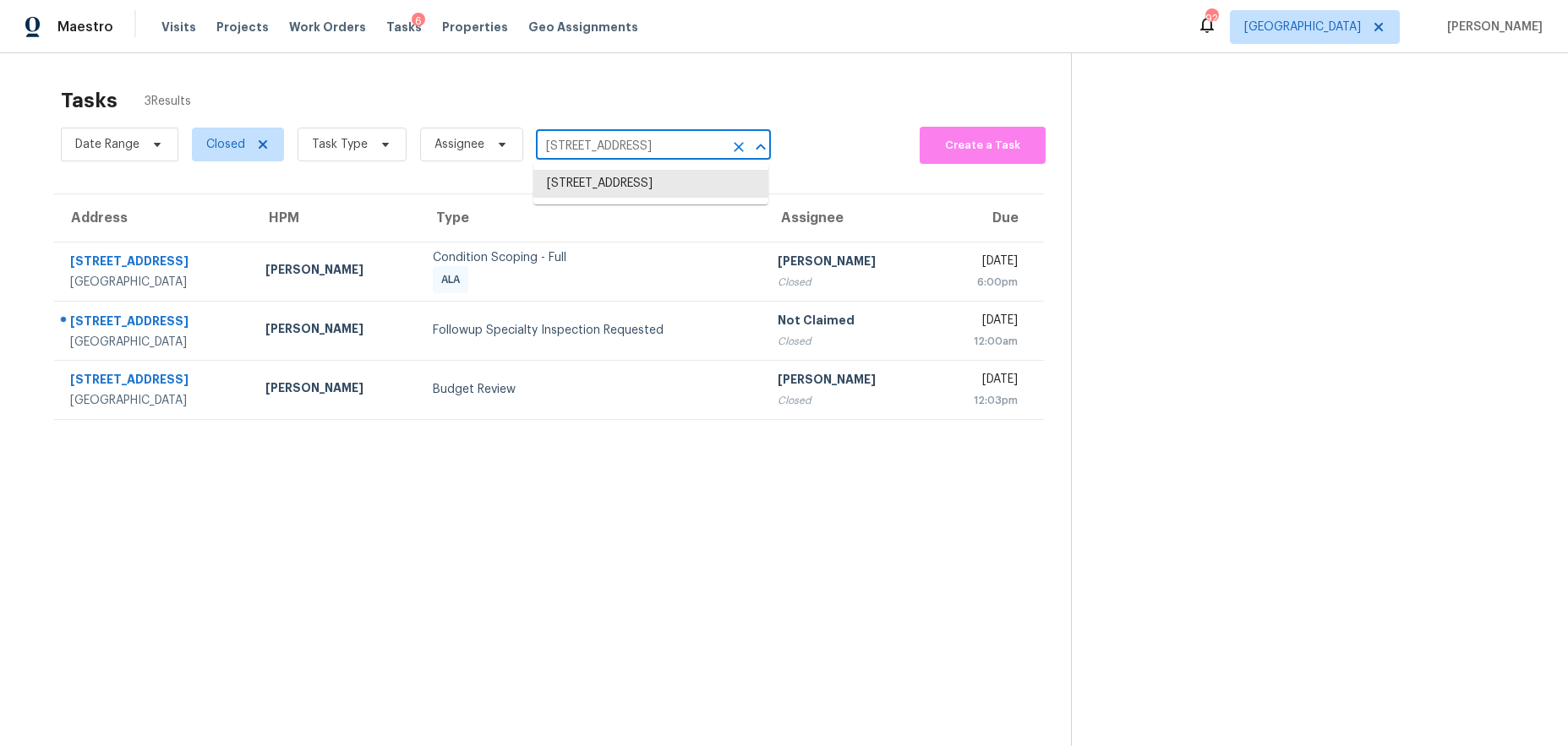 paste on "1469 Cheyenne Ct, Stone Mountain, GA 30087" 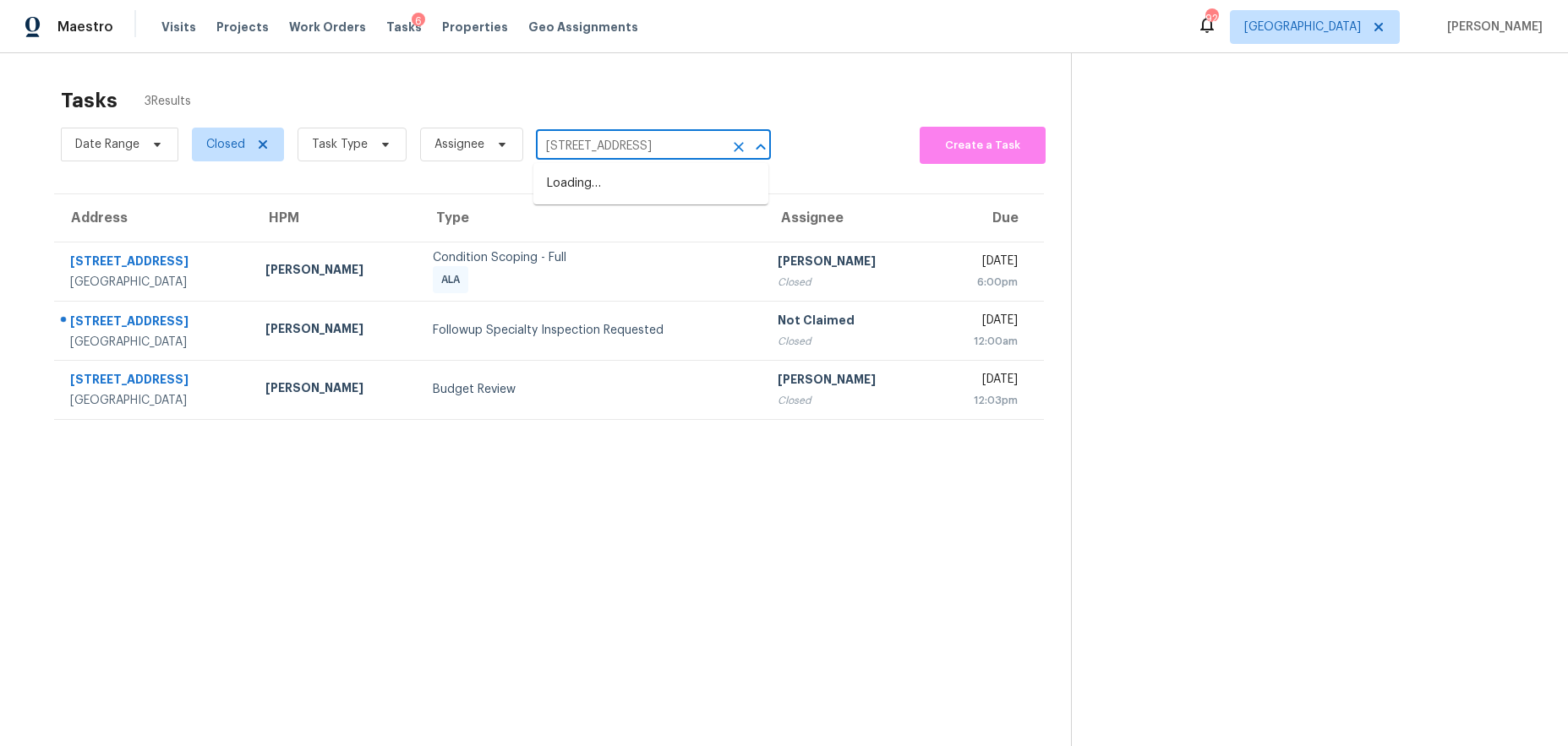 scroll, scrollTop: 0, scrollLeft: 80, axis: horizontal 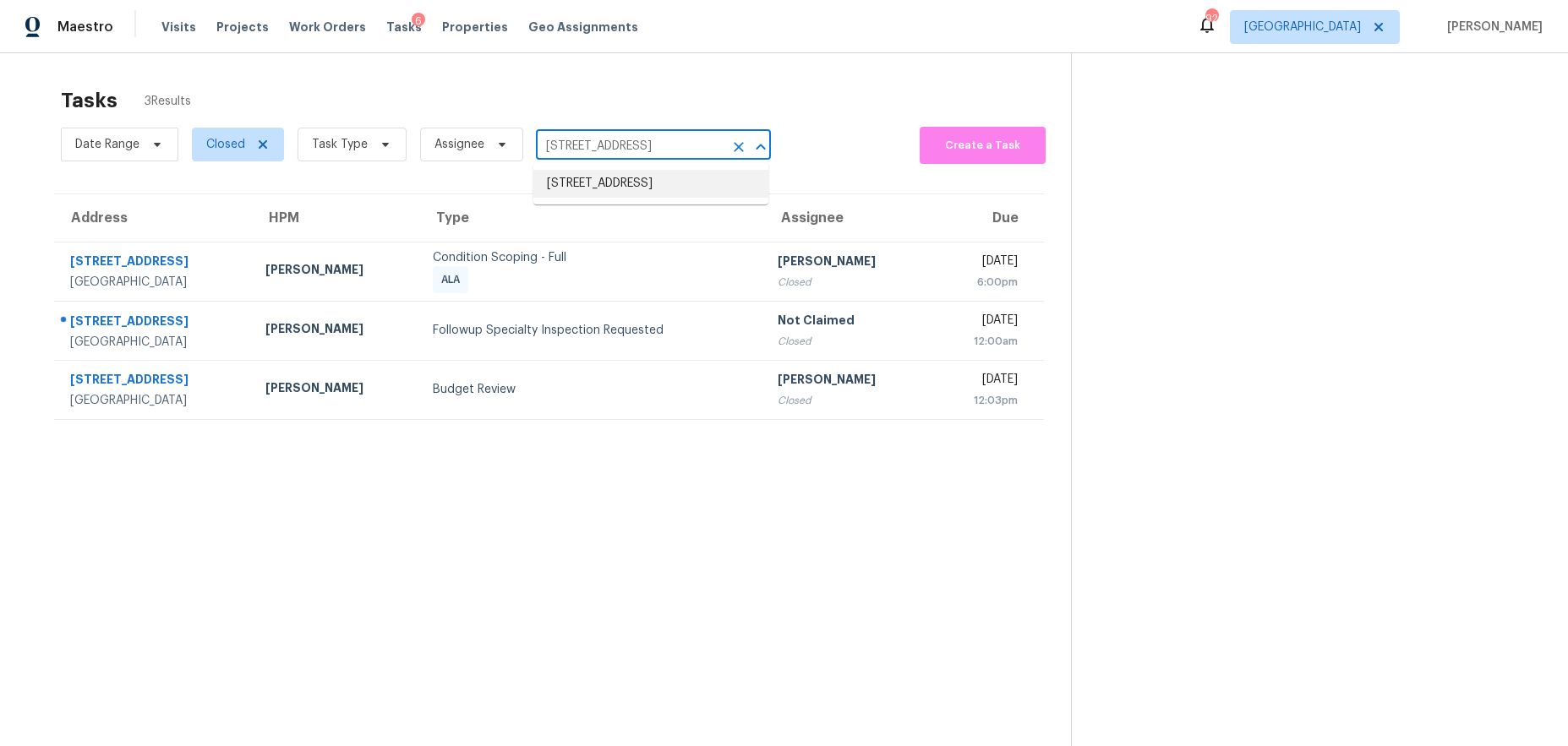 click on "1469 Cheyenne Ct, Stone Mountain, GA 30087" at bounding box center [651, 183] 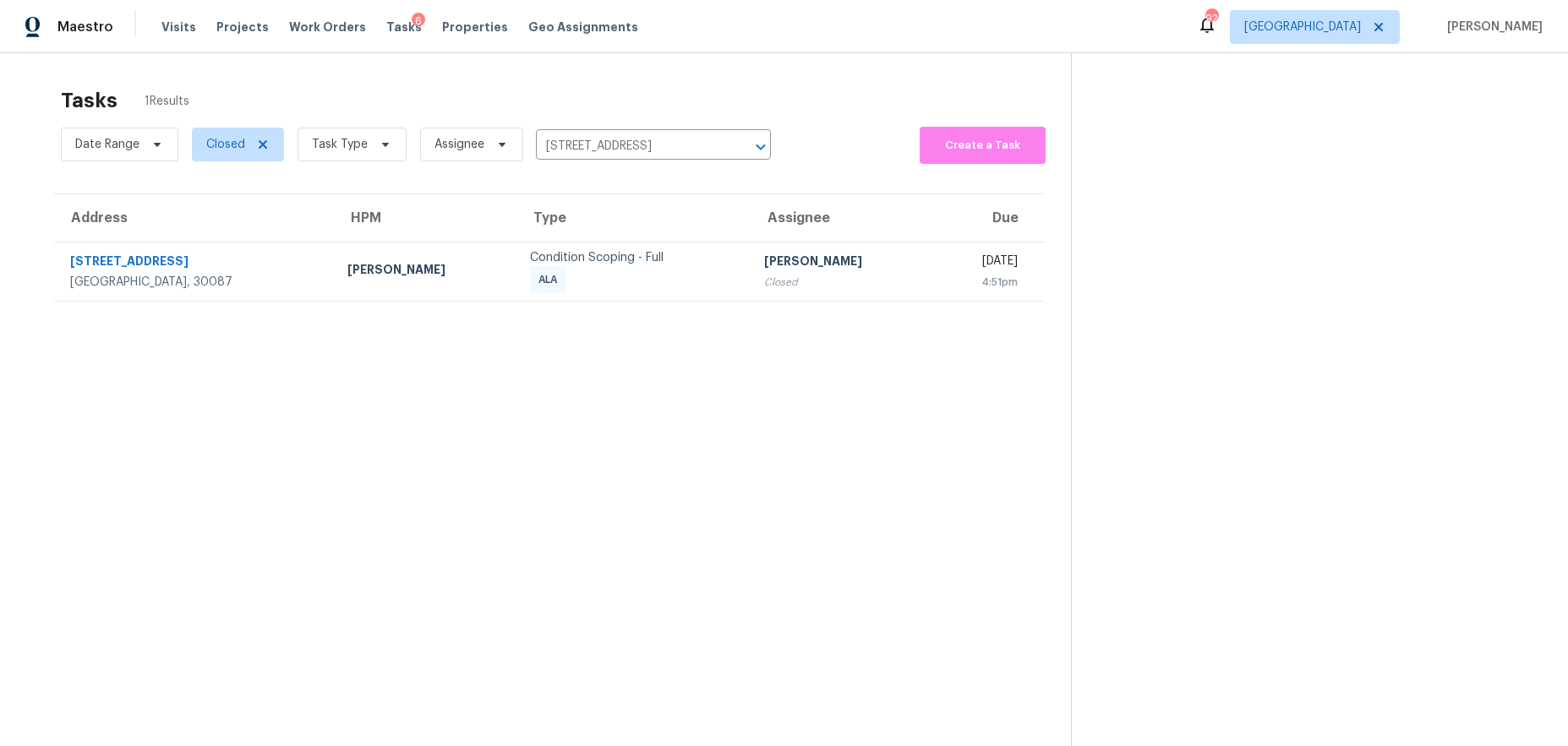 scroll, scrollTop: 2, scrollLeft: 0, axis: vertical 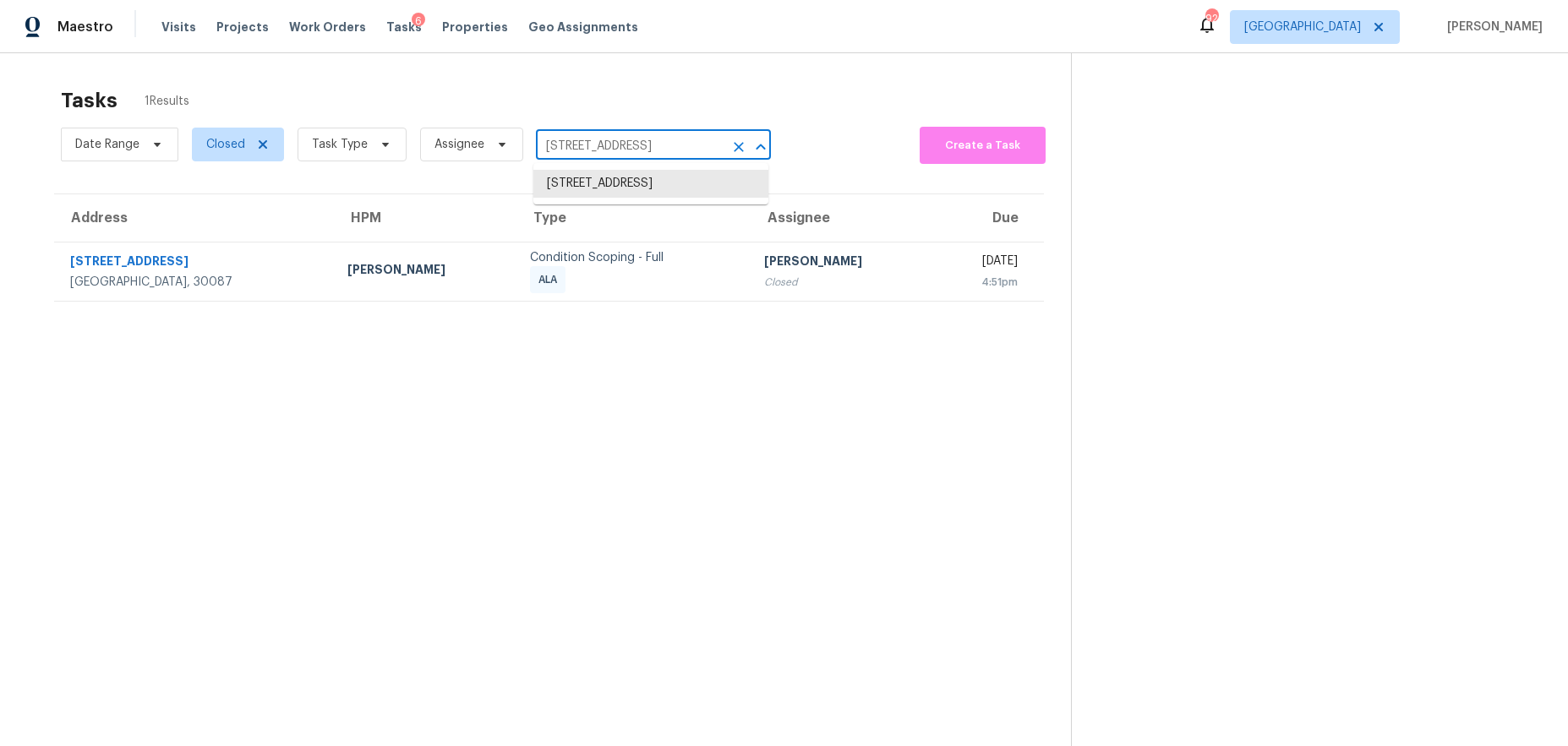 click on "1469 Cheyenne Ct, Stone Mountain, GA 30087" at bounding box center (630, 146) 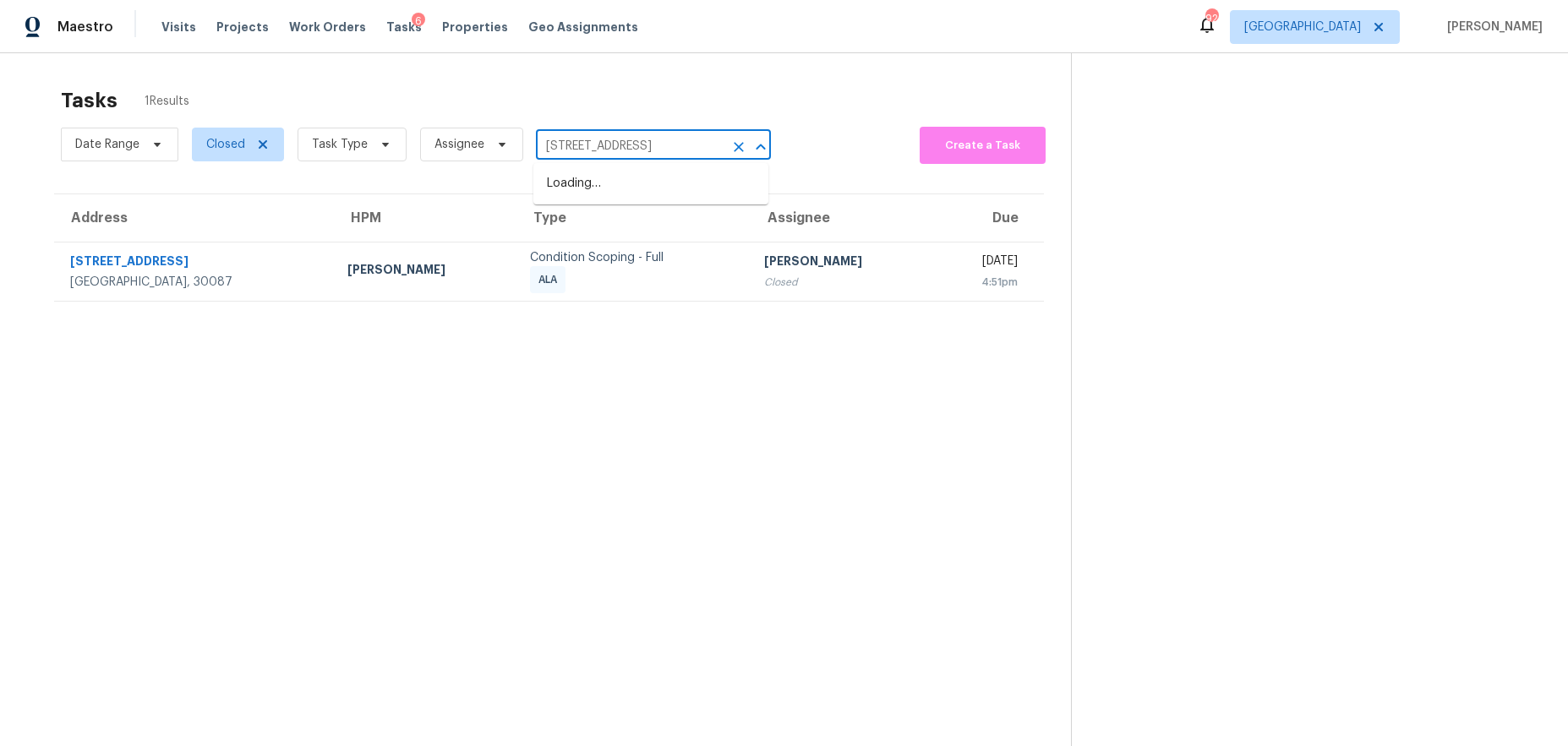 scroll, scrollTop: 0, scrollLeft: 56, axis: horizontal 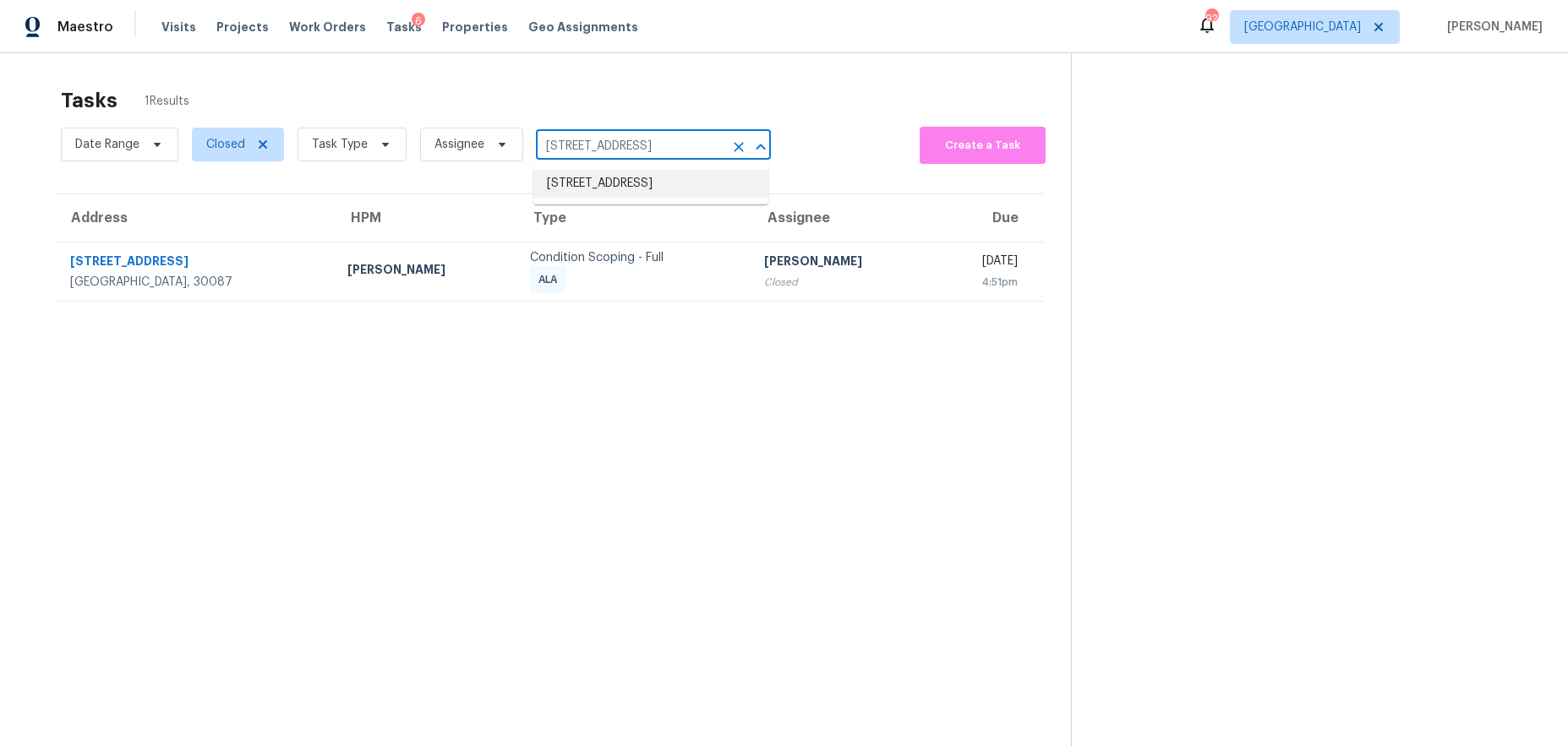 click on "2601 Brandenberry Dr, Decatur, GA 30034" at bounding box center (651, 183) 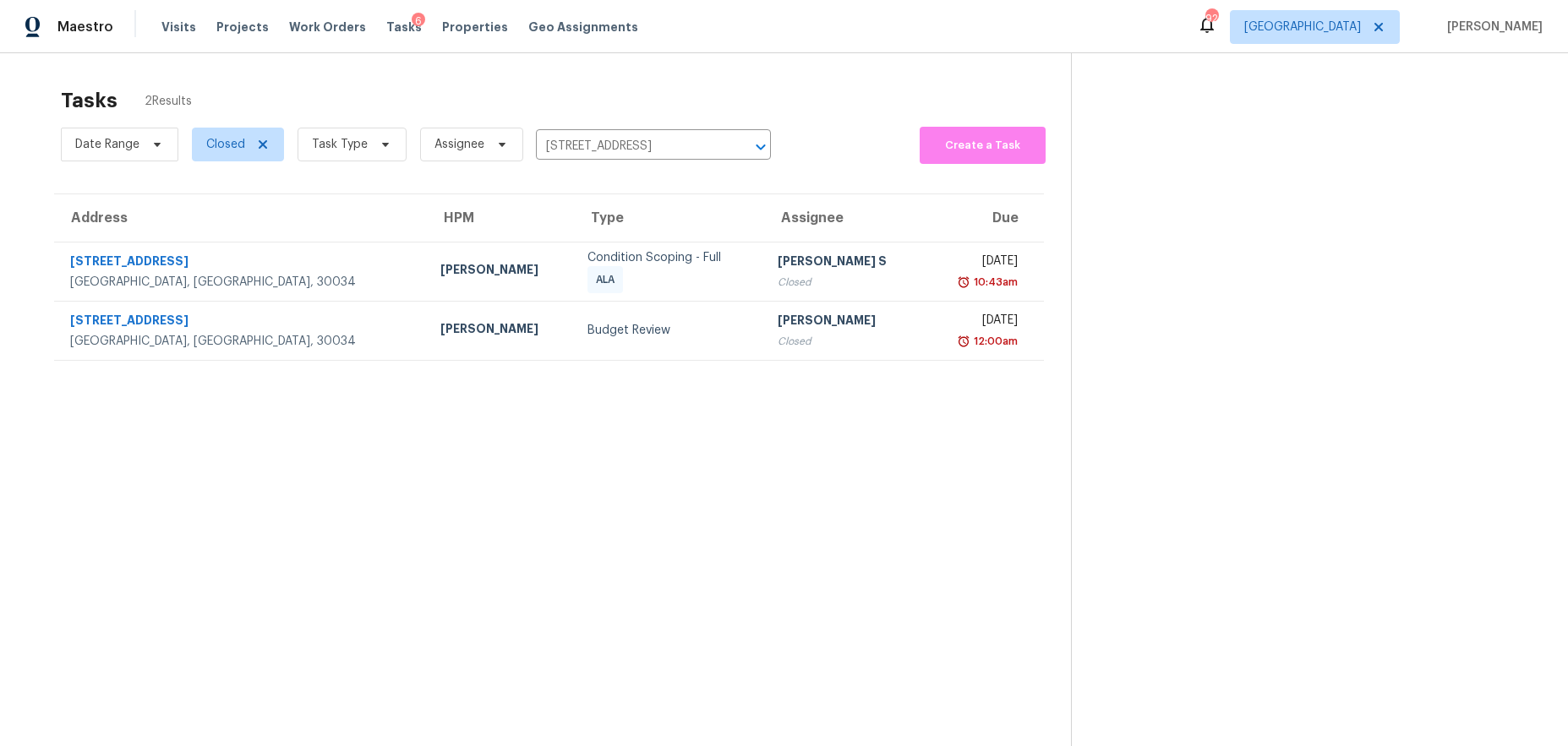 click on "Tasks 2  Results Date Range Closed Task Type Assignee 2601 Brandenberry Dr, Decatur, GA 30034 ​ Create a Task Address HPM Type Assignee Due 2601 Brandenberry Dr   Decatur, GA, 30034 Juan Lozano Condition Scoping - Full ALA Anbu Jebakumar S Closed Wed, Jun 25th 2025 10:43am 2601 Brandenberry Dr   Decatur, GA, 30034 Juan Lozano Budget Review Ruth Franczyk Closed Fri, Jun 27th 2025 12:00am" at bounding box center [549, 438] 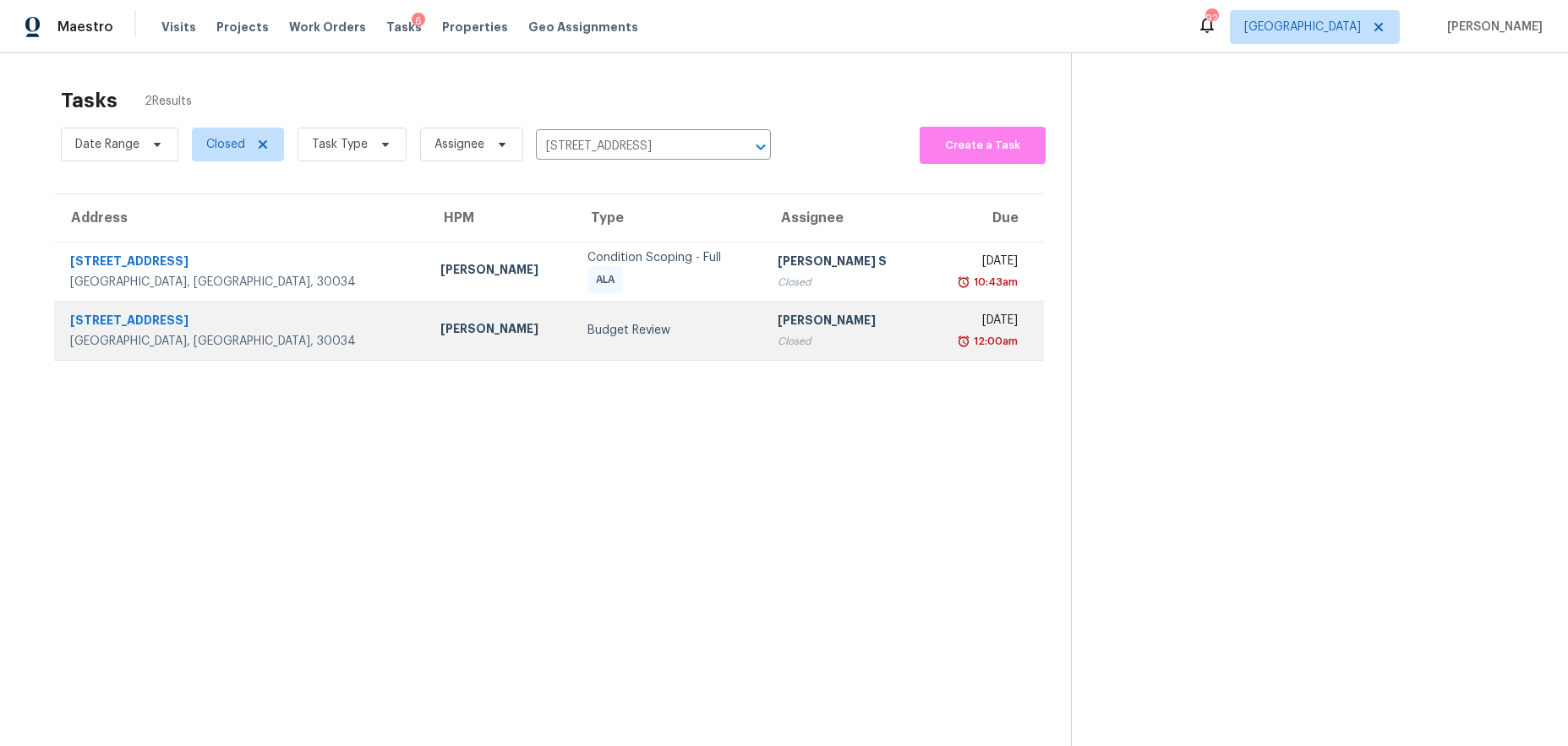 click on "2601 Brandenberry Dr" at bounding box center [242, 322] 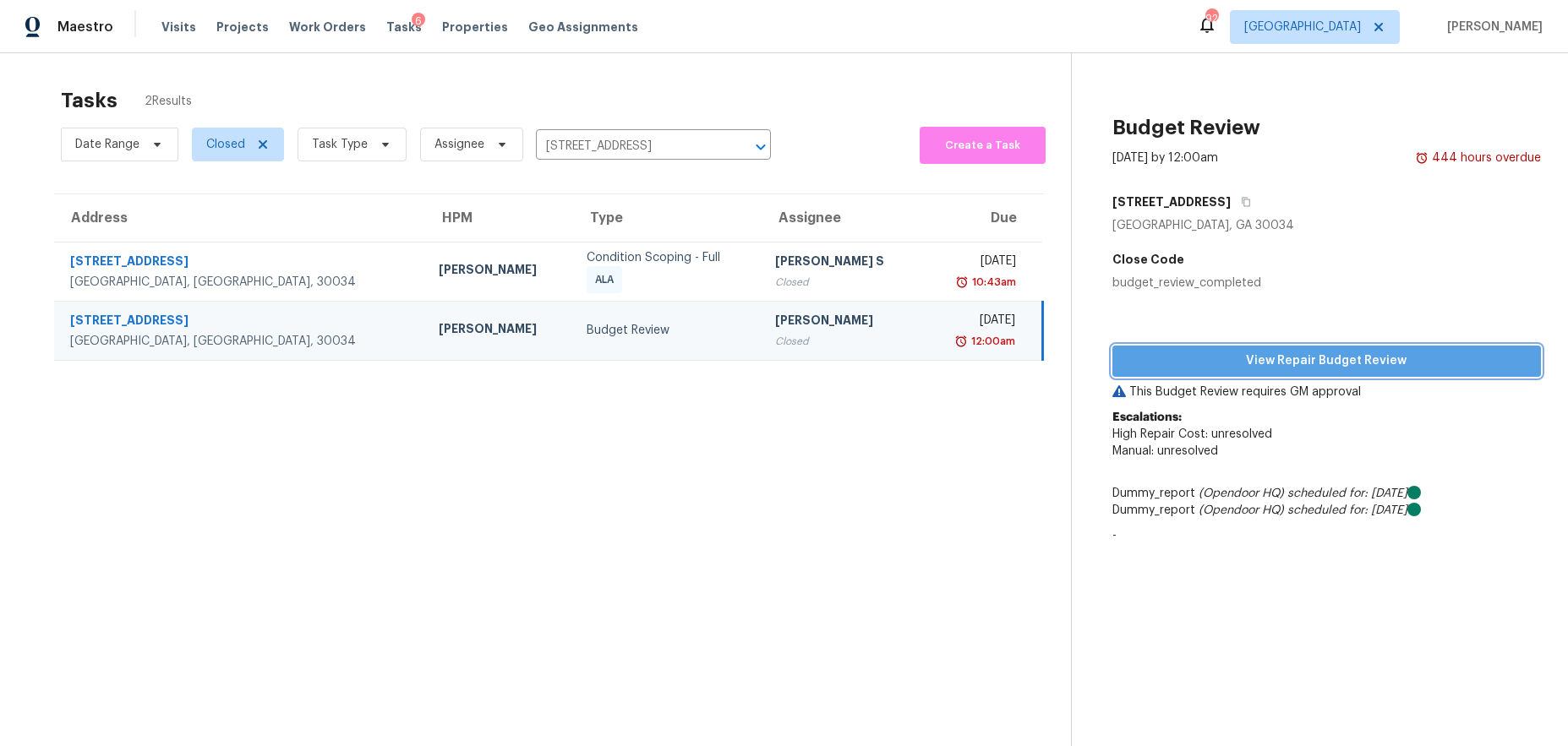 click on "View Repair Budget Review" at bounding box center [1327, 361] 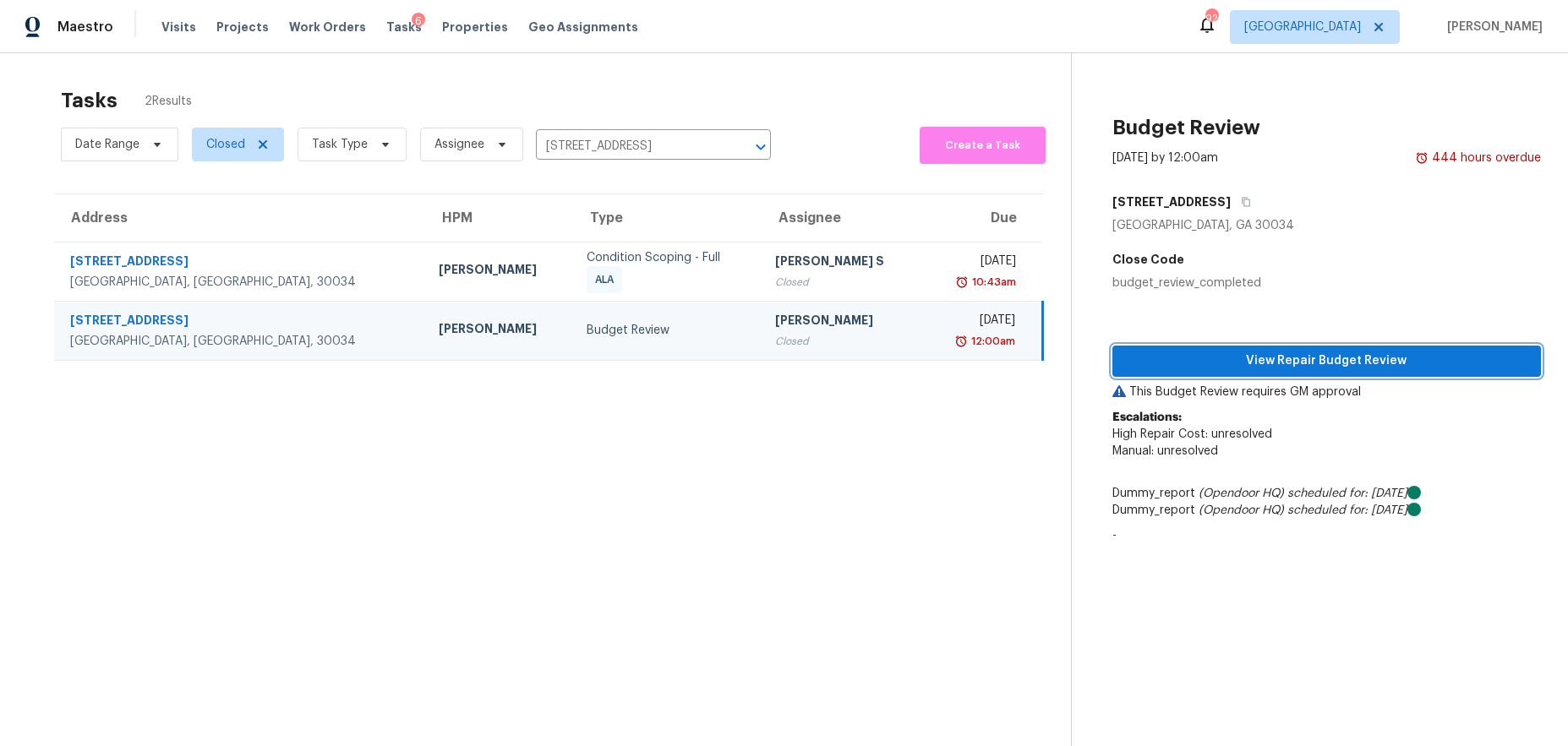 type 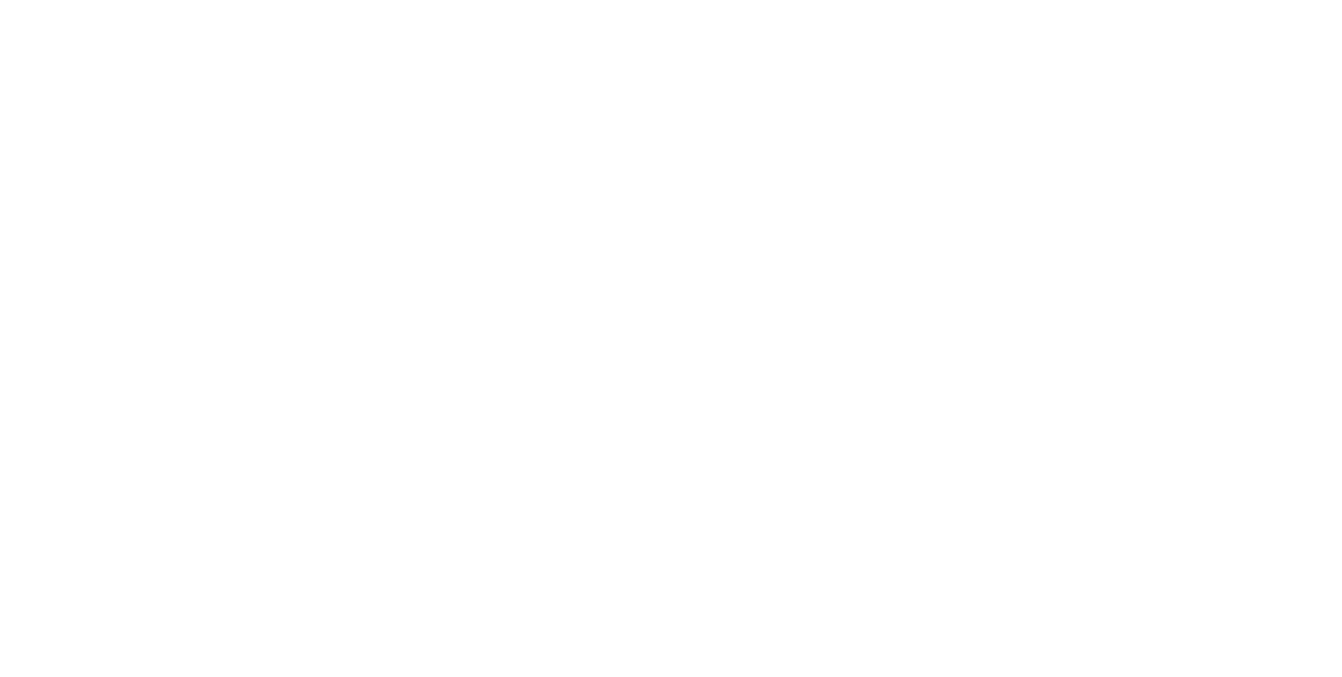 scroll, scrollTop: 0, scrollLeft: 0, axis: both 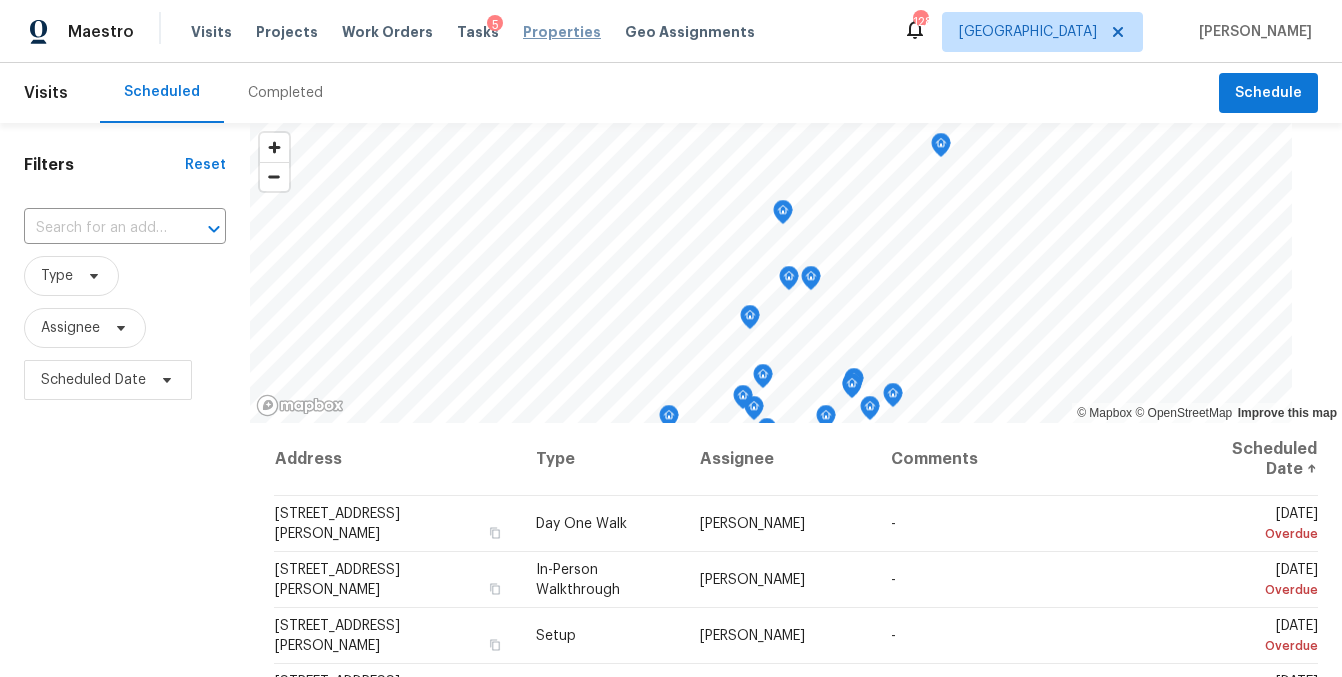 click on "Properties" at bounding box center [562, 32] 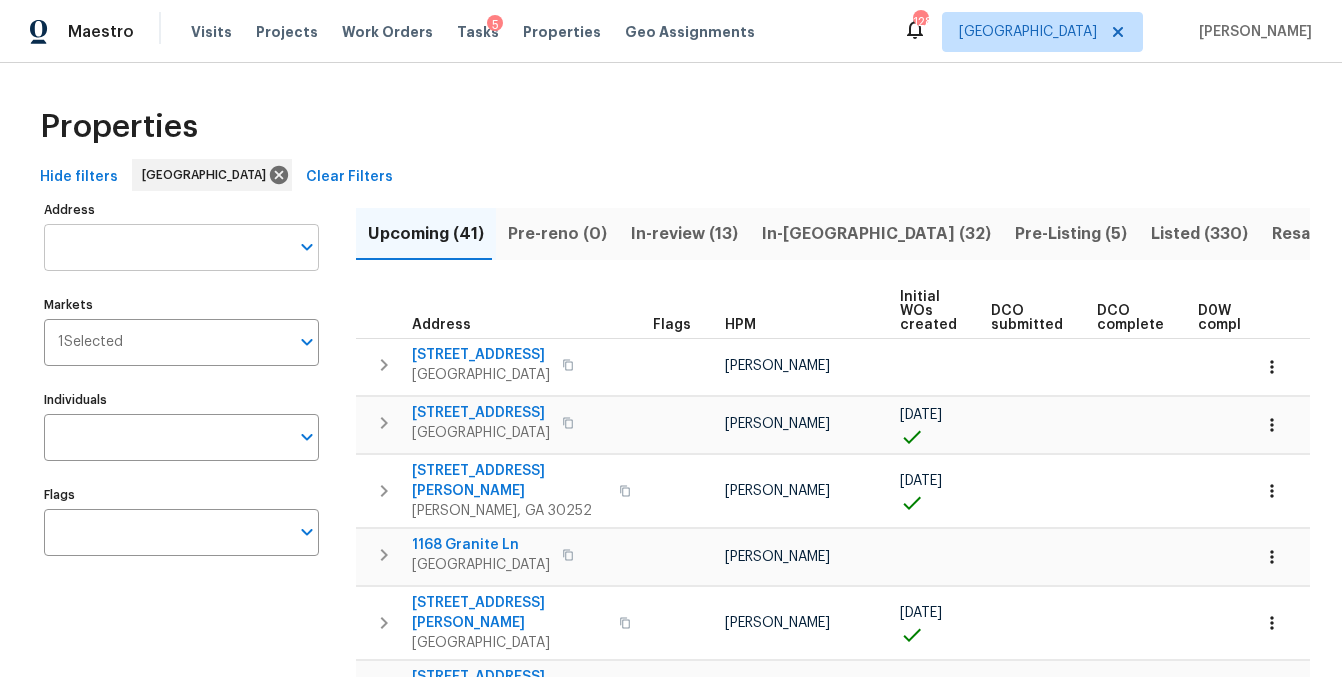 click on "Address" at bounding box center [166, 247] 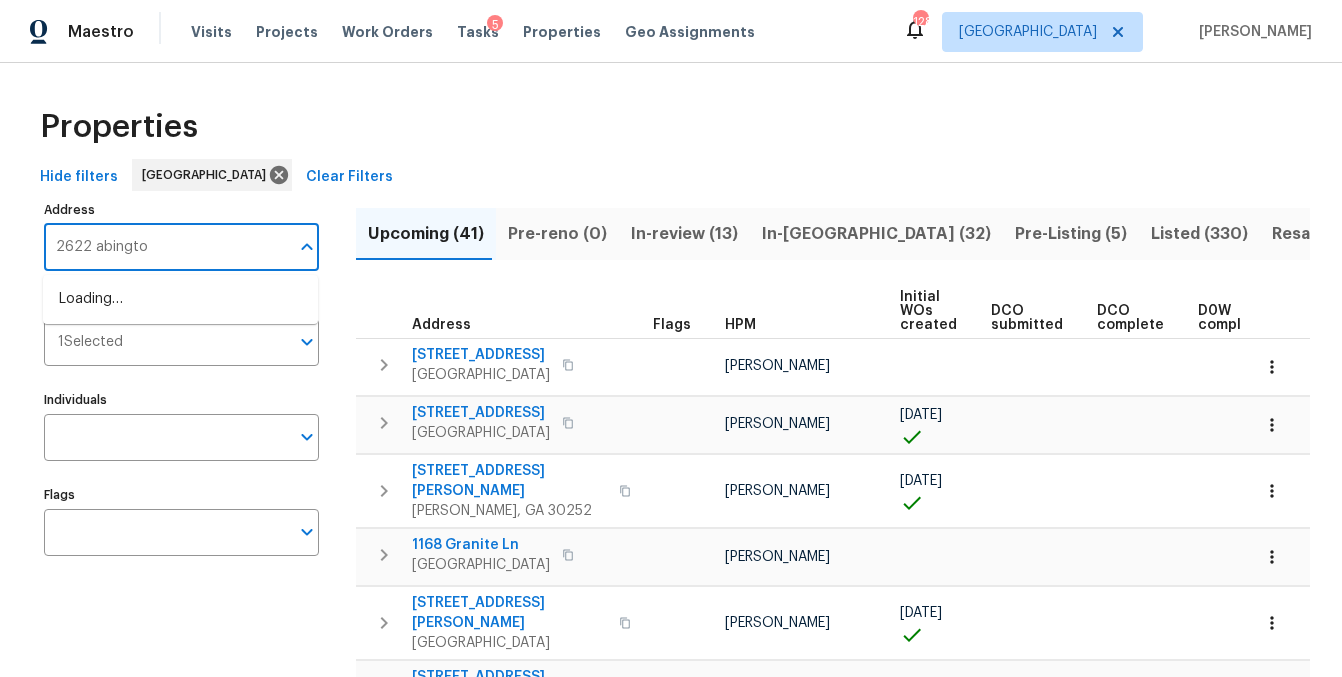type on "2622 abington" 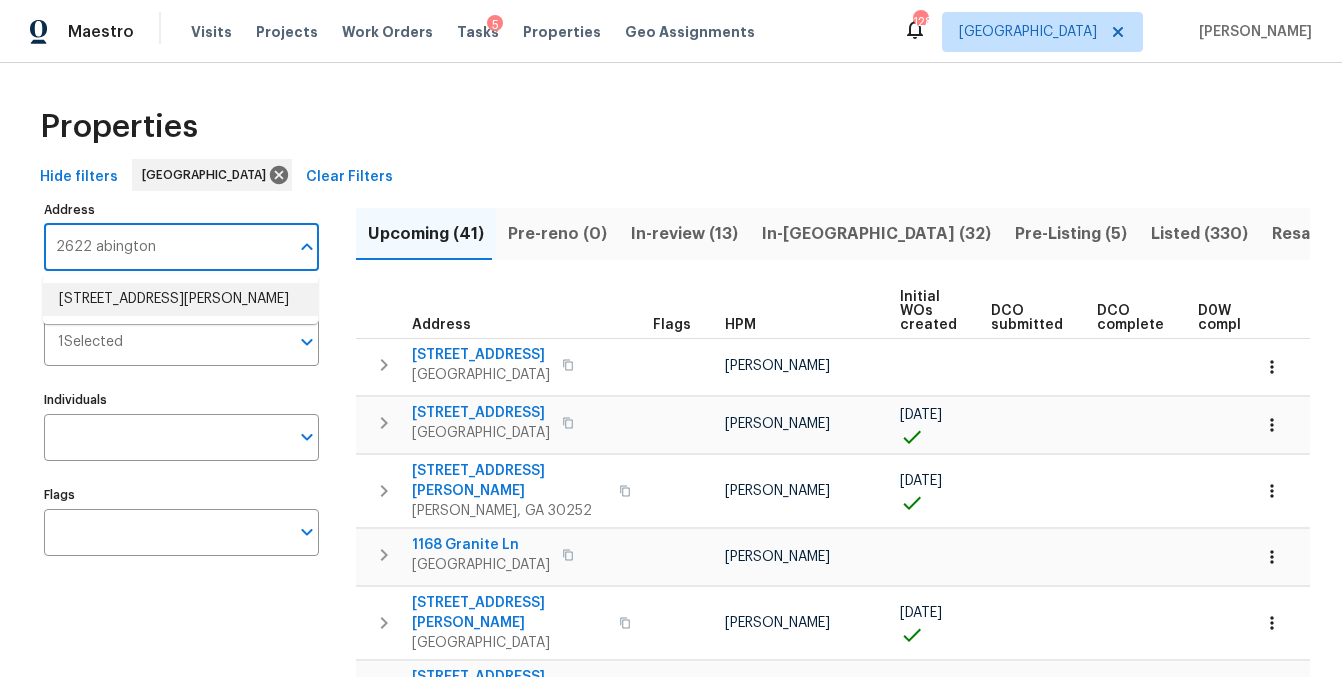 click on "2622 Abington Dr Snellville GA 30078" at bounding box center [180, 299] 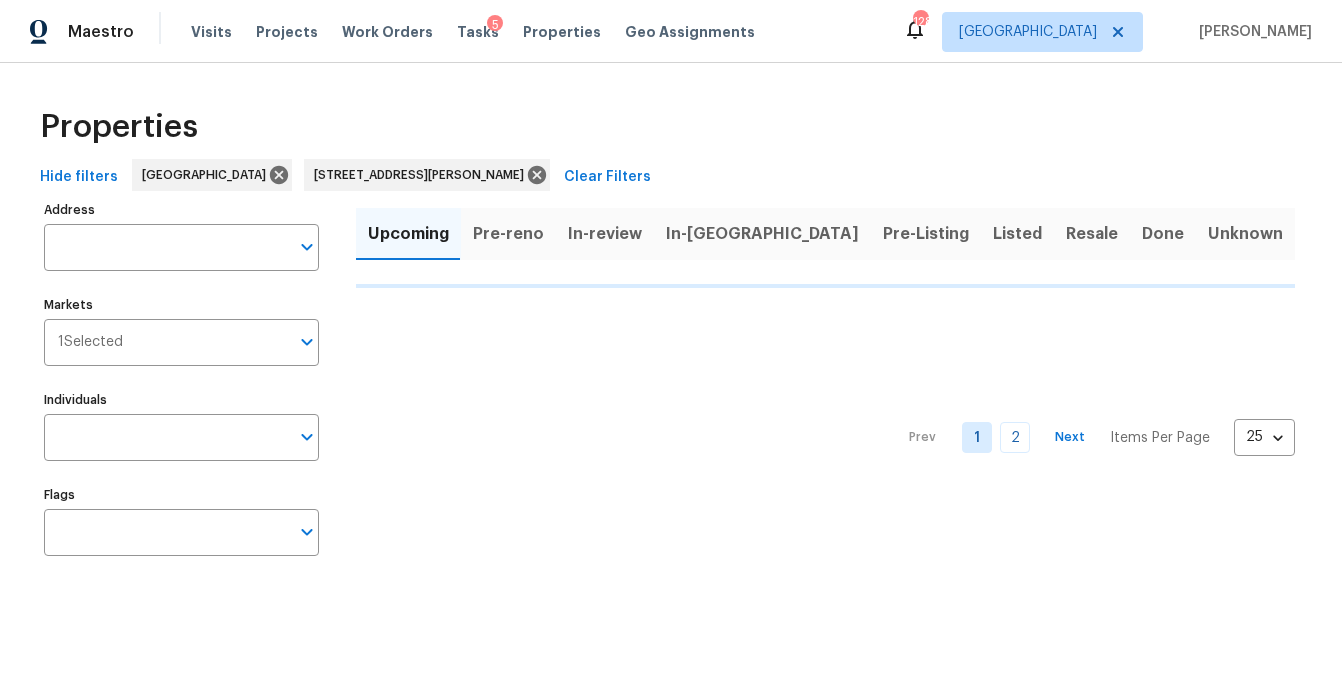 type on "2622 Abington Dr Snellville GA 30078" 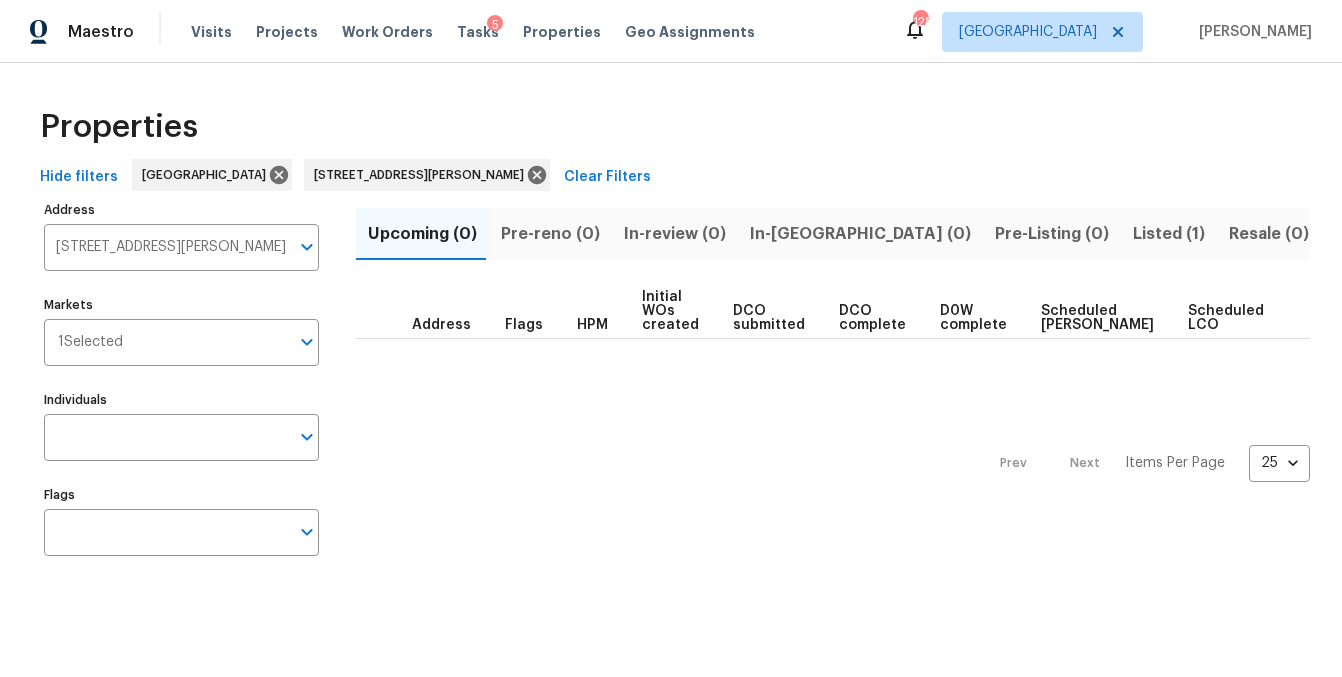 click on "Resale (0)" at bounding box center [1269, 234] 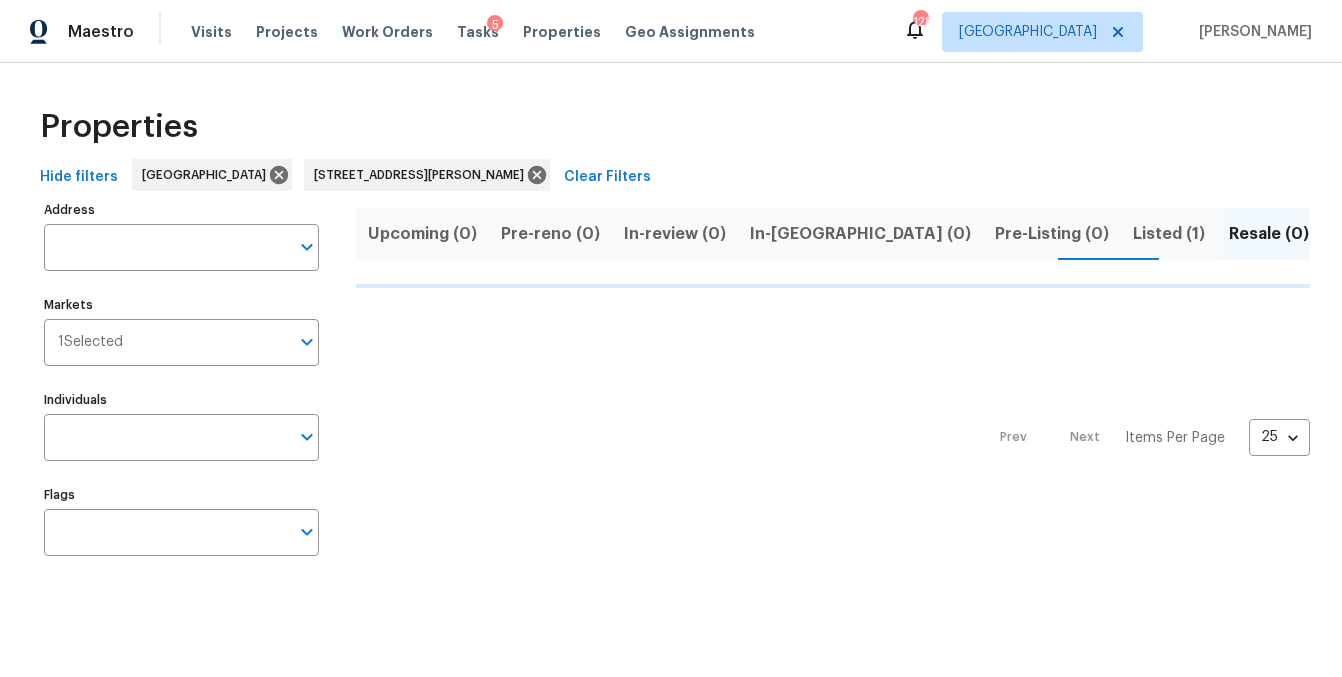 type on "2622 Abington Dr Snellville GA 30078" 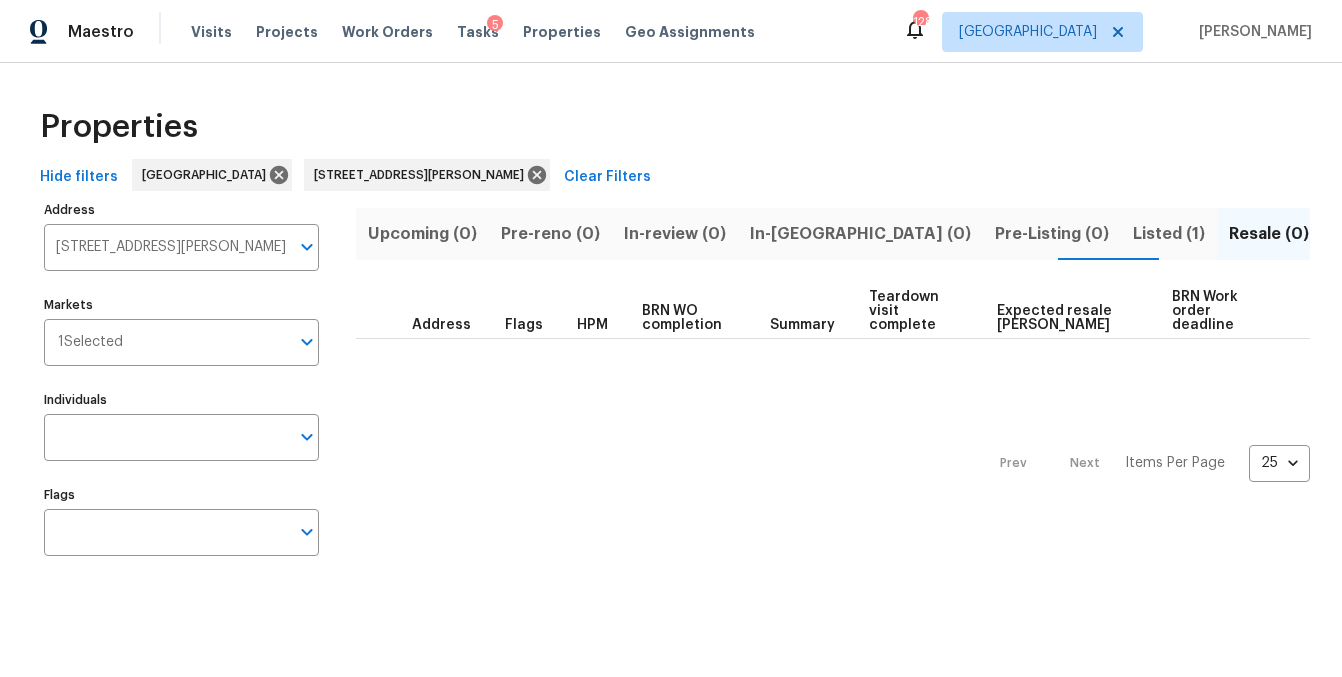 click on "Listed (1)" at bounding box center [1169, 234] 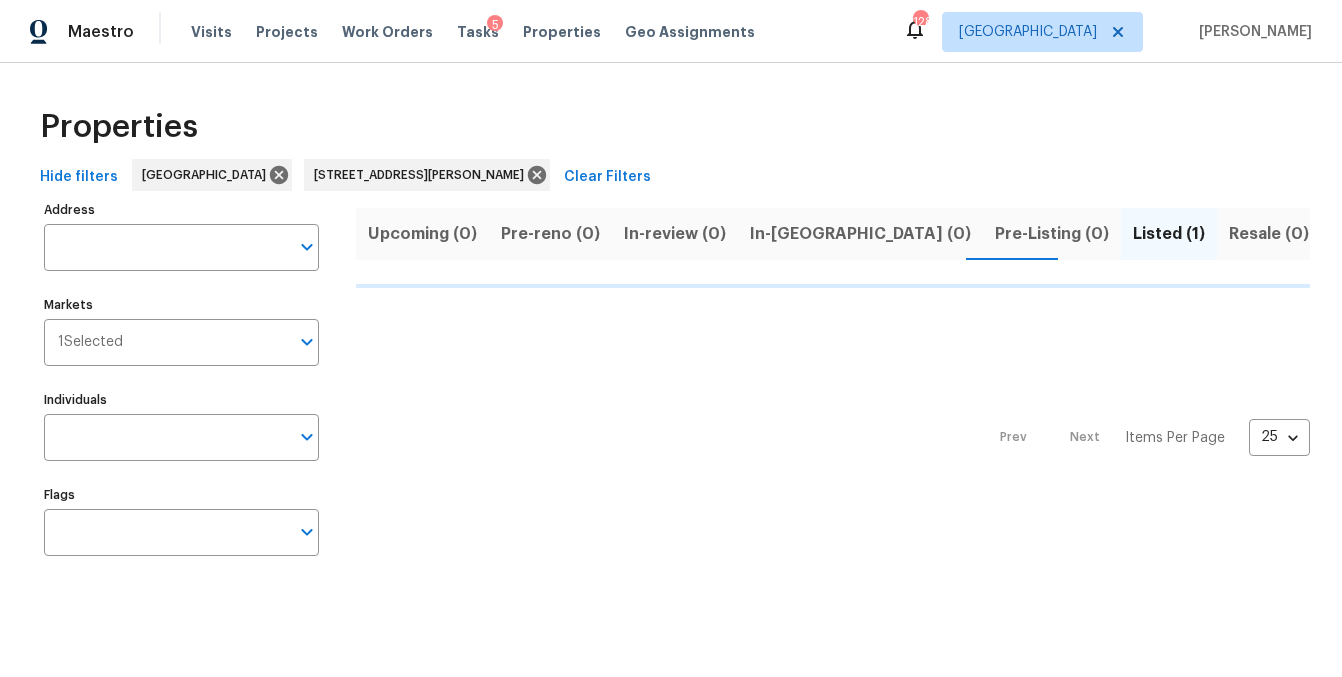 type on "2622 Abington Dr Snellville GA 30078" 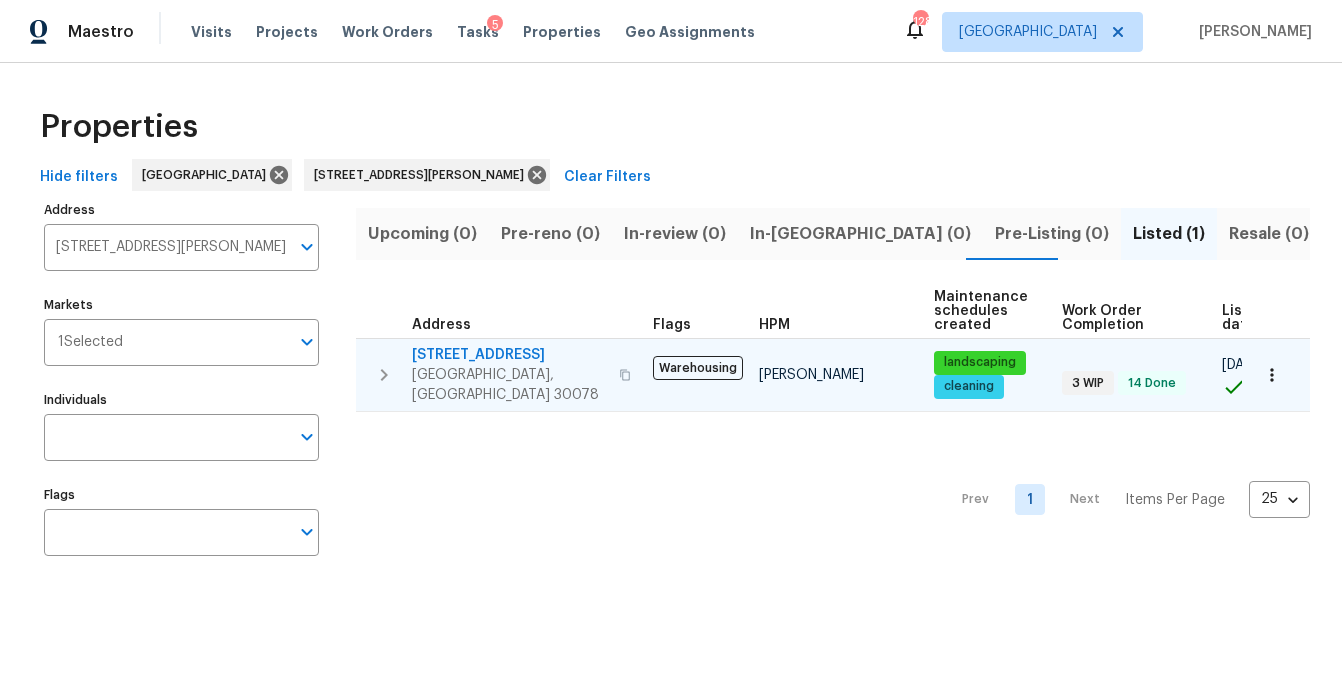 type 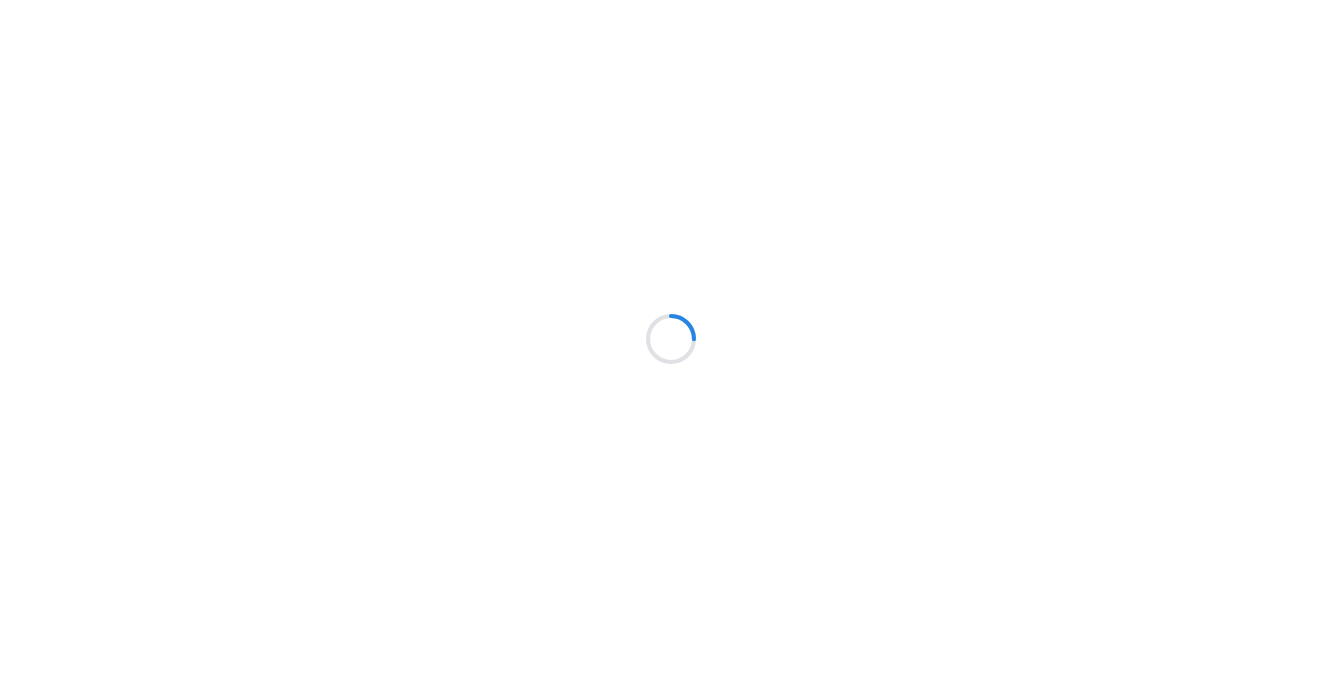 scroll, scrollTop: 0, scrollLeft: 0, axis: both 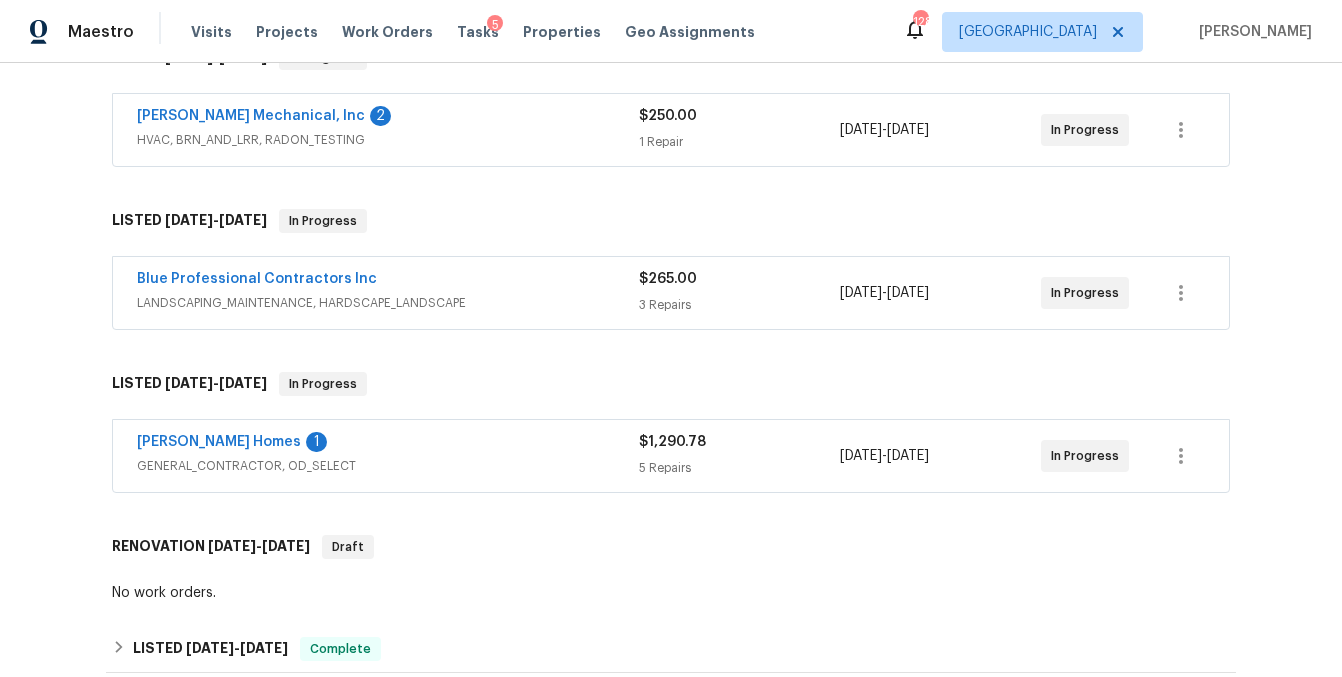 click on "[PERSON_NAME] Homes 1" at bounding box center (388, 444) 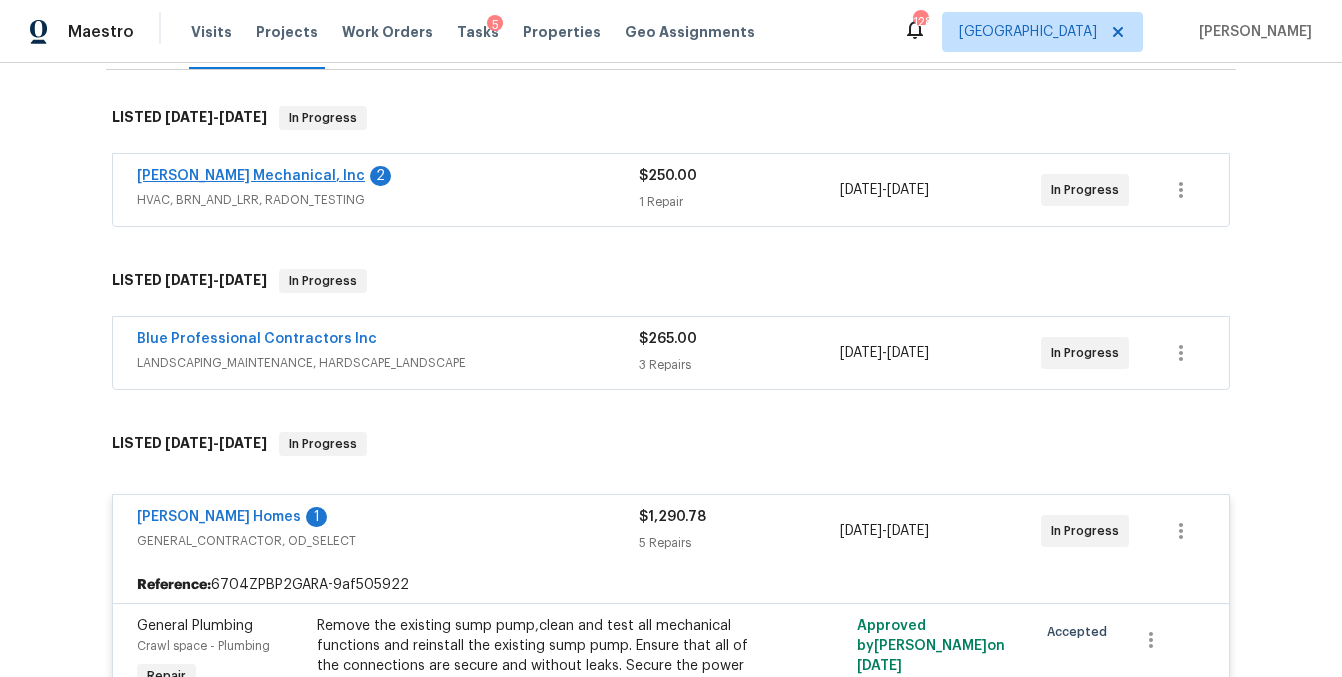 scroll, scrollTop: 299, scrollLeft: 0, axis: vertical 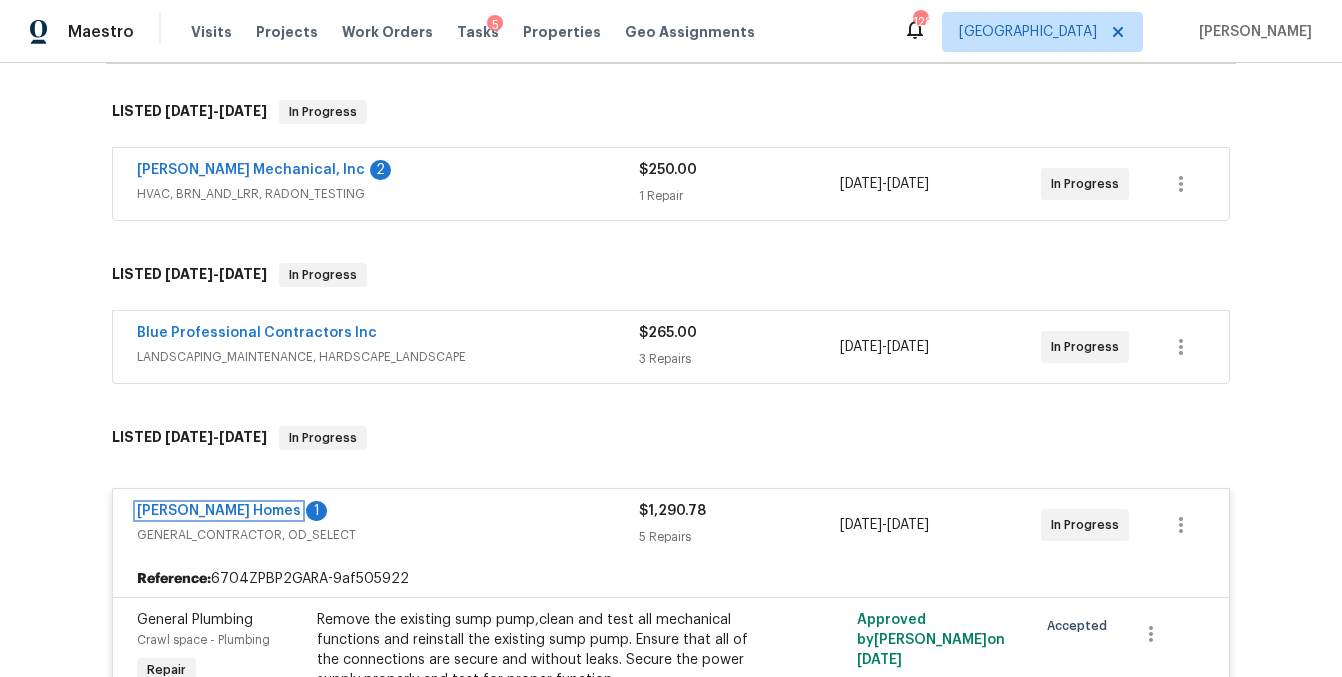 click on "[PERSON_NAME] Homes" at bounding box center [219, 511] 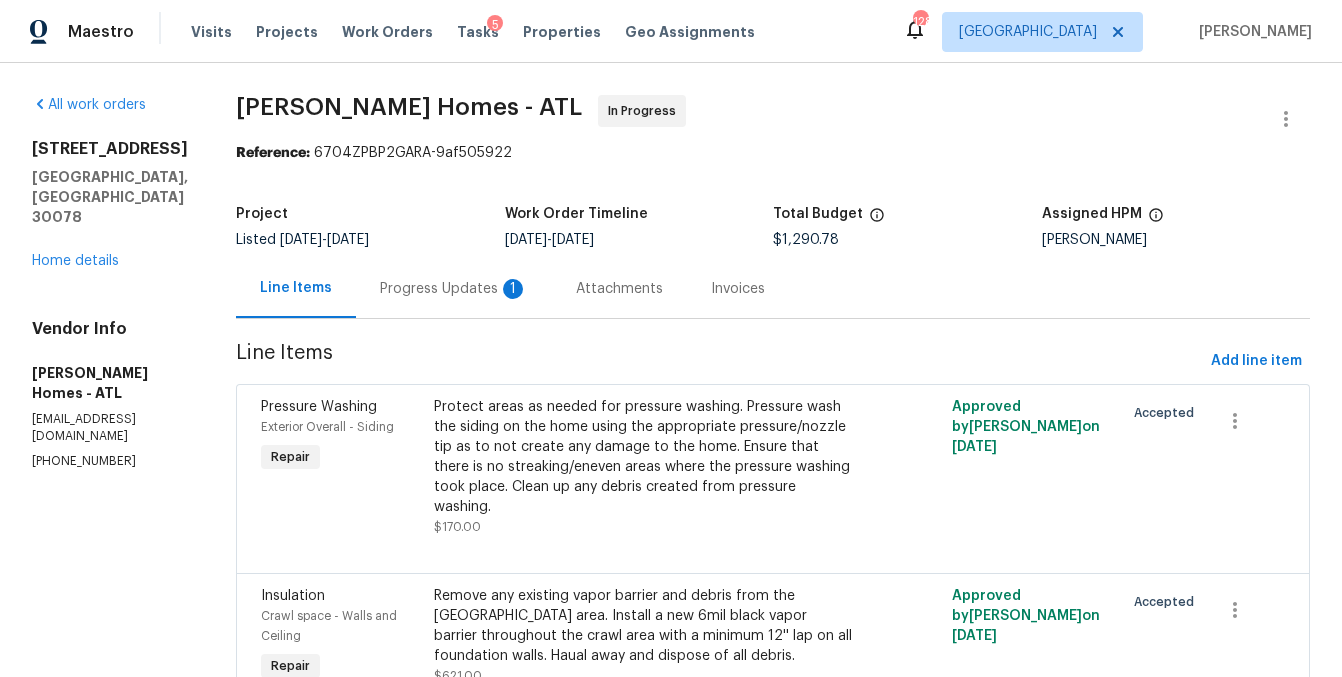 drag, startPoint x: 449, startPoint y: 285, endPoint x: 443, endPoint y: 308, distance: 23.769728 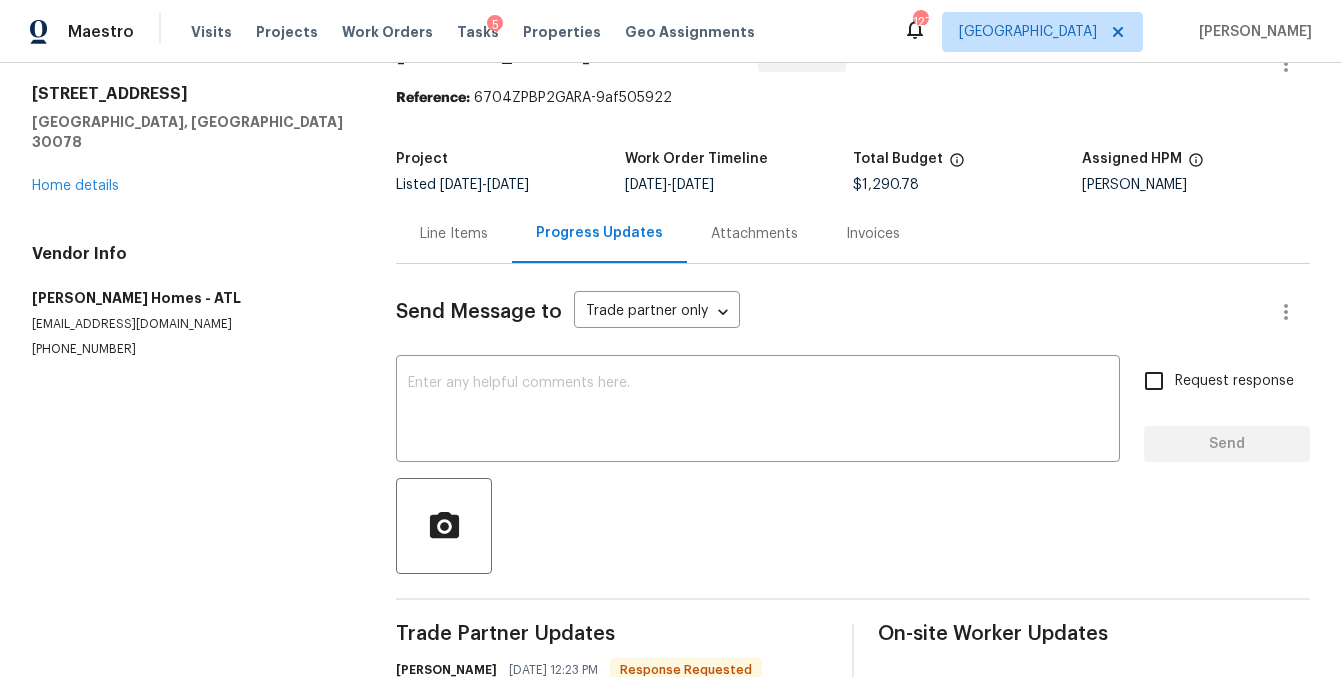 scroll, scrollTop: 0, scrollLeft: 0, axis: both 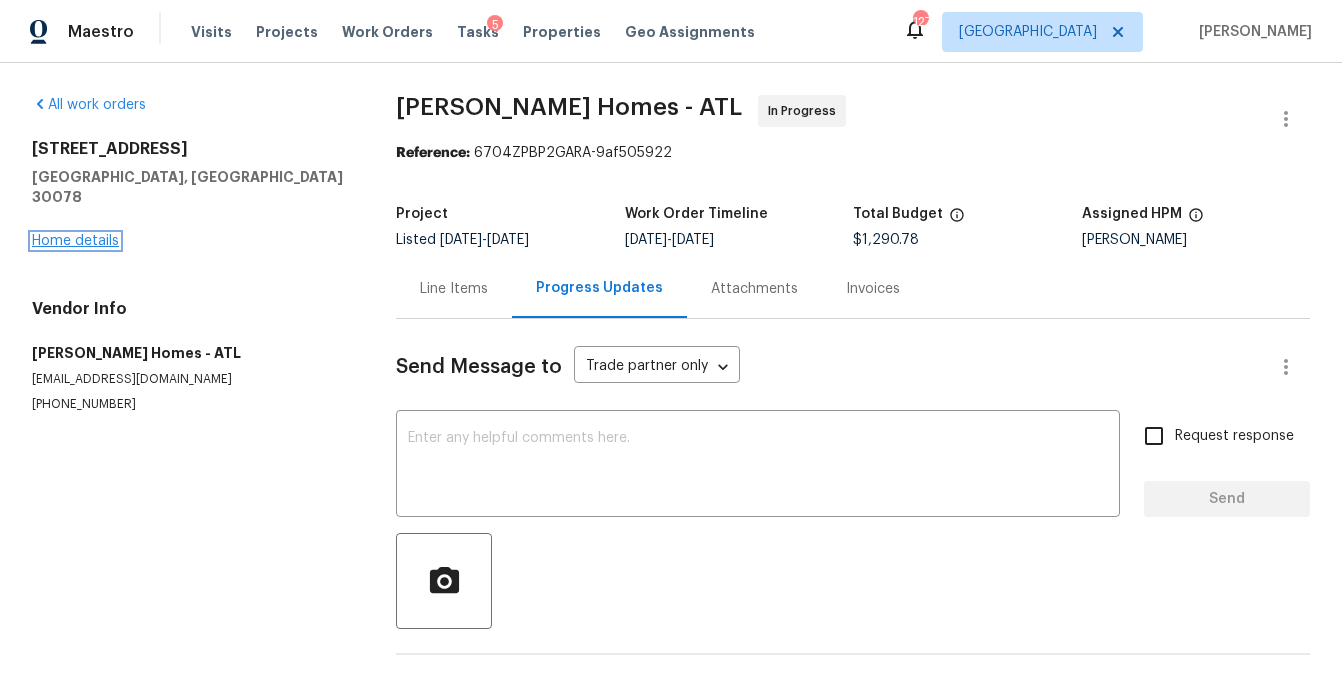 click on "Home details" at bounding box center (75, 241) 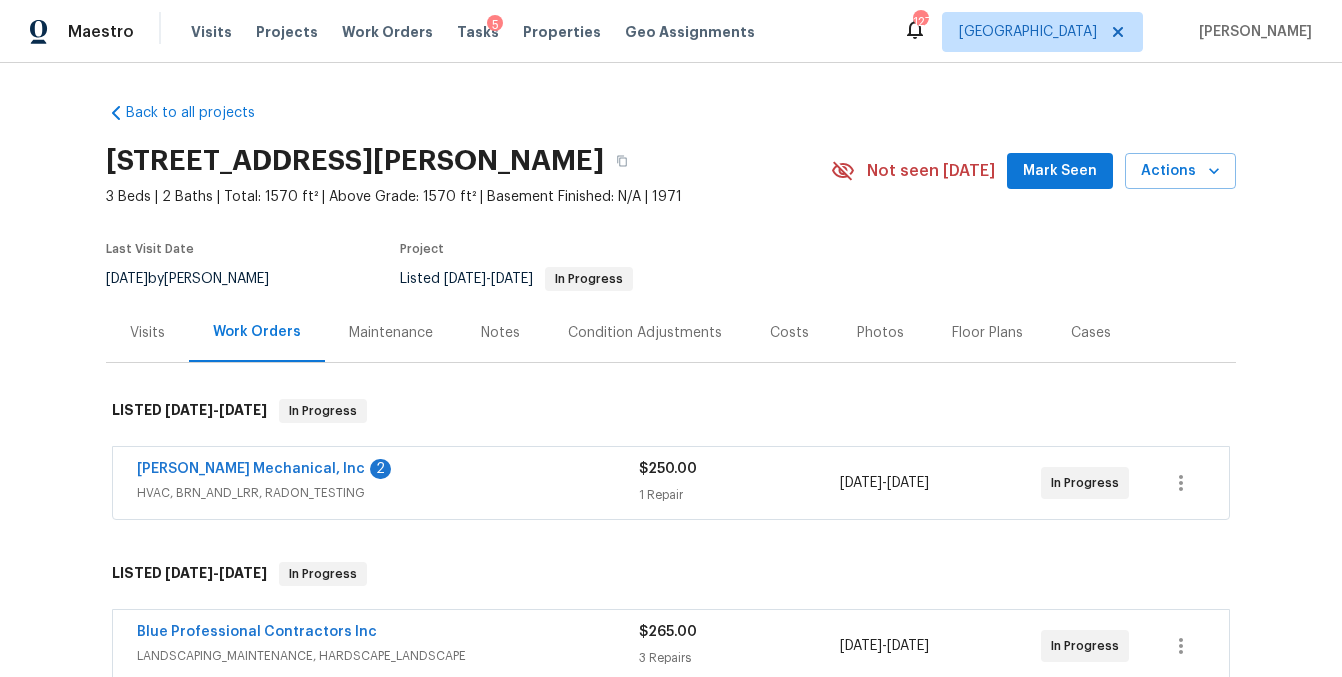 click on "Notes" at bounding box center [500, 333] 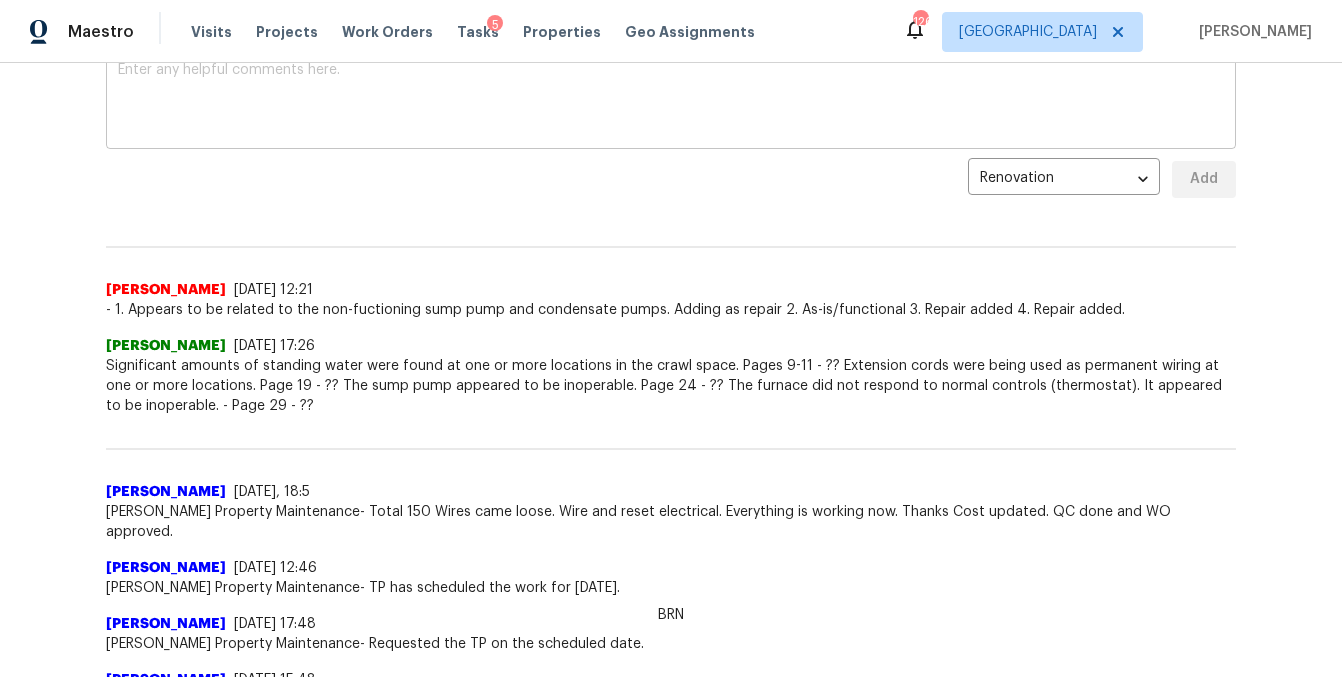 scroll, scrollTop: 0, scrollLeft: 0, axis: both 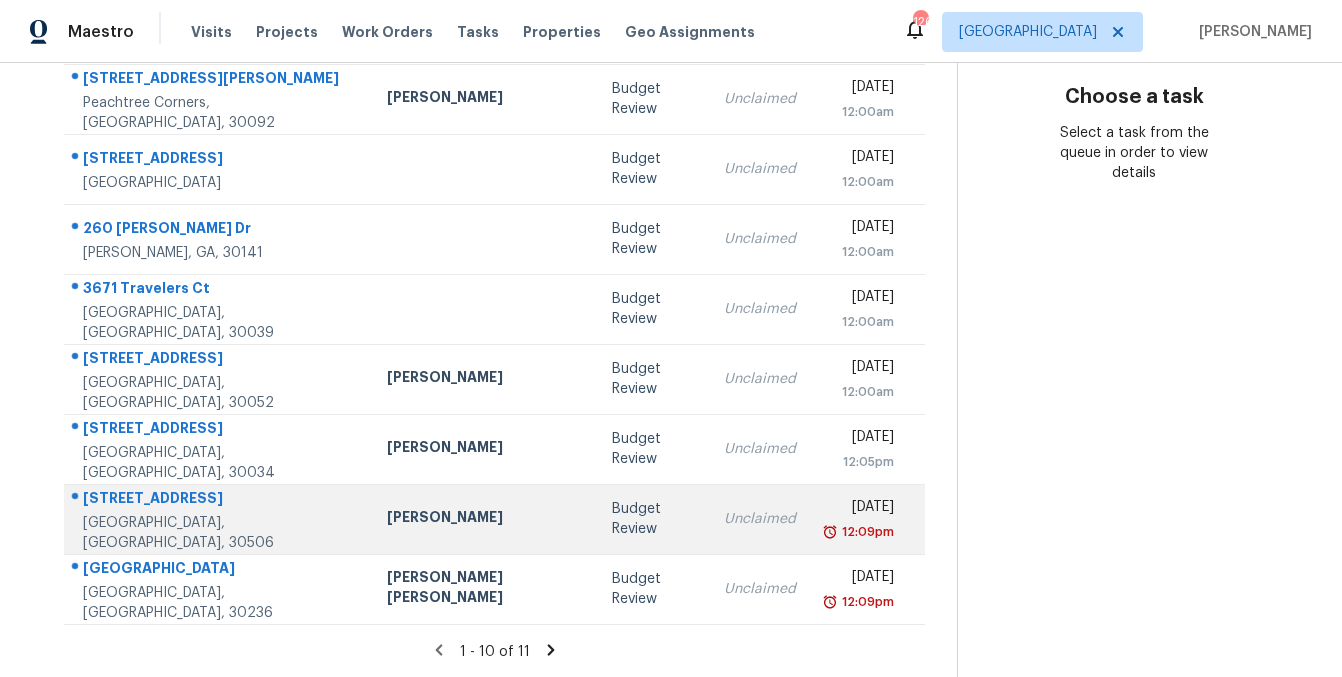 click on "Budget Review" at bounding box center (652, 519) 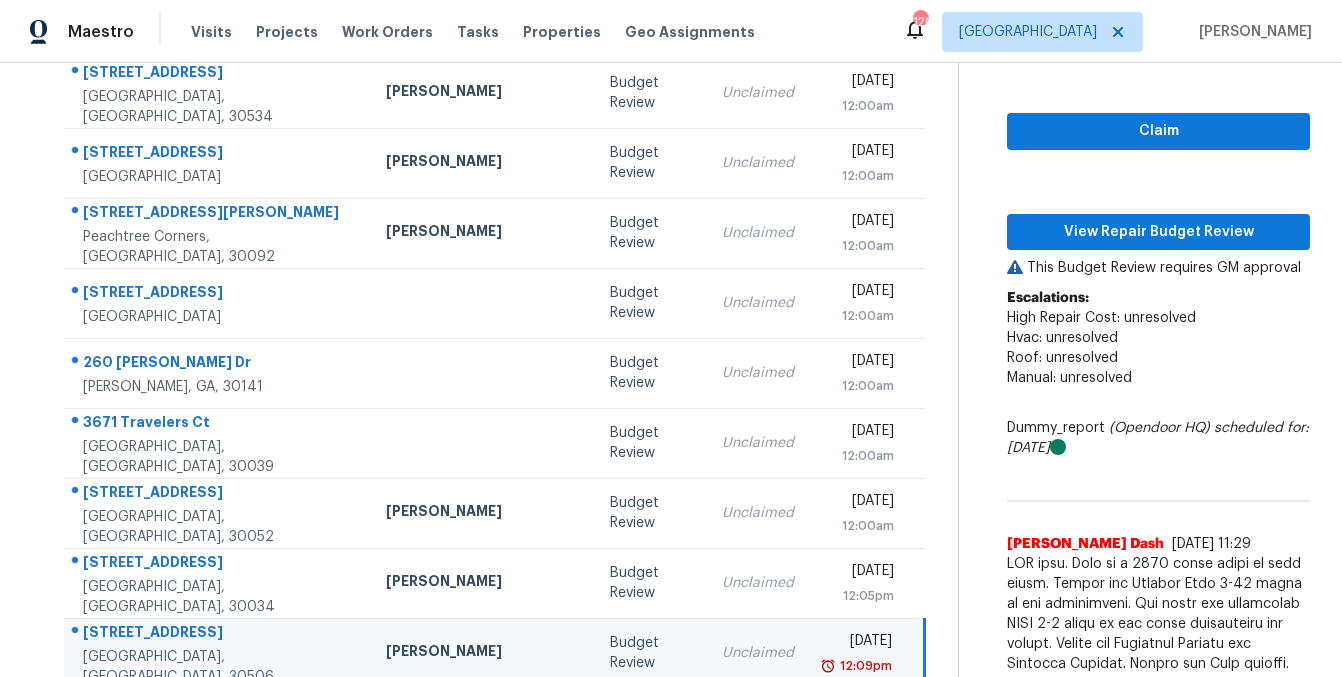 scroll, scrollTop: 225, scrollLeft: 0, axis: vertical 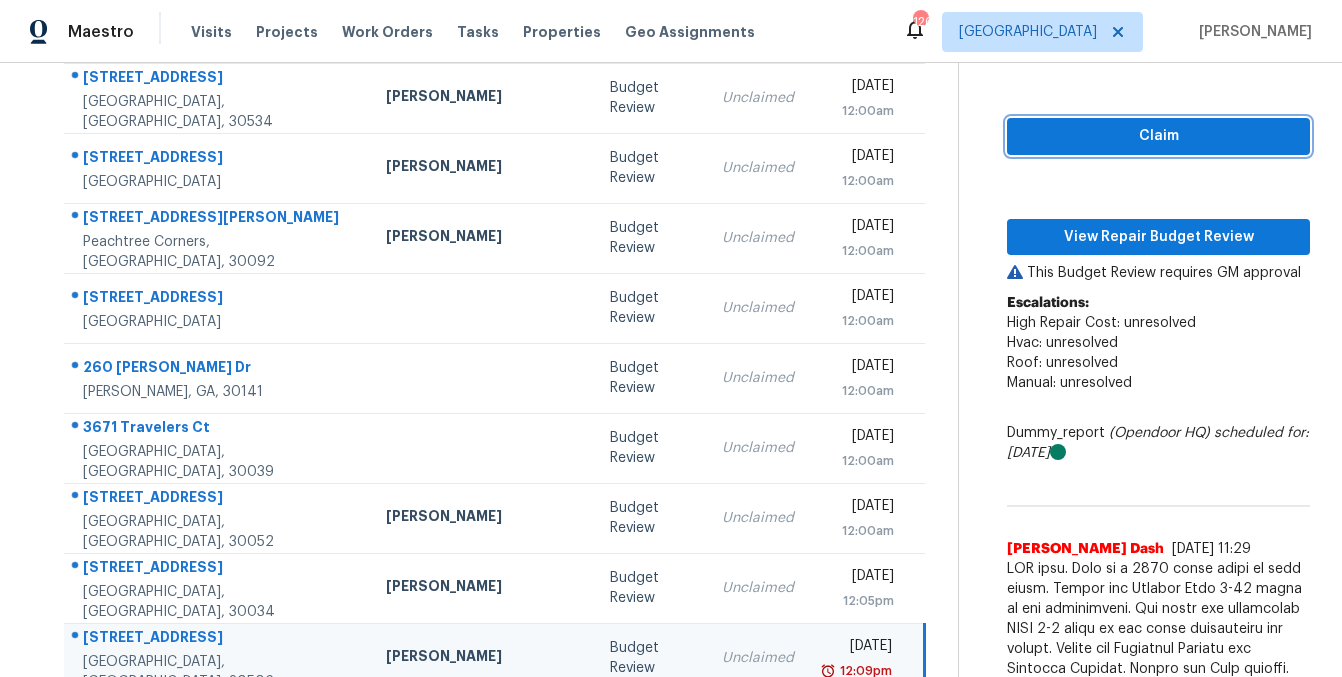click on "Claim" at bounding box center (1158, 136) 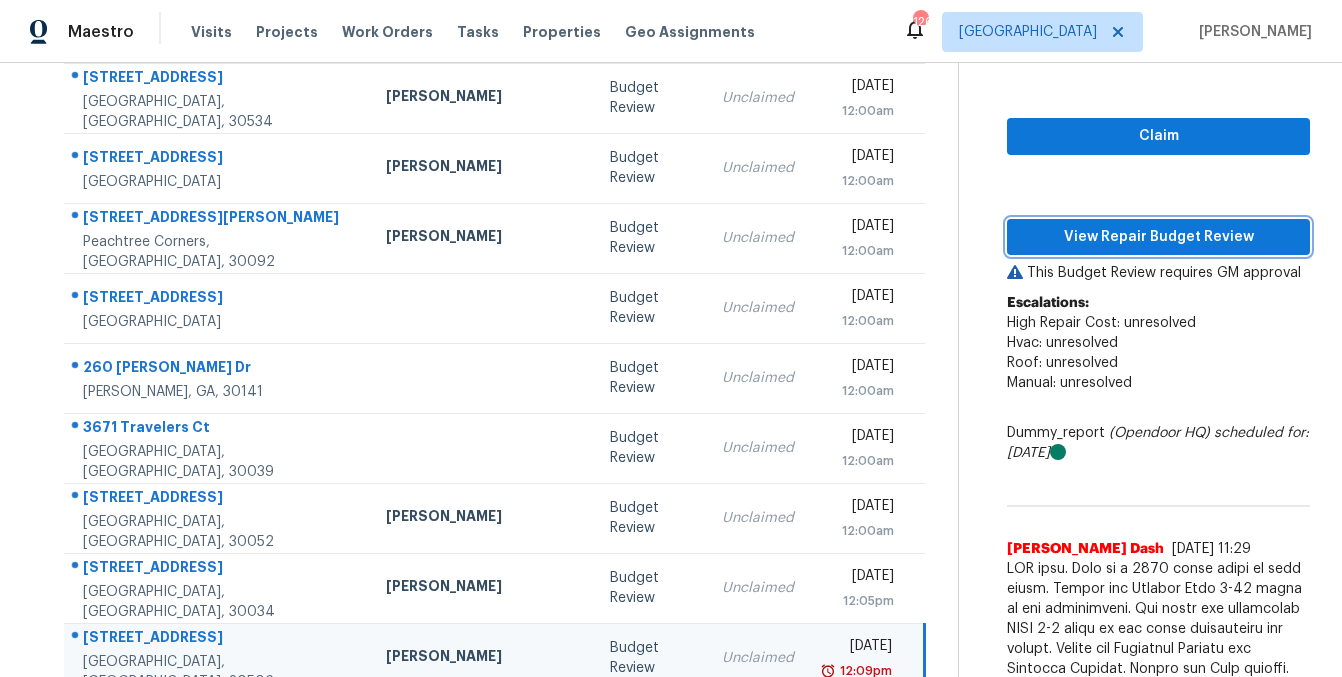 click on "View Repair Budget Review" at bounding box center [1158, 237] 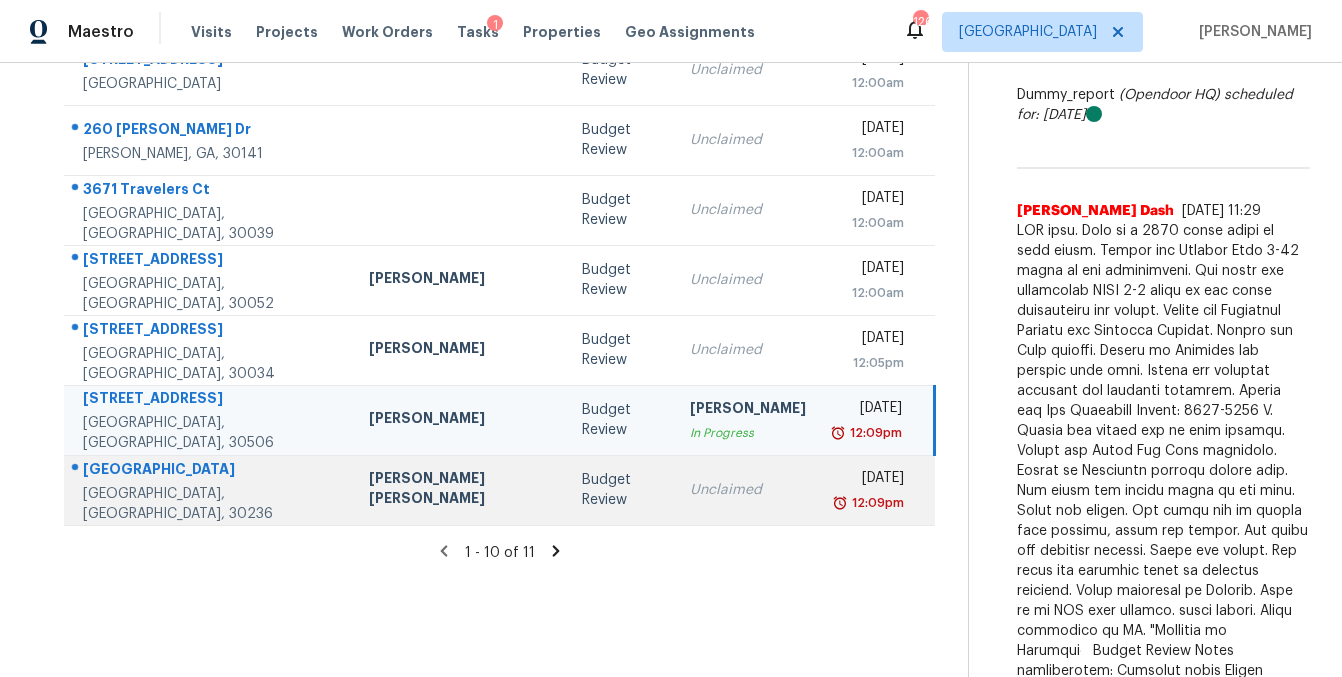 click on "Unclaimed" at bounding box center [748, 490] 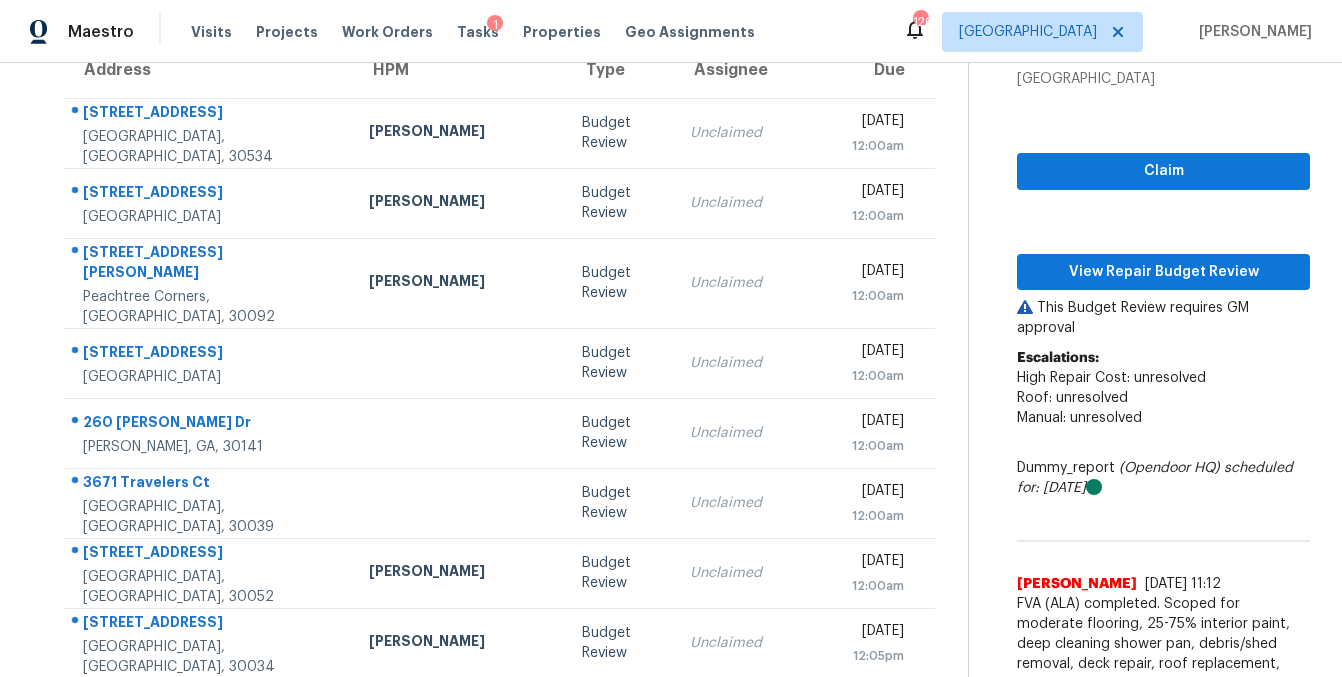 scroll, scrollTop: 181, scrollLeft: 0, axis: vertical 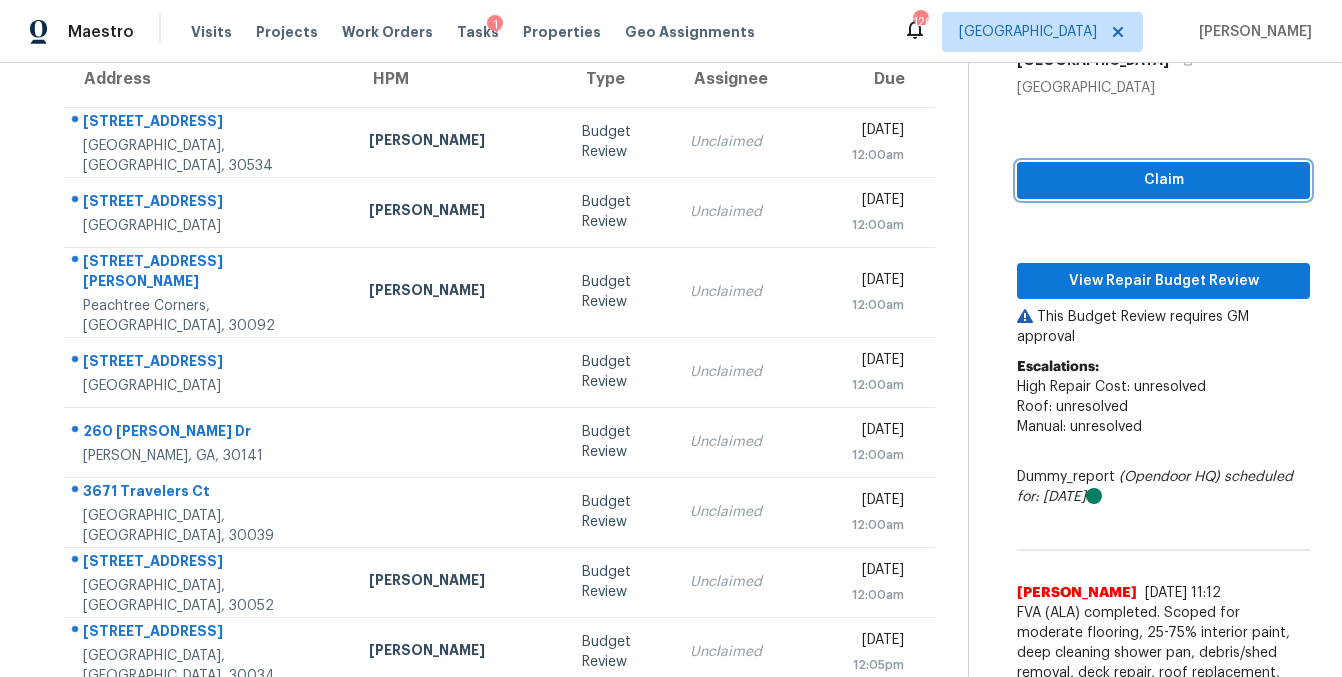 drag, startPoint x: 1129, startPoint y: 178, endPoint x: 1121, endPoint y: 190, distance: 14.422205 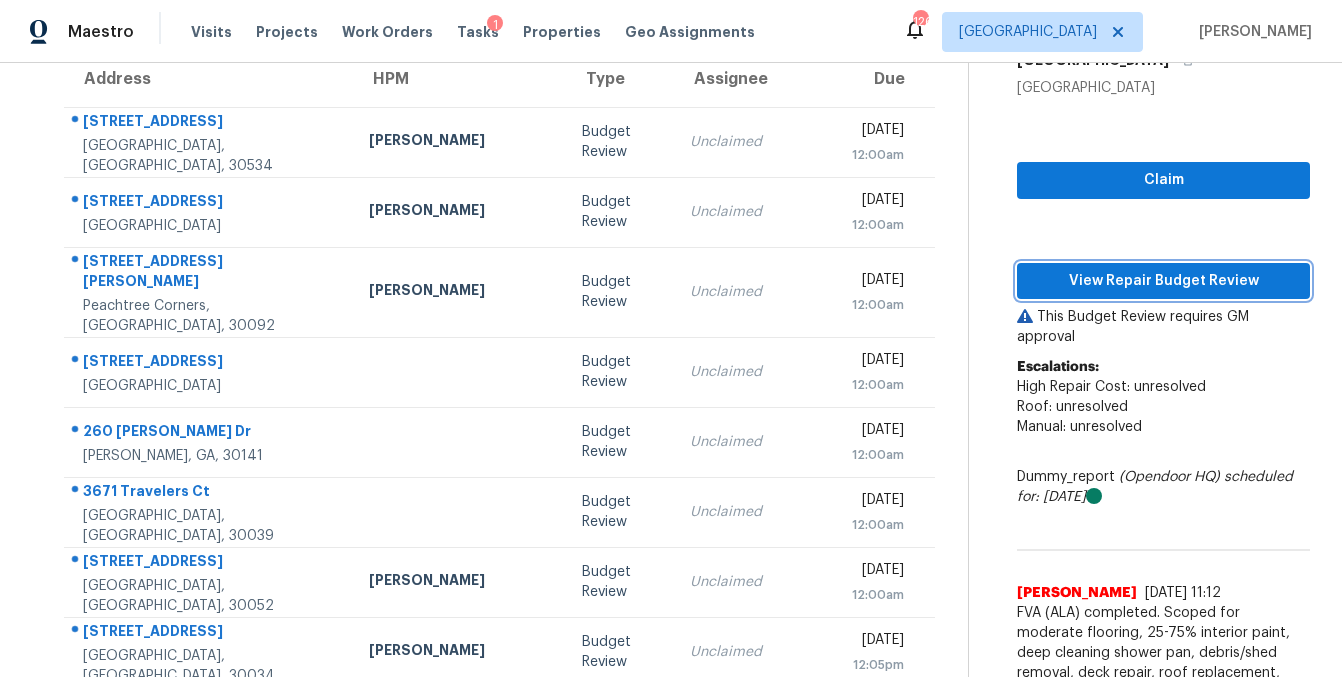 click on "View Repair Budget Review" at bounding box center (1163, 281) 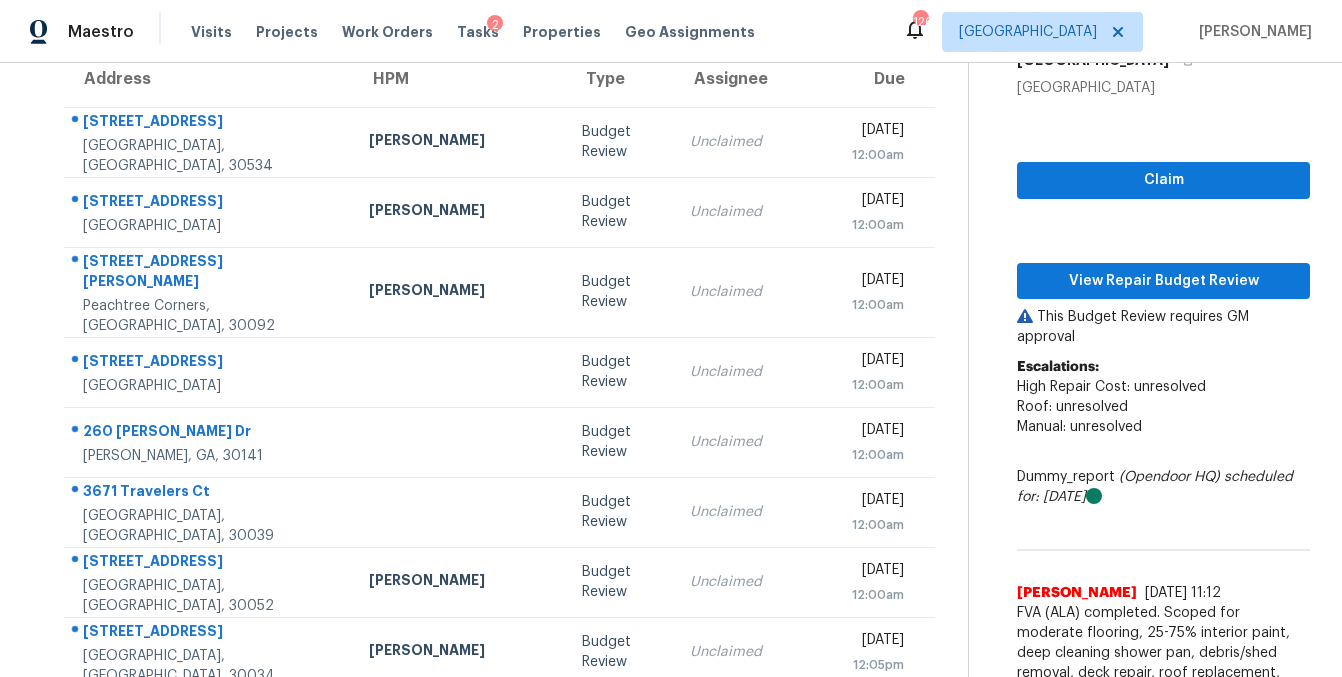 scroll, scrollTop: 364, scrollLeft: 0, axis: vertical 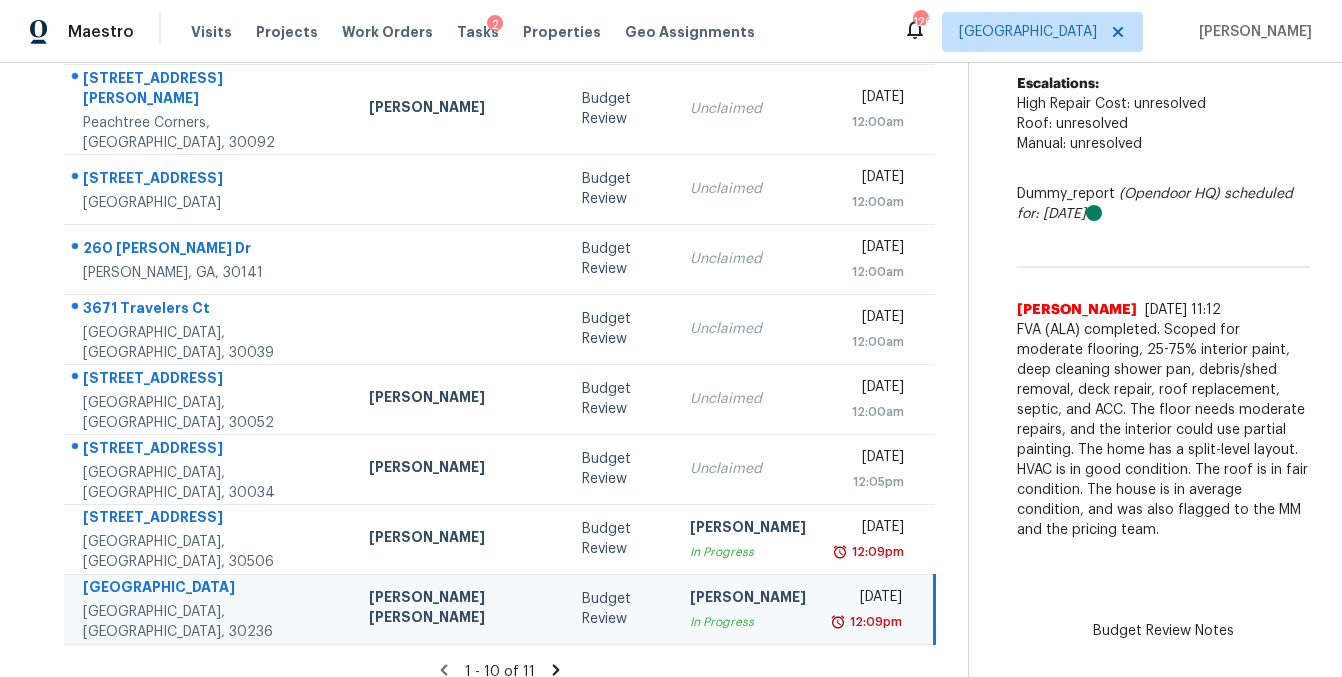 click 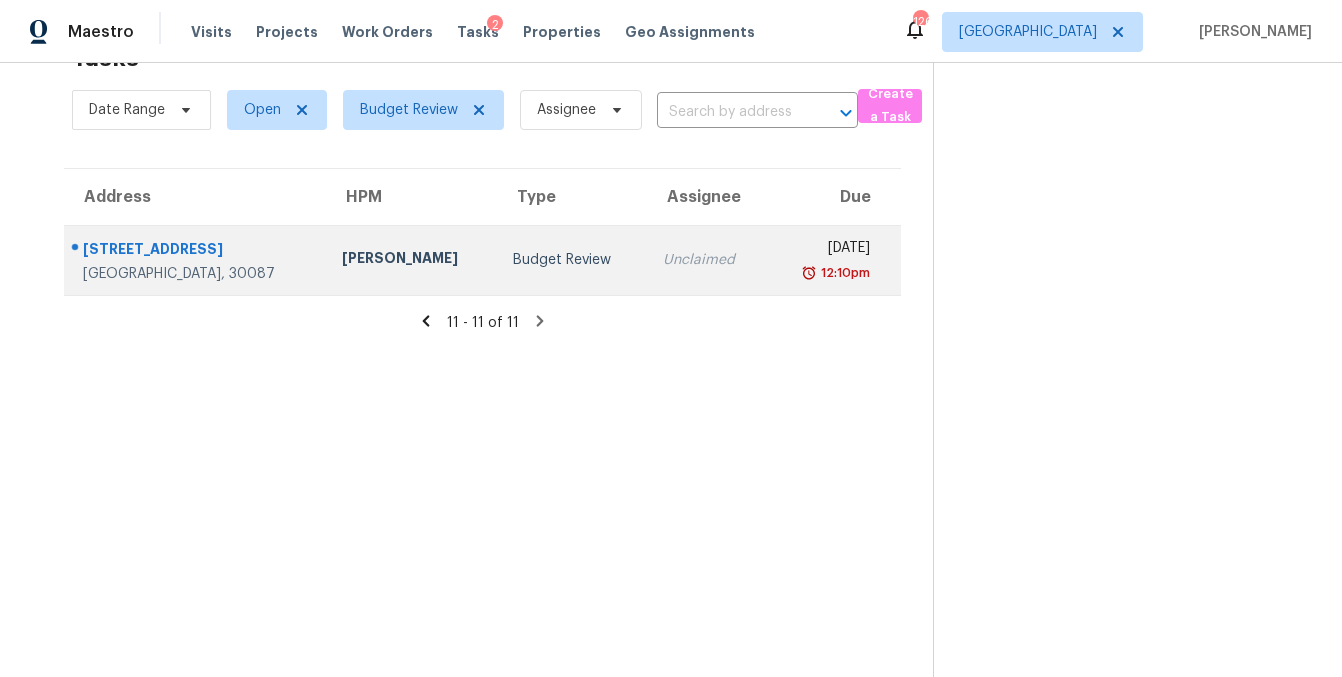 click on "Samuel Vetrik" at bounding box center (411, 260) 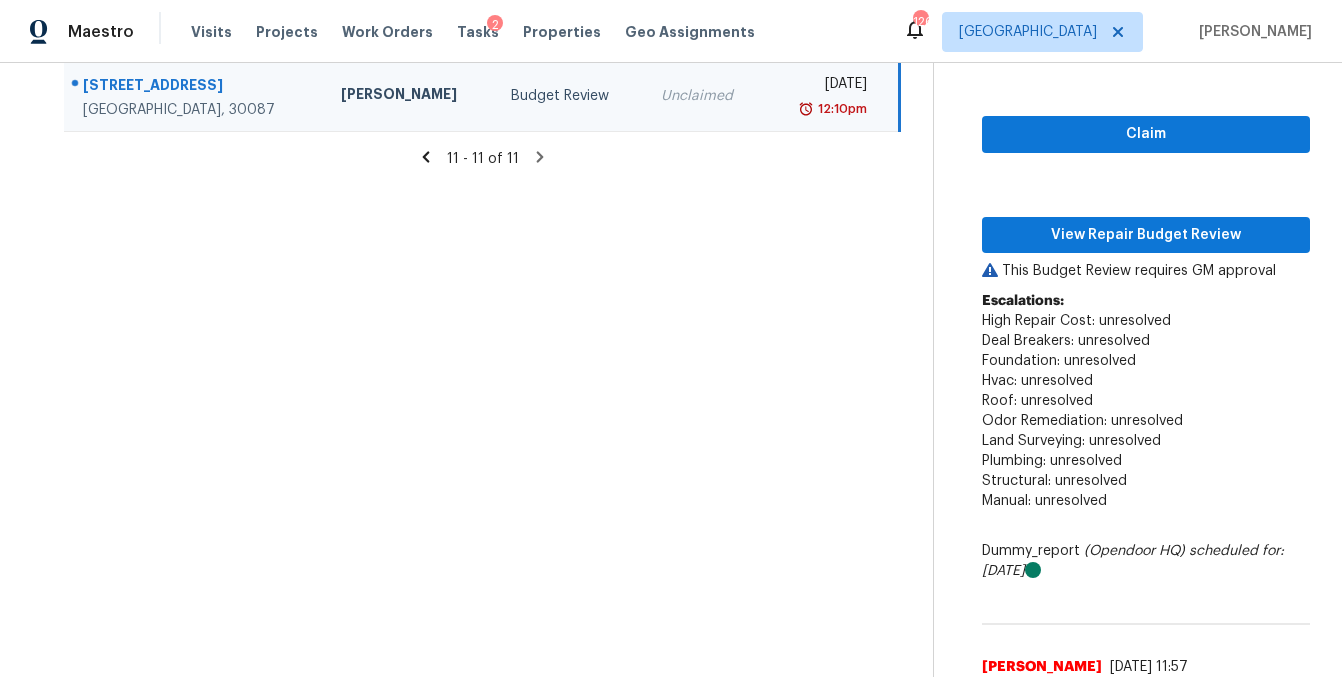 scroll, scrollTop: 217, scrollLeft: 0, axis: vertical 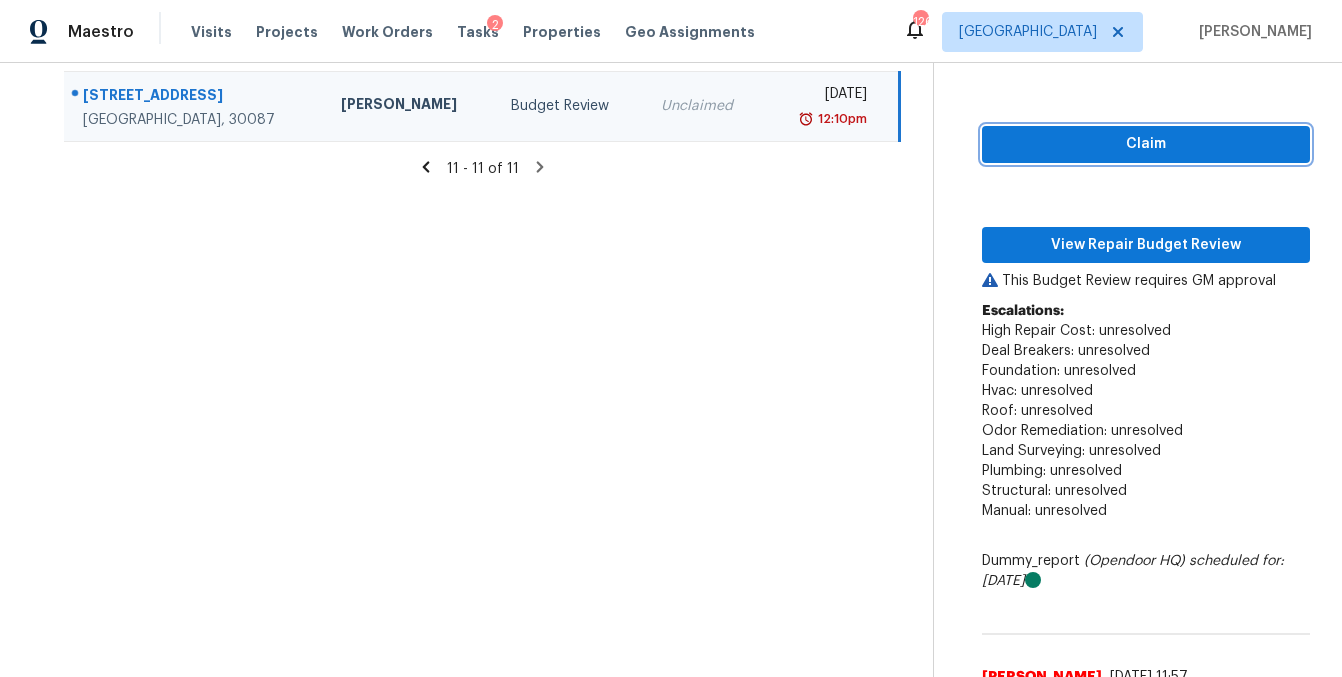 click on "Claim" at bounding box center [1146, 144] 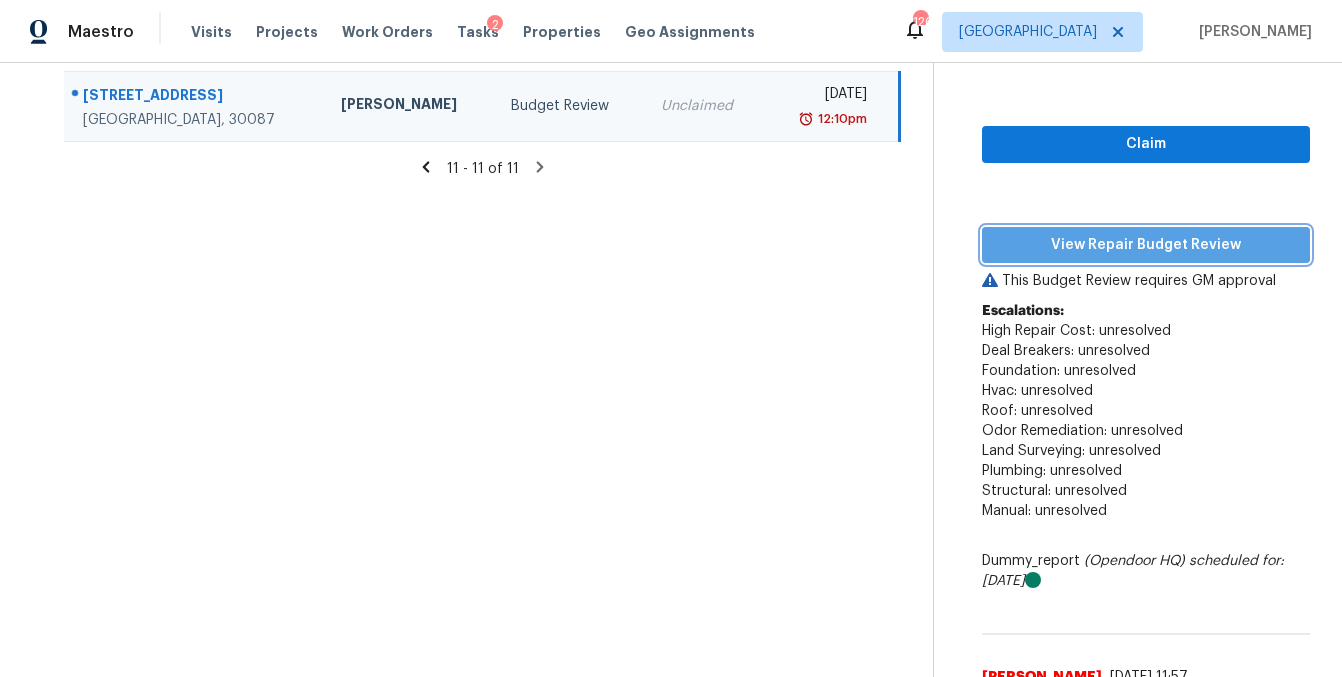 click on "View Repair Budget Review" at bounding box center (1146, 245) 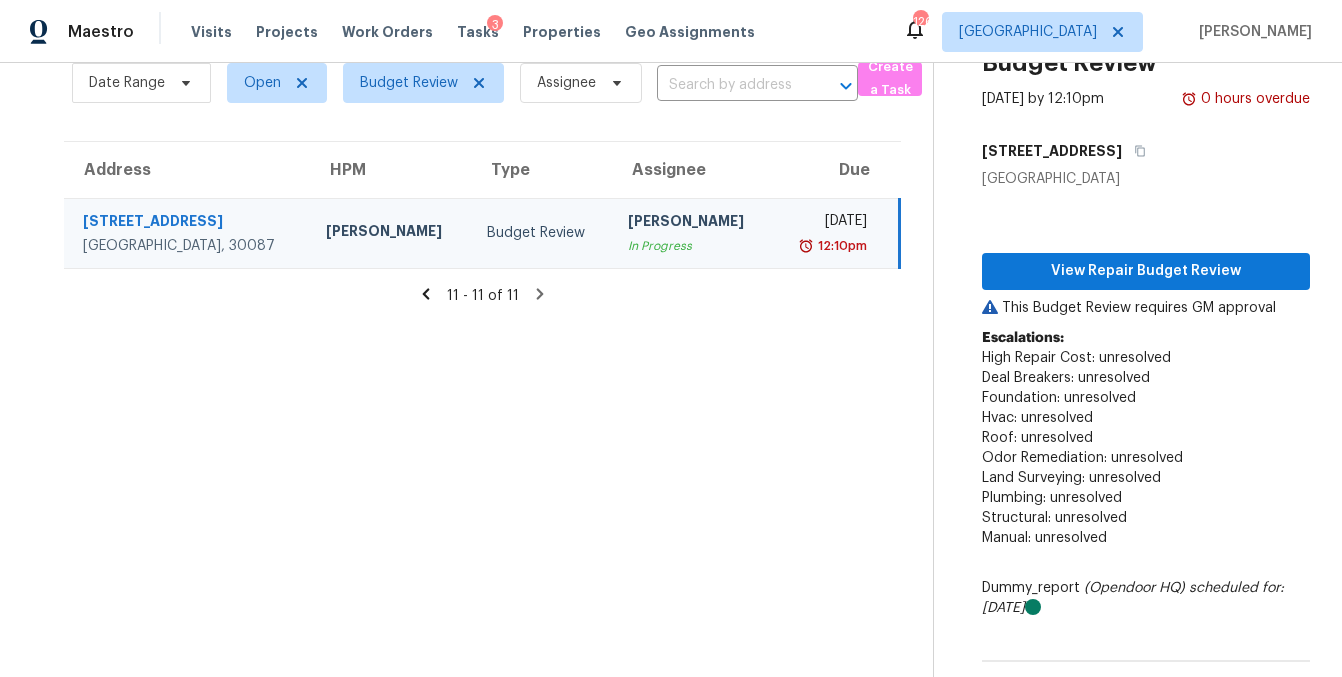 scroll, scrollTop: 89, scrollLeft: 0, axis: vertical 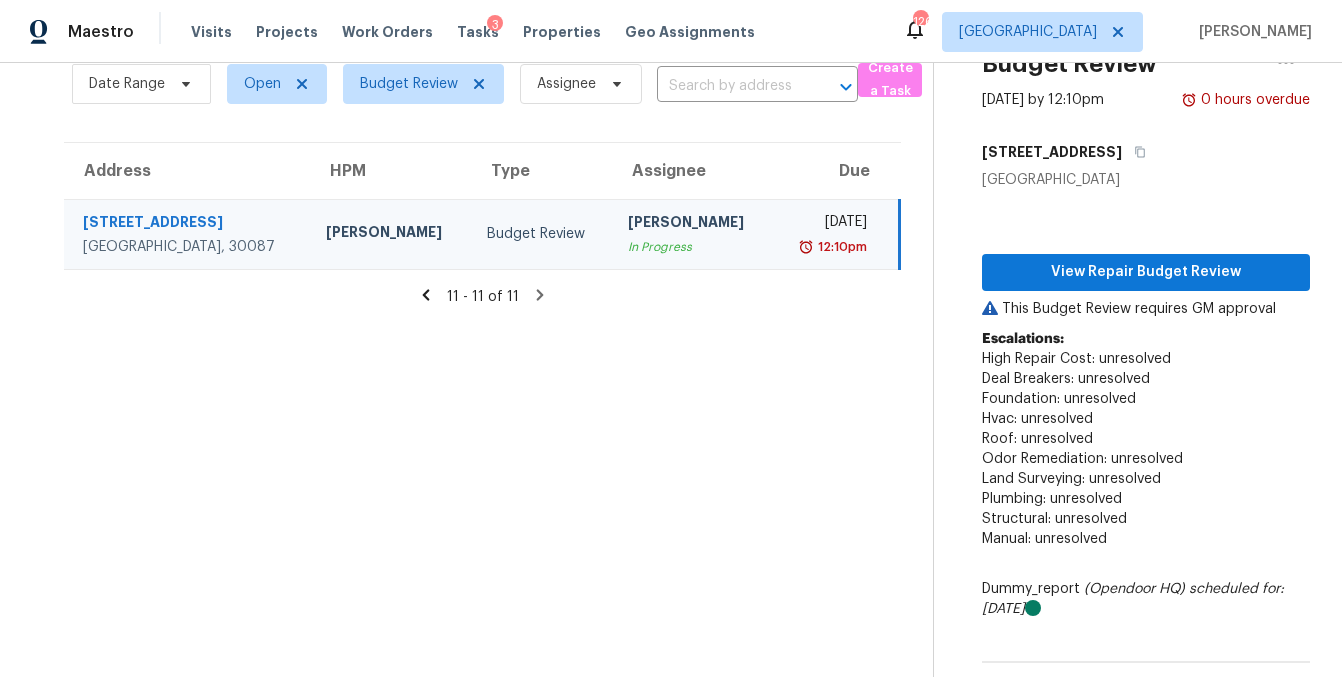 click 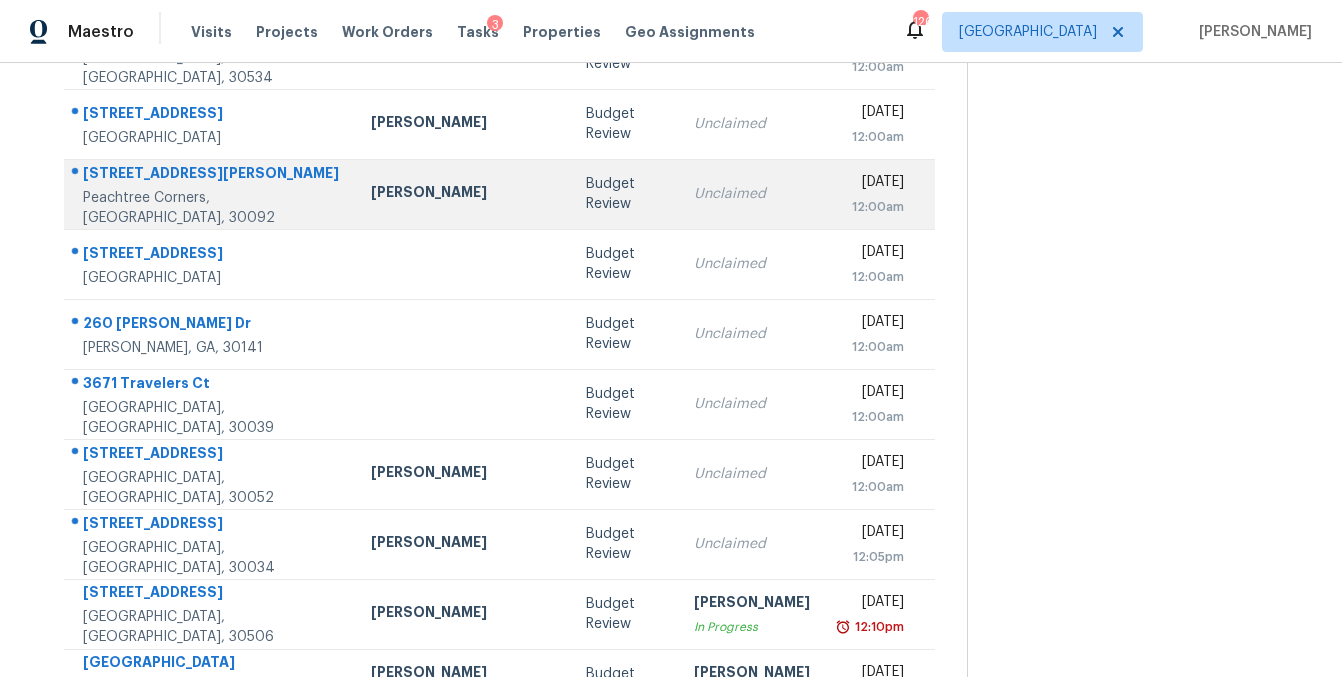 scroll, scrollTop: 267, scrollLeft: 0, axis: vertical 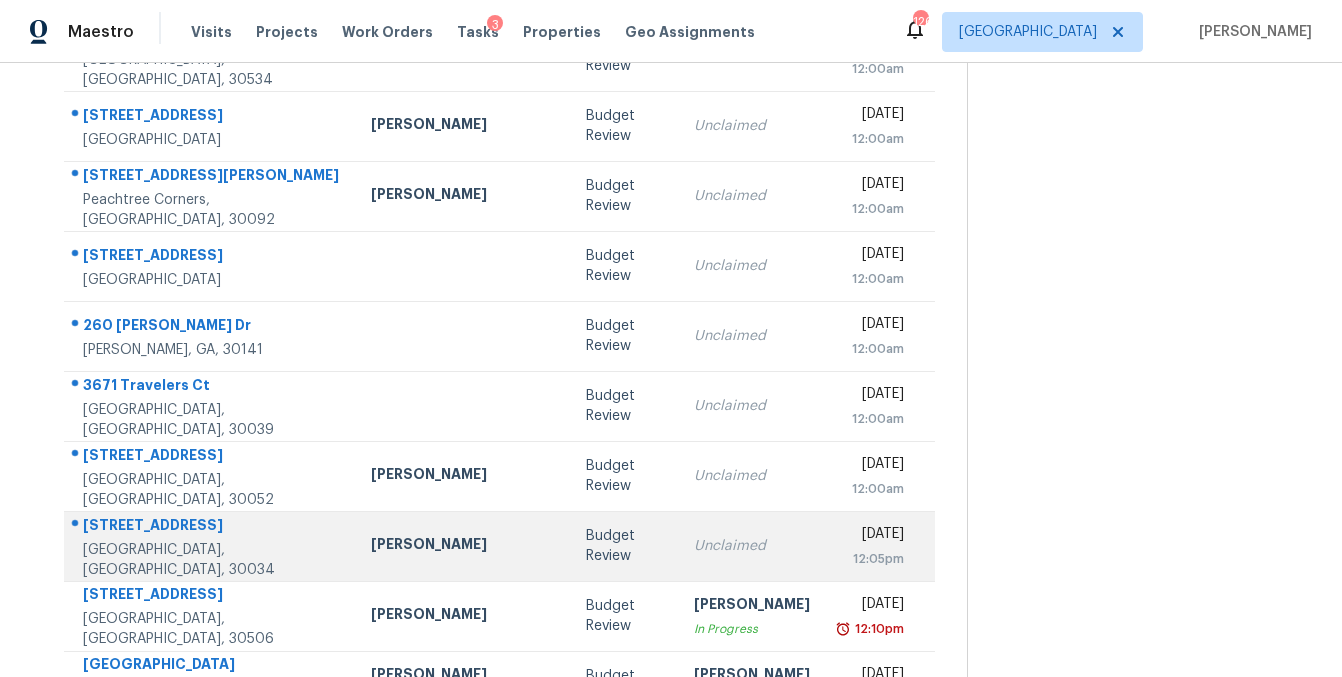 click on "Budget Review" at bounding box center (624, 546) 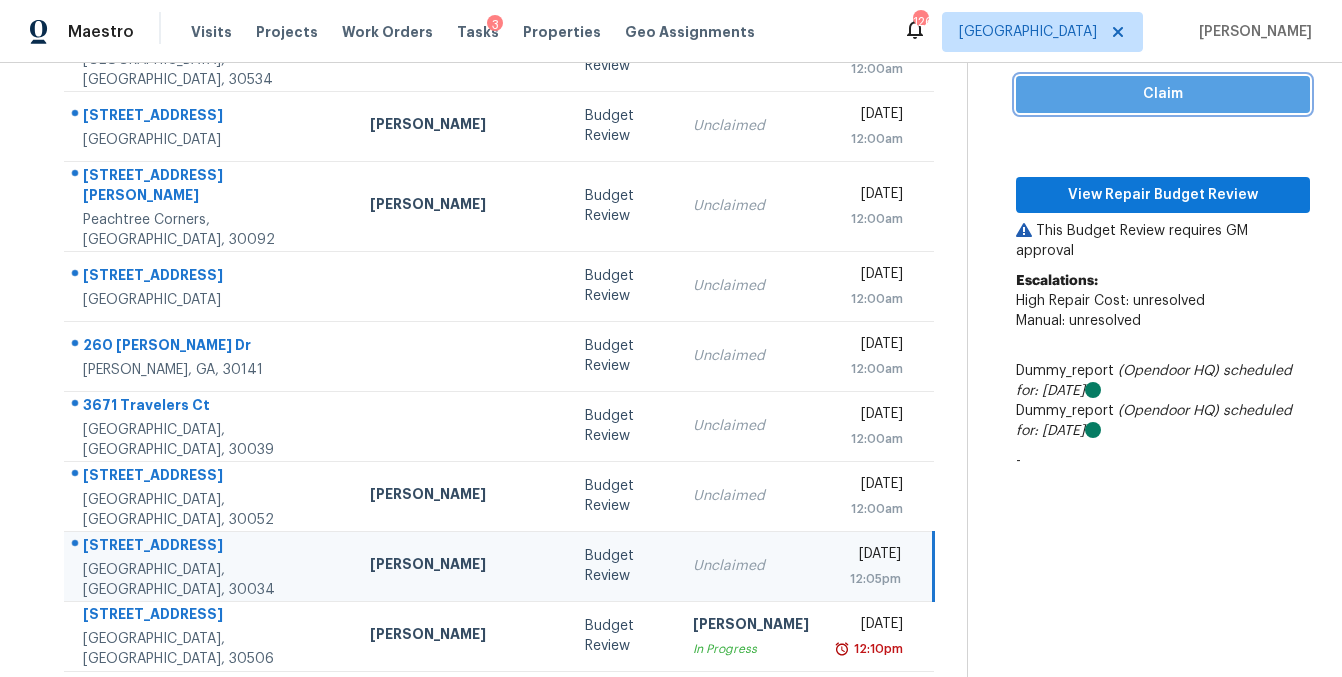drag, startPoint x: 1129, startPoint y: 101, endPoint x: 1113, endPoint y: 129, distance: 32.24903 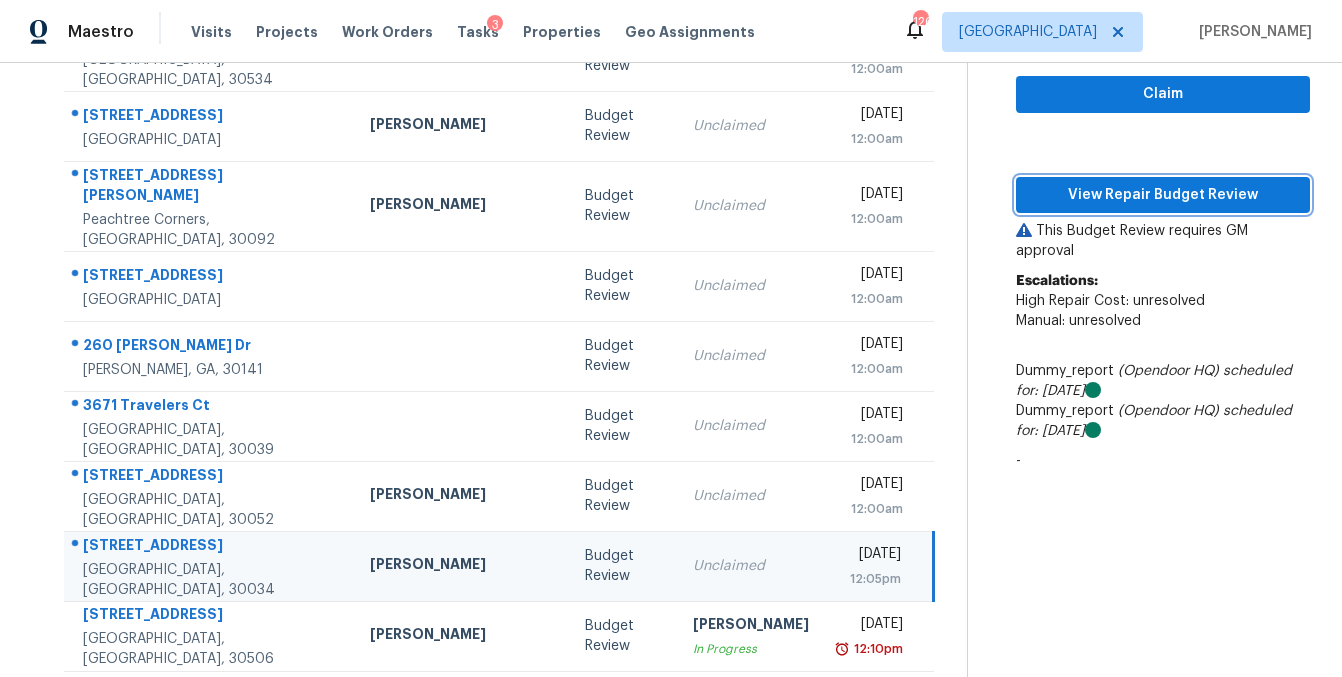 click on "View Repair Budget Review" at bounding box center [1163, 195] 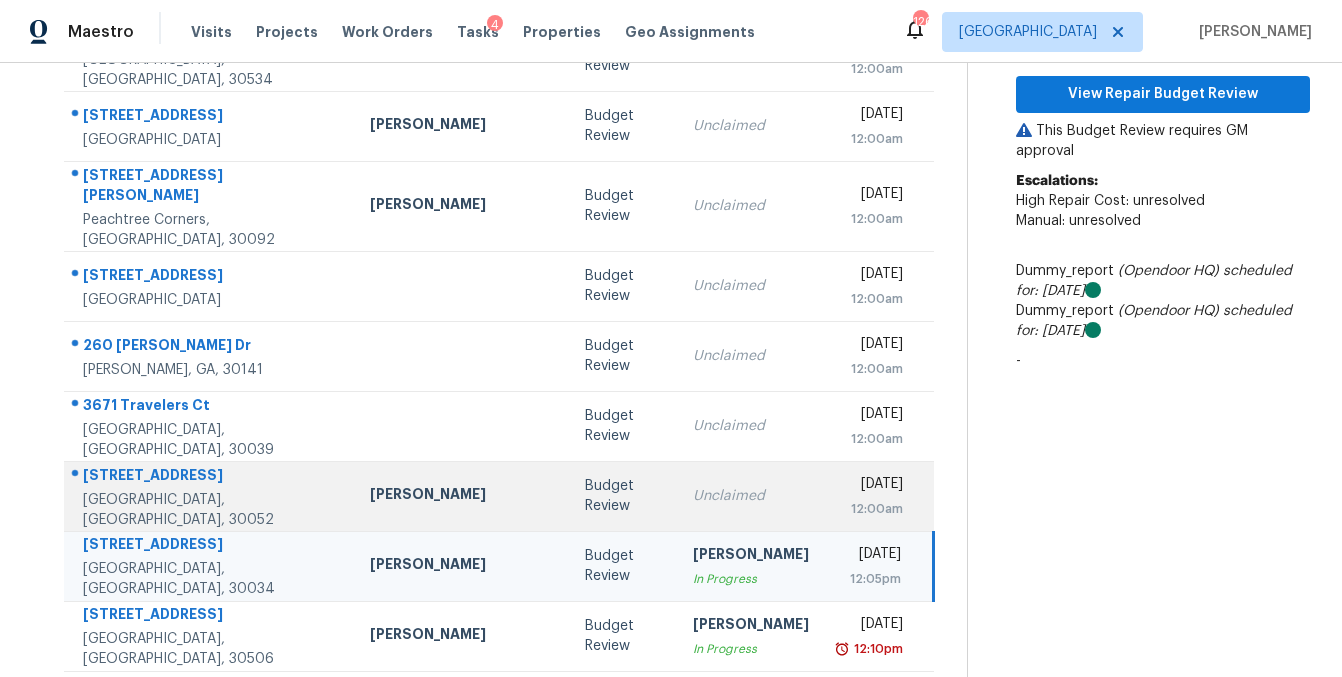 click on "Unclaimed" at bounding box center [751, 496] 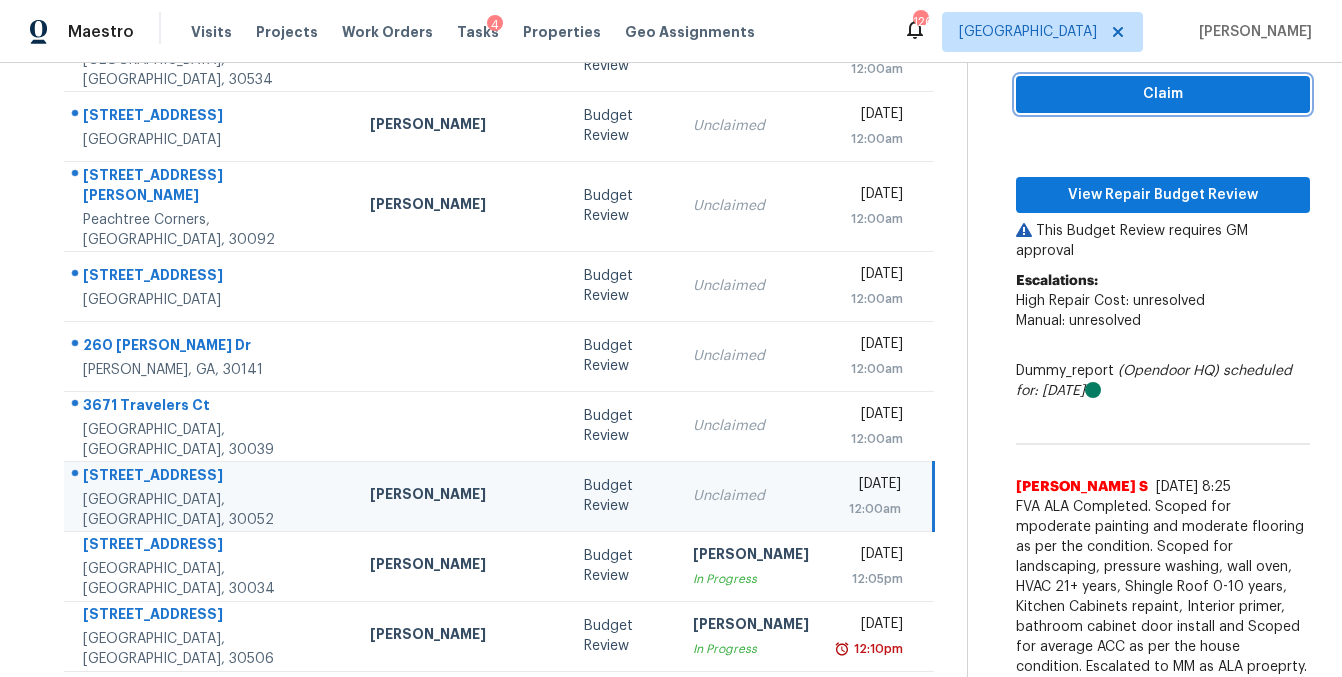 drag, startPoint x: 1044, startPoint y: 101, endPoint x: 1033, endPoint y: 134, distance: 34.785053 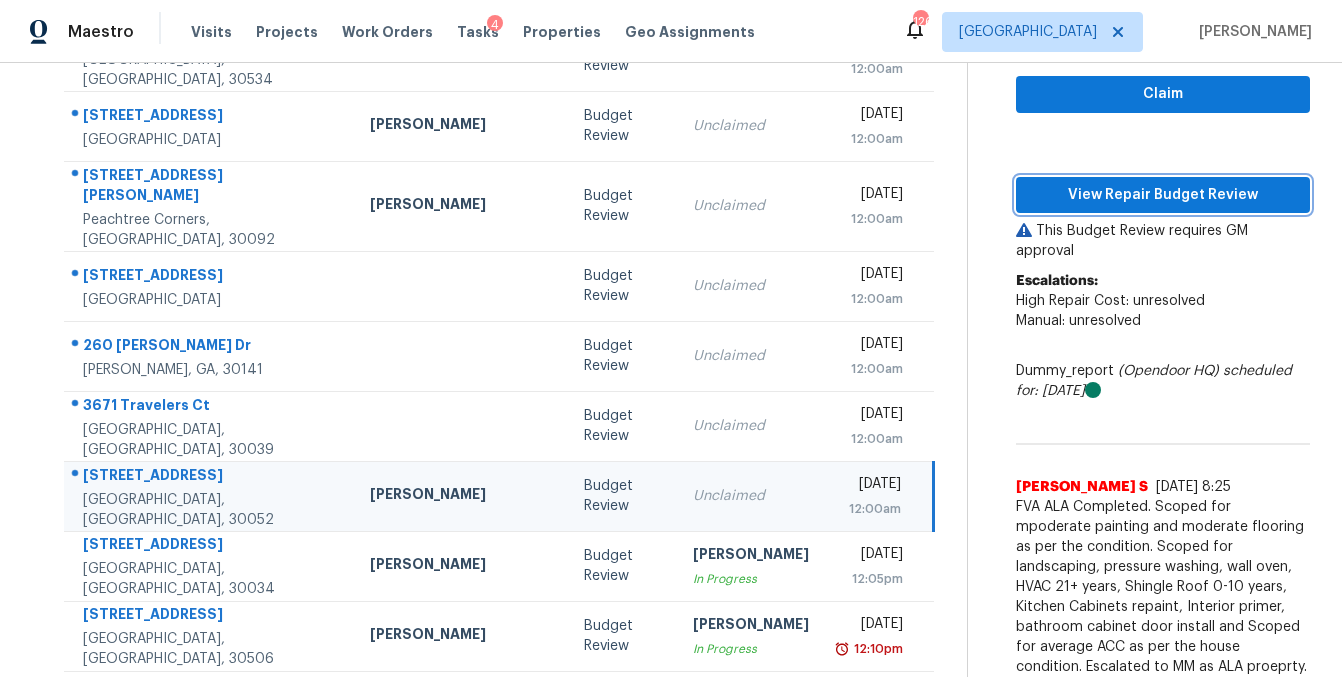 click on "View Repair Budget Review" at bounding box center [1163, 195] 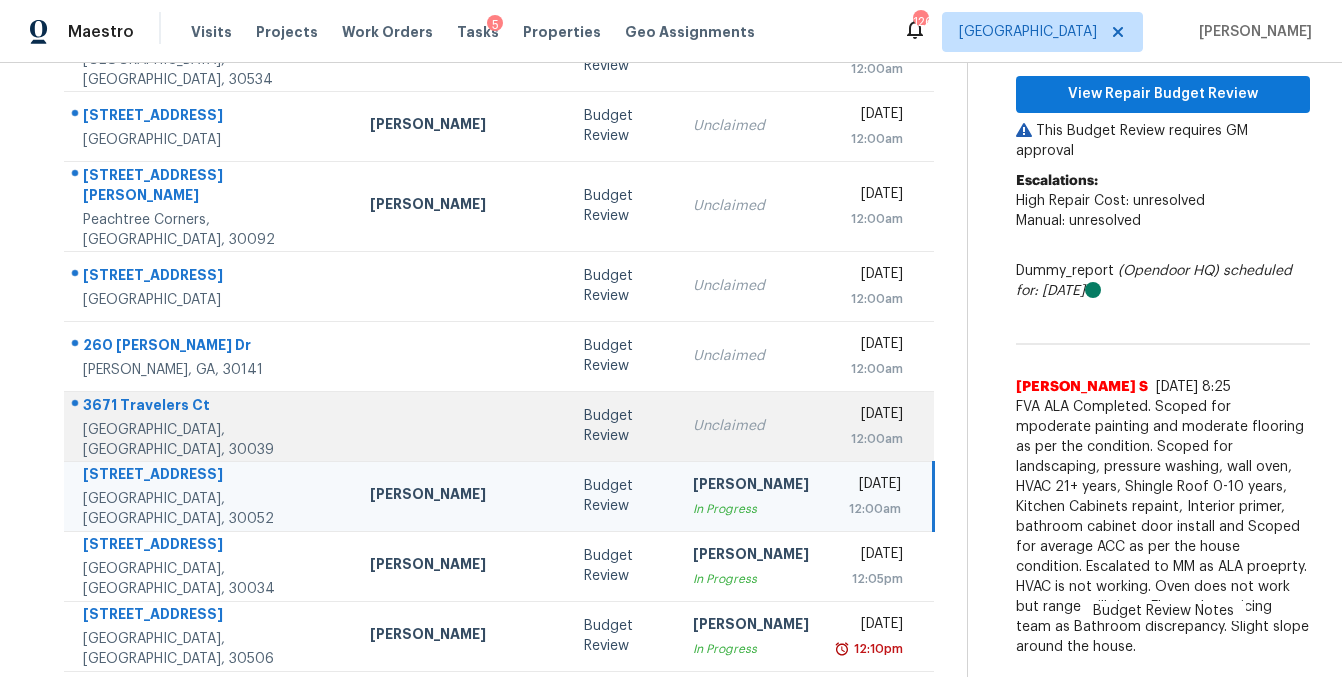 click on "Unclaimed" at bounding box center [751, 426] 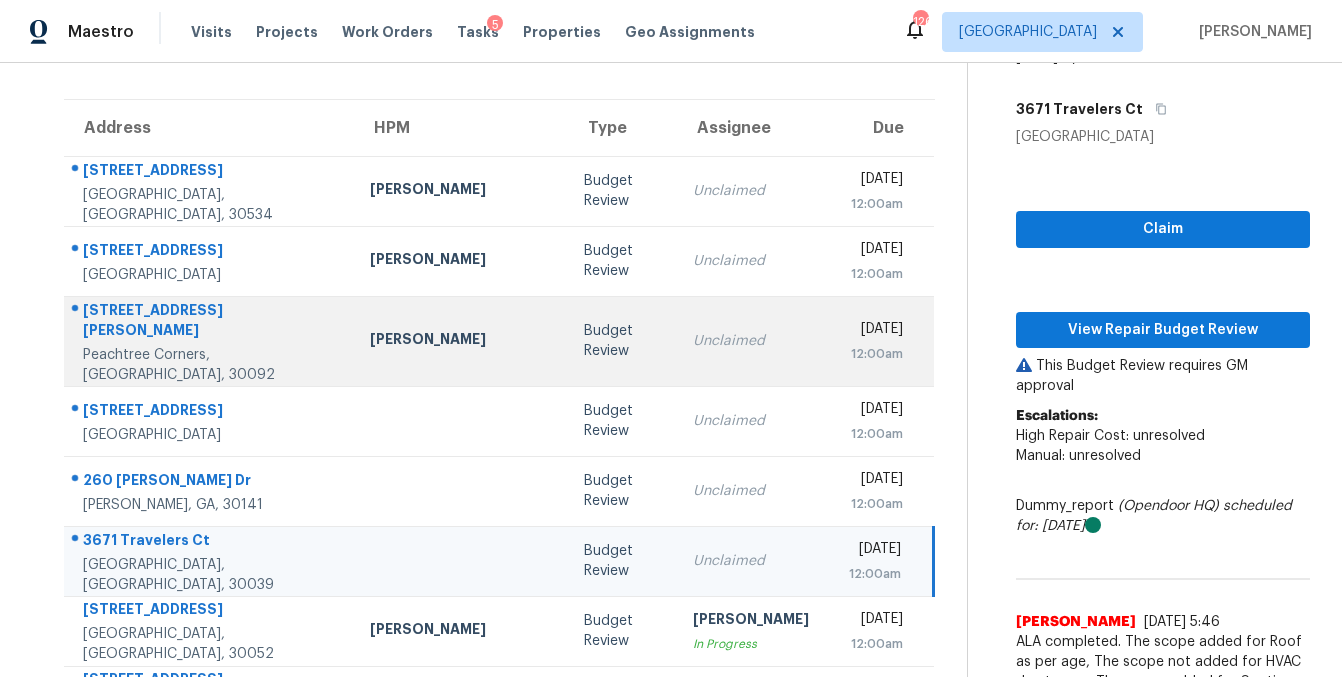 scroll, scrollTop: 135, scrollLeft: 0, axis: vertical 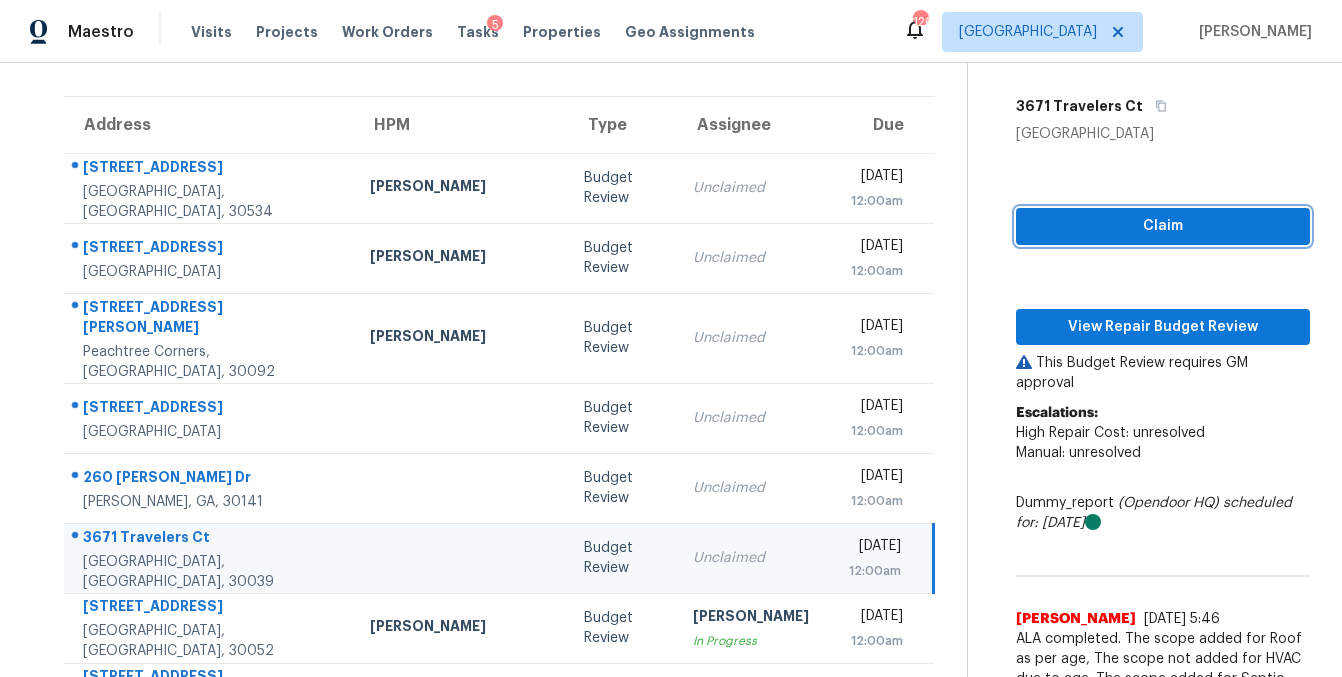 click on "Claim" at bounding box center [1163, 226] 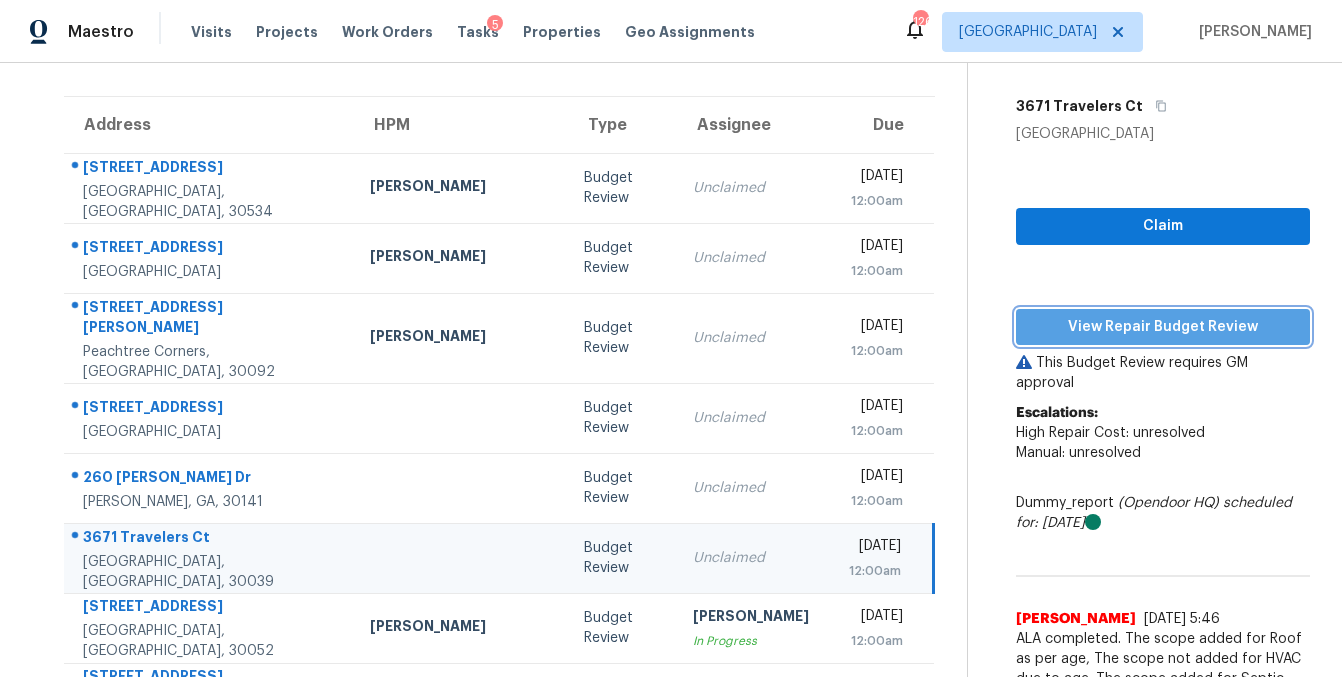 click on "View Repair Budget Review" at bounding box center [1163, 327] 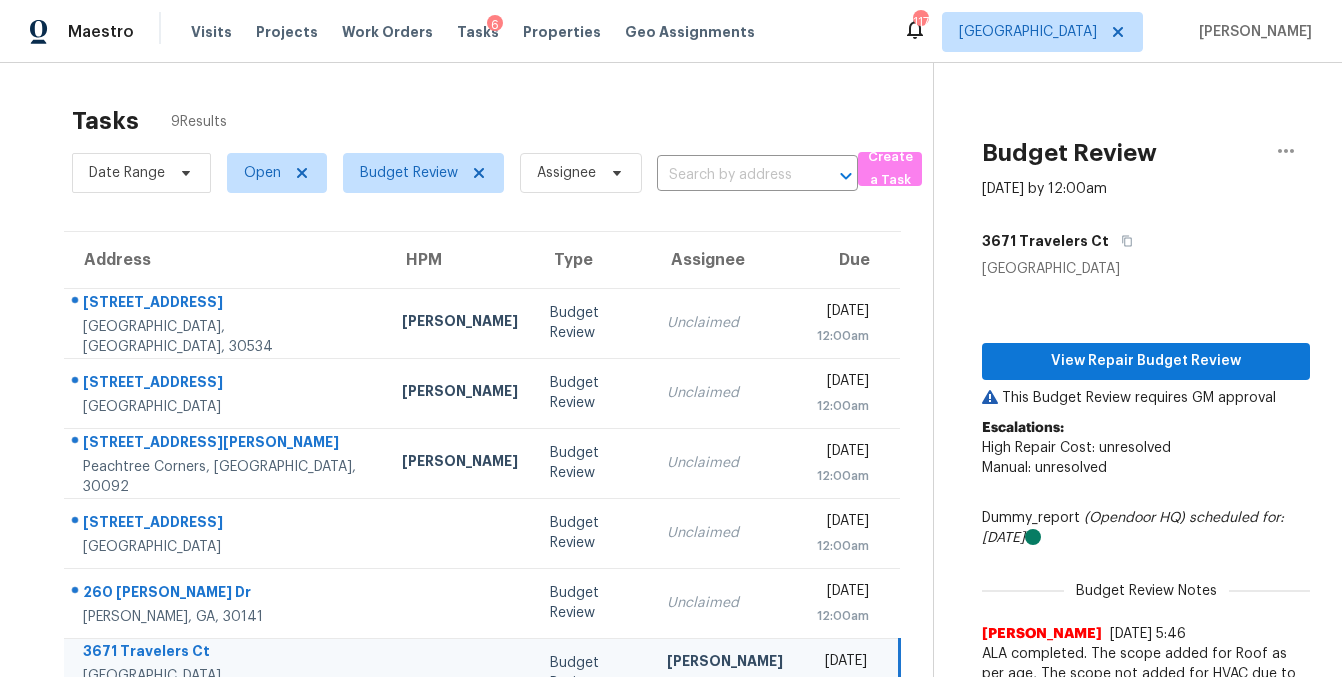 scroll, scrollTop: 0, scrollLeft: 0, axis: both 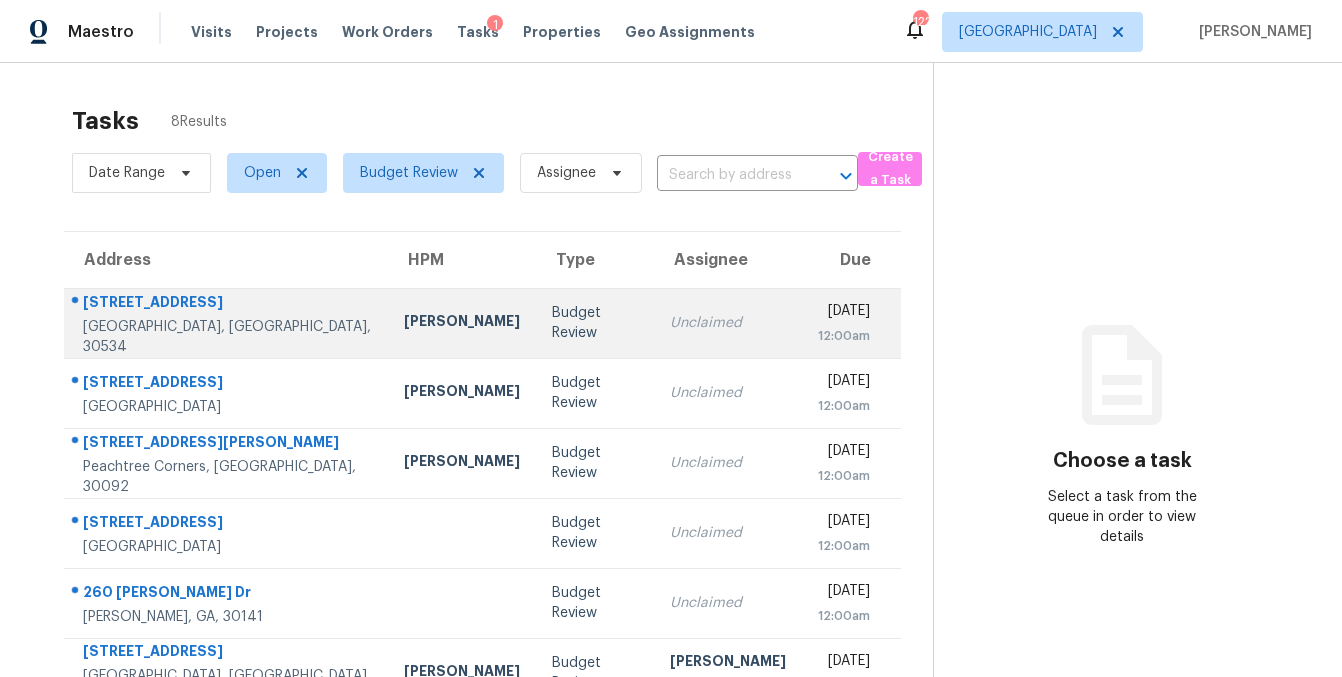 click on "Budget Review" at bounding box center (595, 323) 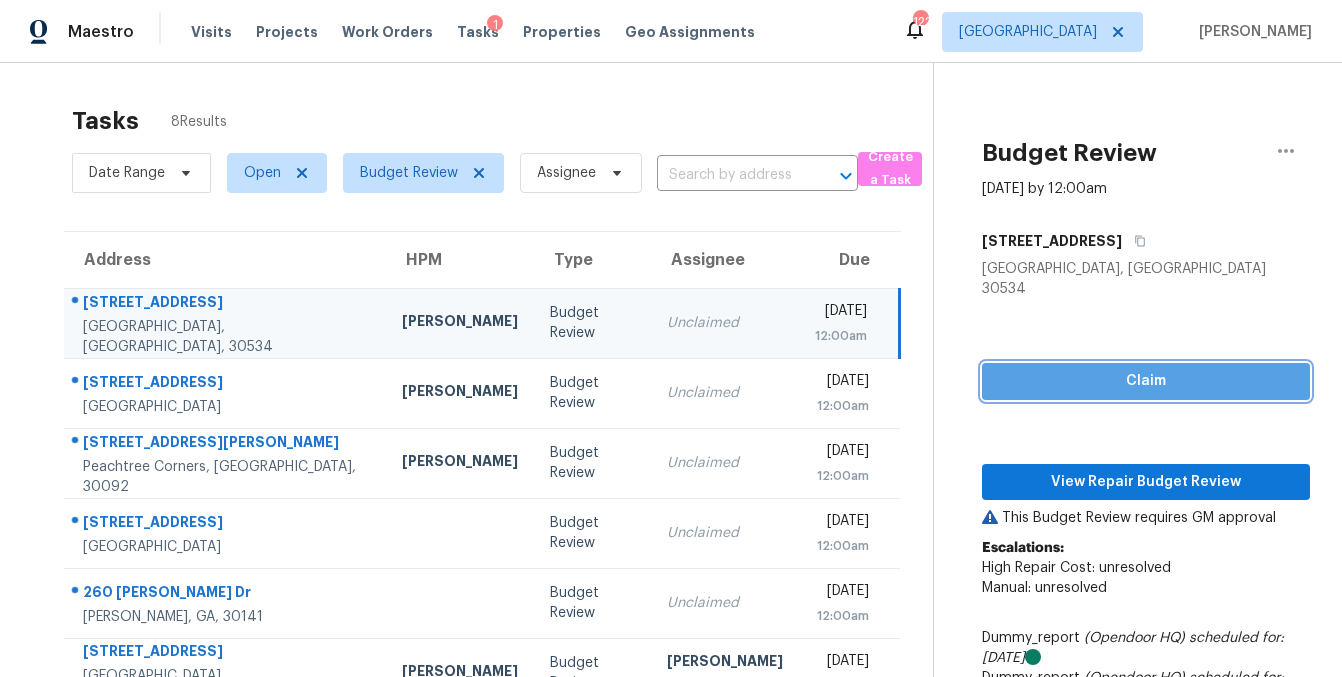 click on "Claim" at bounding box center (1146, 381) 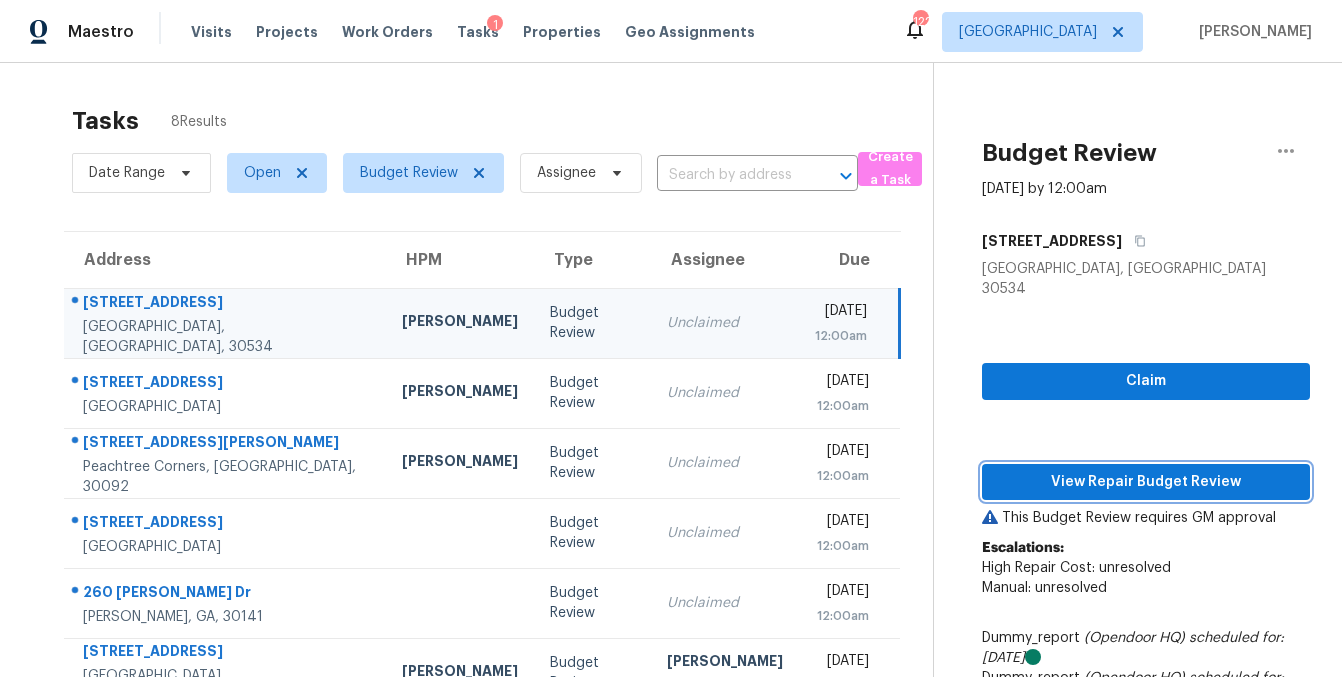 click on "View Repair Budget Review" at bounding box center (1146, 482) 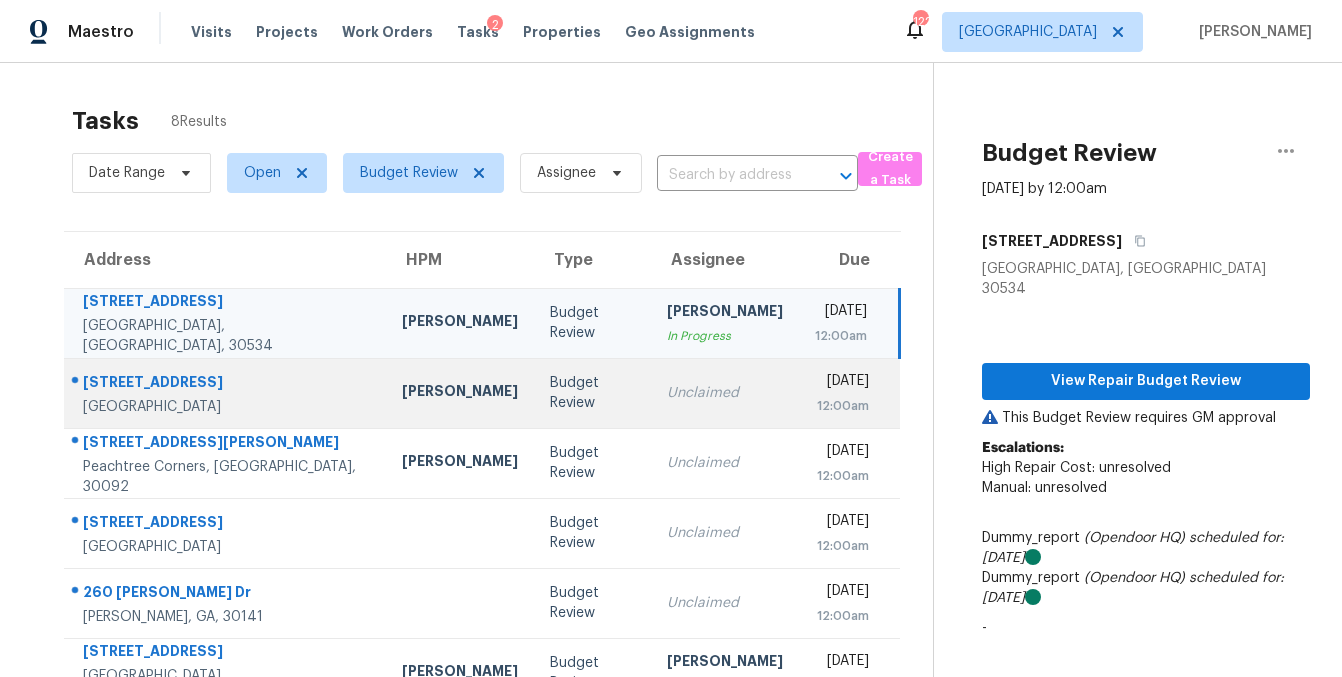 click on "Unclaimed" at bounding box center [725, 393] 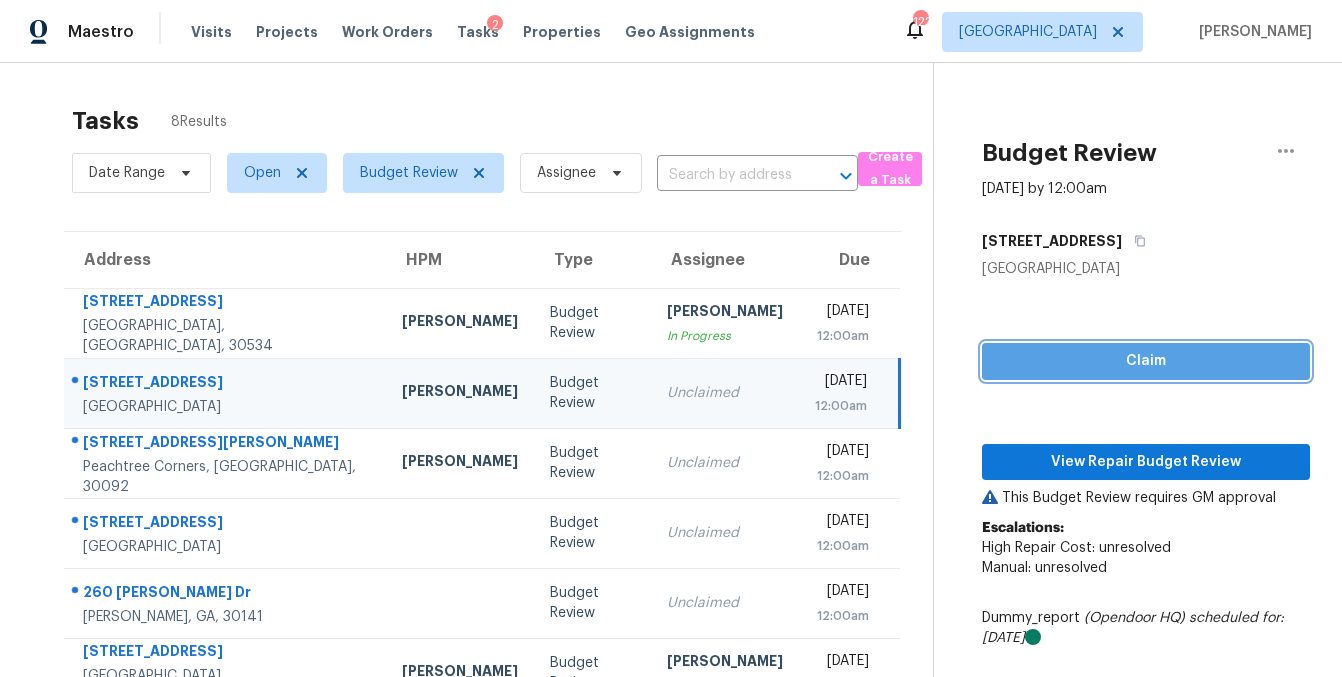 click on "Claim" at bounding box center (1146, 361) 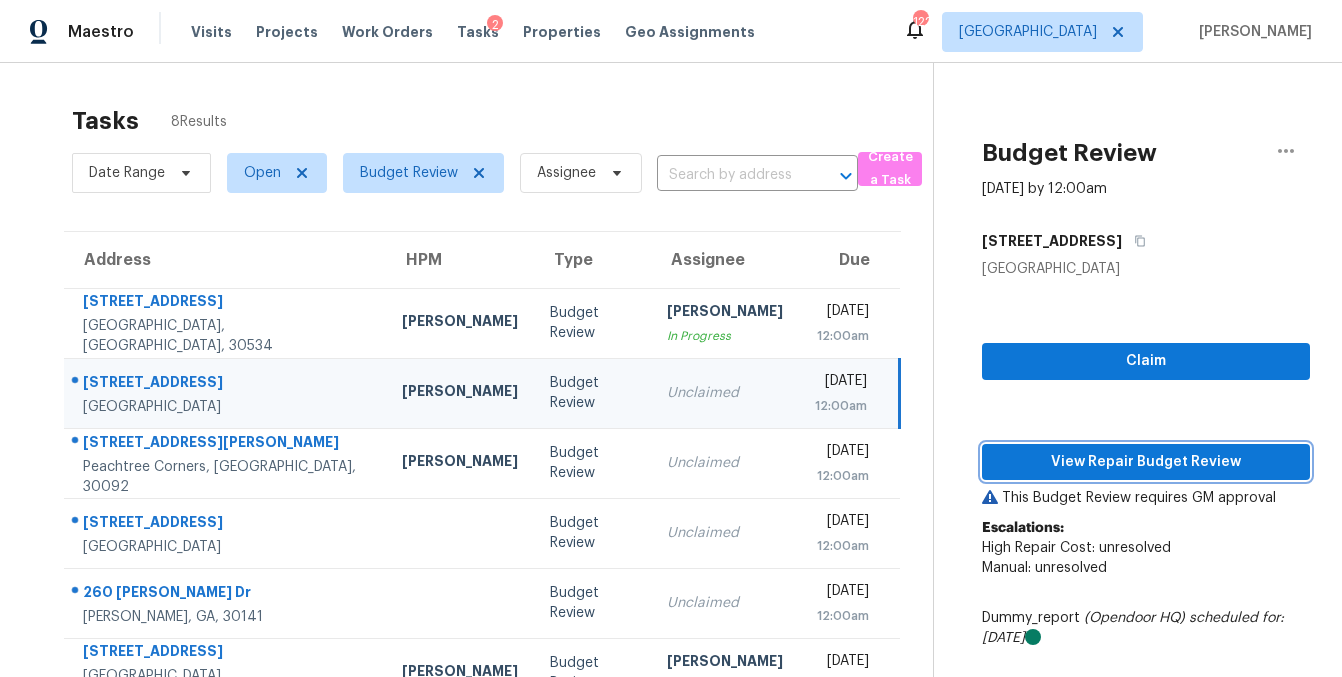 click on "View Repair Budget Review" at bounding box center [1146, 462] 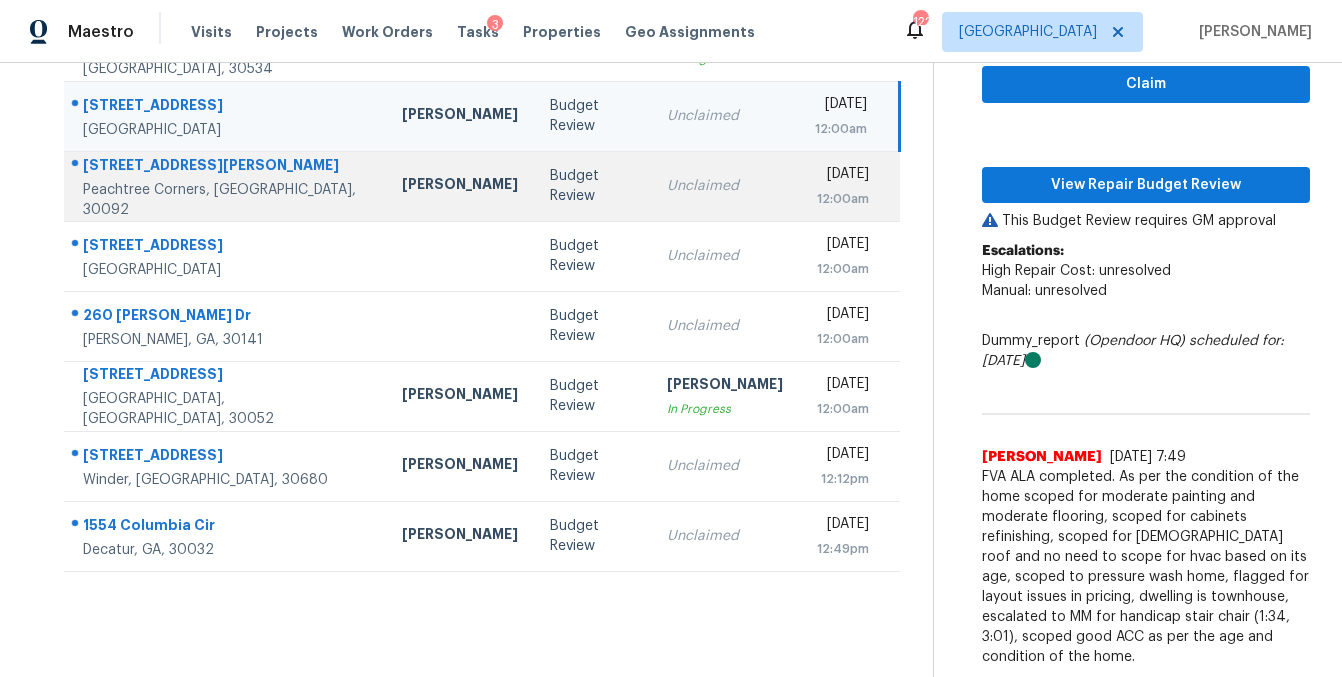 scroll, scrollTop: 187, scrollLeft: 0, axis: vertical 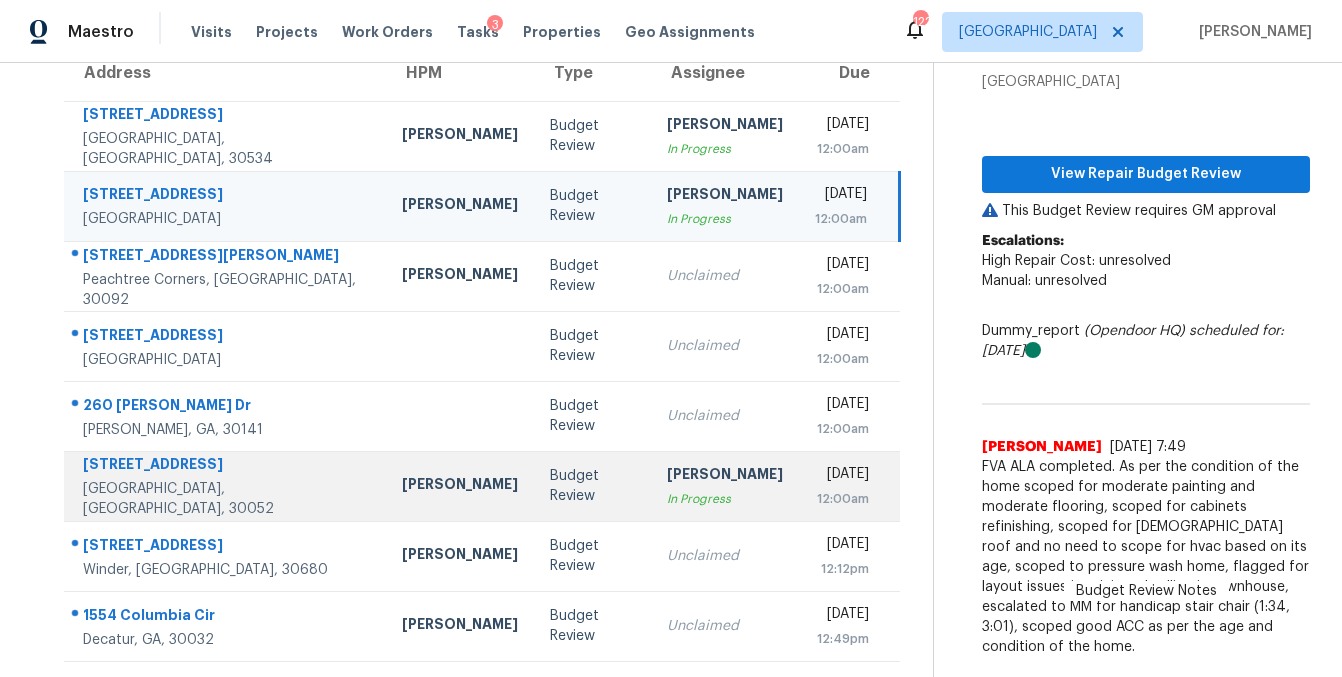 click on "[PERSON_NAME]" at bounding box center [725, 476] 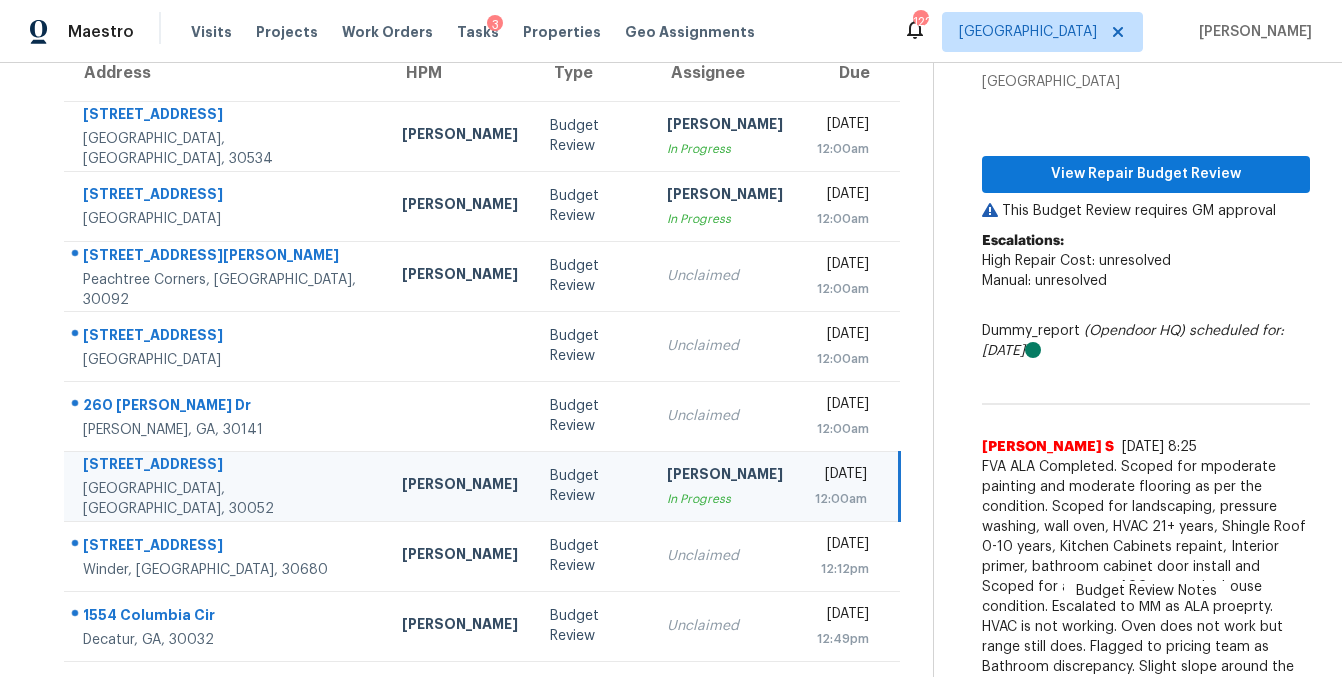 scroll, scrollTop: 197, scrollLeft: 0, axis: vertical 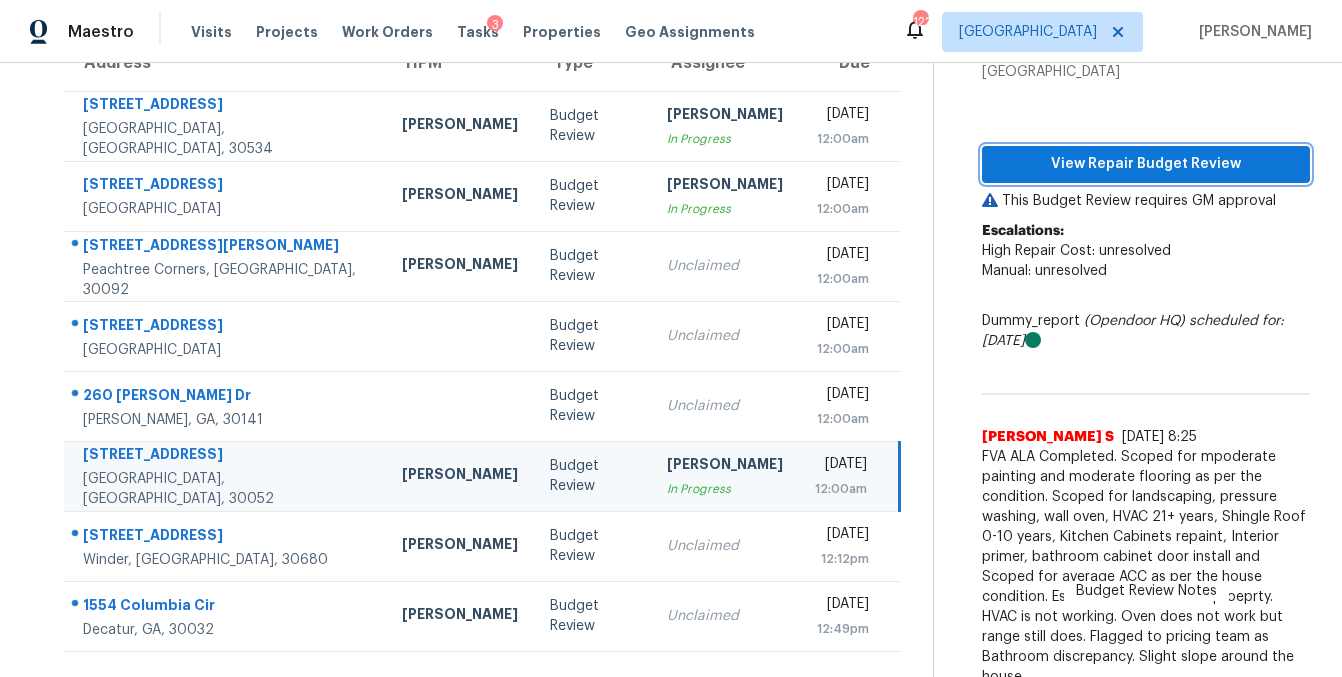 click on "View Repair Budget Review" at bounding box center [1146, 164] 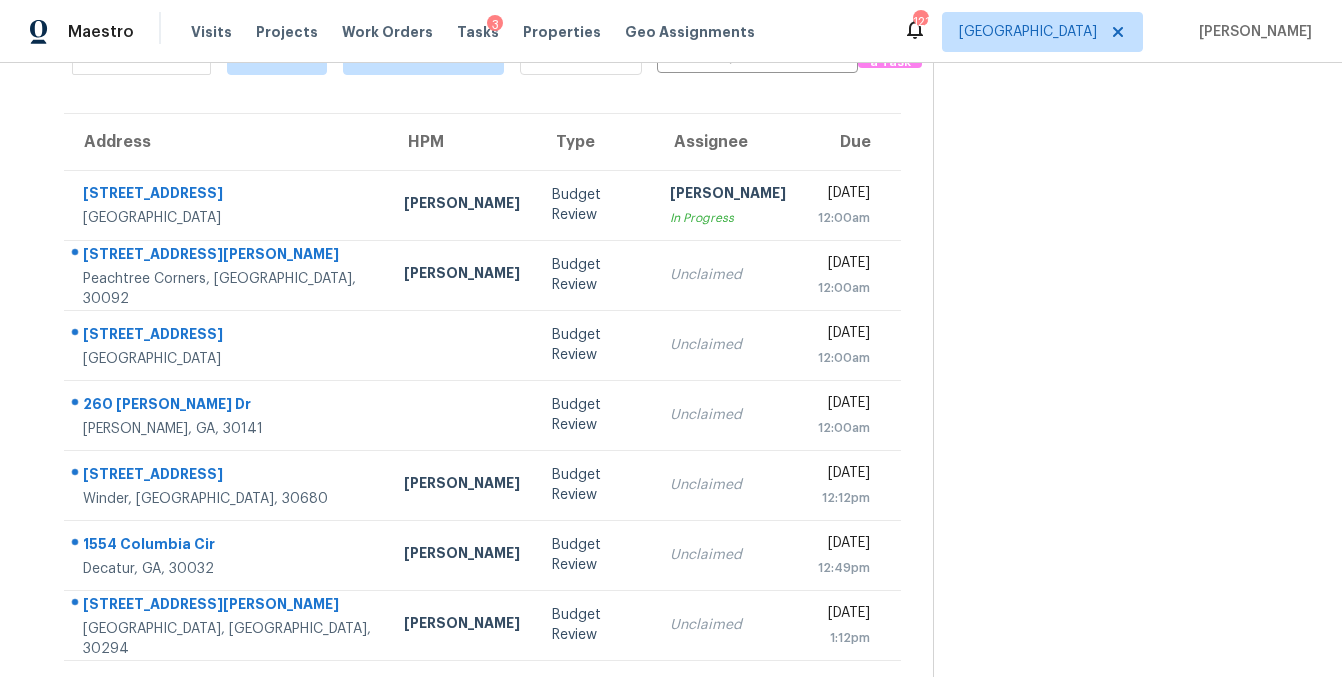 scroll, scrollTop: 117, scrollLeft: 0, axis: vertical 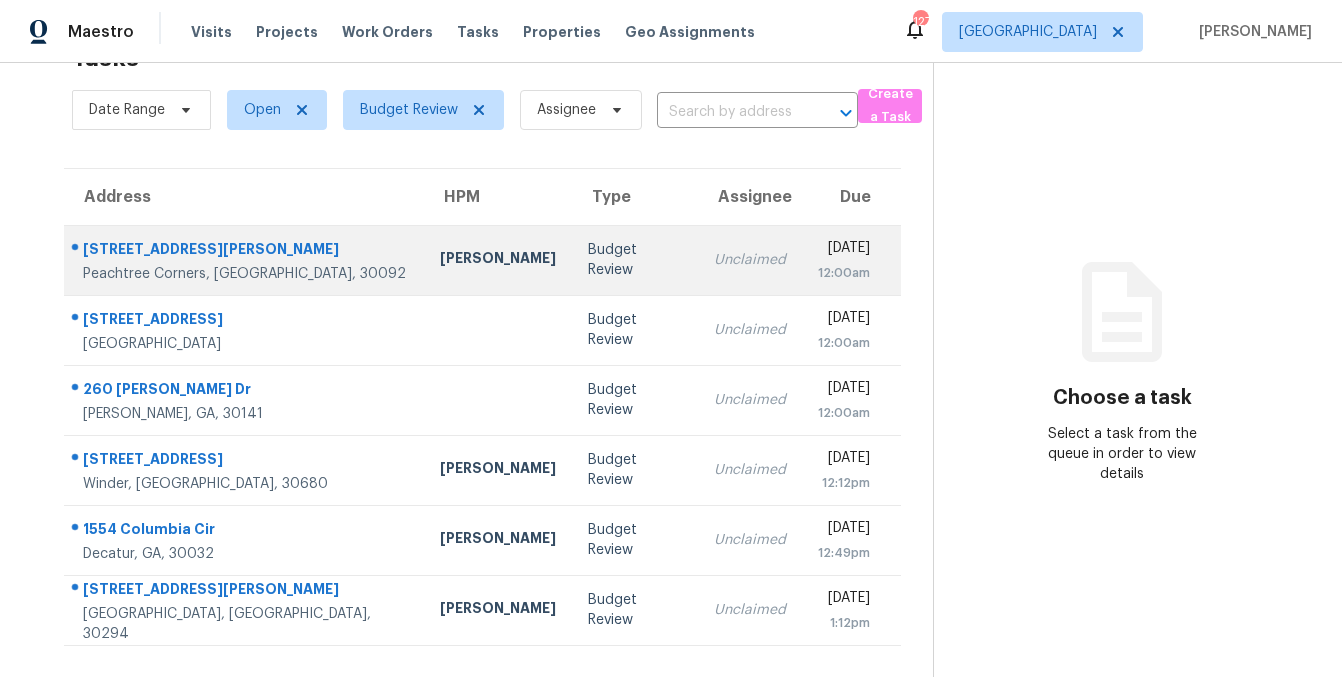 click on "[PERSON_NAME]" at bounding box center [498, 260] 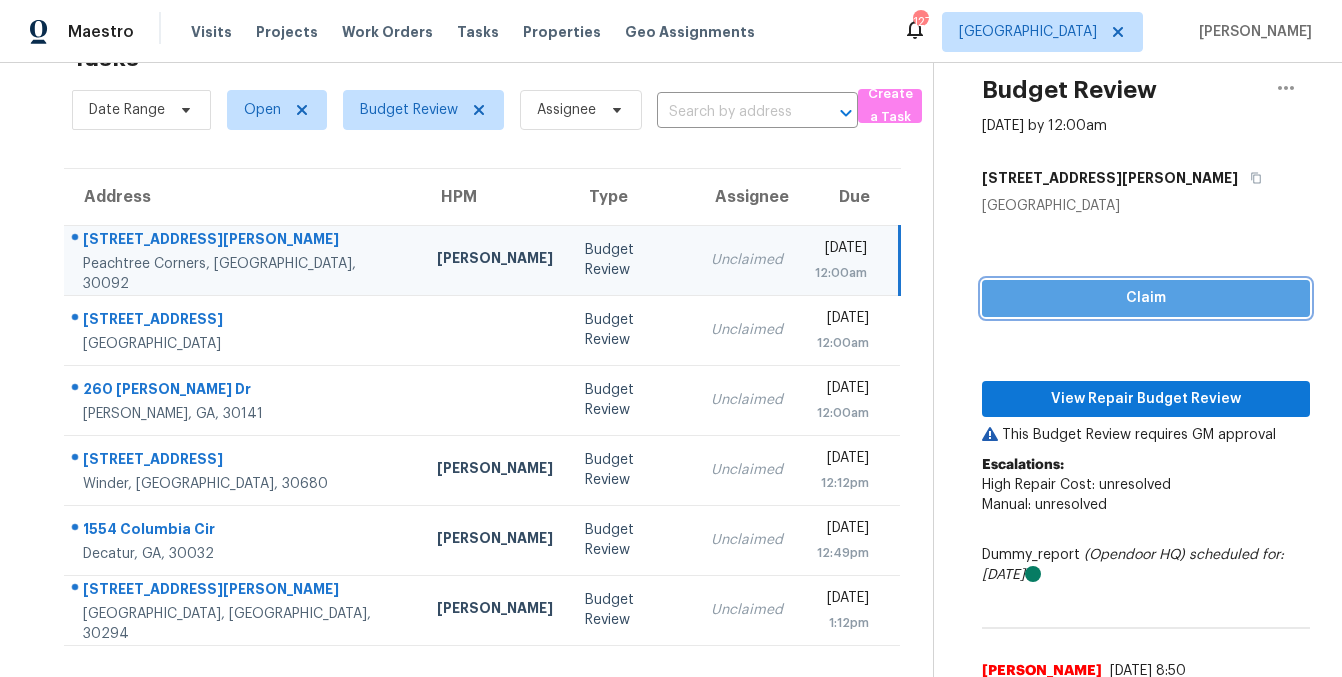 click on "Claim" at bounding box center [1146, 298] 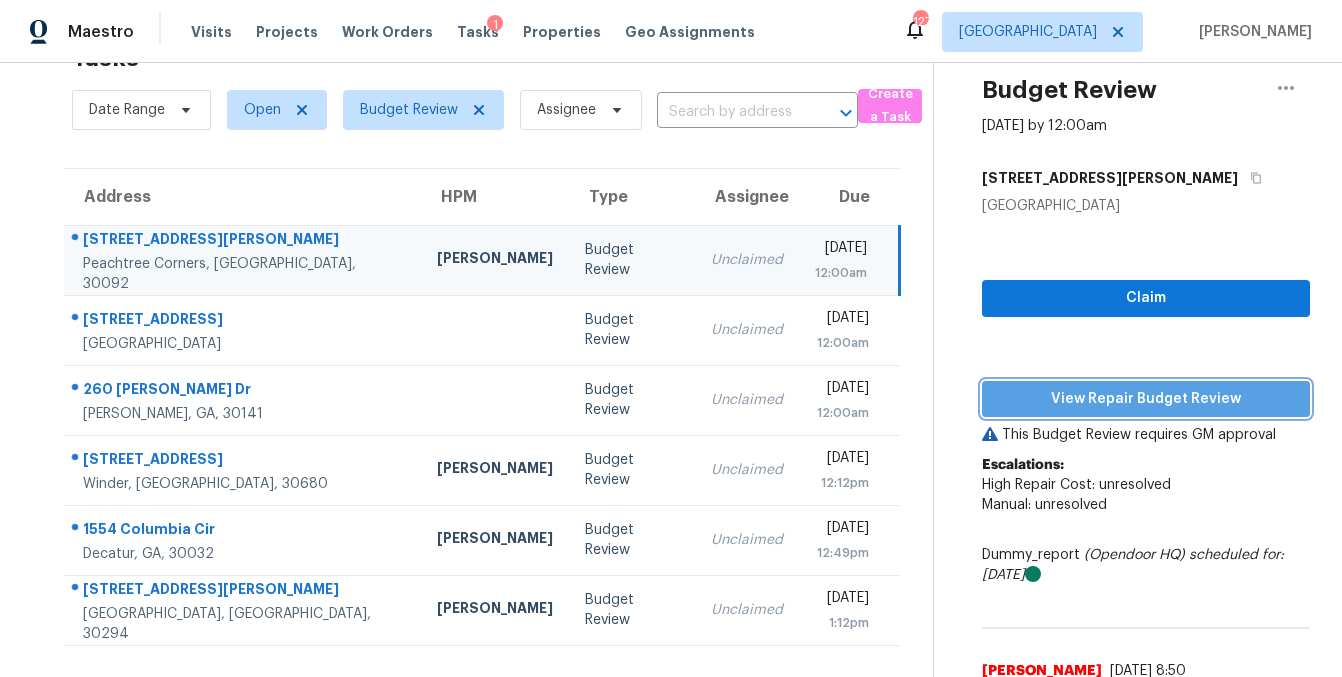 click on "View Repair Budget Review" at bounding box center (1146, 399) 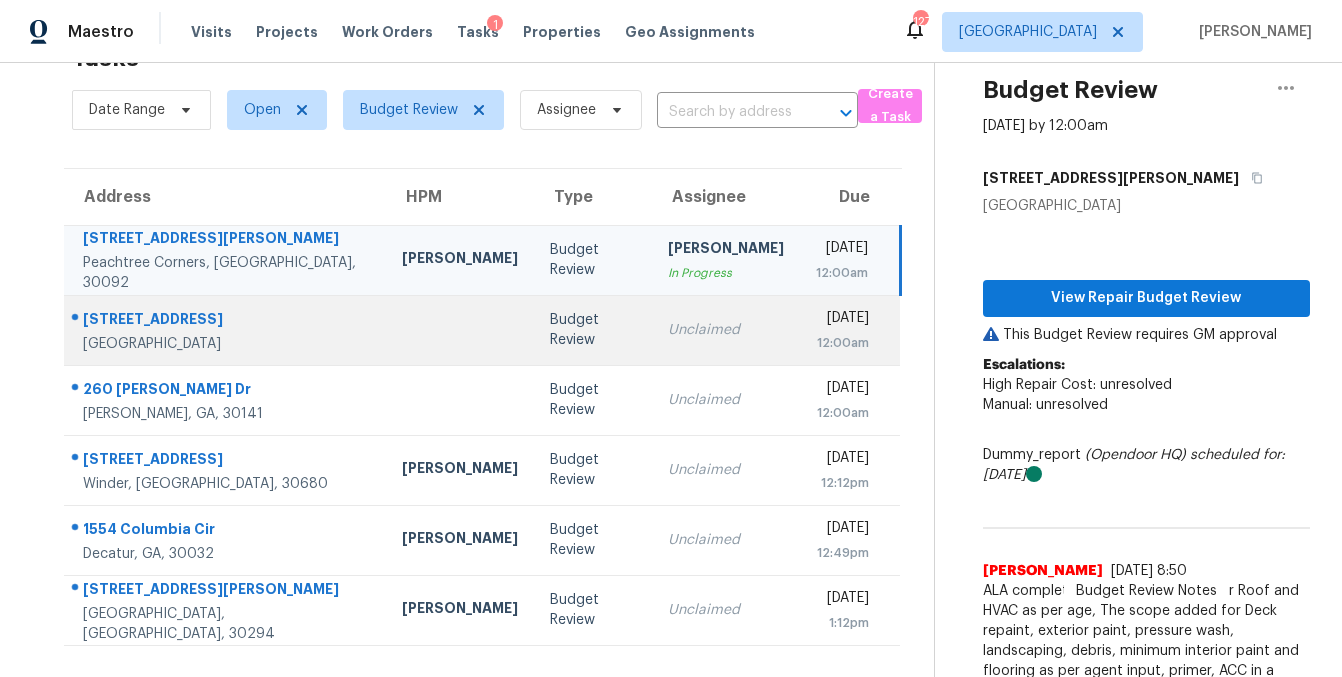 click on "Unclaimed" at bounding box center [726, 330] 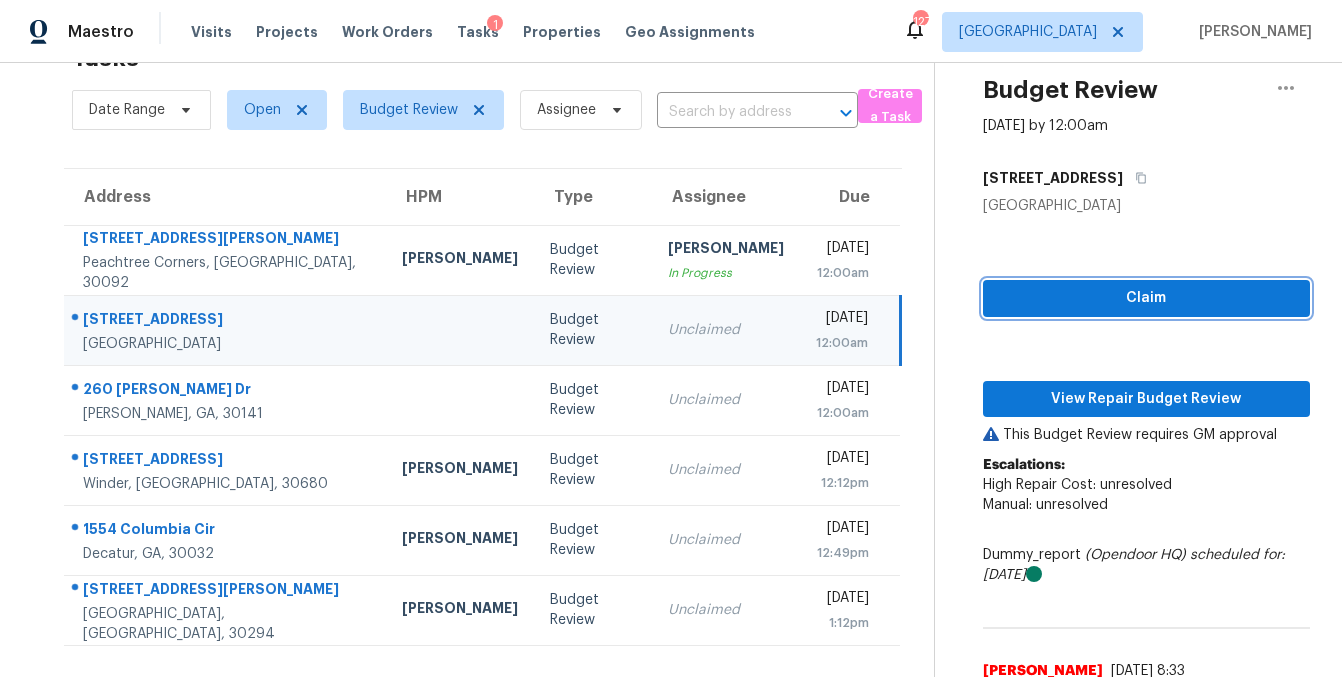 click on "Claim" at bounding box center (1146, 298) 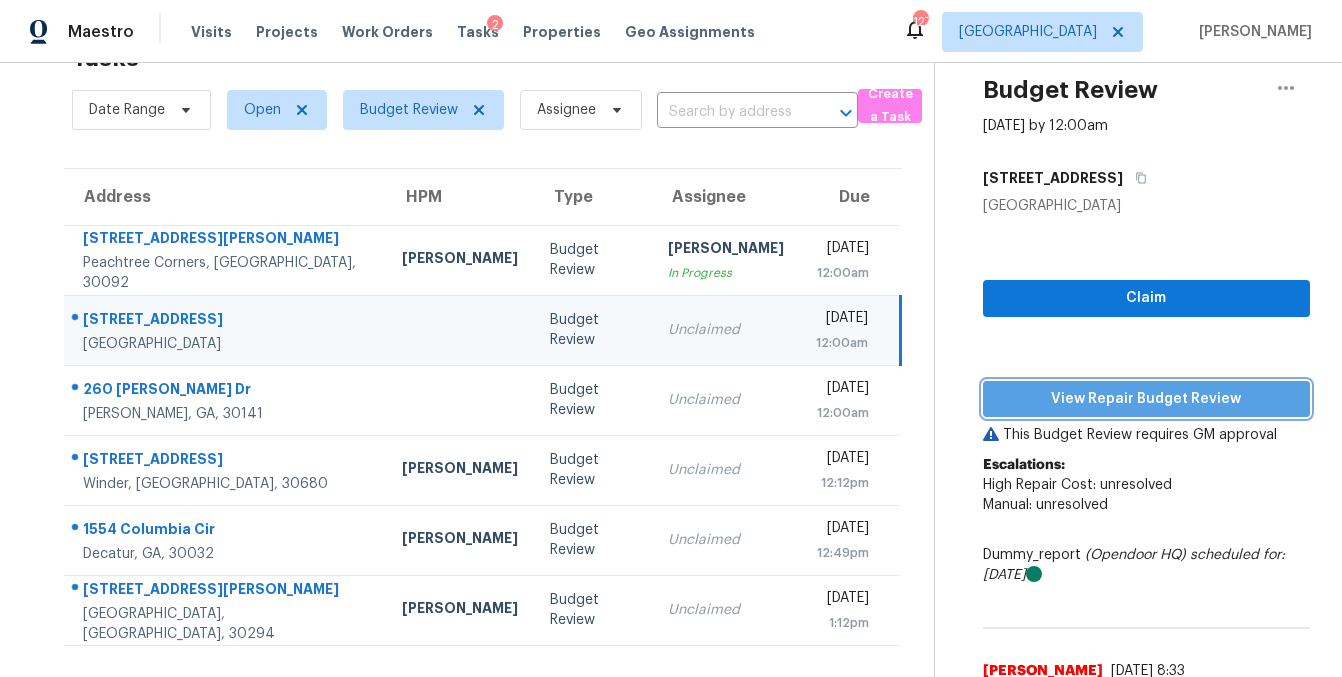 click on "View Repair Budget Review" at bounding box center (1146, 399) 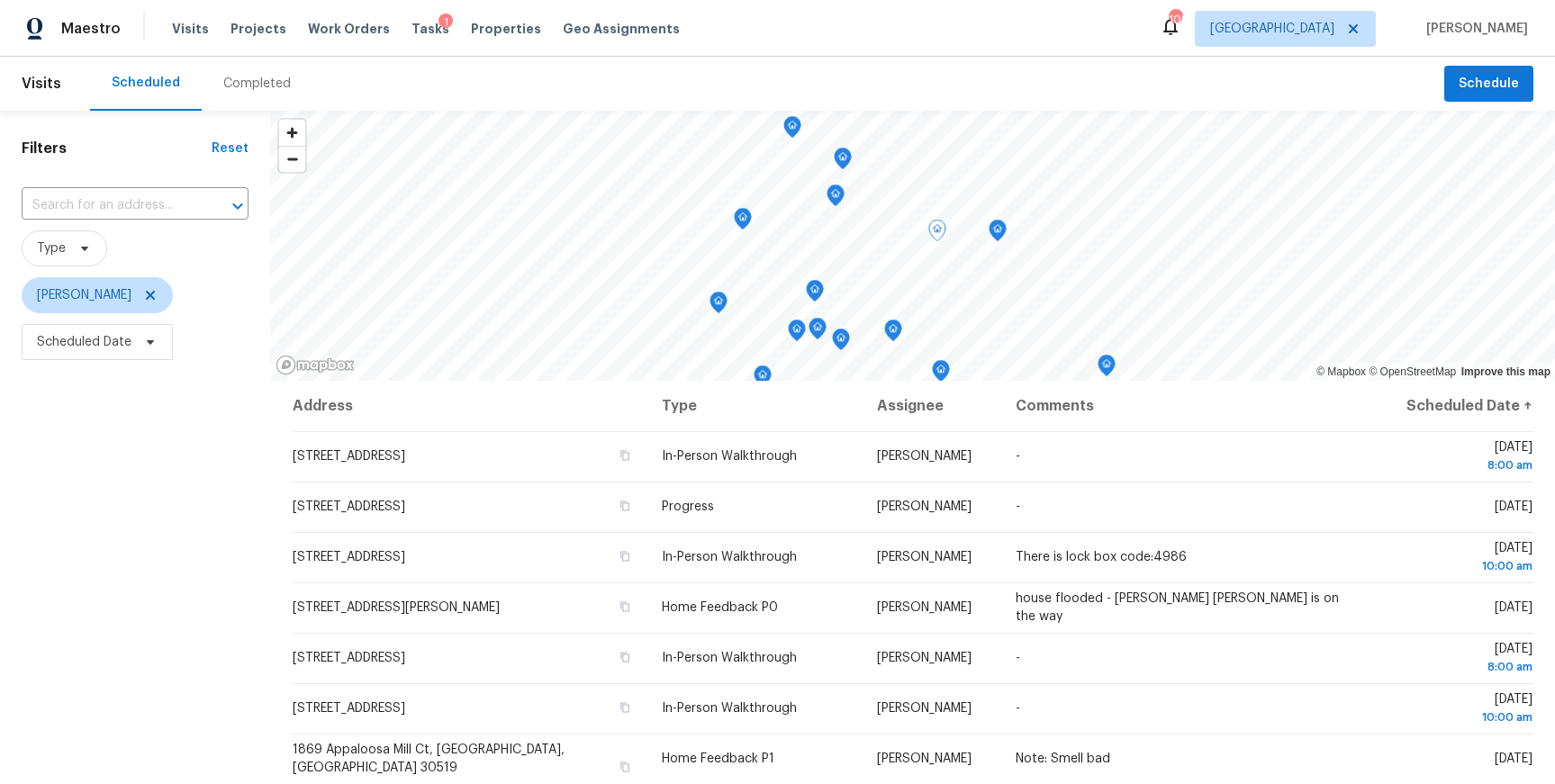 scroll, scrollTop: 0, scrollLeft: 0, axis: both 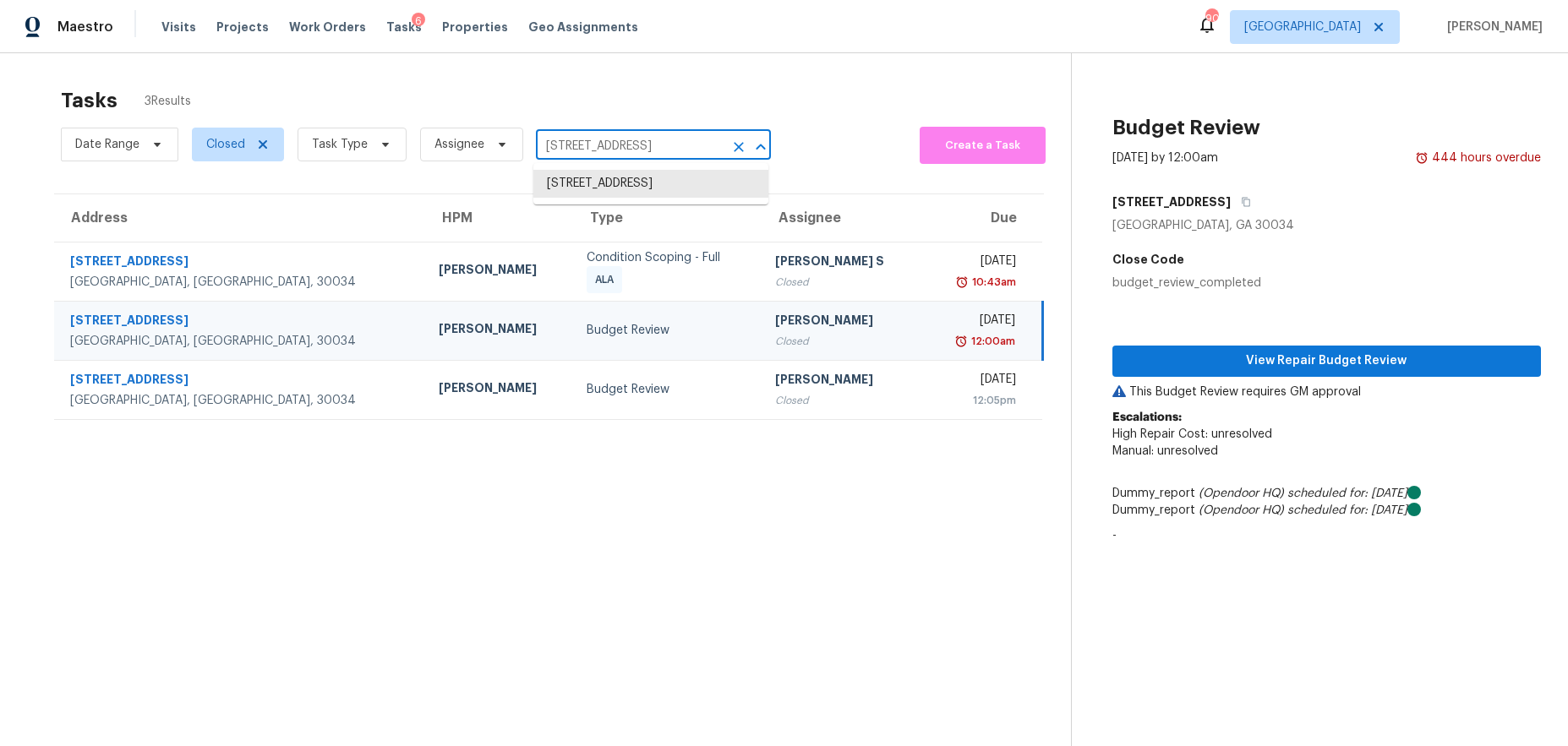 click on "2601 Brandenberry Dr, Decatur, GA 30034" at bounding box center (630, 146) 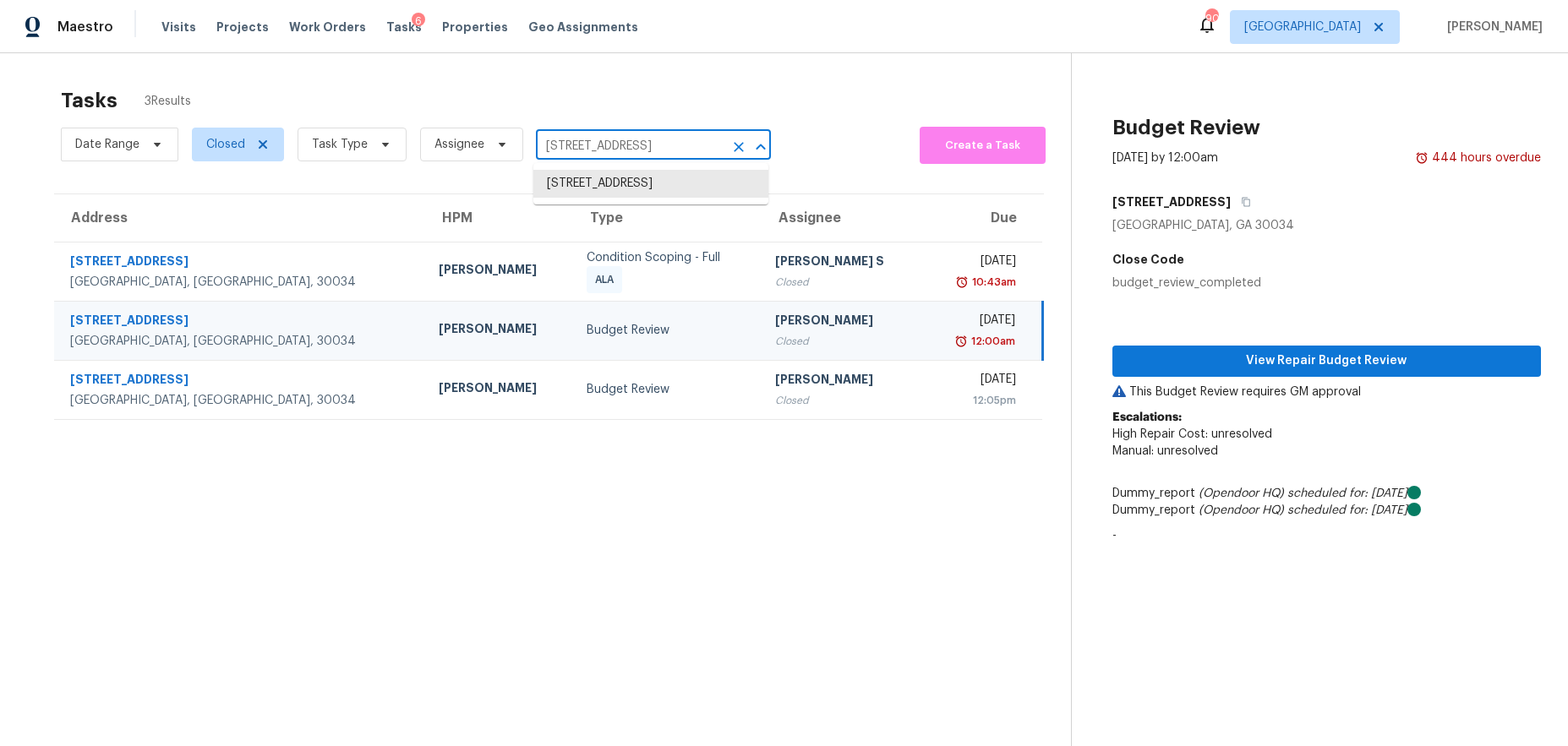 paste on "4102 Ailey Ct, Peachtree Corners, GA 30092" 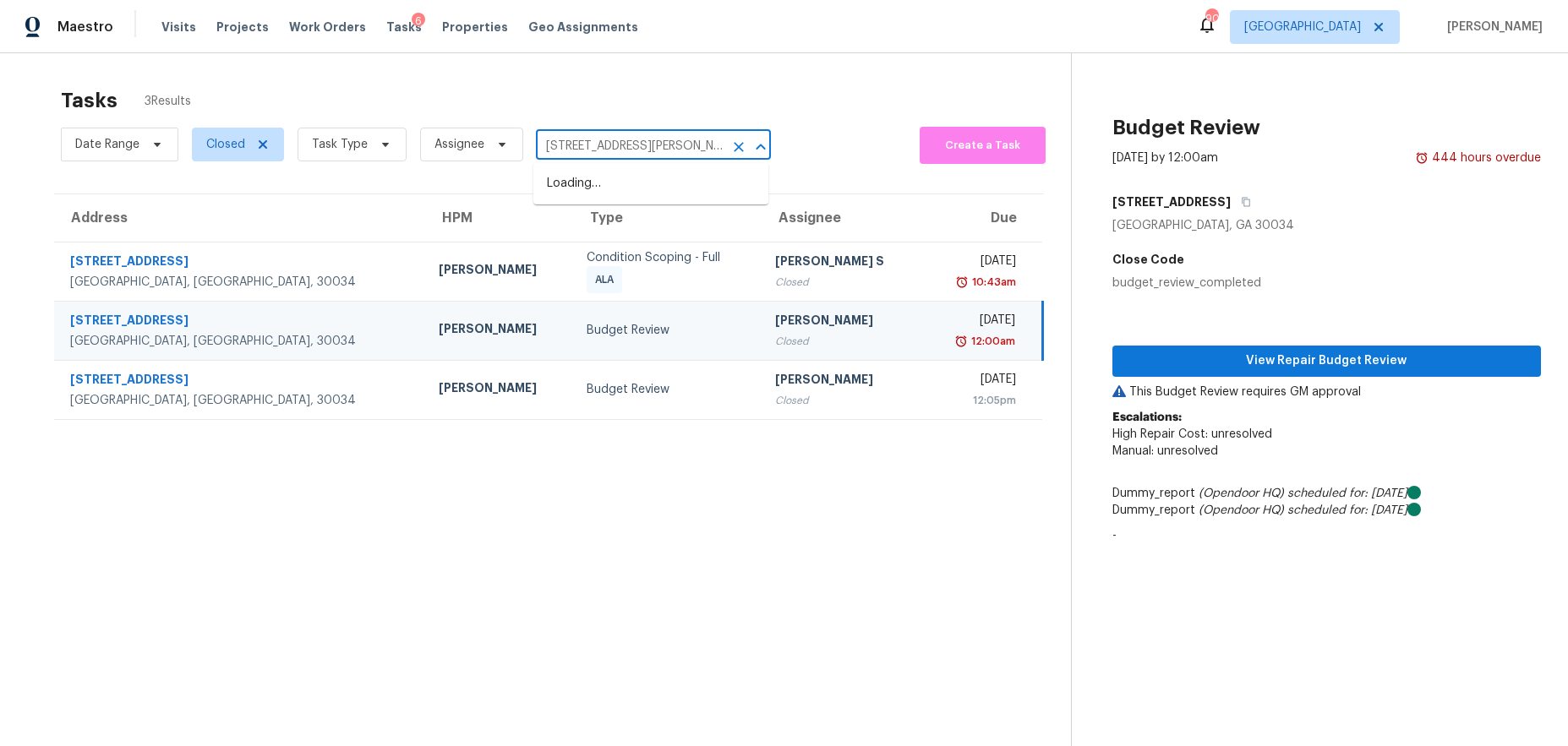 scroll, scrollTop: 0, scrollLeft: 68, axis: horizontal 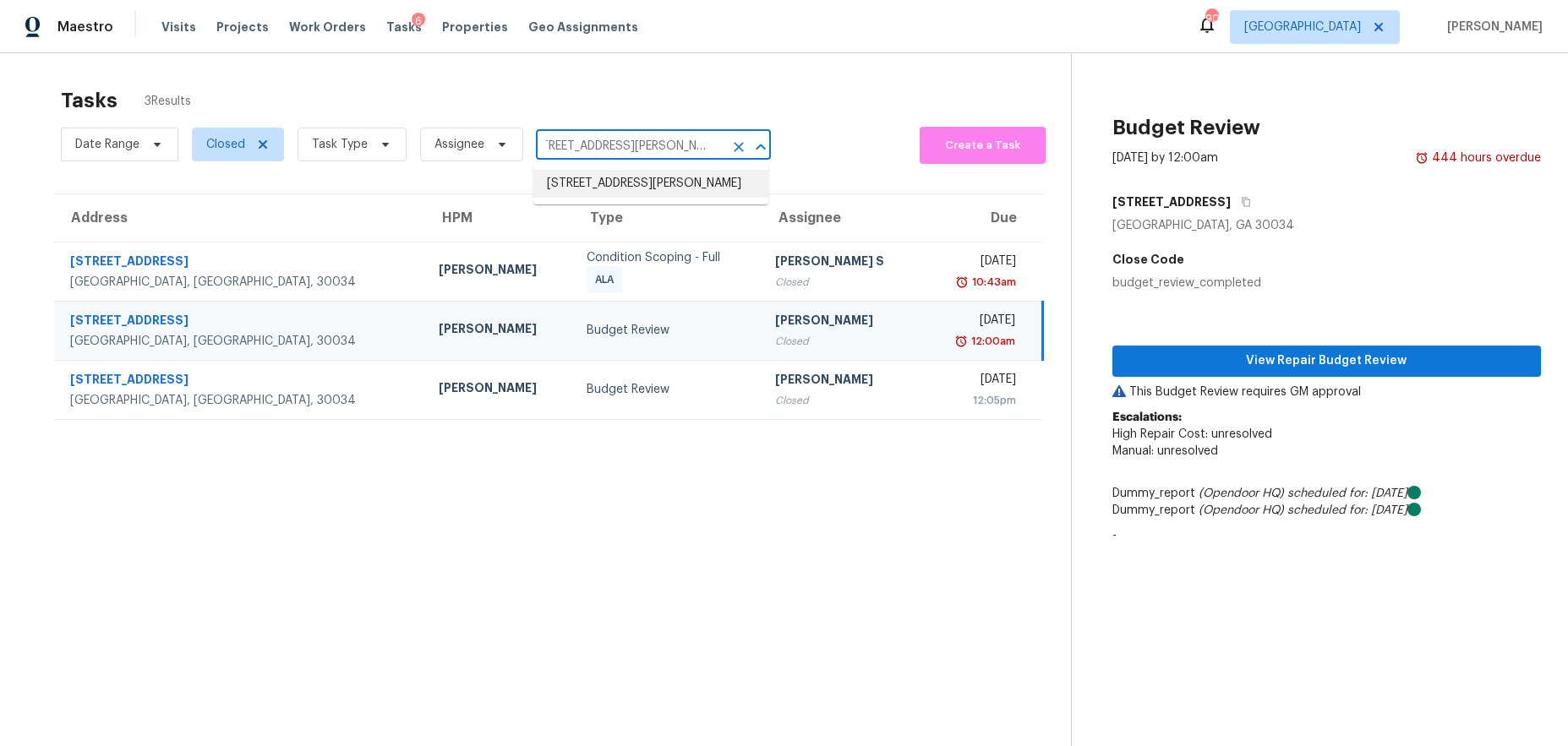 click on "4102 Ailey Ct, Peachtree Corners, GA 30092" at bounding box center [651, 183] 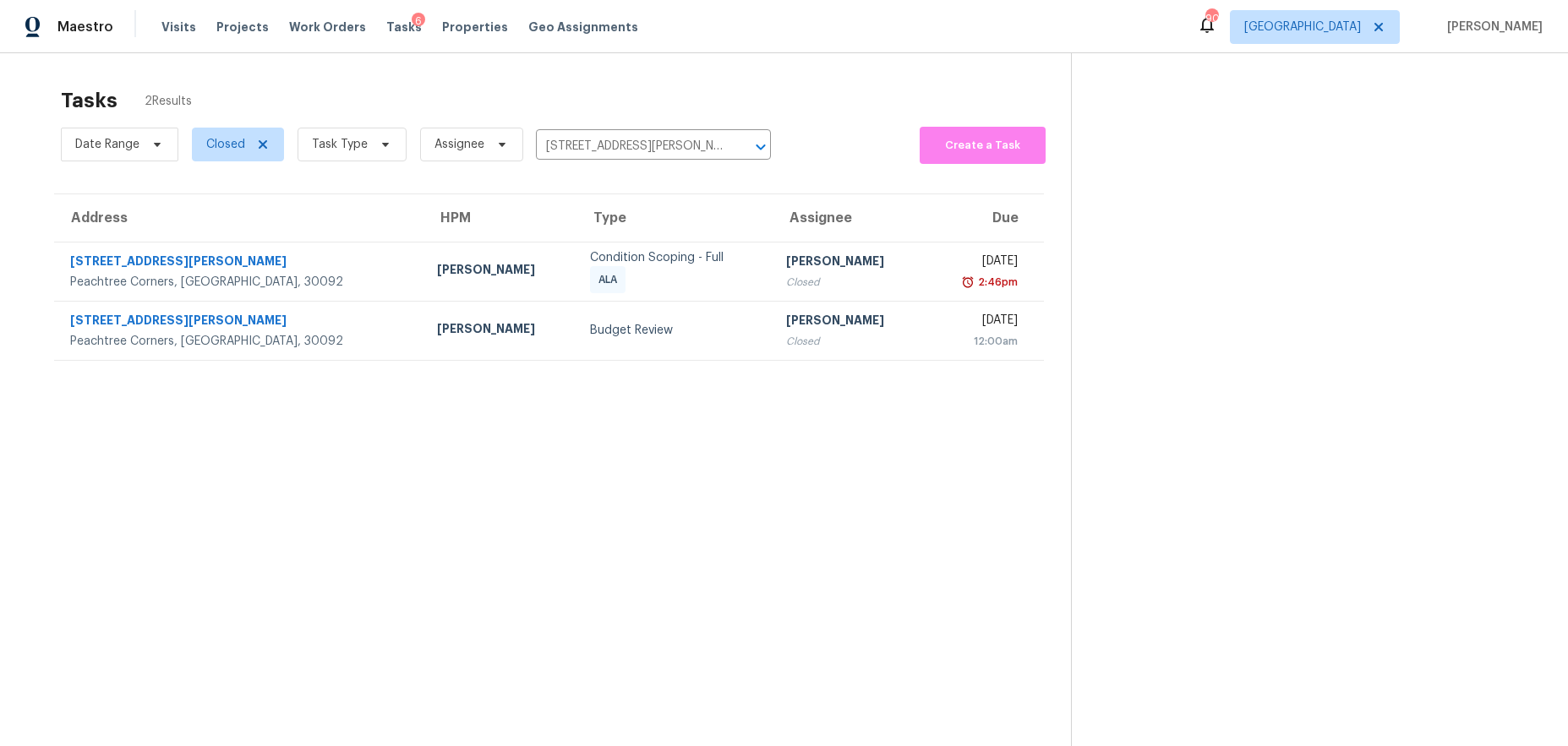 scroll, scrollTop: 2, scrollLeft: 0, axis: vertical 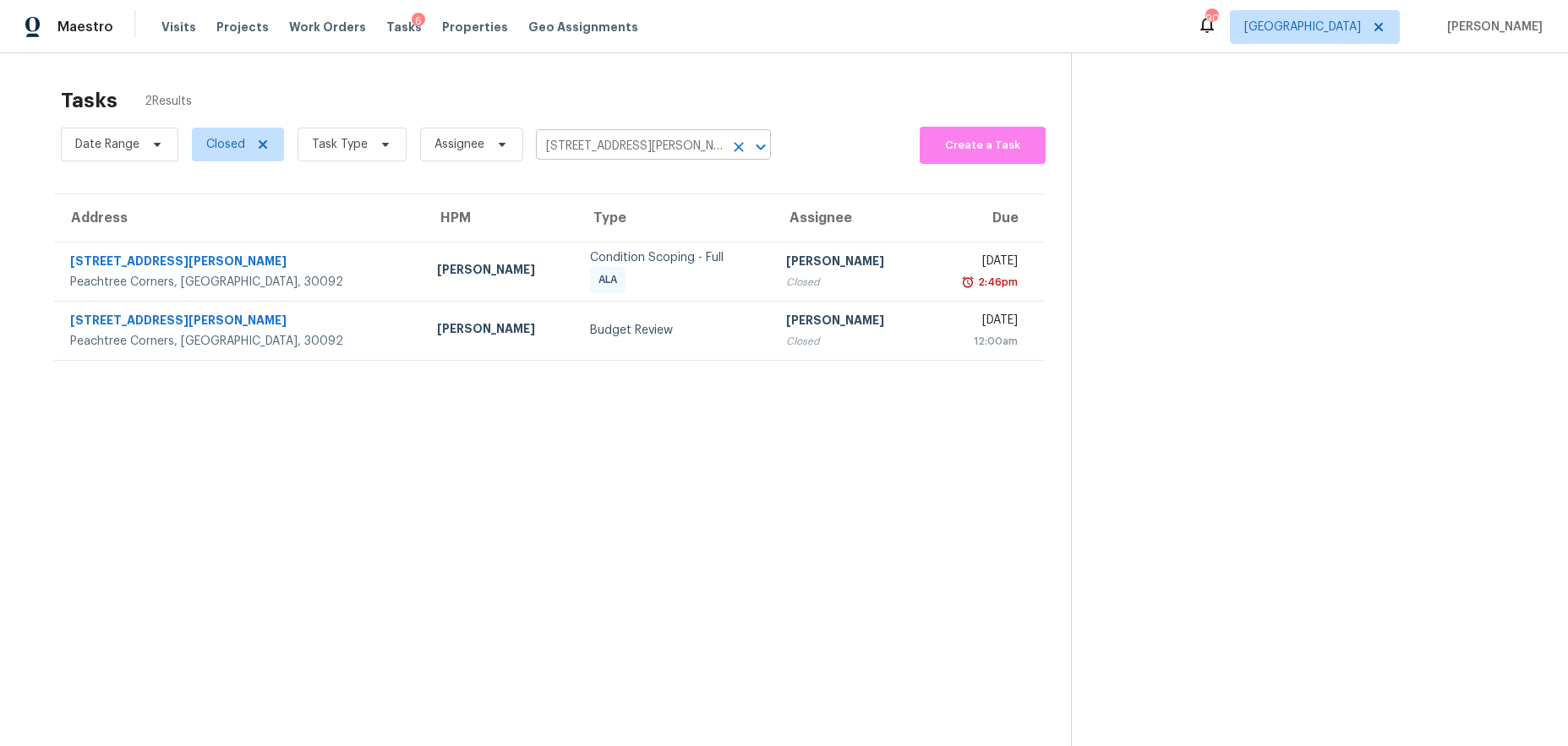 click on "4102 Ailey Ct, Peachtree Corners, GA 30092" at bounding box center (630, 146) 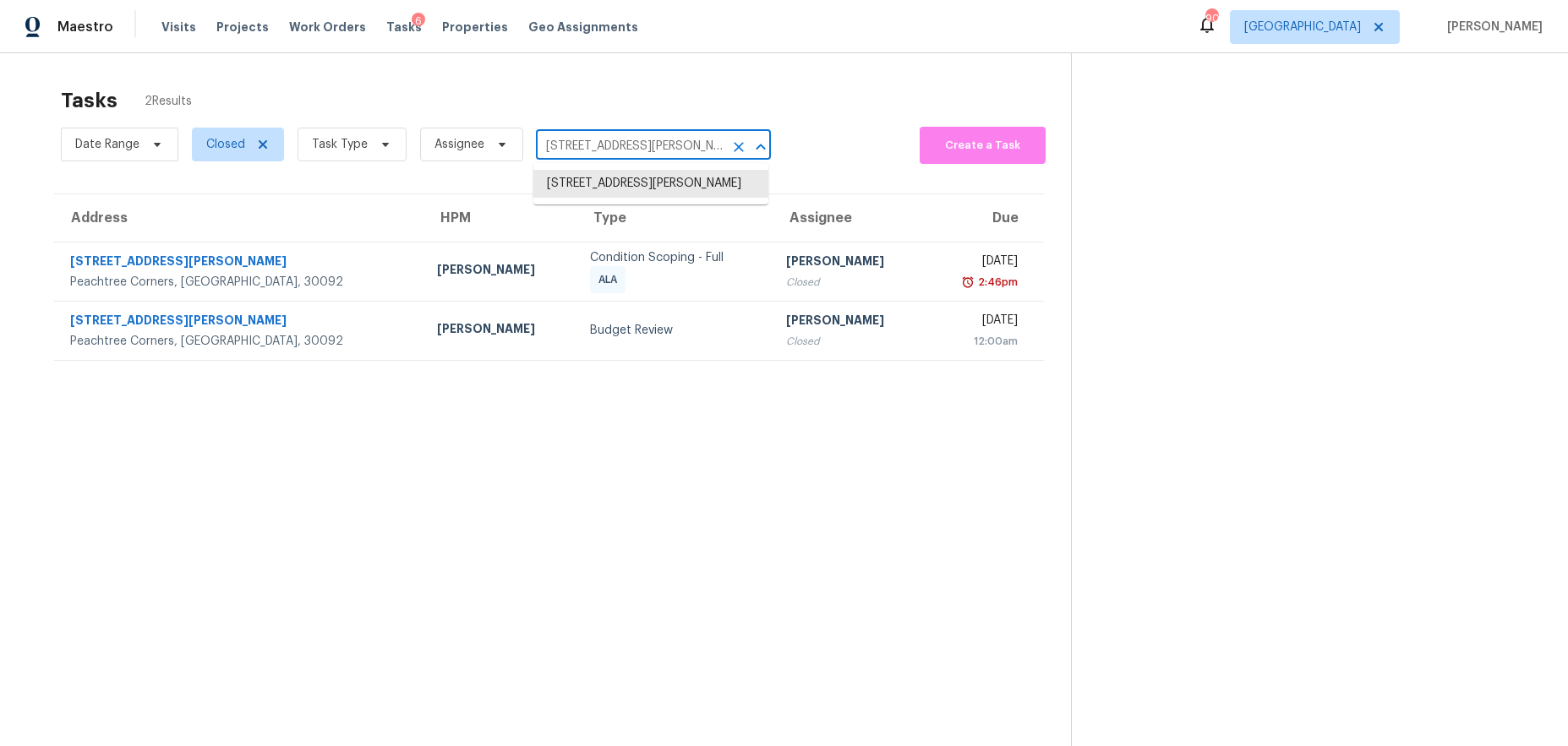 paste on "03 Farmwood Way, Canton, GA 30115" 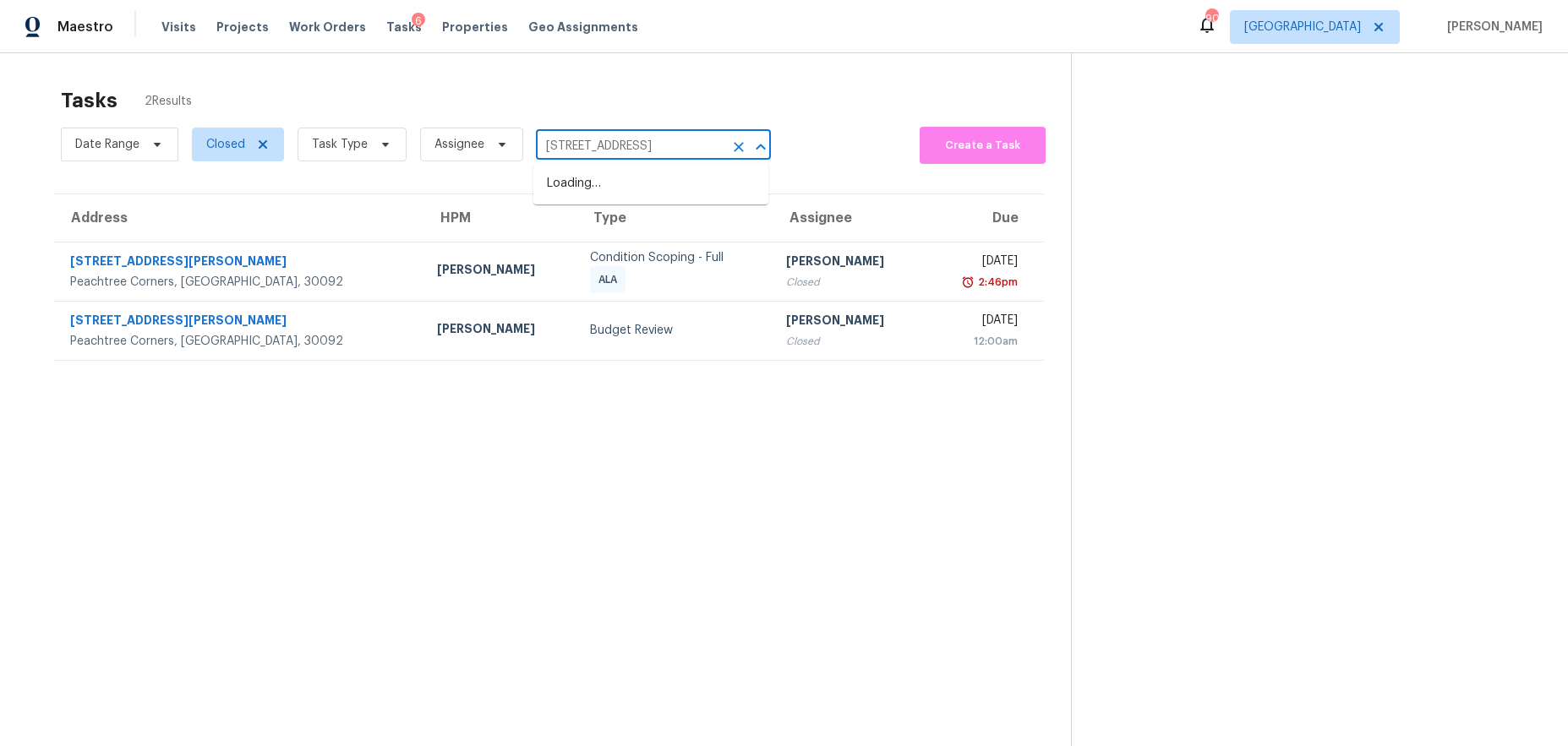 scroll, scrollTop: 0, scrollLeft: 36, axis: horizontal 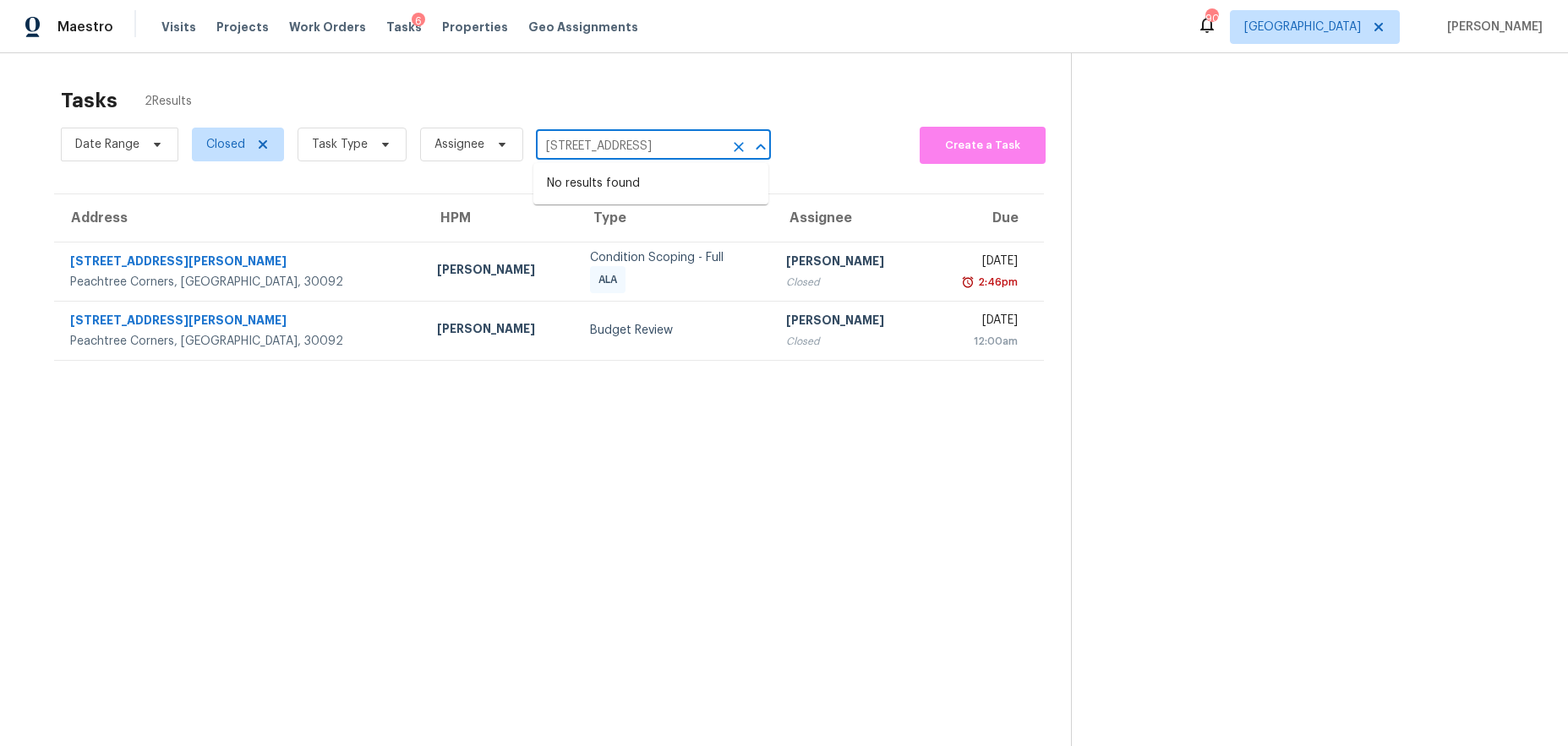 type on "4102 Ailey Ct, Peachtree Corners, GA 30092" 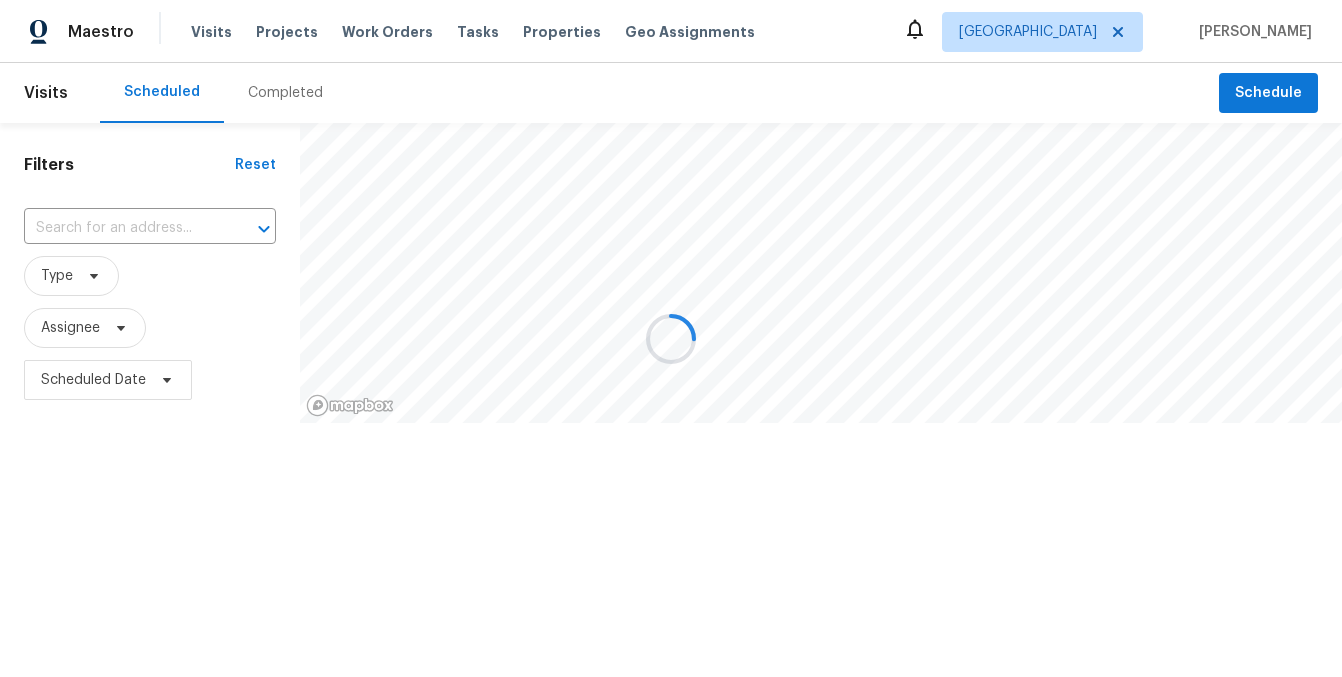 scroll, scrollTop: 0, scrollLeft: 0, axis: both 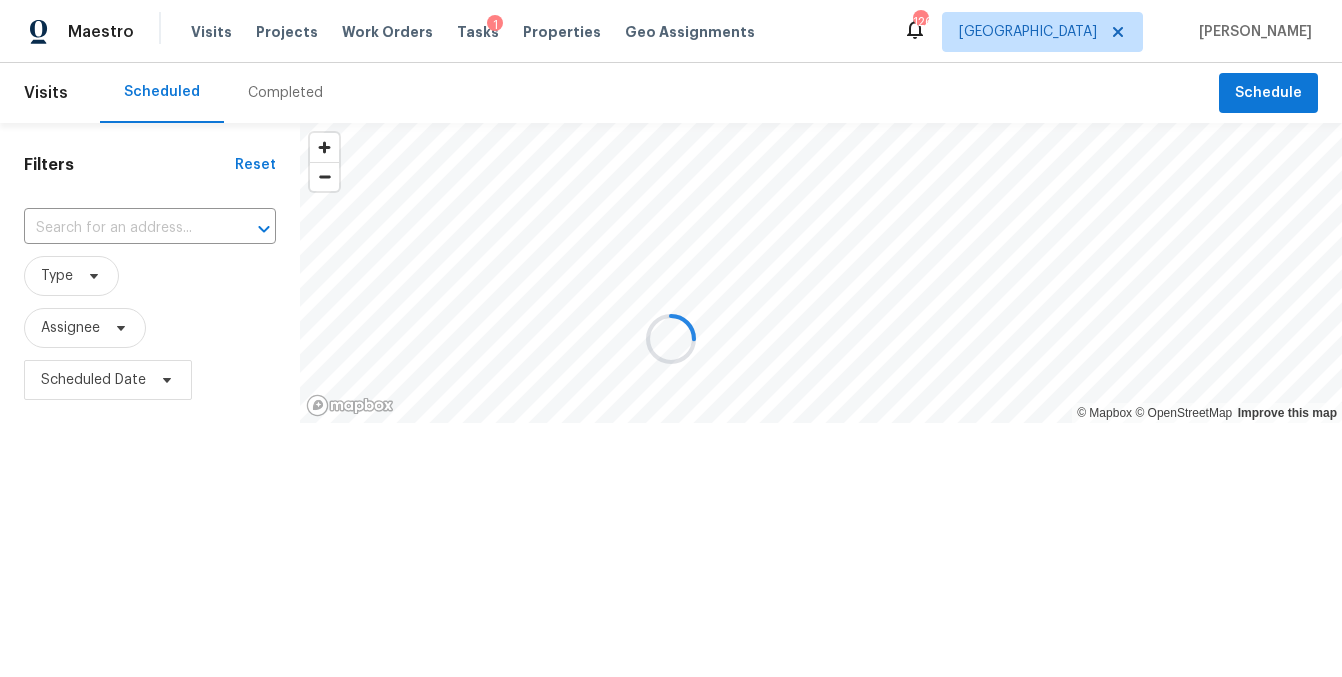click at bounding box center (671, 338) 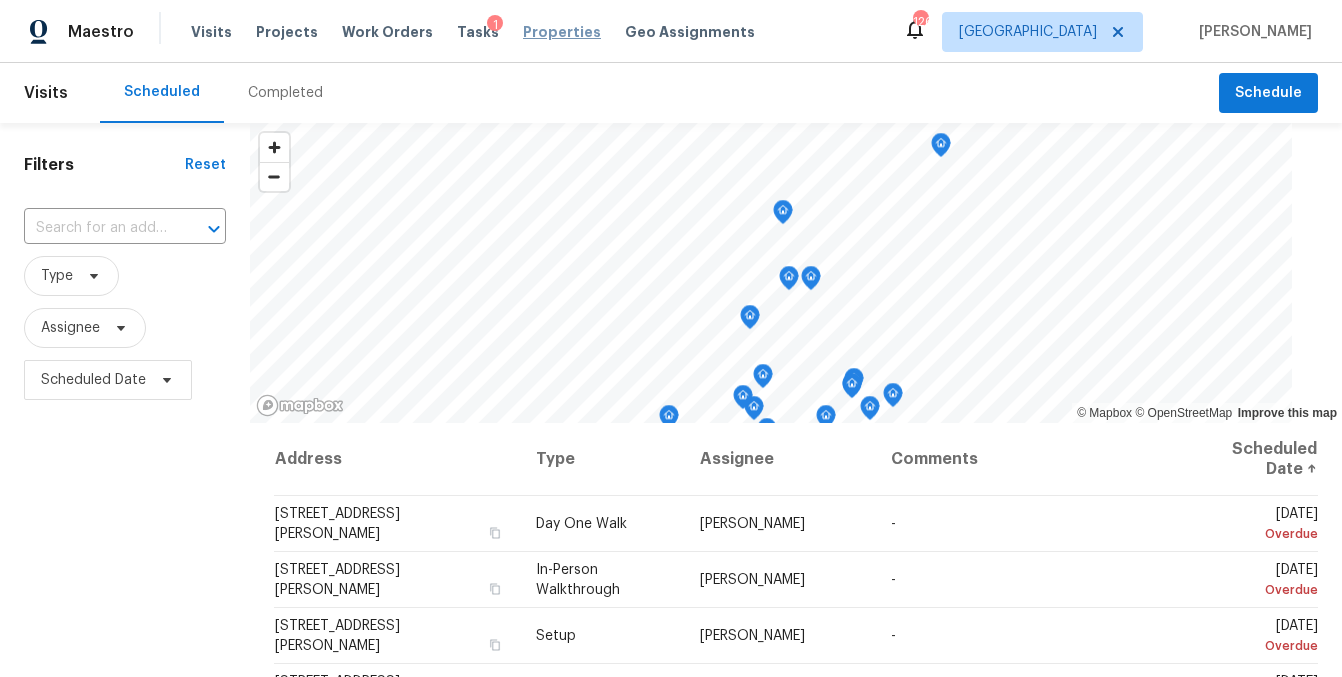 click on "Properties" at bounding box center (562, 32) 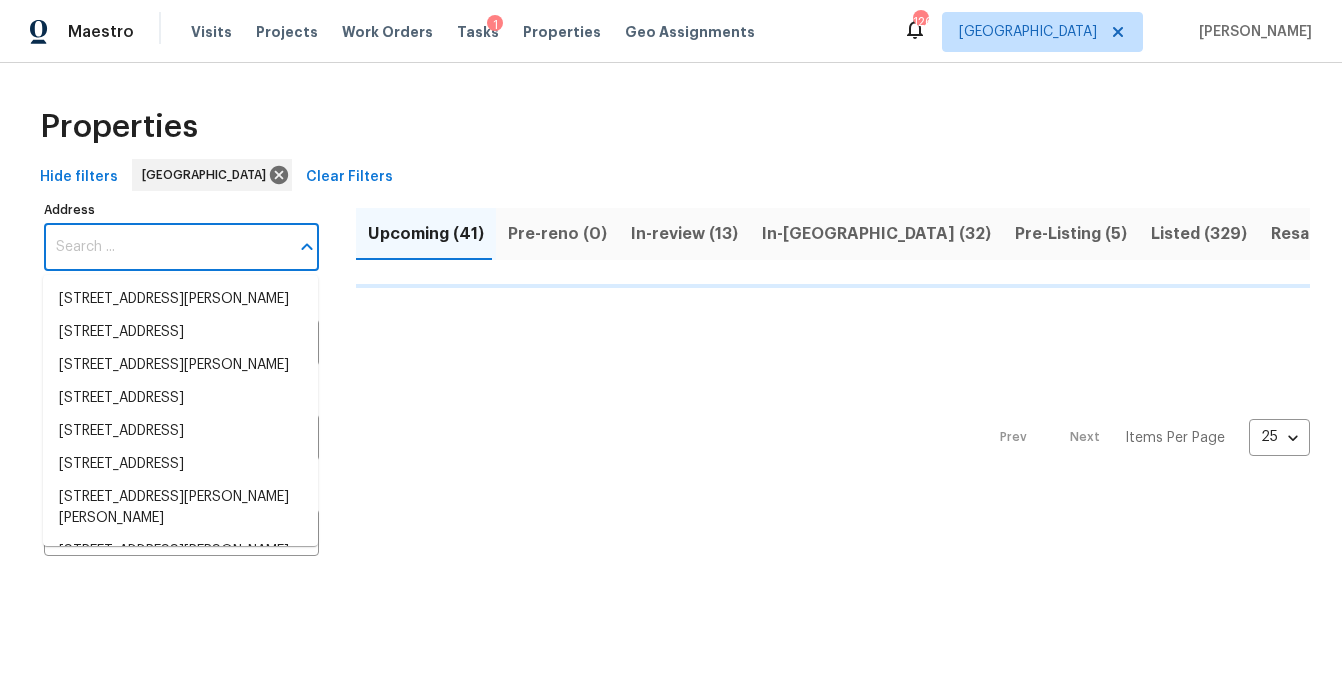 click on "Address" at bounding box center [166, 247] 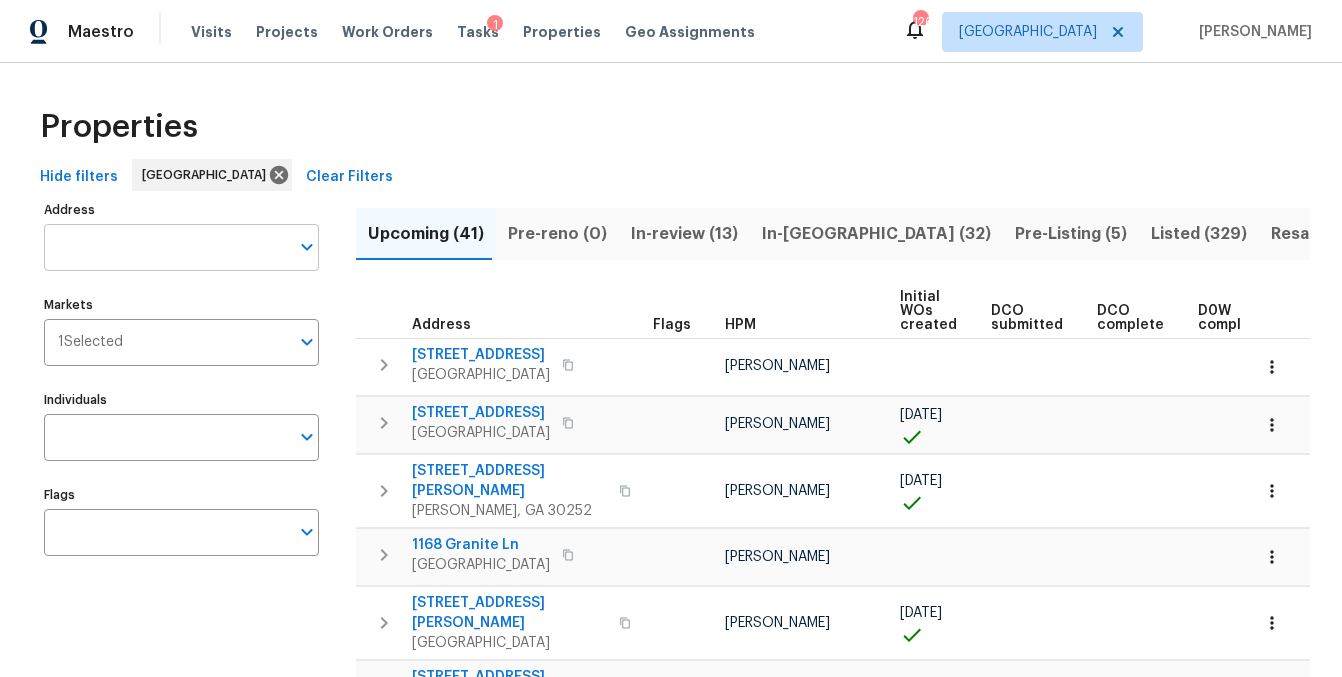 click on "Address" at bounding box center (166, 247) 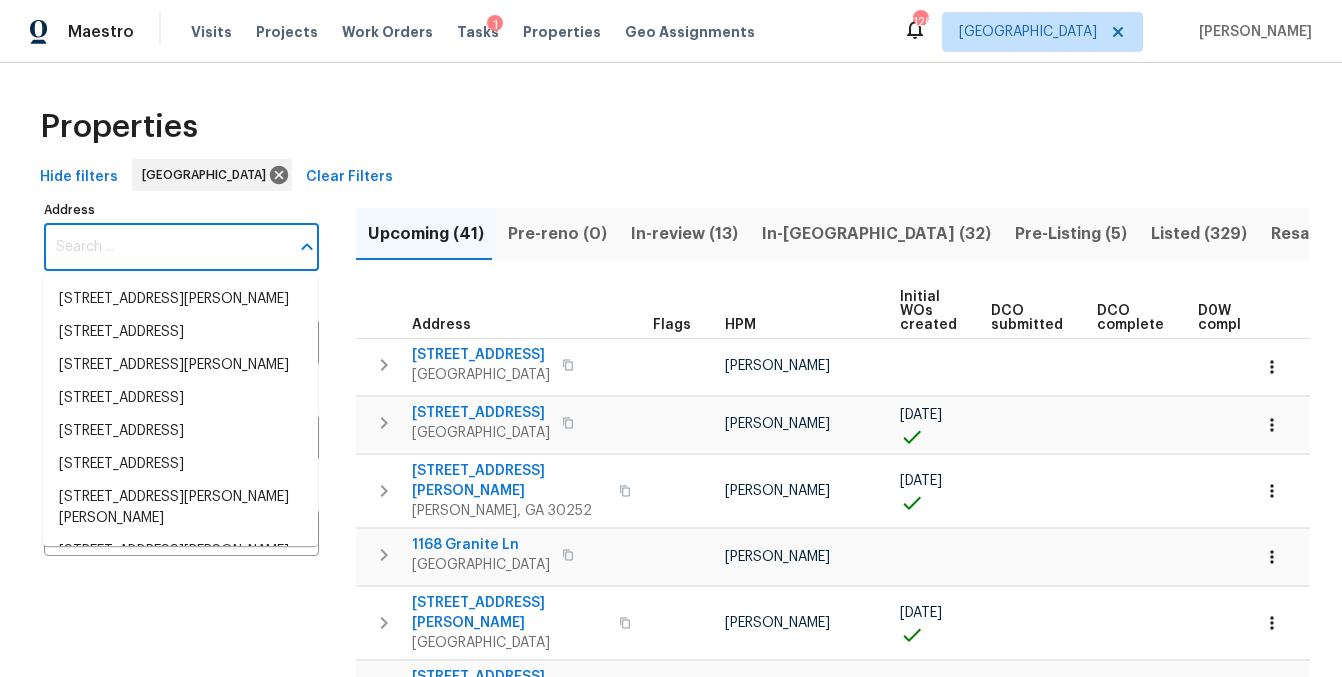 paste on "[STREET_ADDRESS][PERSON_NAME]" 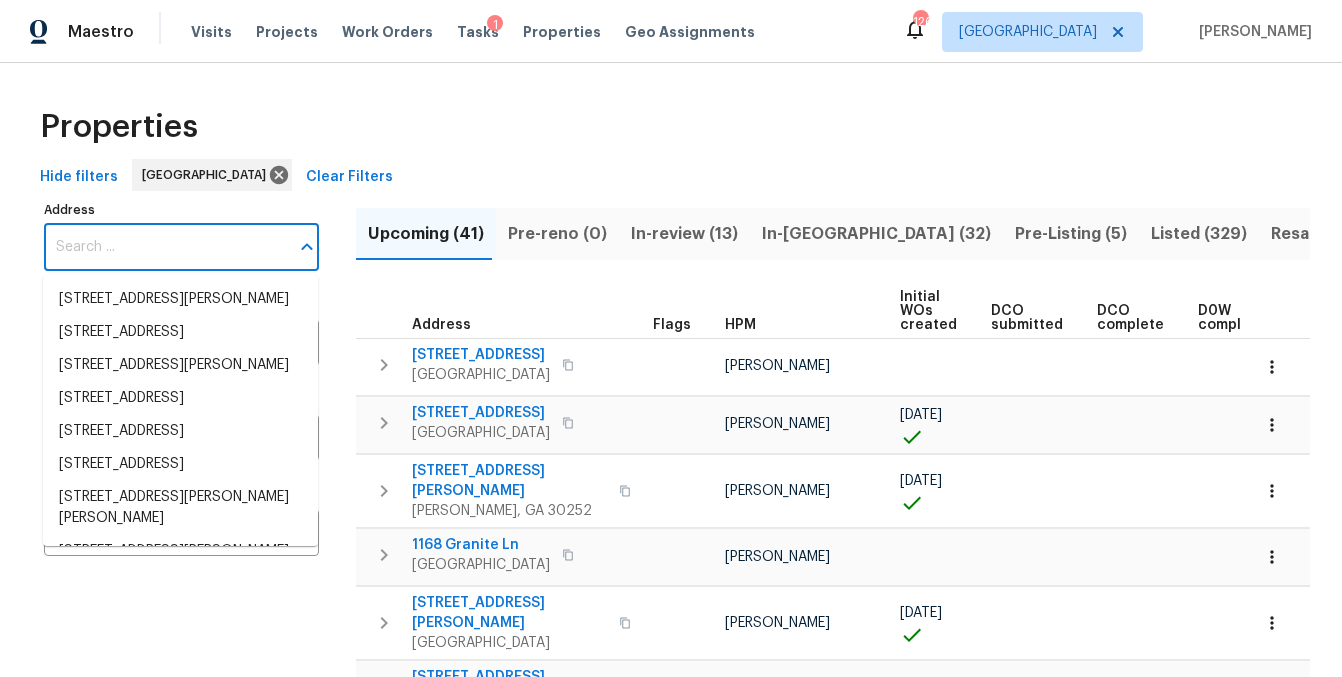 type on "[STREET_ADDRESS][PERSON_NAME]" 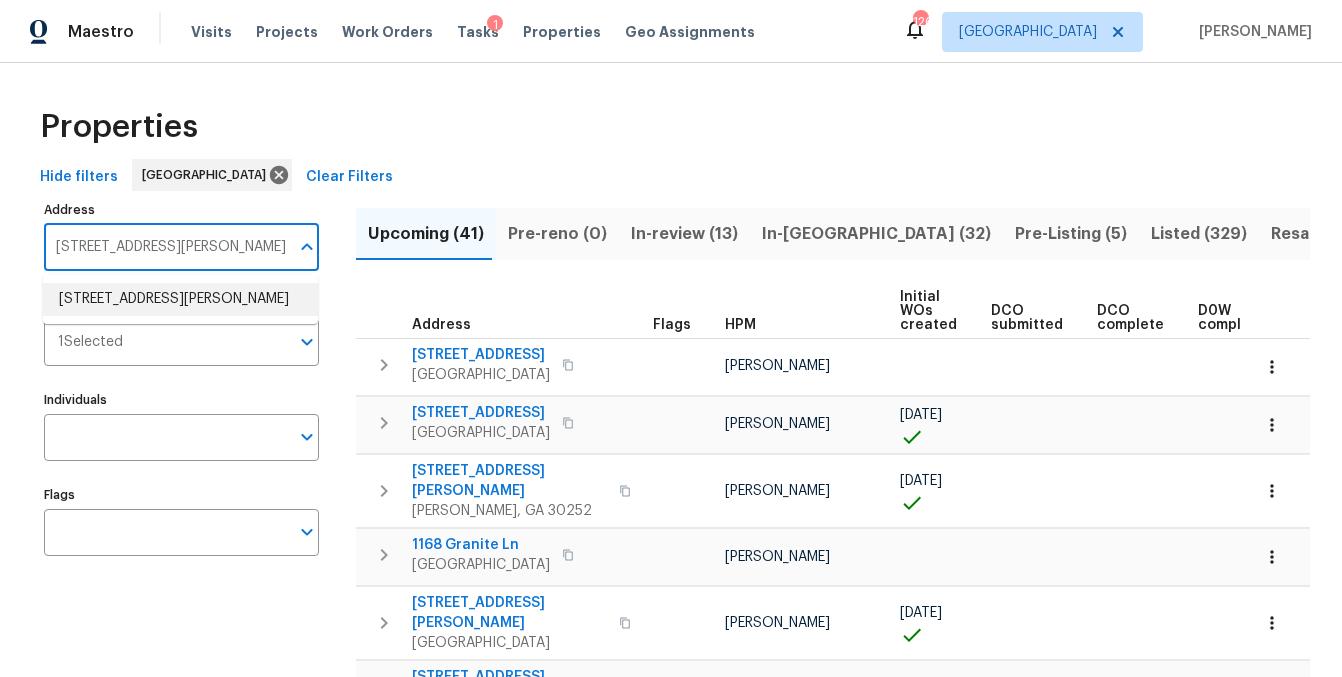 click on "[STREET_ADDRESS][PERSON_NAME]" at bounding box center [180, 299] 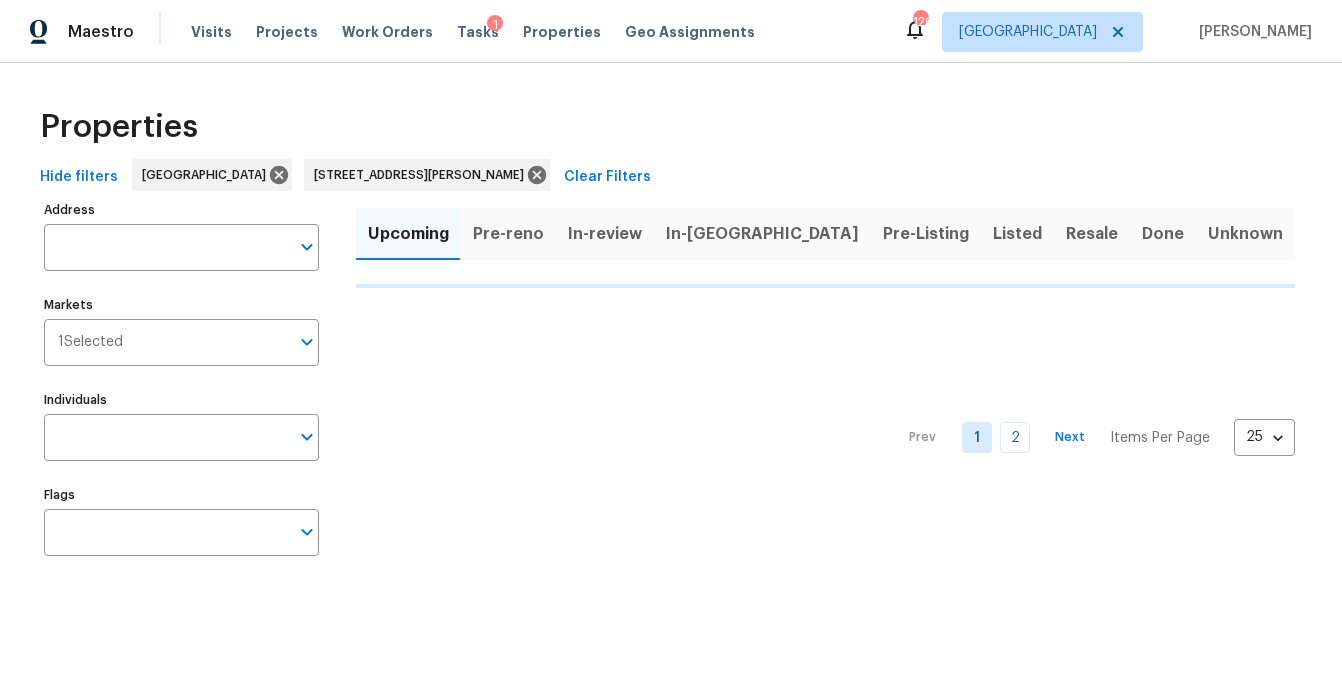 type on "927 Amber Trl Monroe GA 30655" 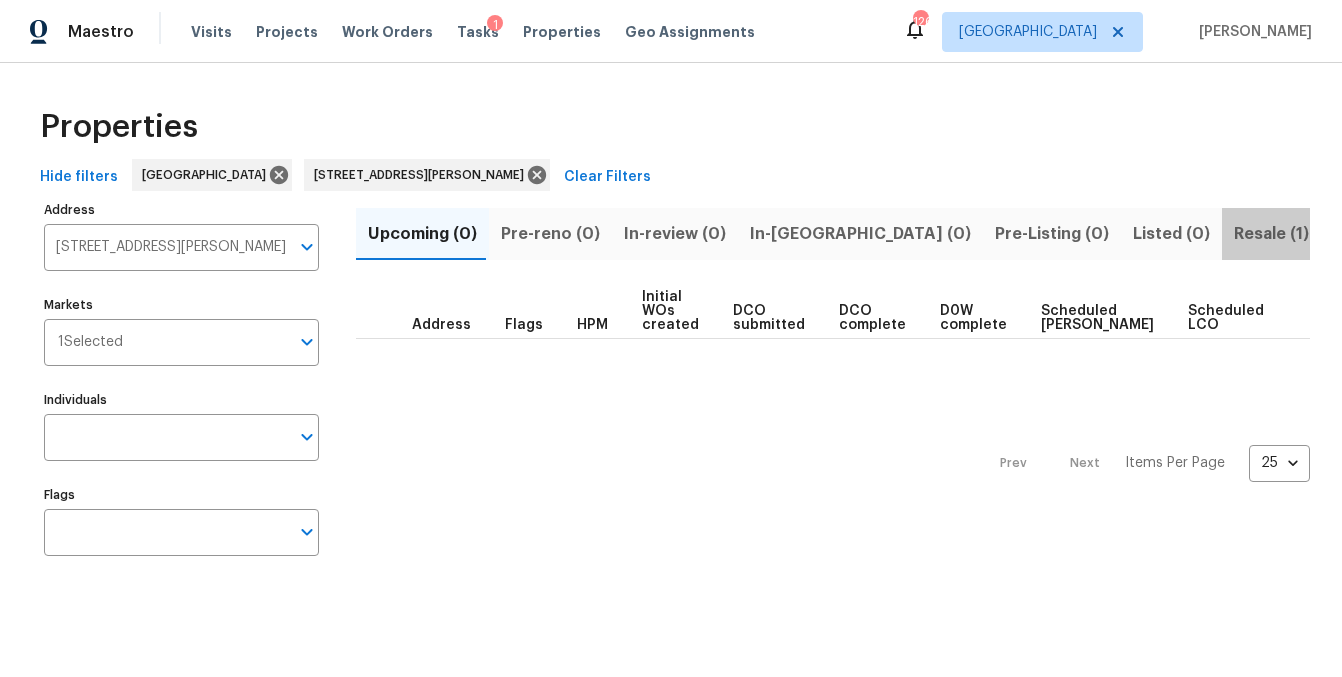 click on "Resale (1)" at bounding box center [1271, 234] 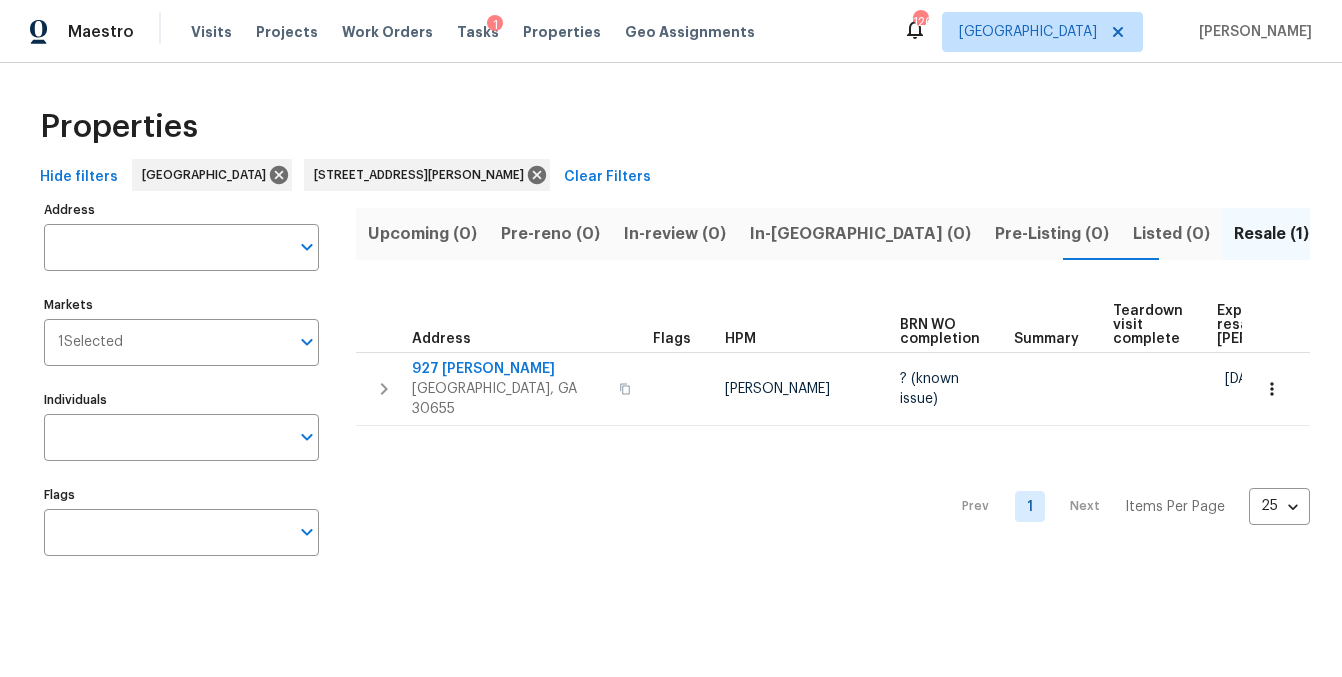 type on "927 Amber Trl Monroe GA 30655" 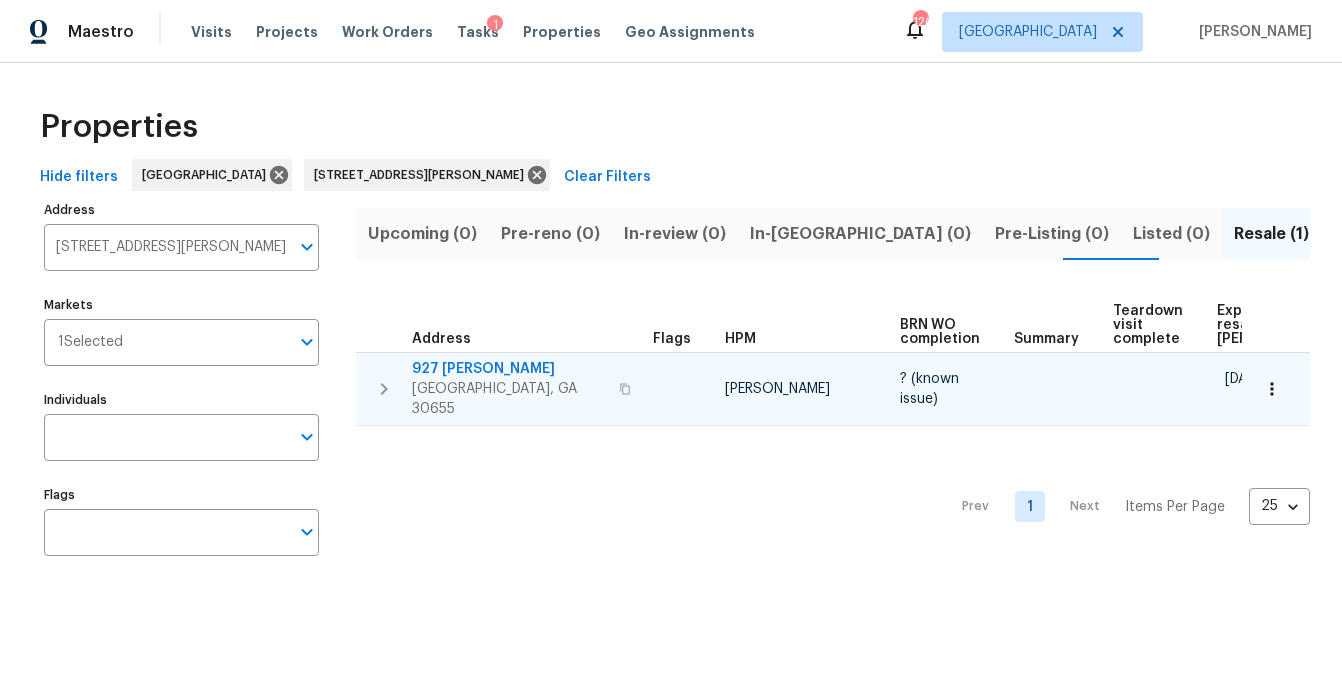 type 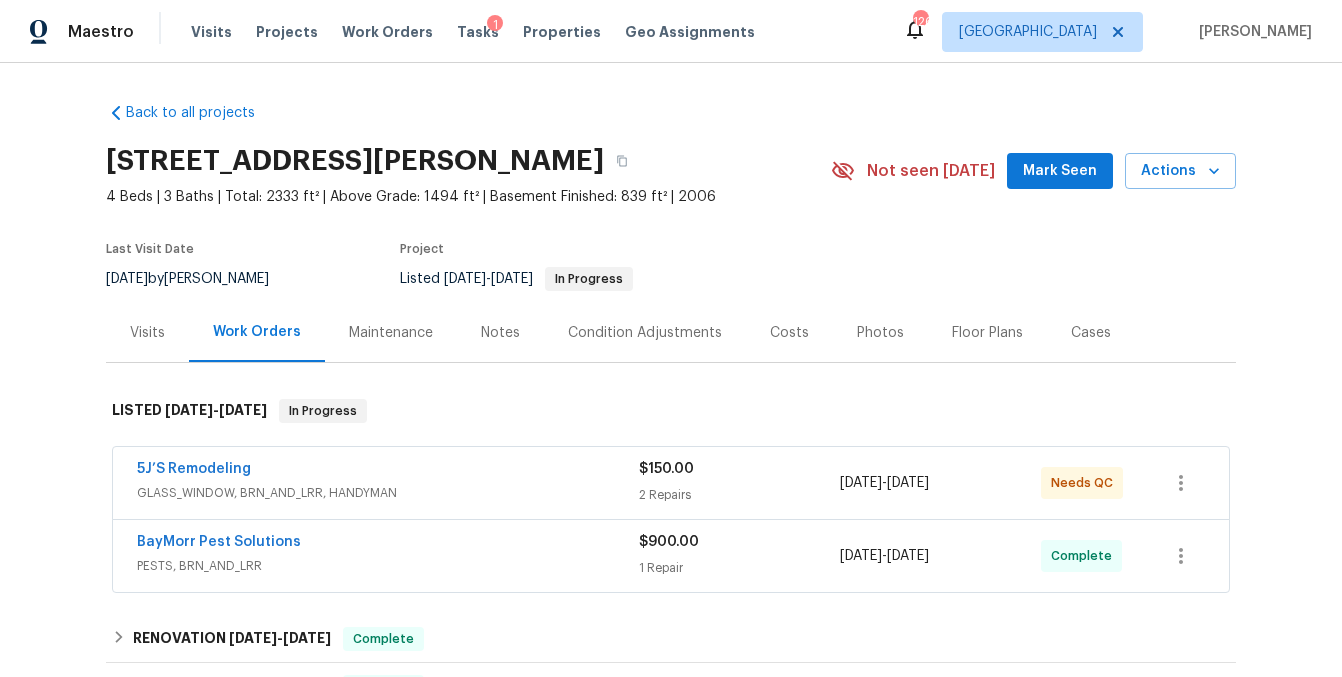scroll, scrollTop: 0, scrollLeft: 0, axis: both 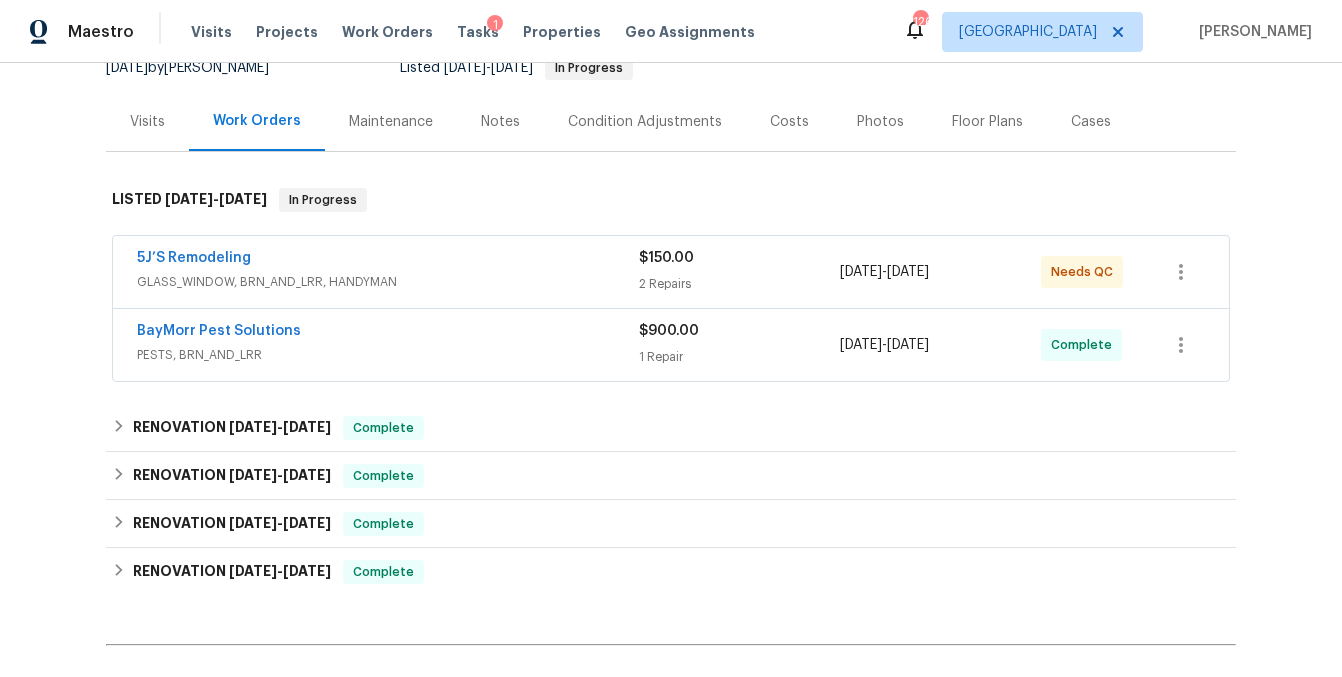 click on "GLASS_WINDOW, BRN_AND_LRR, HANDYMAN" at bounding box center [388, 282] 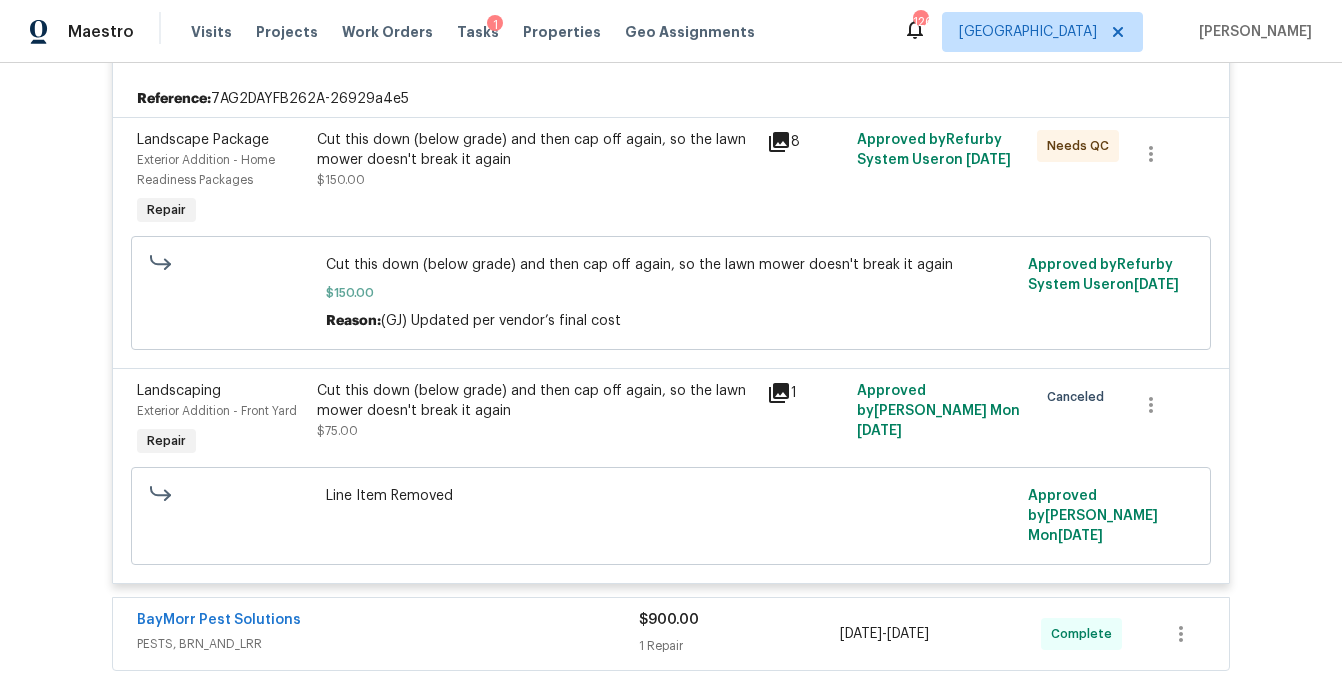 scroll, scrollTop: 527, scrollLeft: 0, axis: vertical 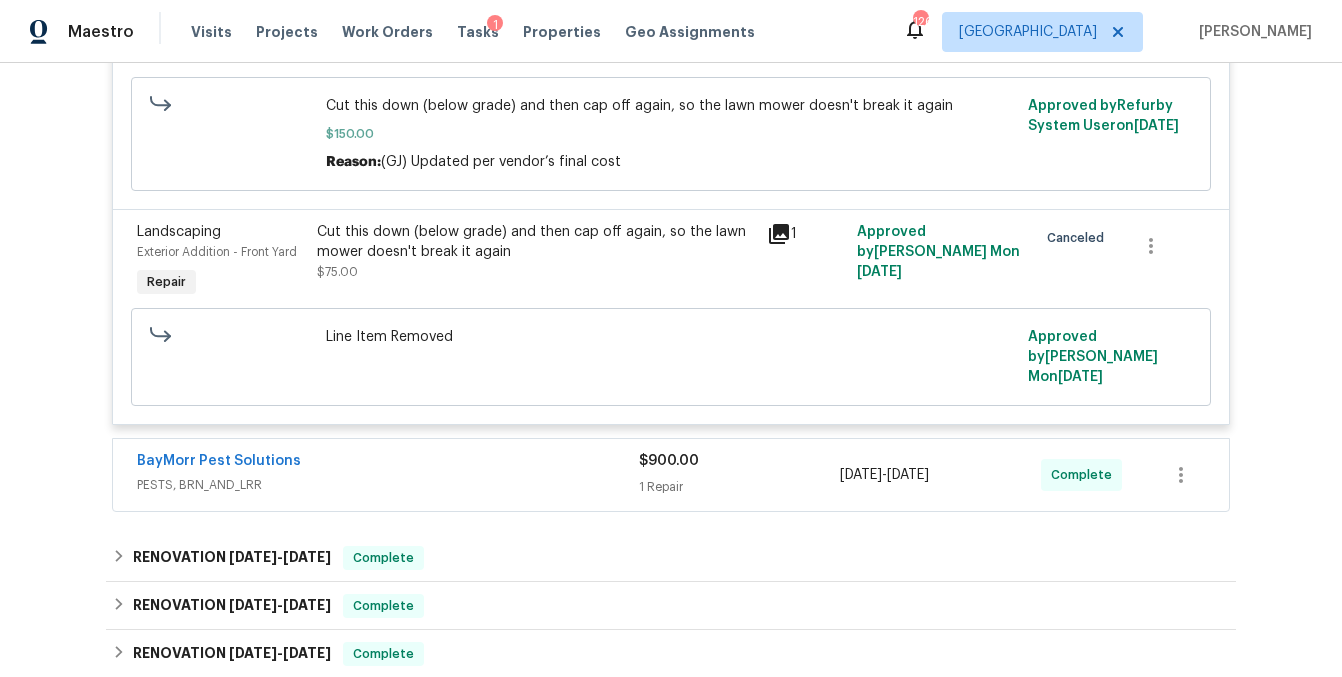 click on "PESTS, BRN_AND_LRR" at bounding box center [388, 485] 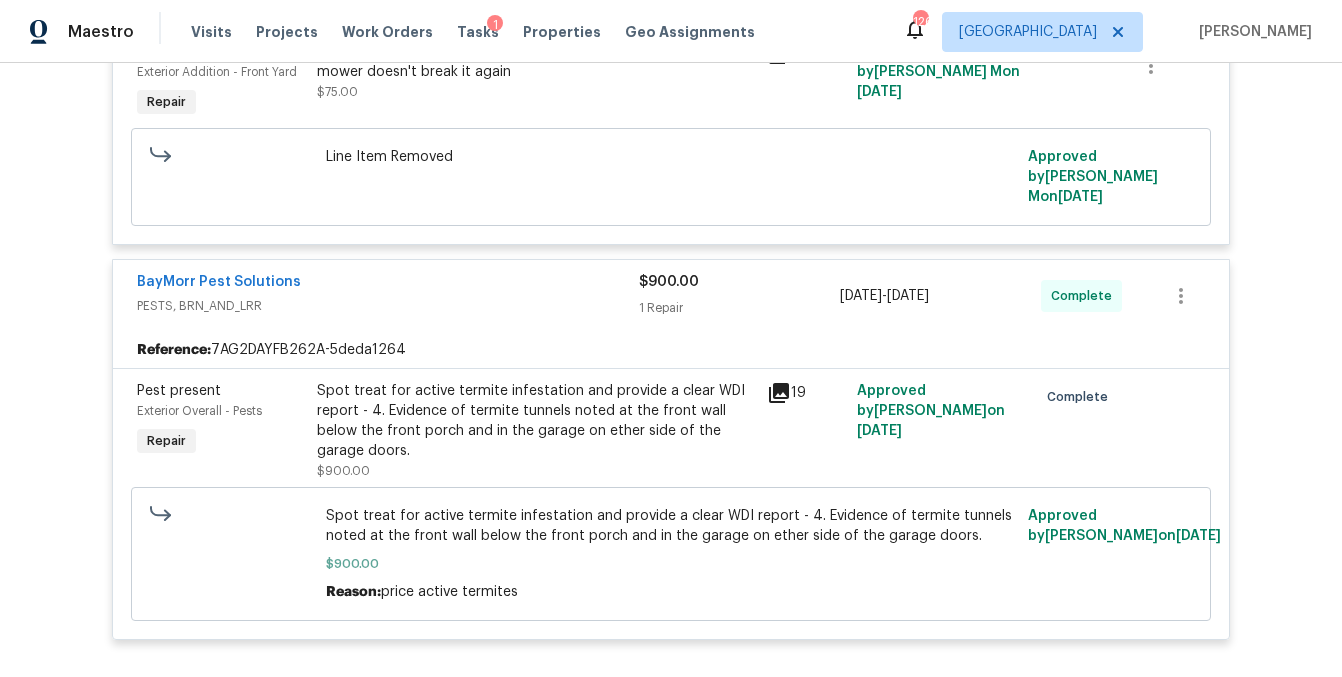 scroll, scrollTop: 996, scrollLeft: 0, axis: vertical 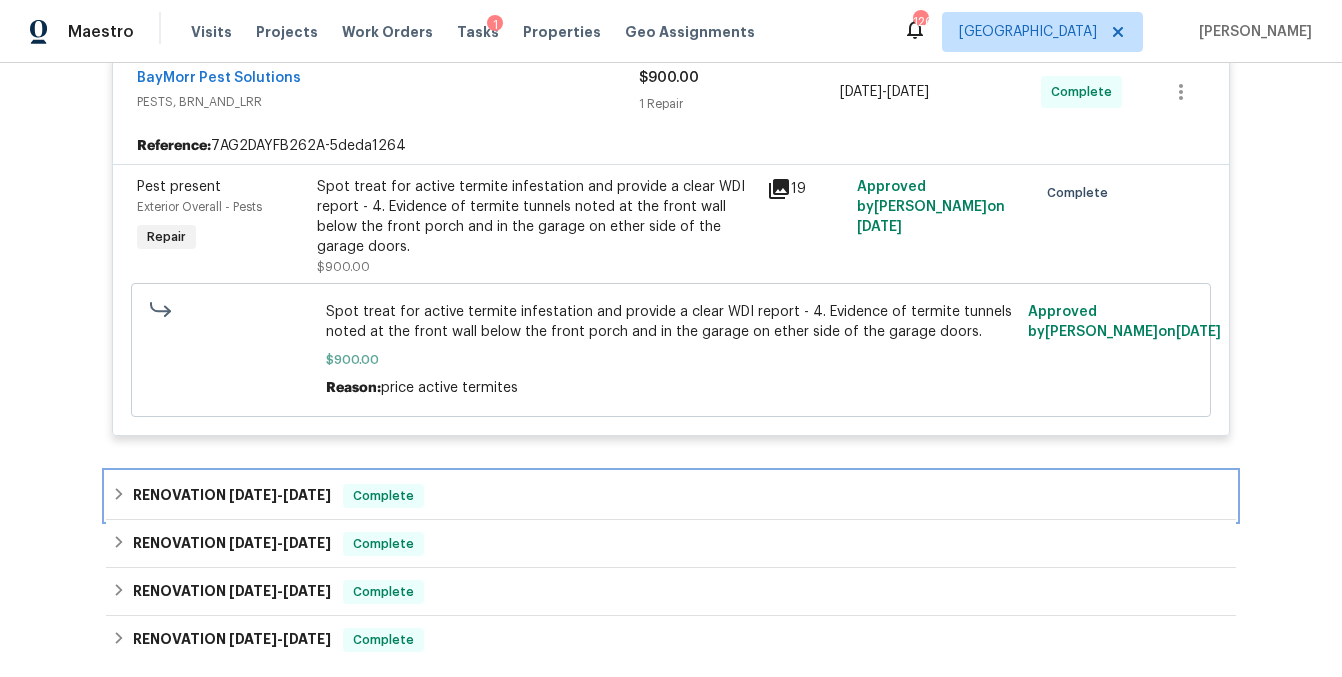 click 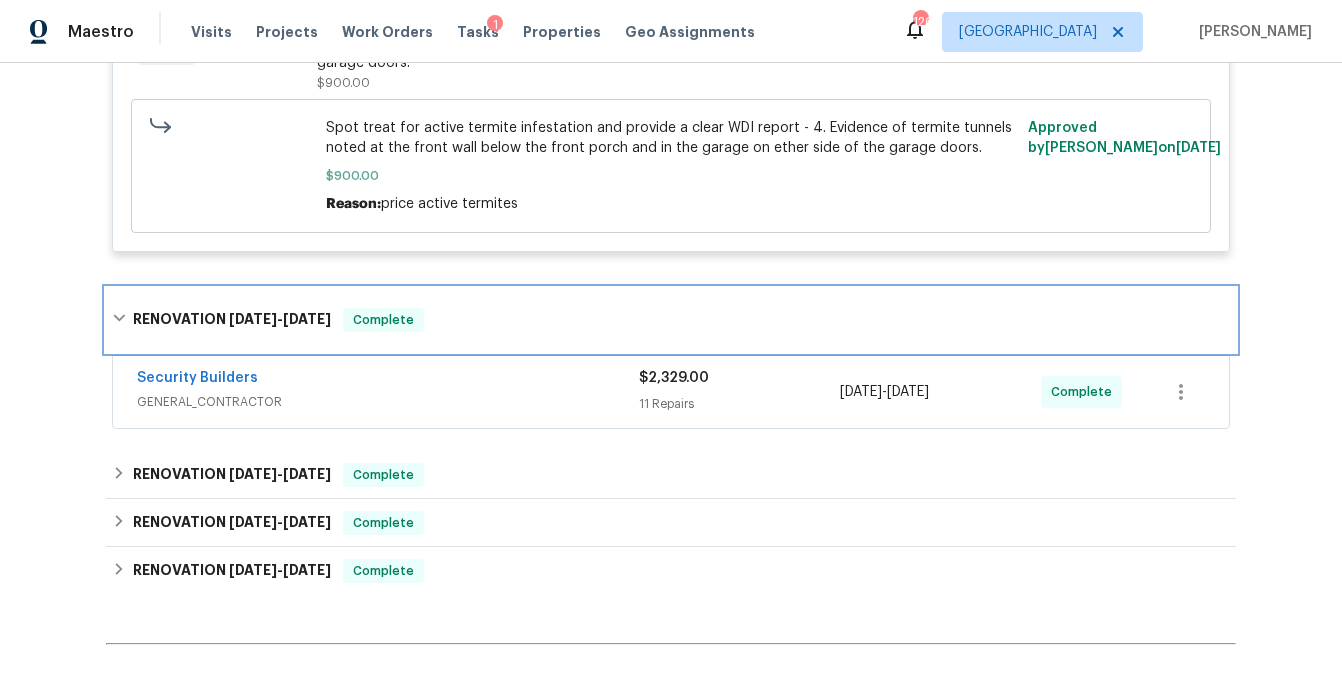 scroll, scrollTop: 1253, scrollLeft: 0, axis: vertical 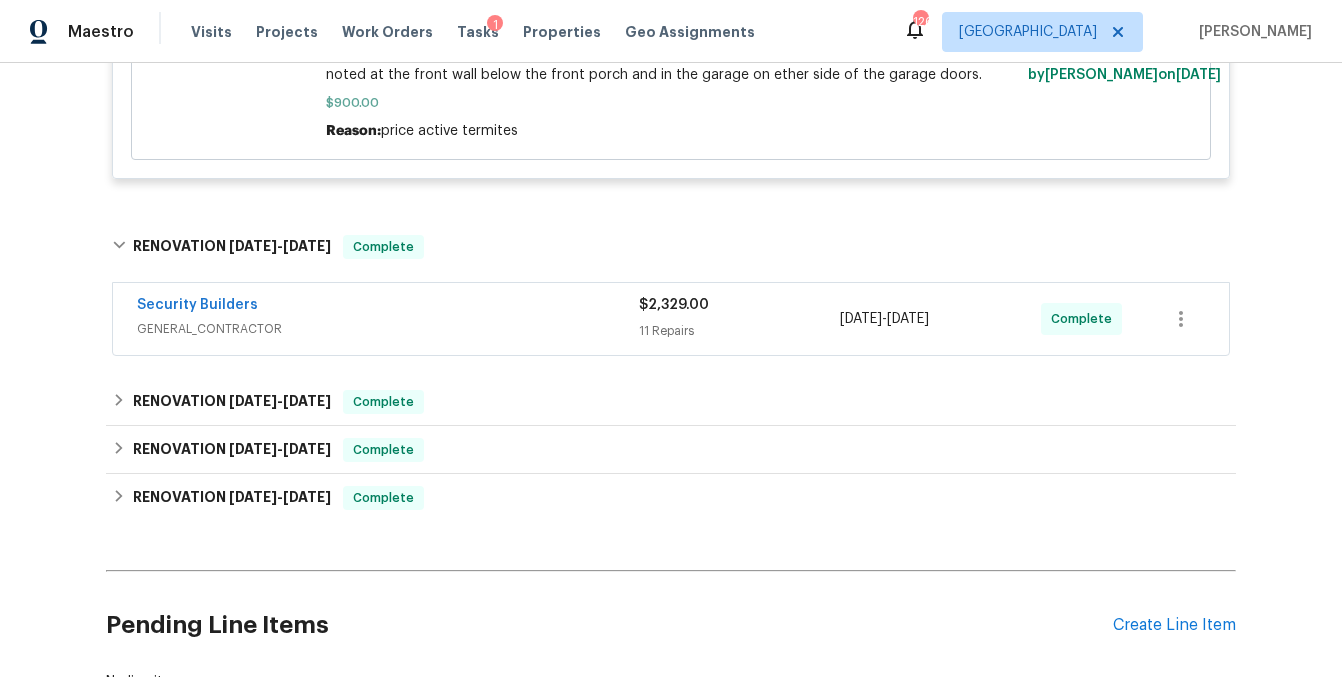 click on "GENERAL_CONTRACTOR" at bounding box center [388, 329] 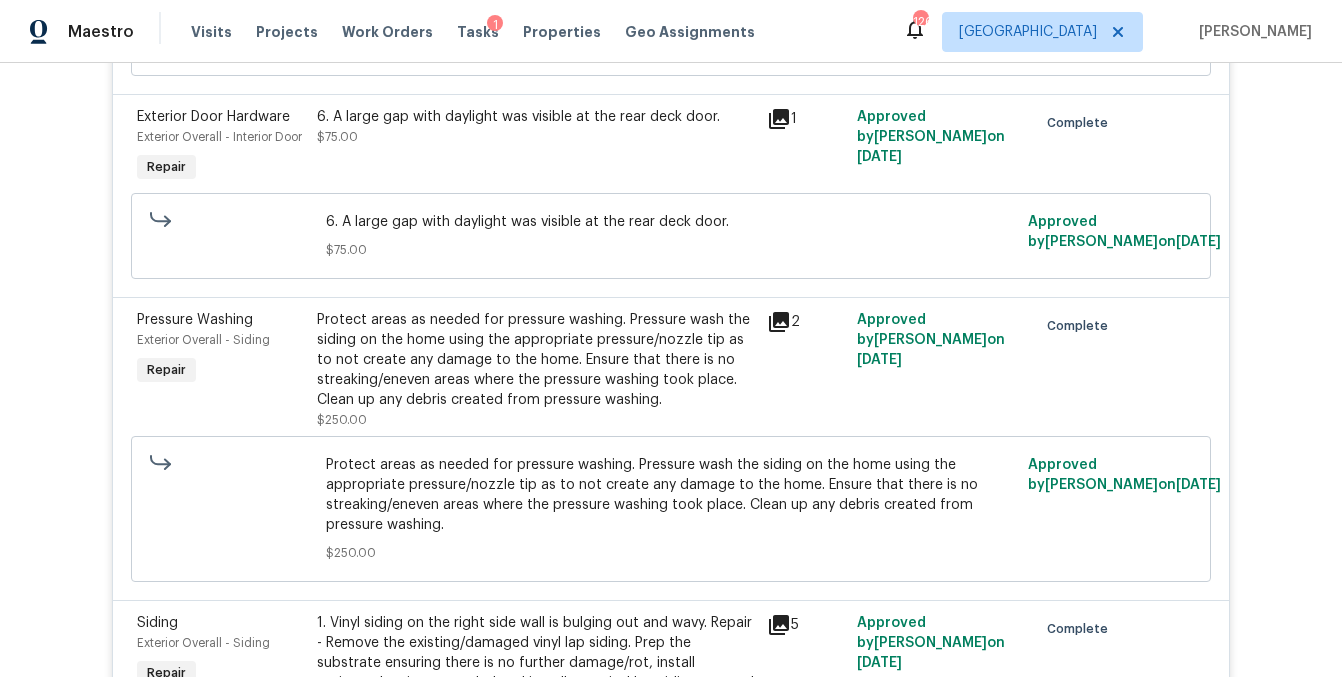 scroll, scrollTop: 2331, scrollLeft: 0, axis: vertical 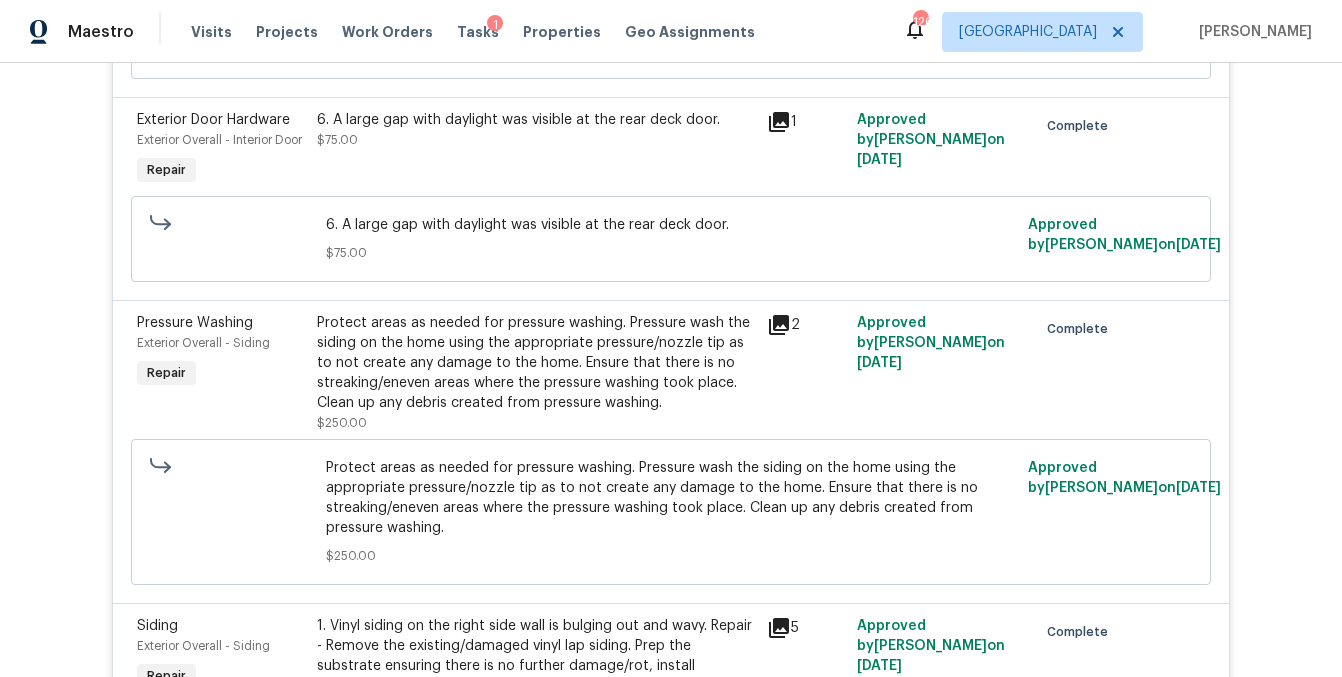click 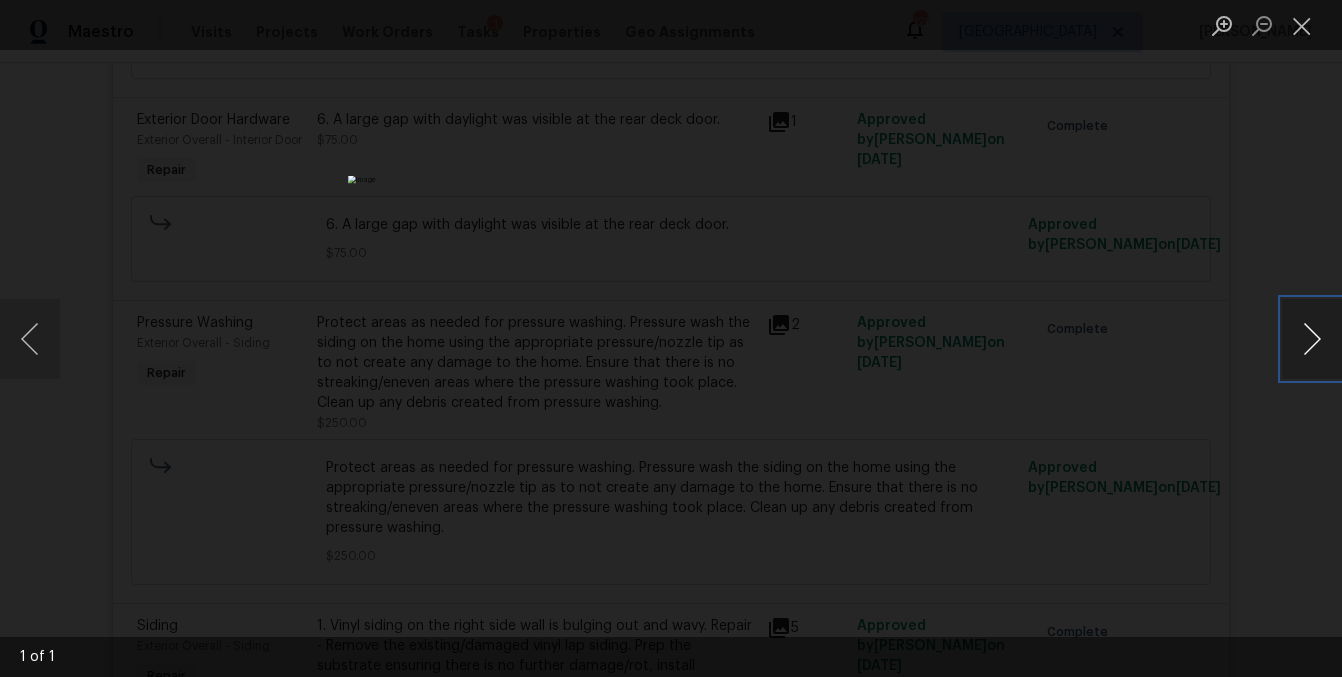 drag, startPoint x: 1303, startPoint y: 346, endPoint x: 1307, endPoint y: 329, distance: 17.464249 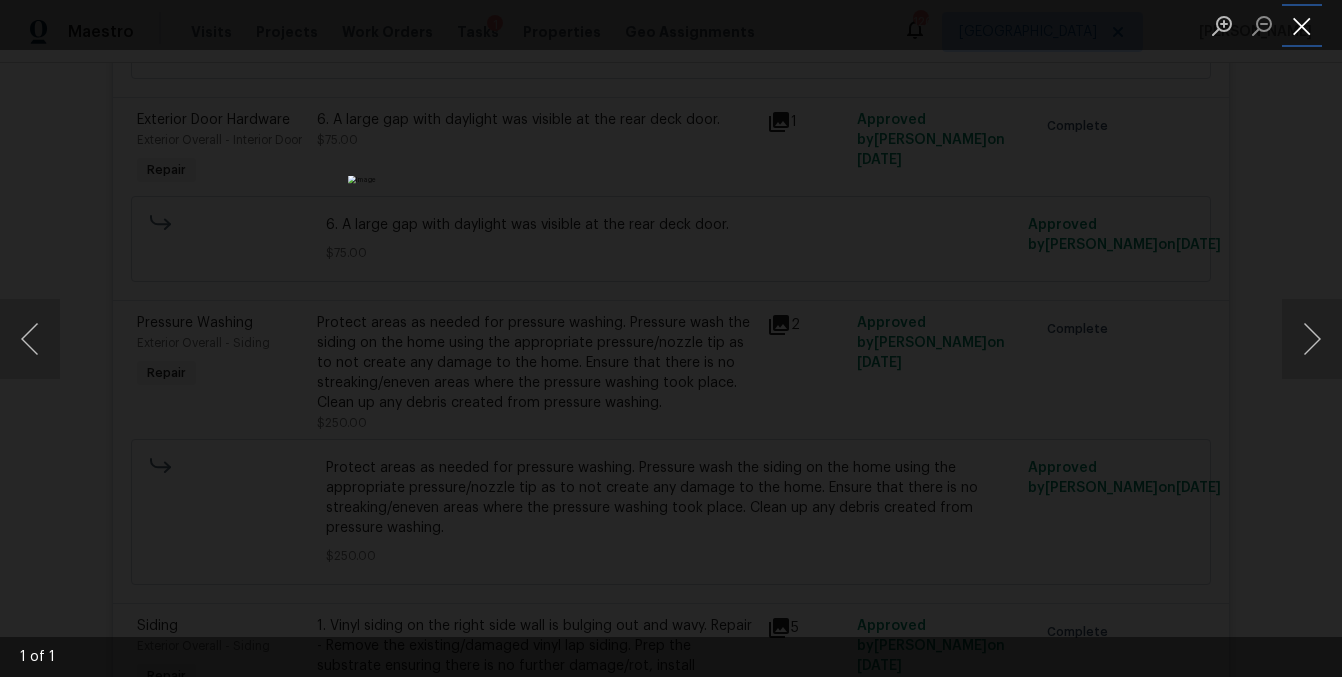click at bounding box center [1302, 25] 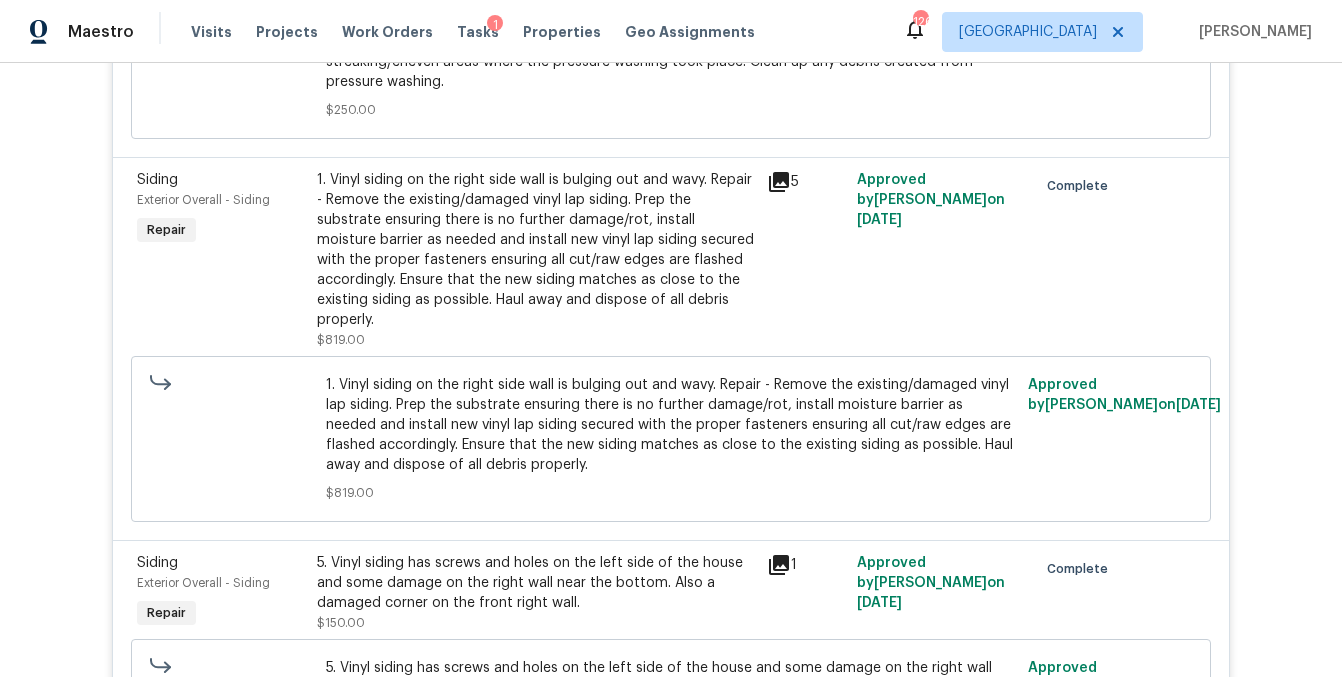 scroll, scrollTop: 2781, scrollLeft: 0, axis: vertical 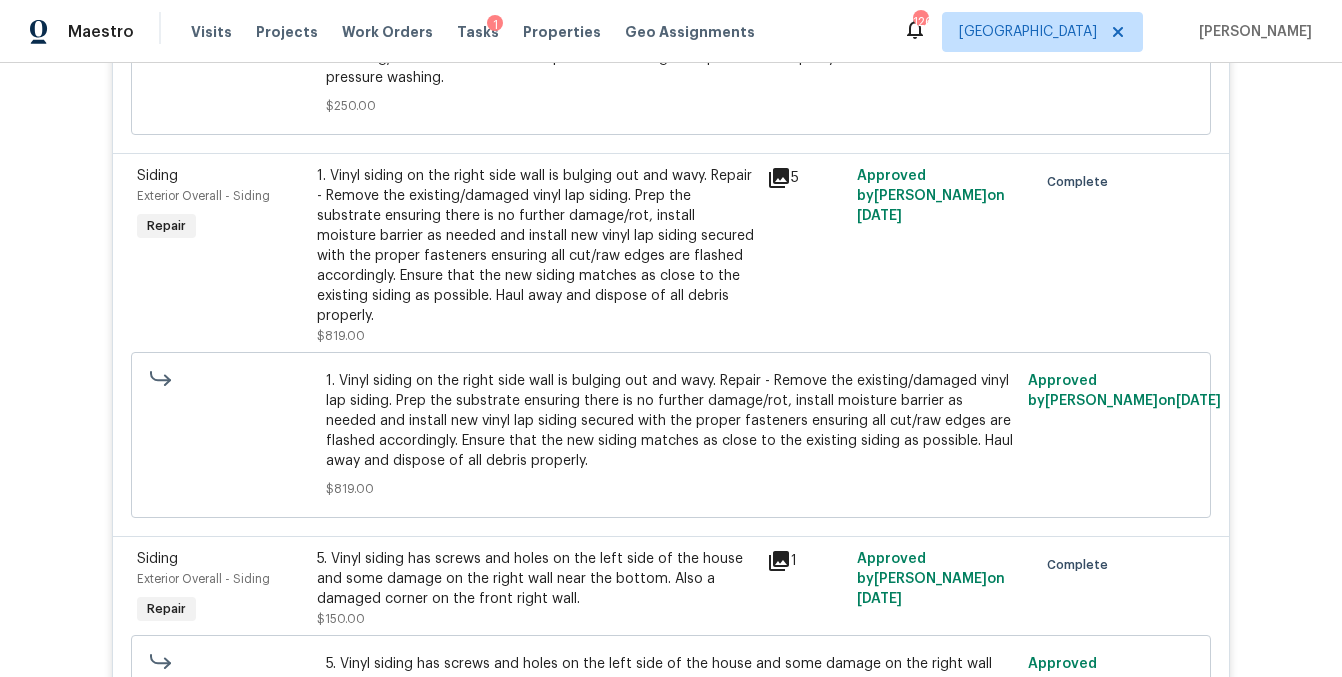 click 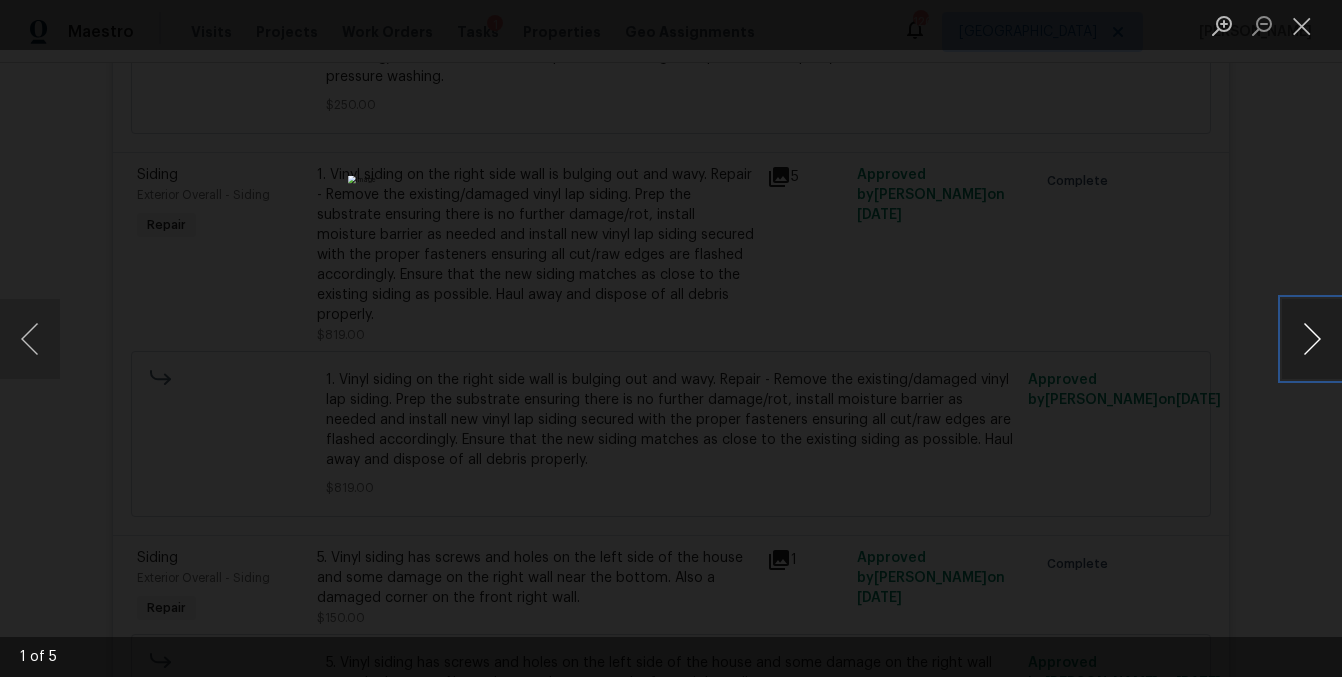 click at bounding box center [1312, 339] 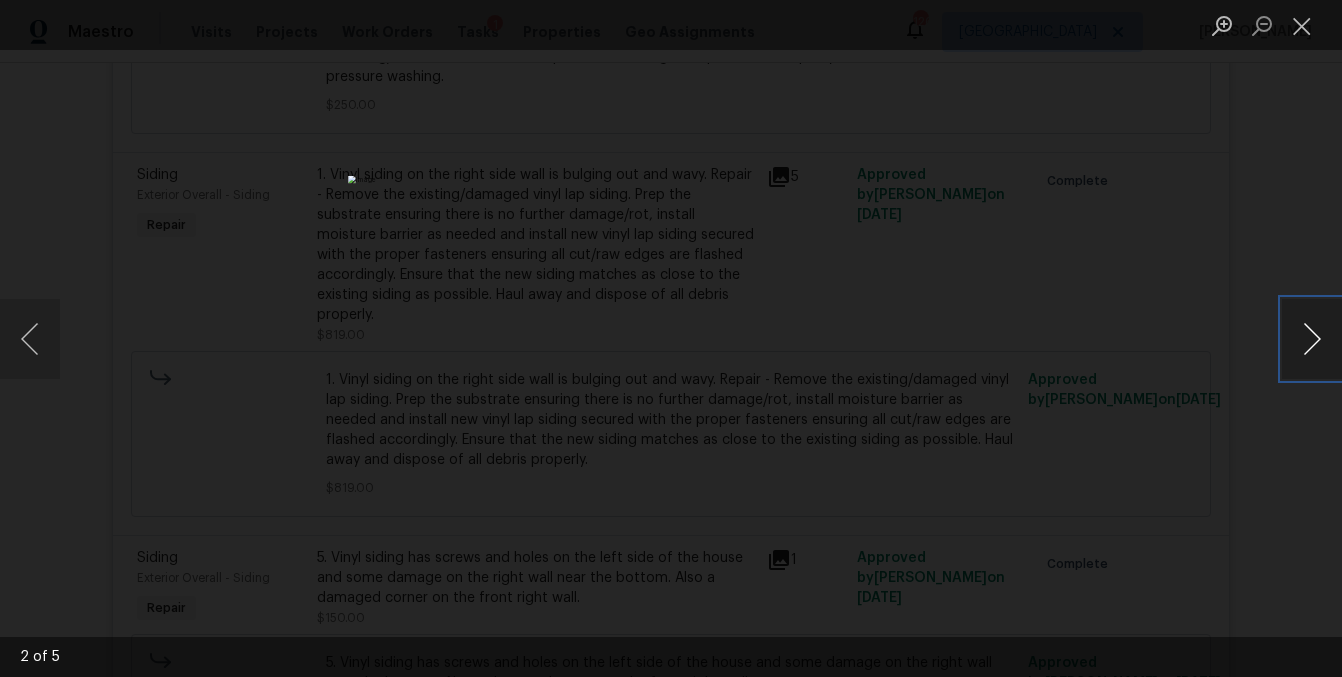 click at bounding box center [1312, 339] 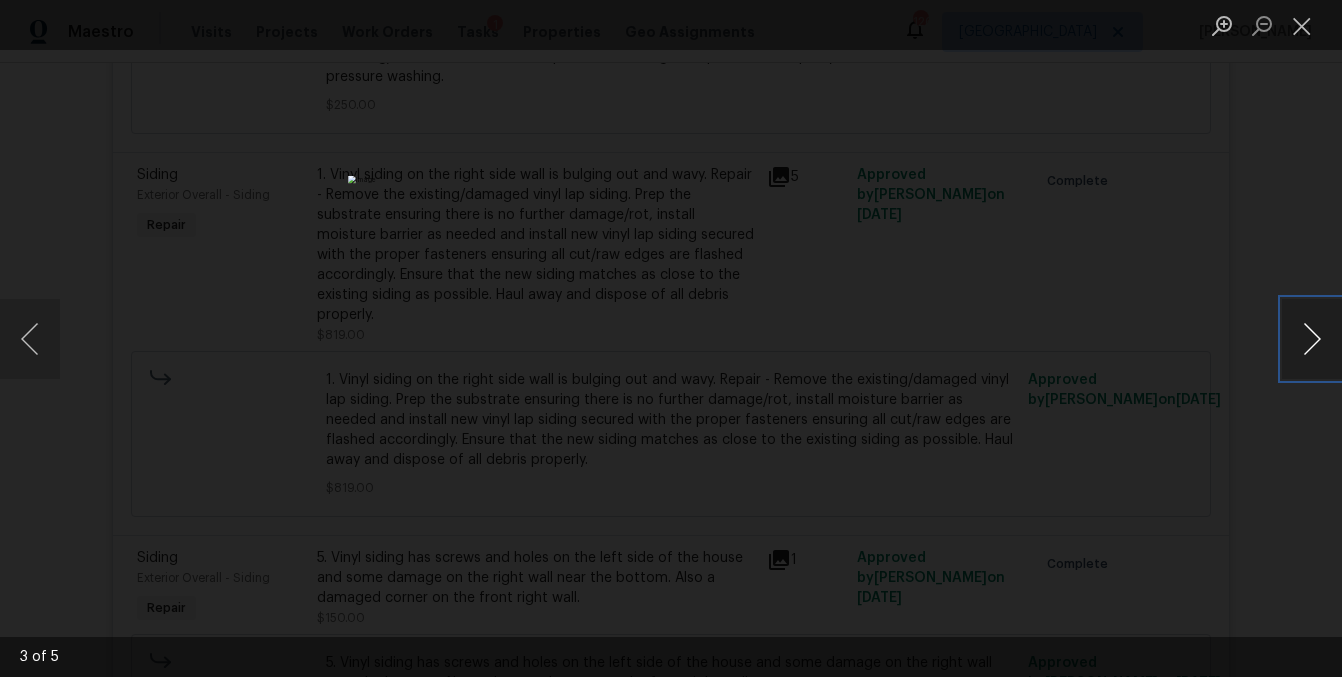 click at bounding box center [1312, 339] 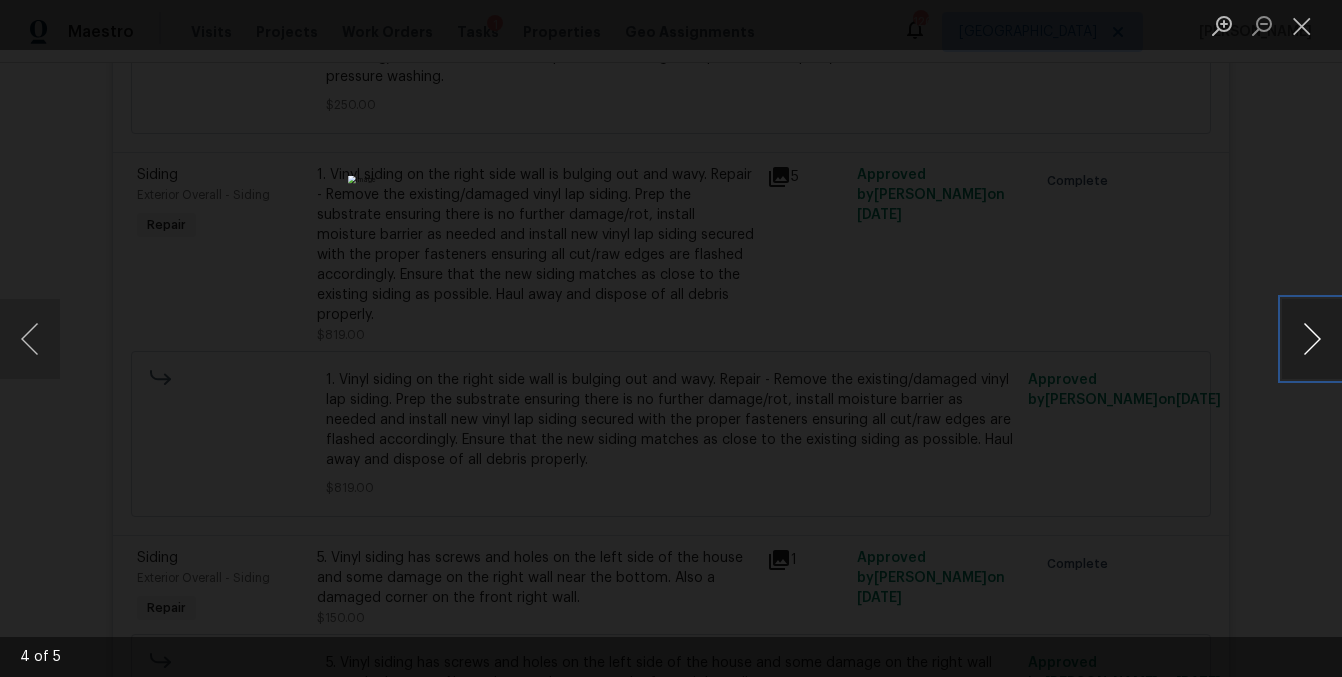 click at bounding box center (1312, 339) 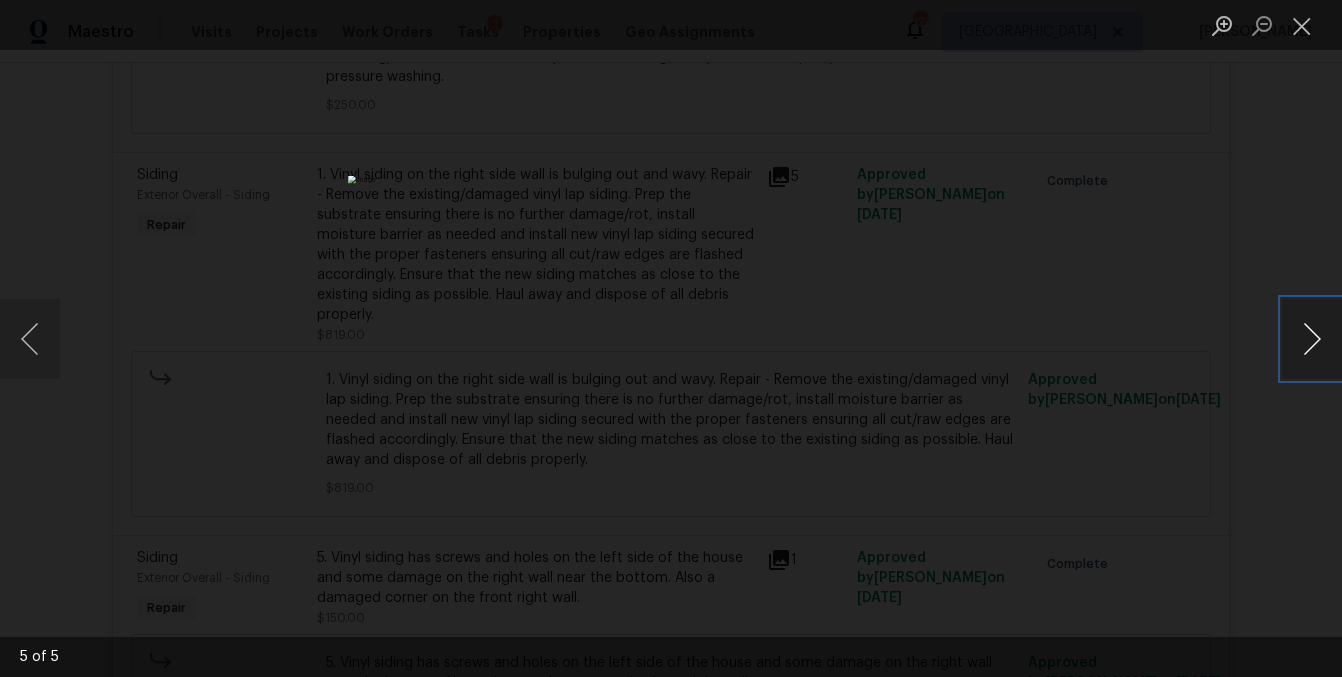 click at bounding box center (1312, 339) 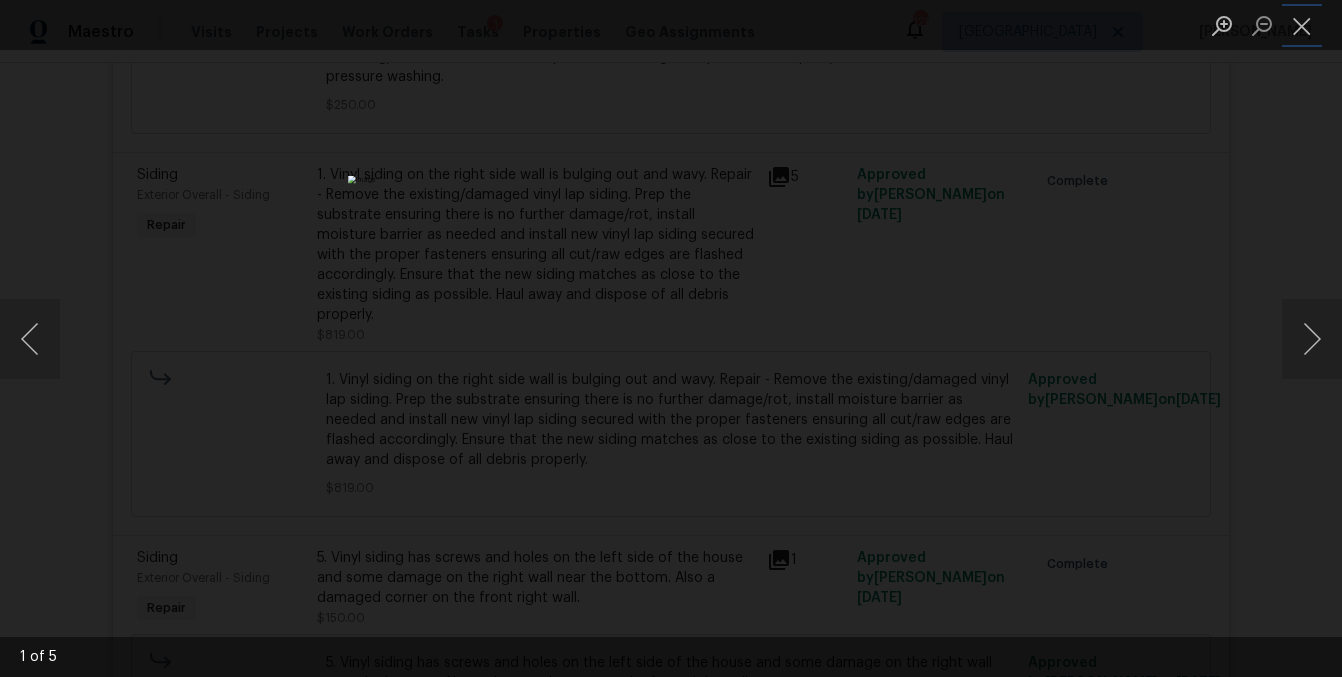 drag, startPoint x: 1296, startPoint y: 24, endPoint x: 1335, endPoint y: 58, distance: 51.739735 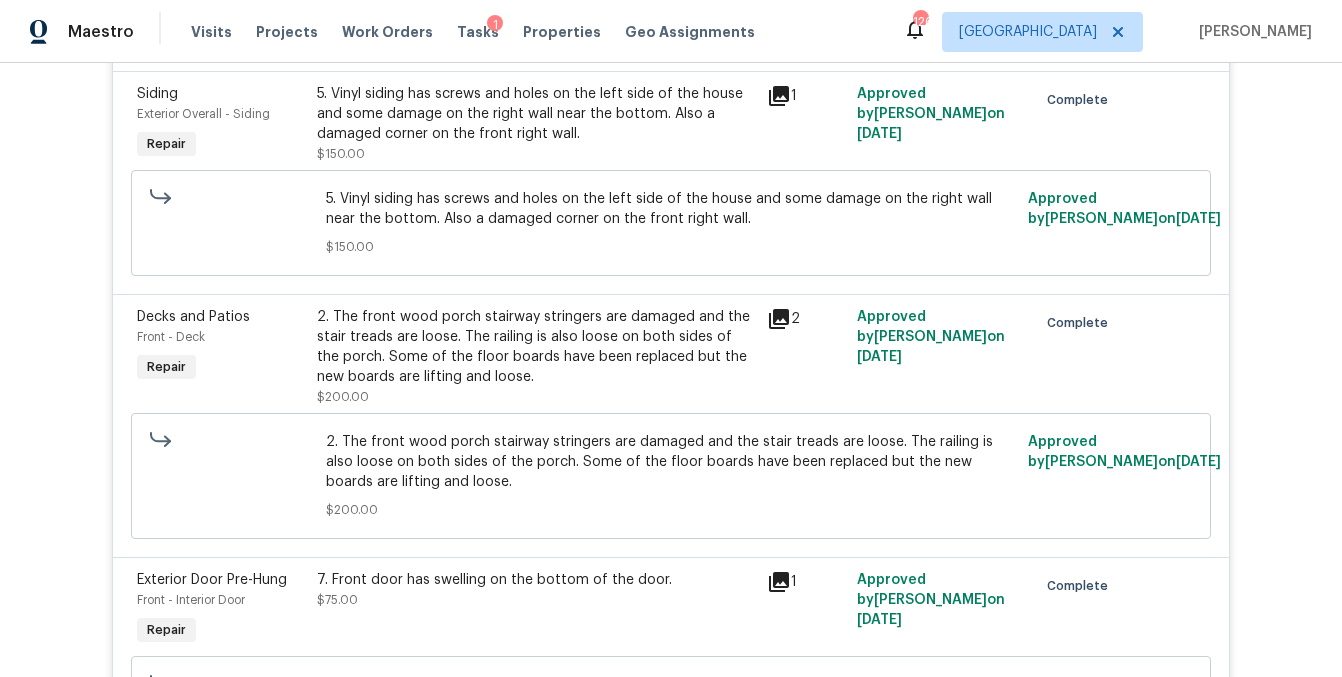 scroll, scrollTop: 3258, scrollLeft: 0, axis: vertical 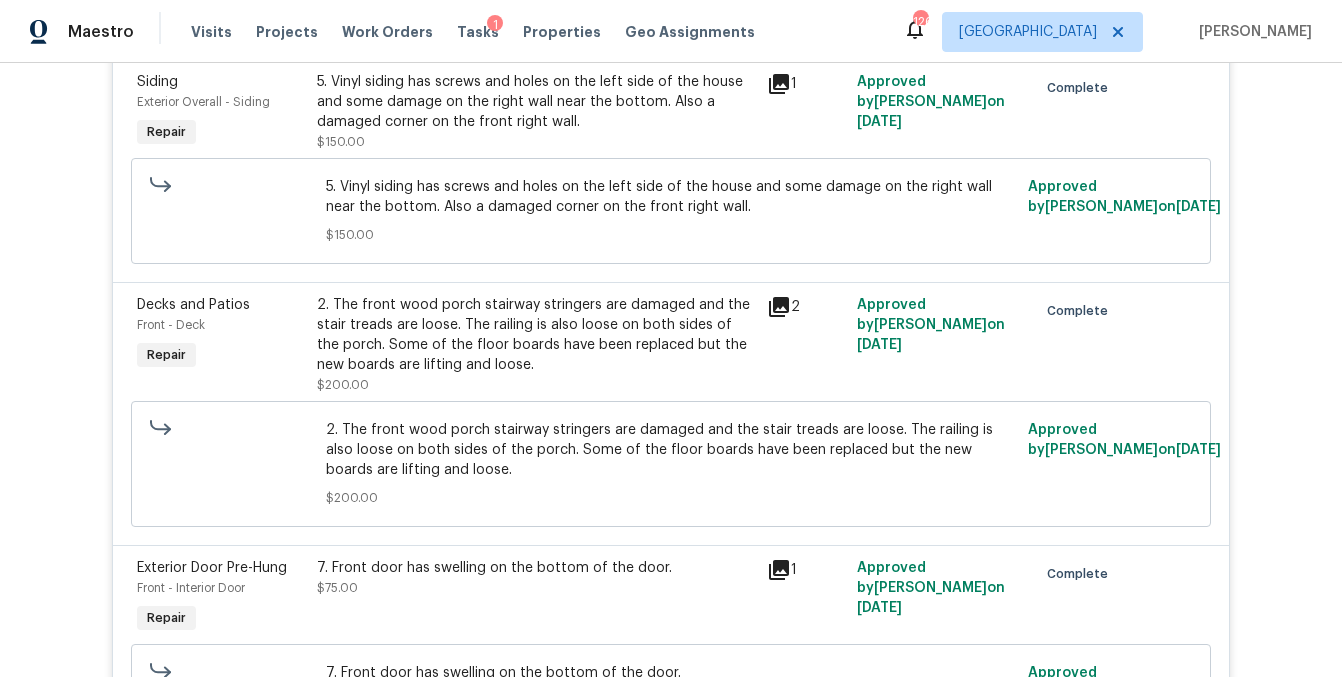 click 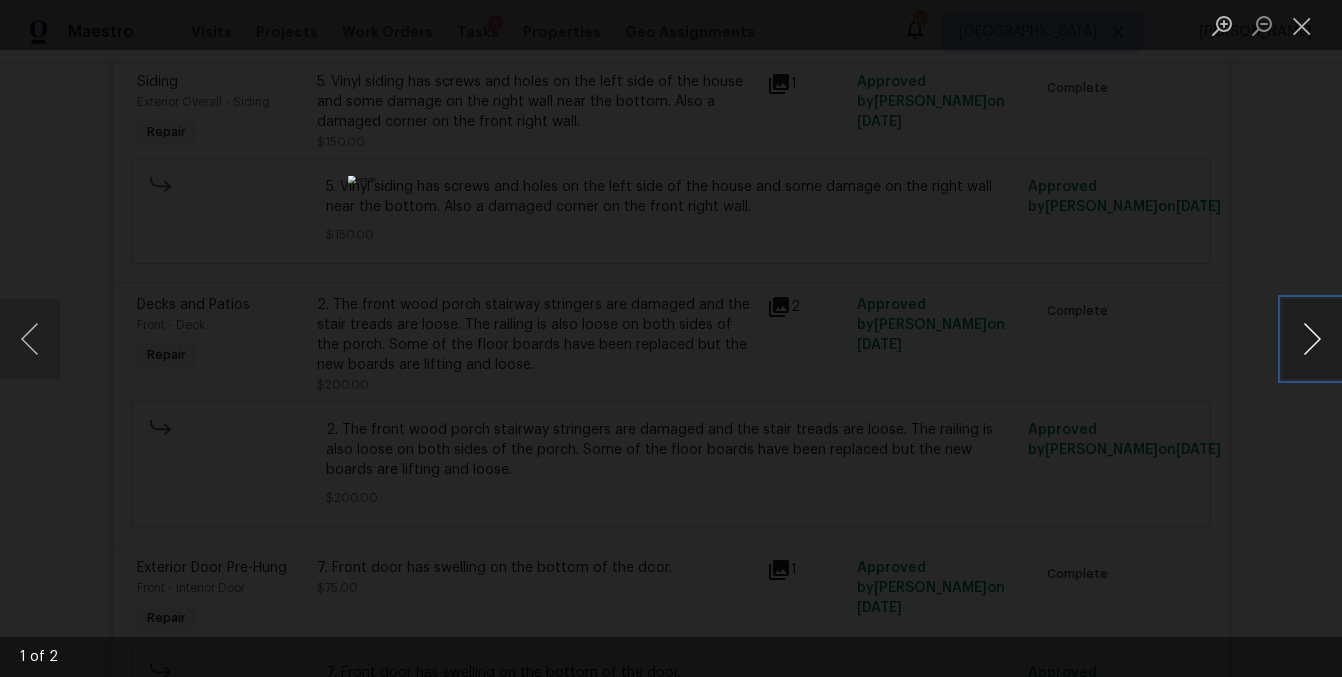 click at bounding box center [1312, 339] 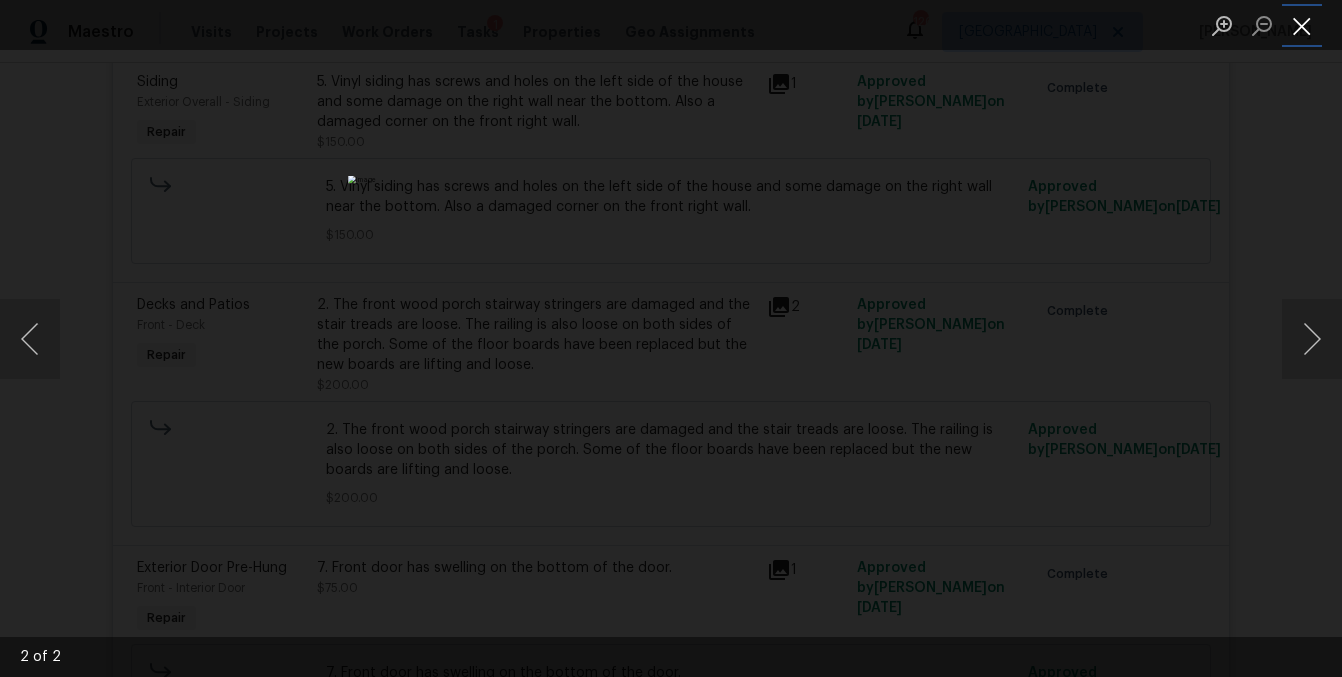 click at bounding box center (1302, 25) 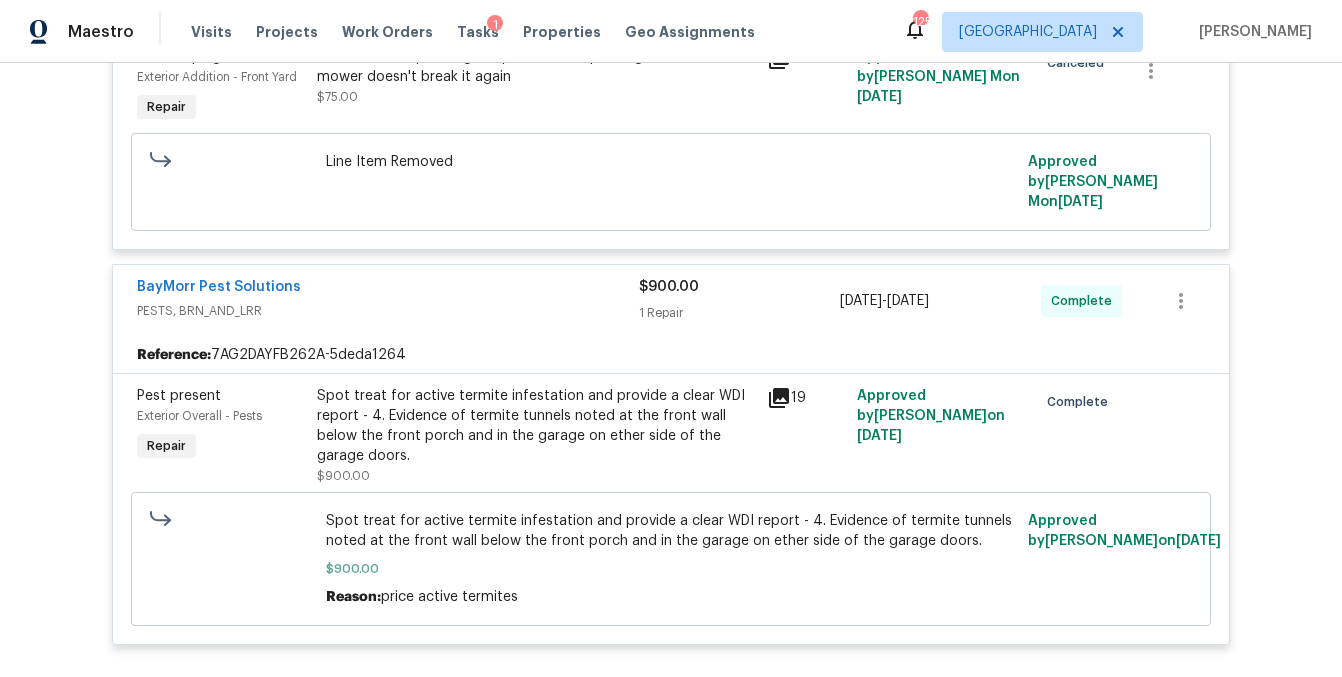 scroll, scrollTop: 785, scrollLeft: 0, axis: vertical 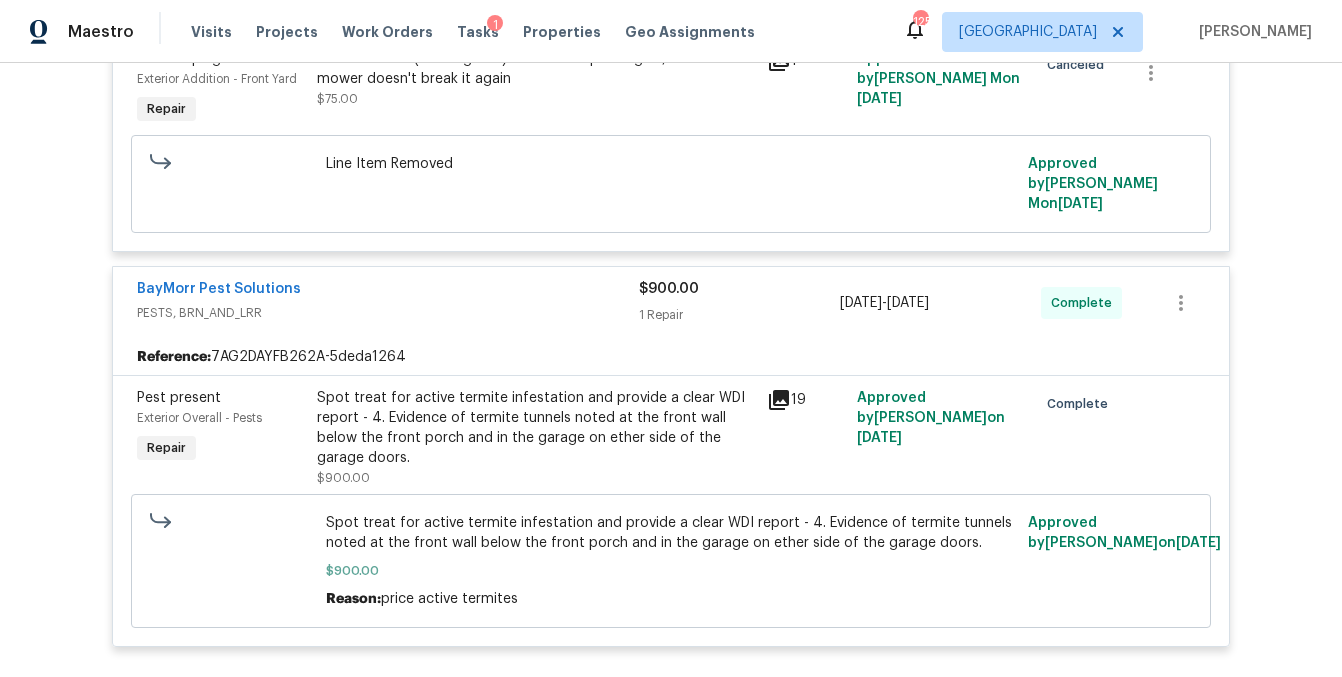 click on "BayMorr Pest Solutions" at bounding box center (388, 291) 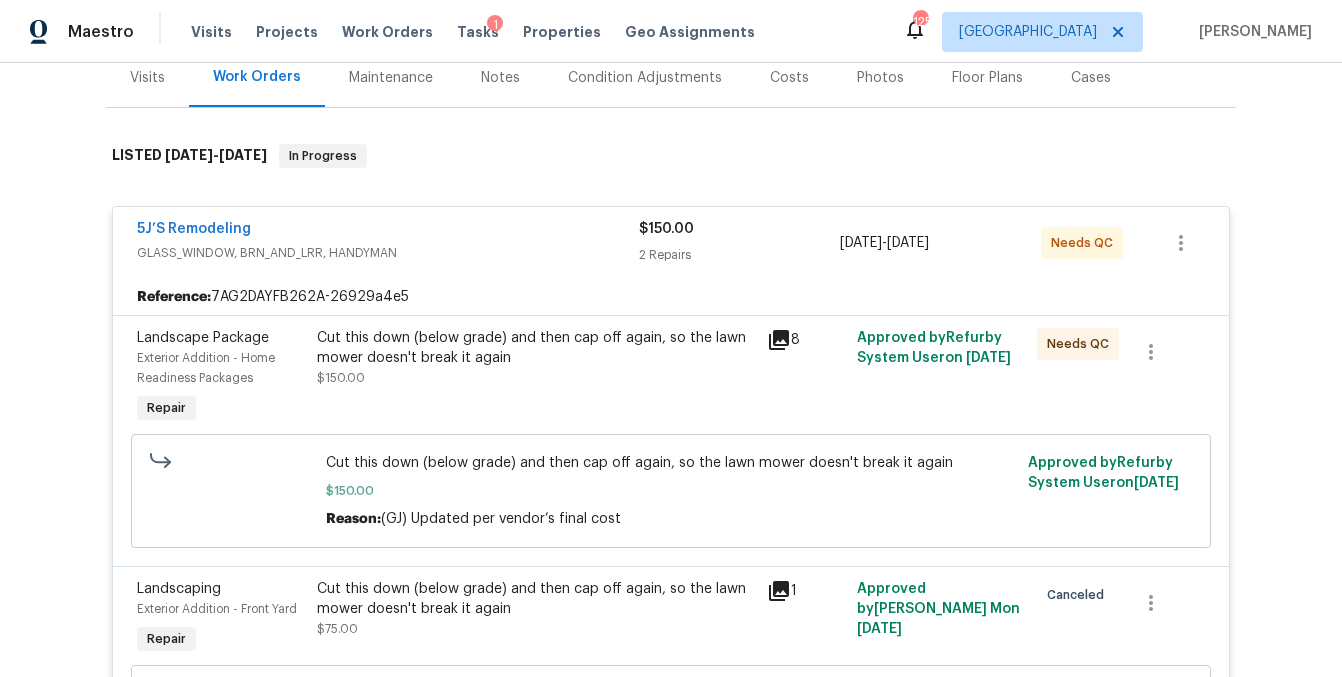 scroll, scrollTop: 248, scrollLeft: 0, axis: vertical 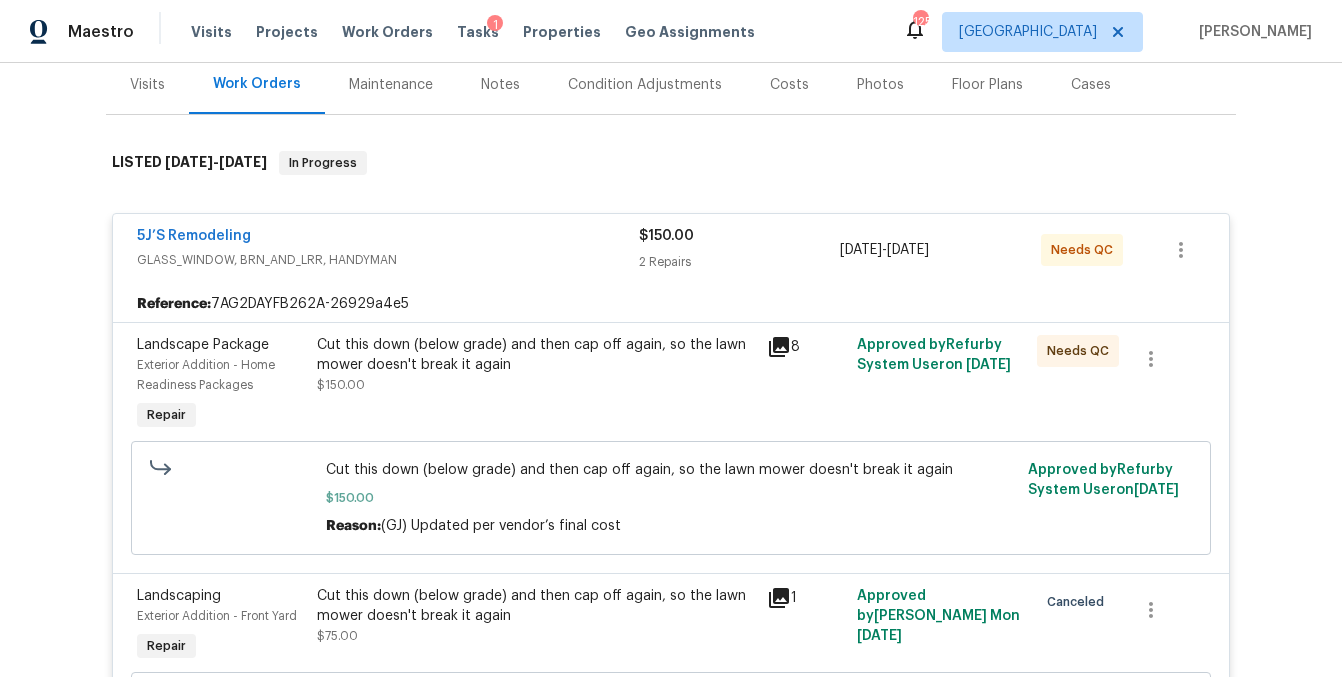 click on "GLASS_WINDOW, BRN_AND_LRR, HANDYMAN" at bounding box center (388, 260) 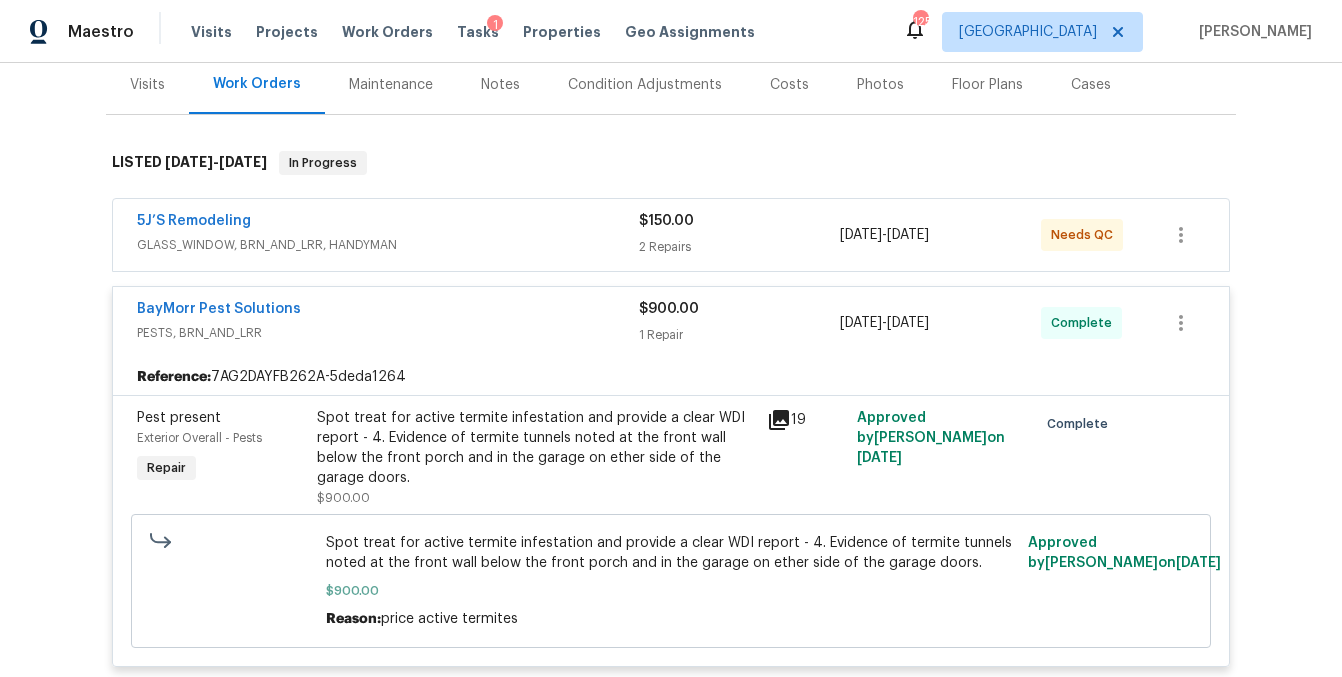 click on "BayMorr Pest Solutions" at bounding box center (388, 311) 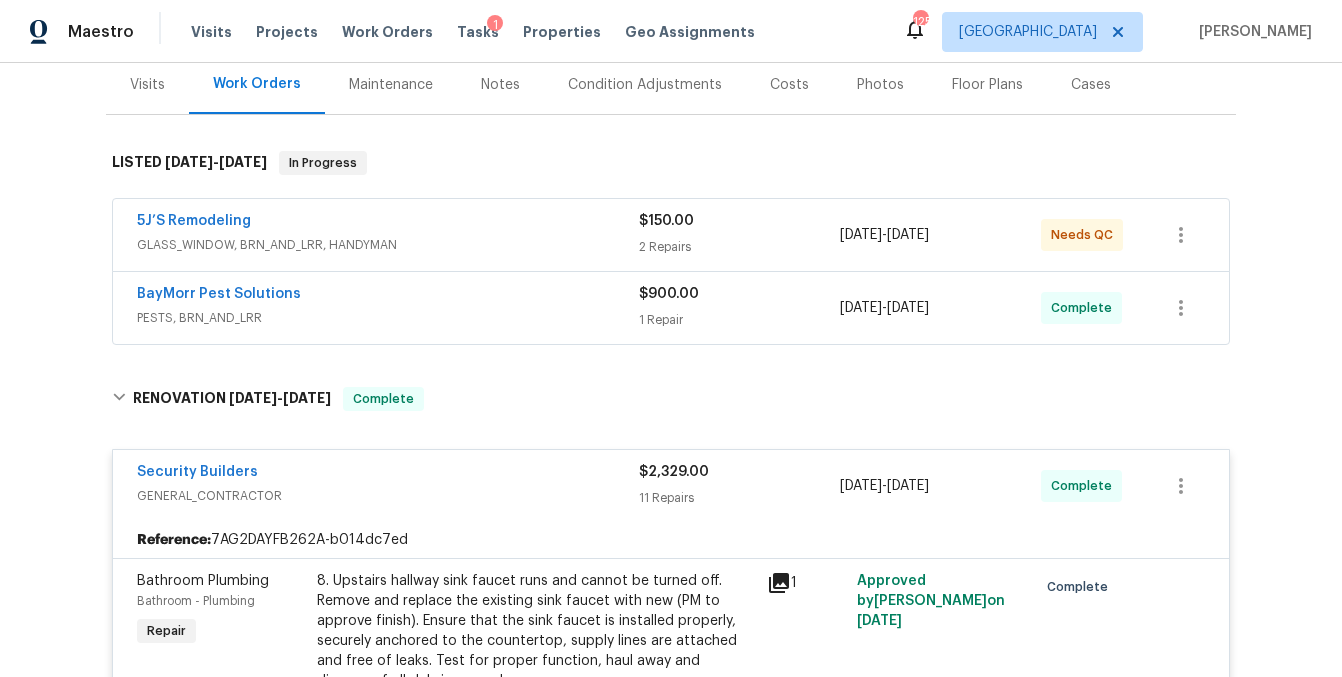 click on "Security Builders" at bounding box center [388, 474] 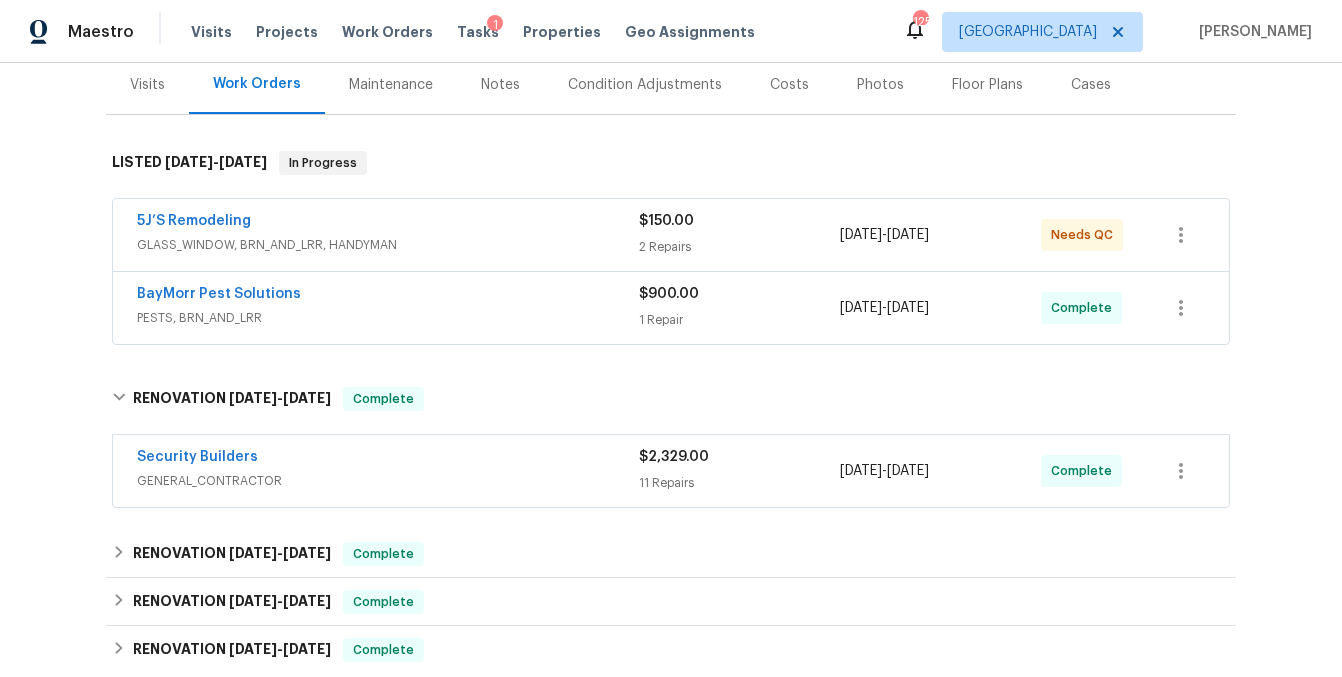 click on "GENERAL_CONTRACTOR" at bounding box center [388, 481] 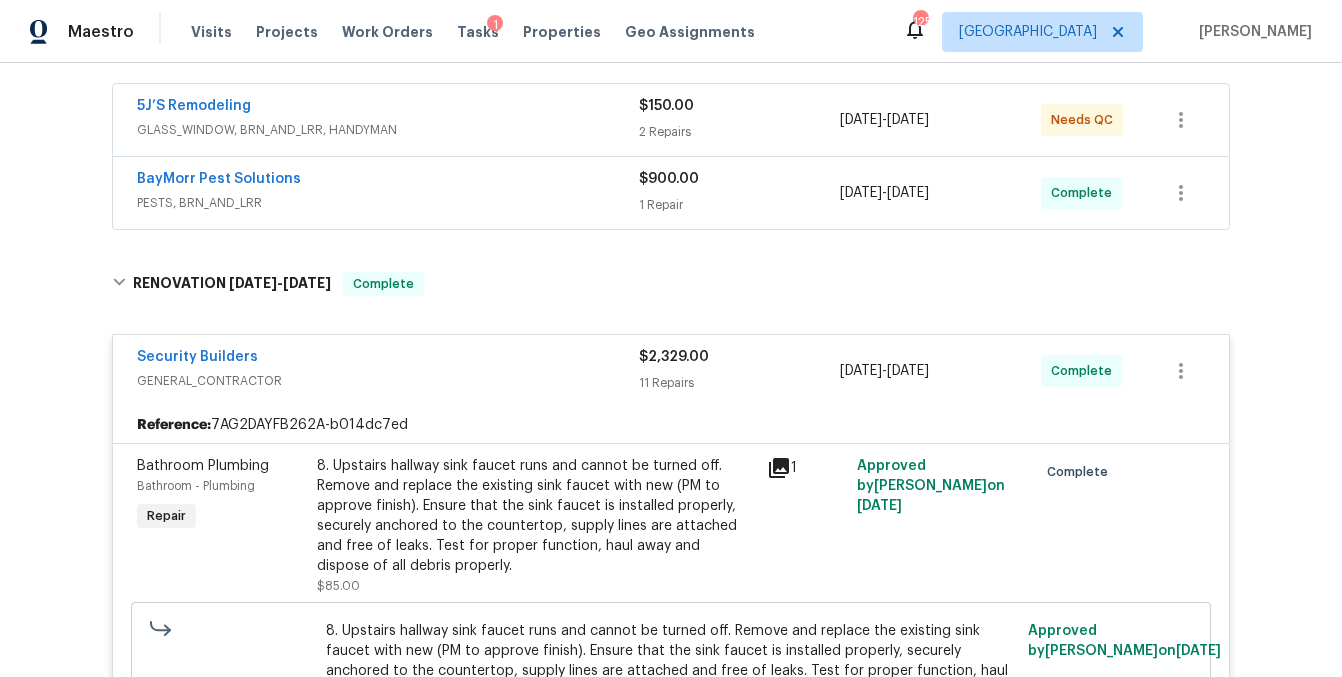 scroll, scrollTop: 0, scrollLeft: 0, axis: both 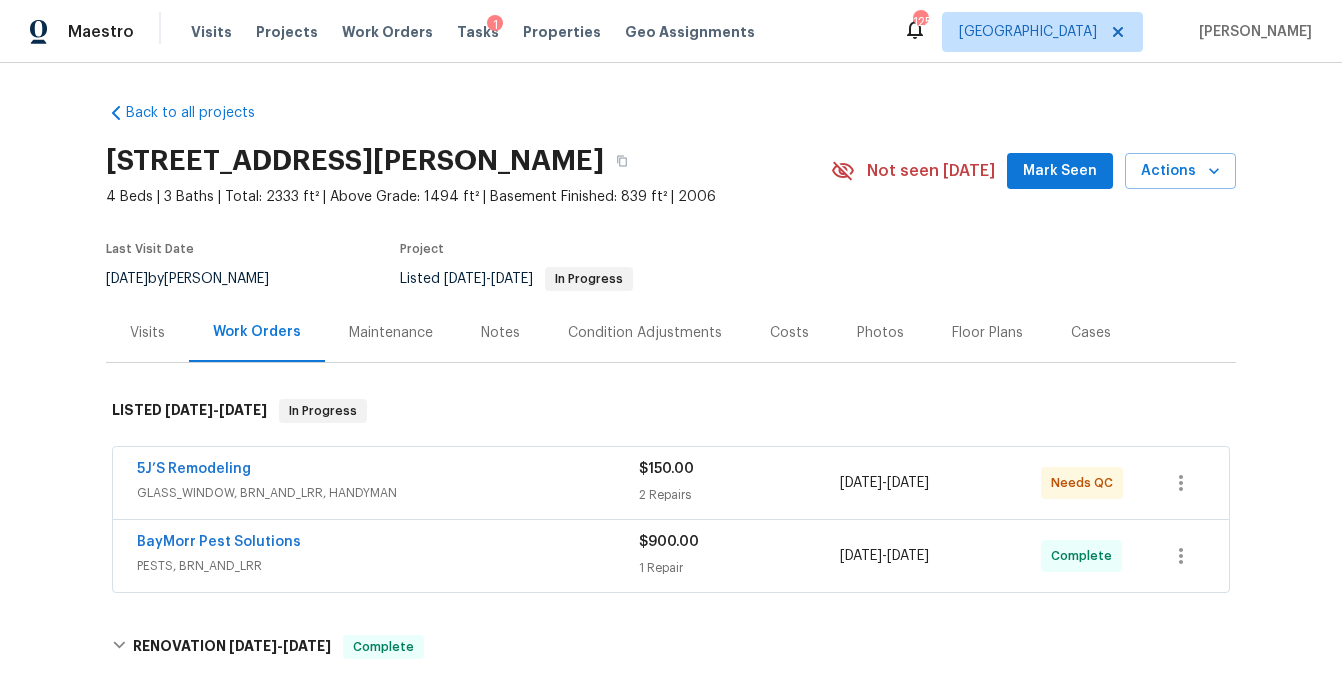 click on "GLASS_WINDOW, BRN_AND_LRR, HANDYMAN" at bounding box center (388, 493) 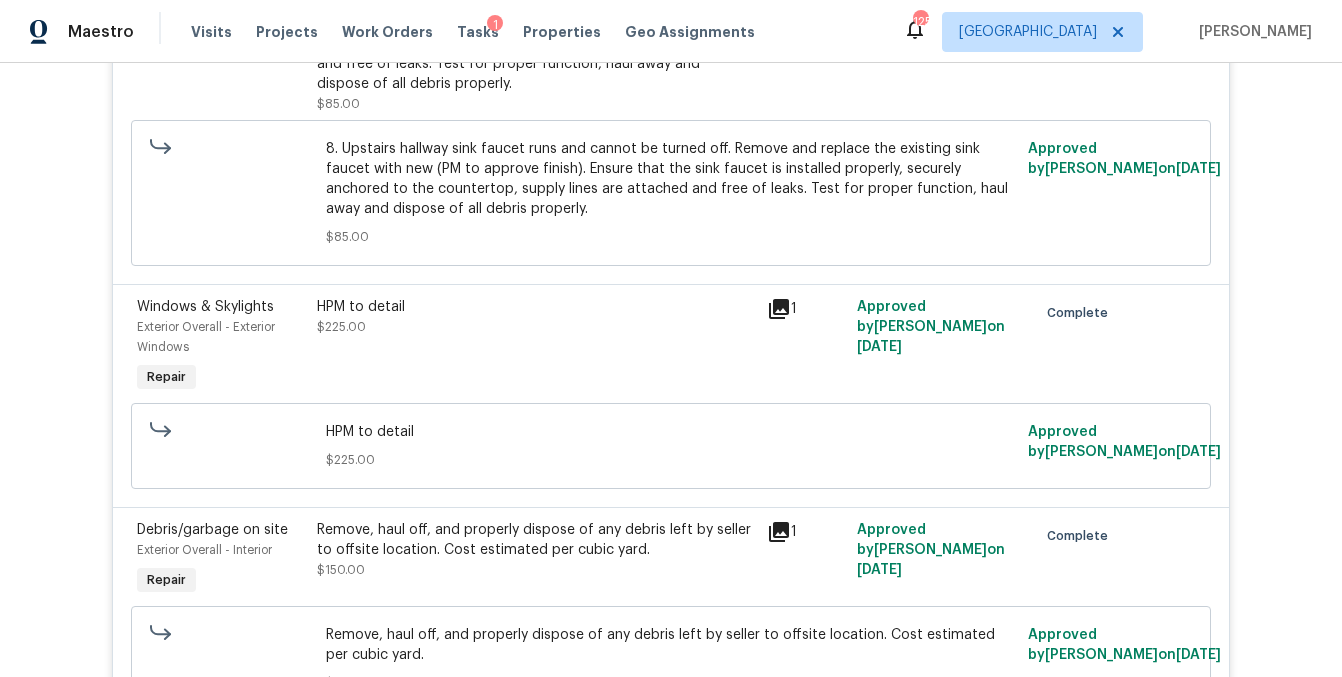scroll, scrollTop: 1382, scrollLeft: 0, axis: vertical 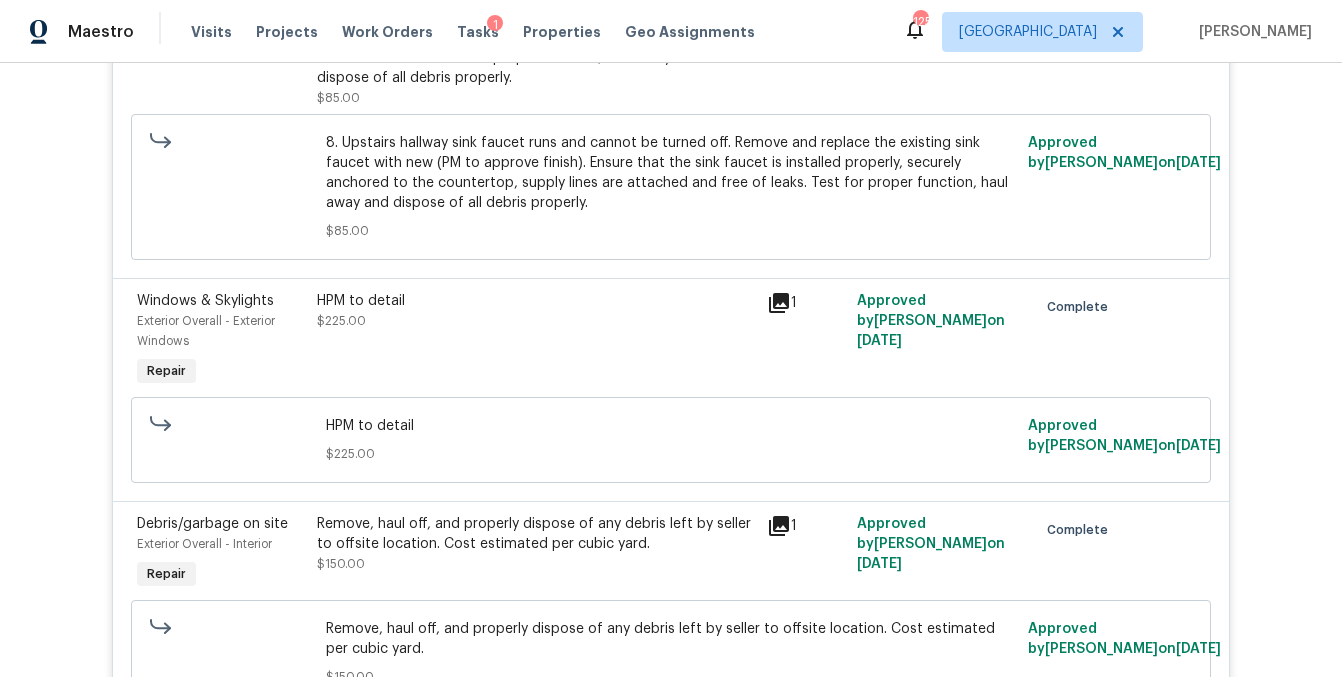click 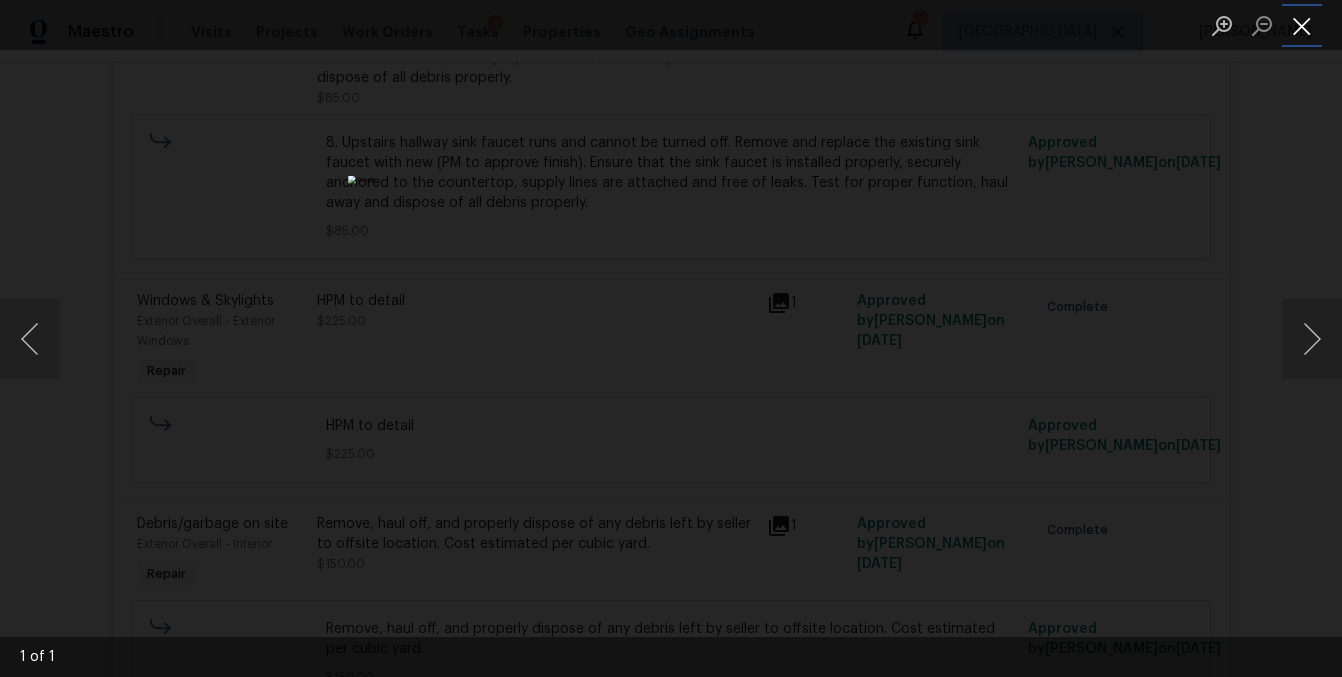 click at bounding box center [1302, 25] 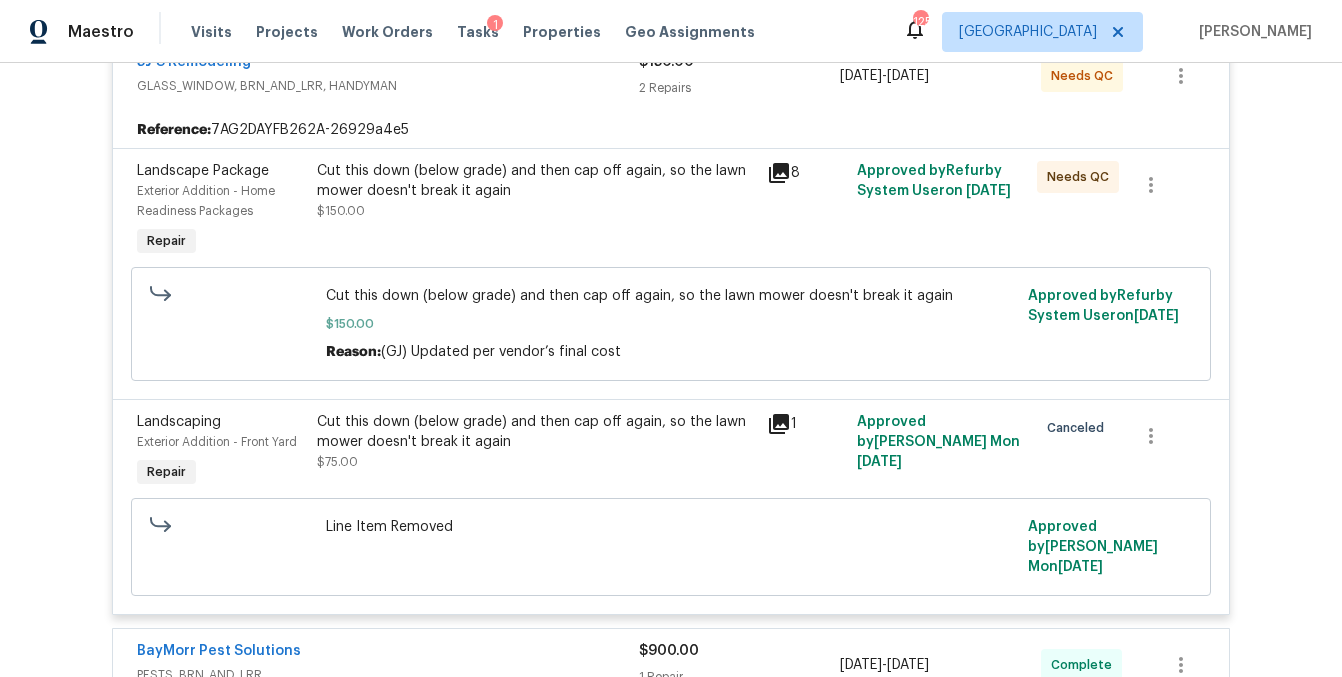 scroll, scrollTop: 0, scrollLeft: 0, axis: both 